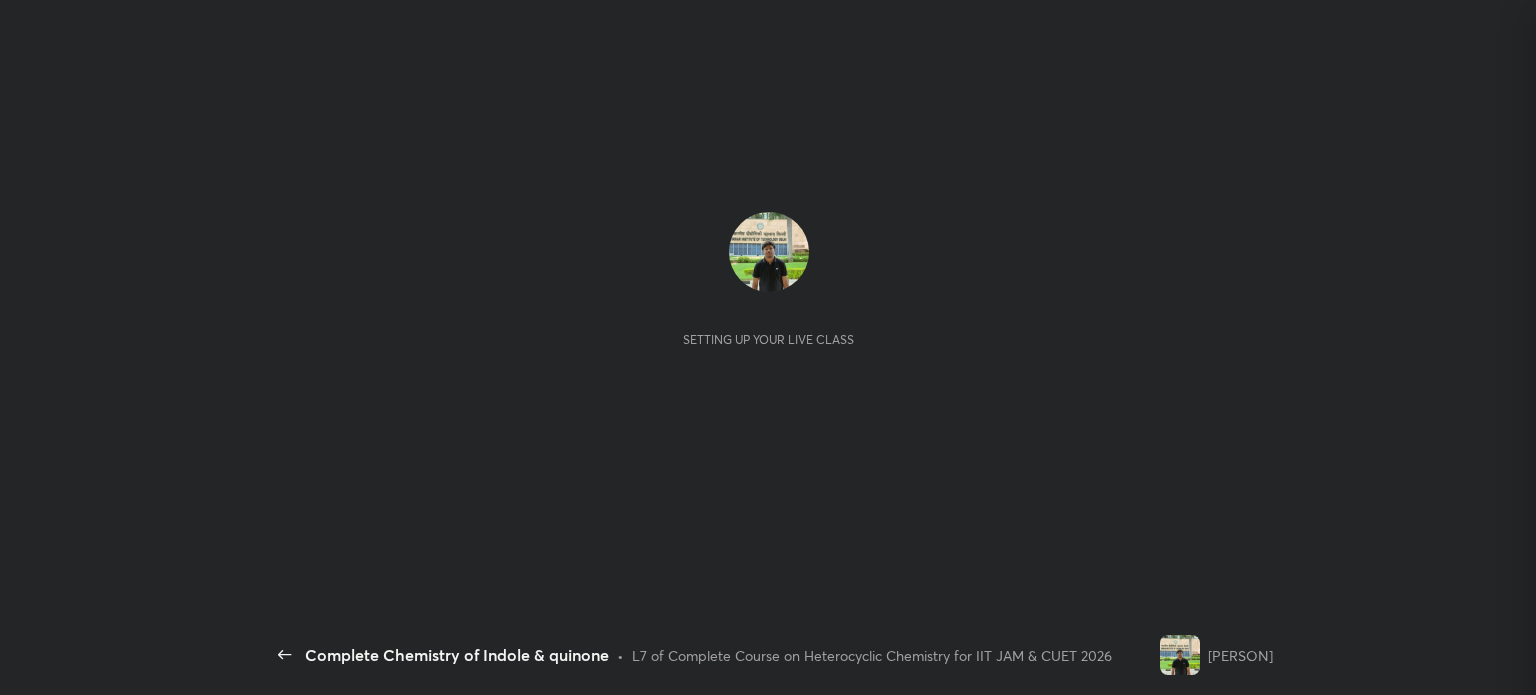 scroll, scrollTop: 0, scrollLeft: 0, axis: both 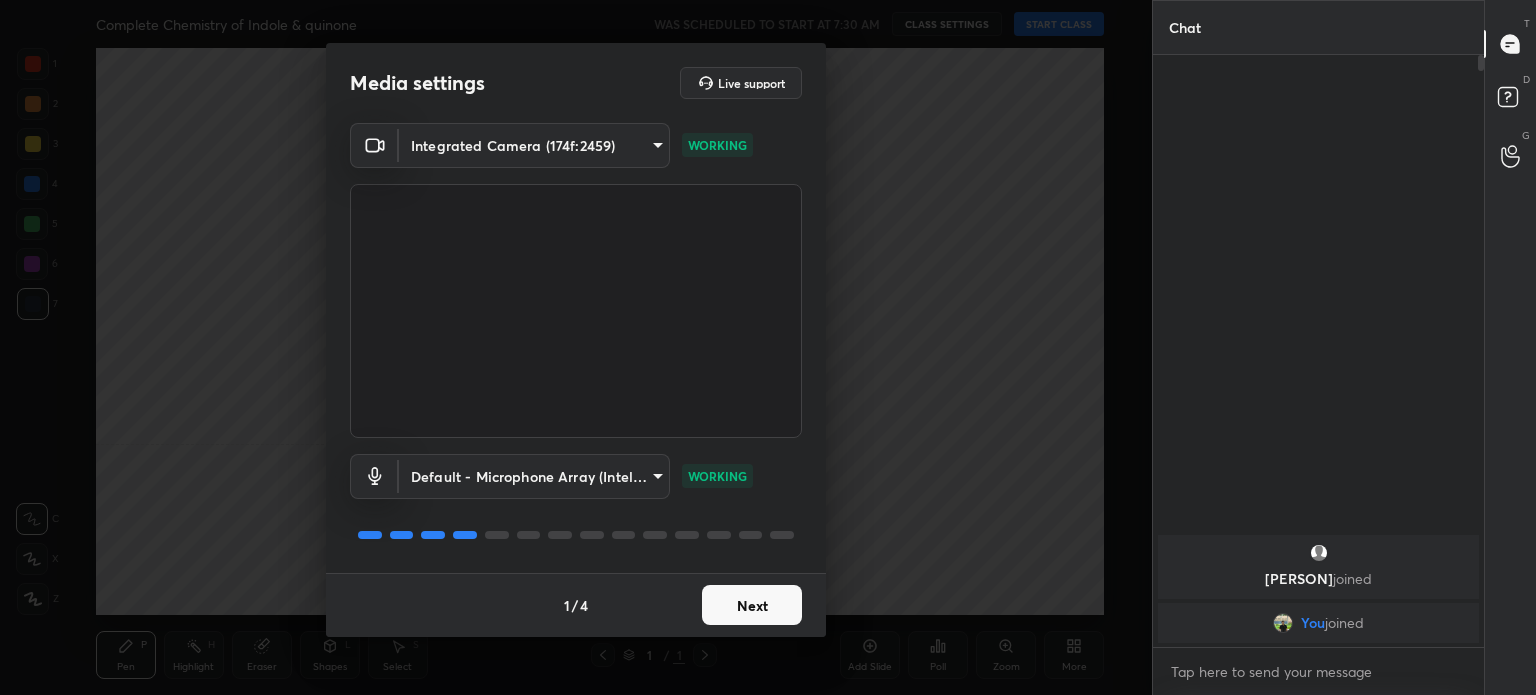 click on "Next" at bounding box center [752, 605] 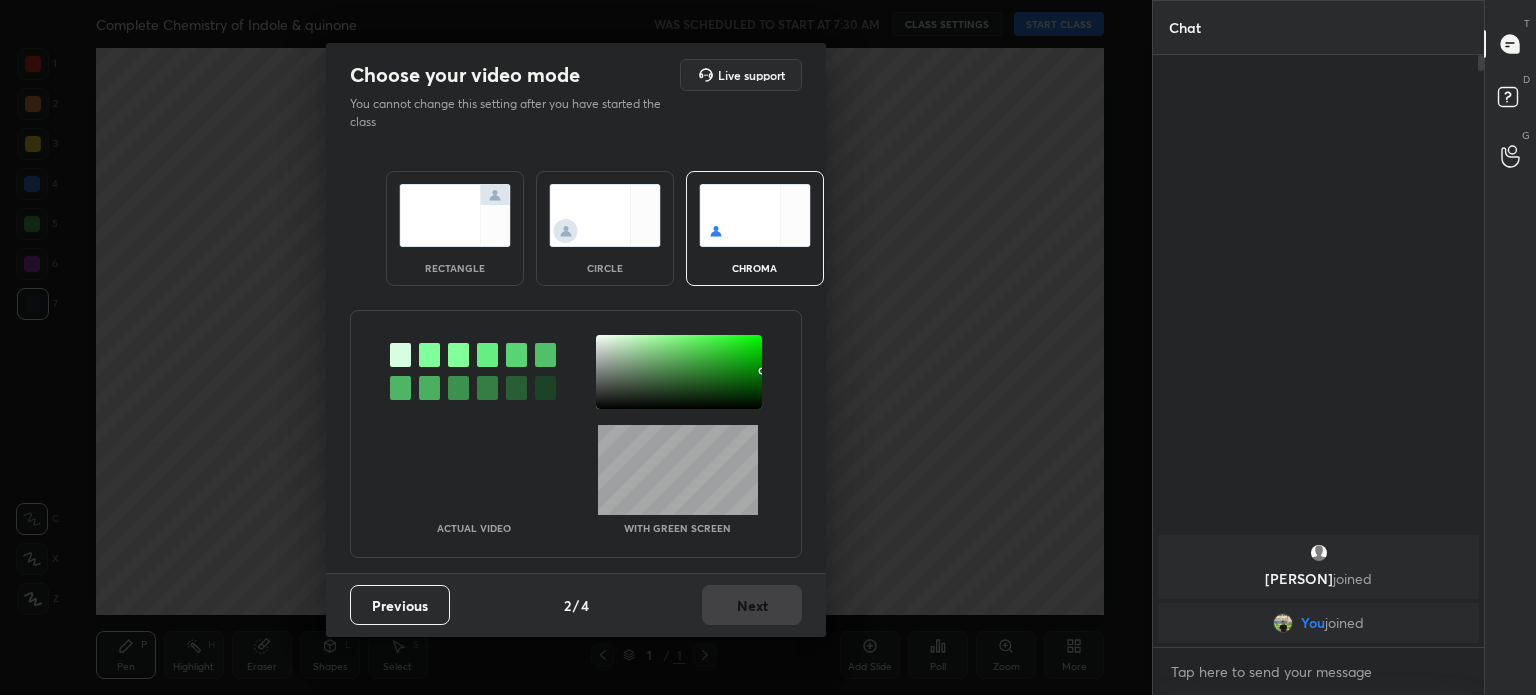 click on "Previous 2 / 4 Next" at bounding box center [576, 605] 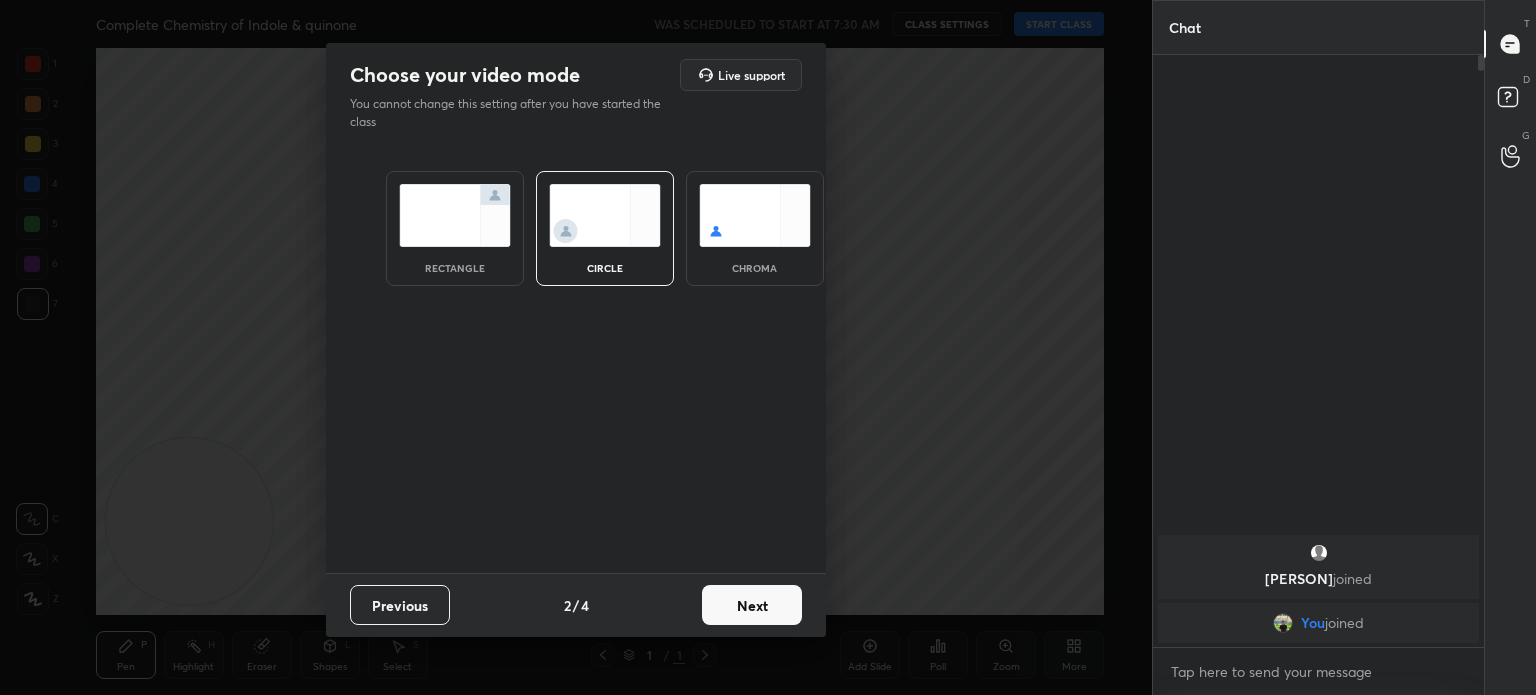 click on "circle" at bounding box center [605, 228] 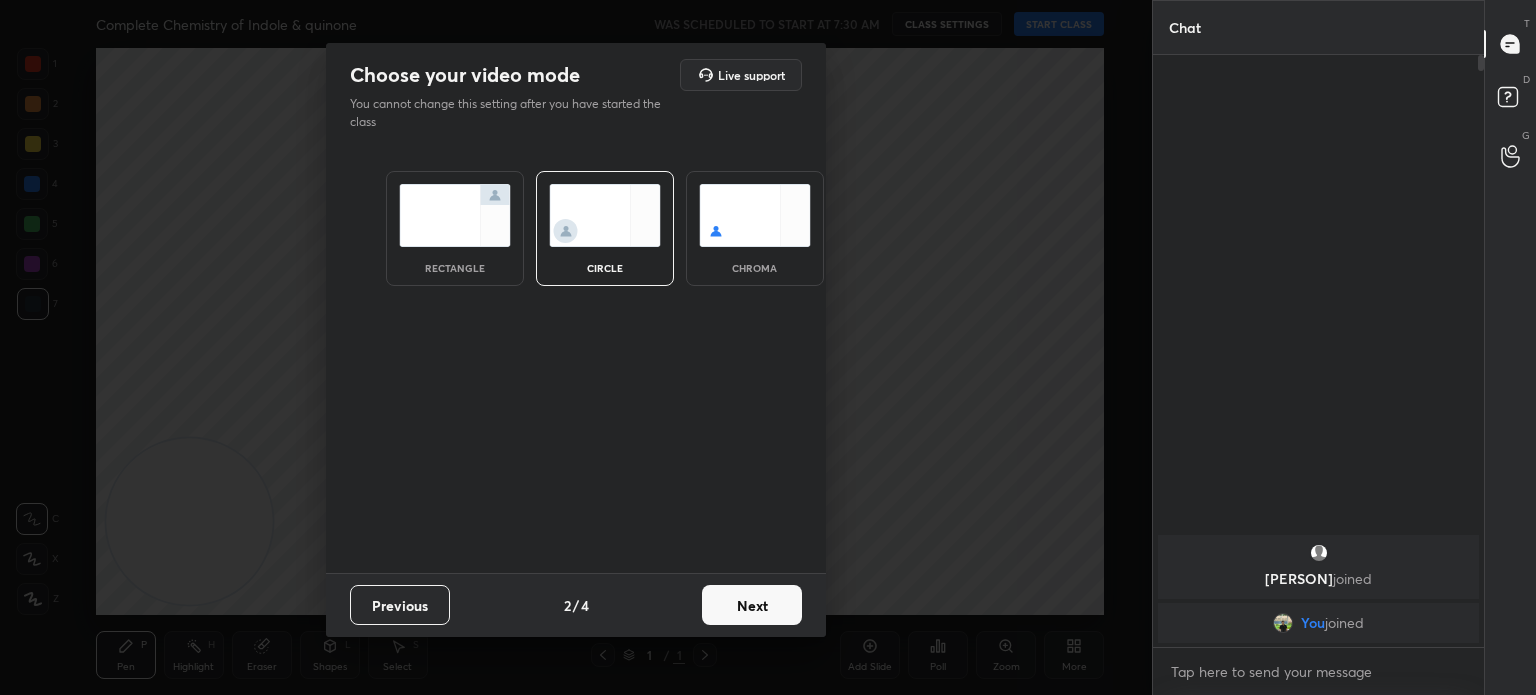 click on "circle" at bounding box center (605, 228) 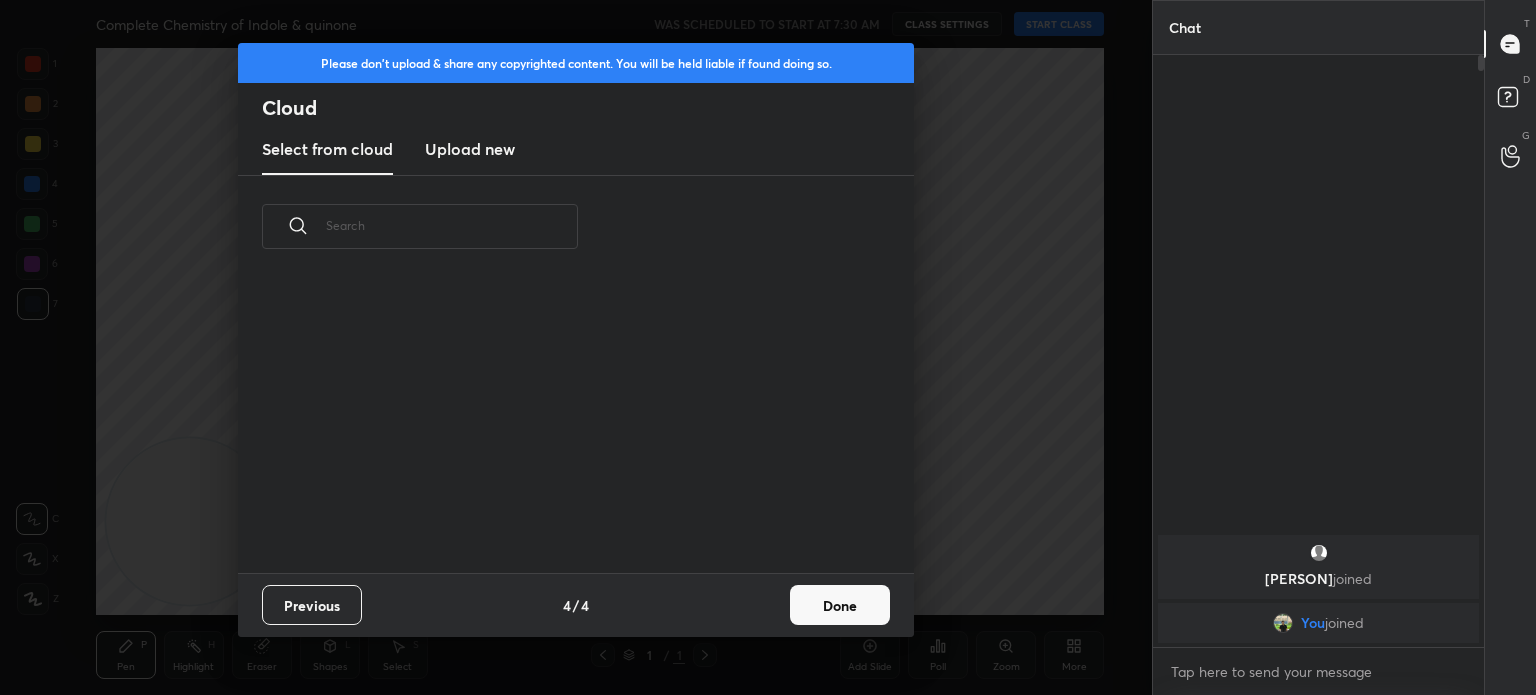 scroll, scrollTop: 6, scrollLeft: 10, axis: both 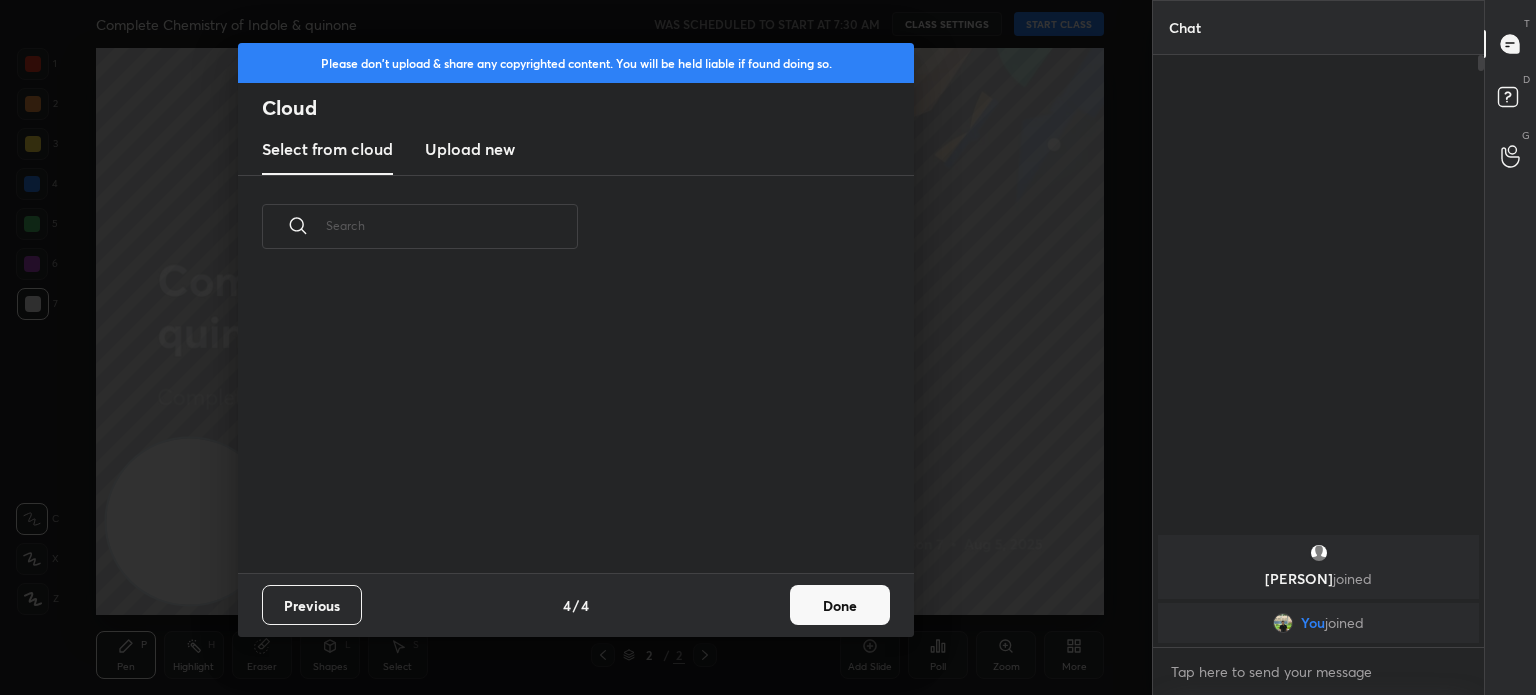 click on "Done" at bounding box center (840, 605) 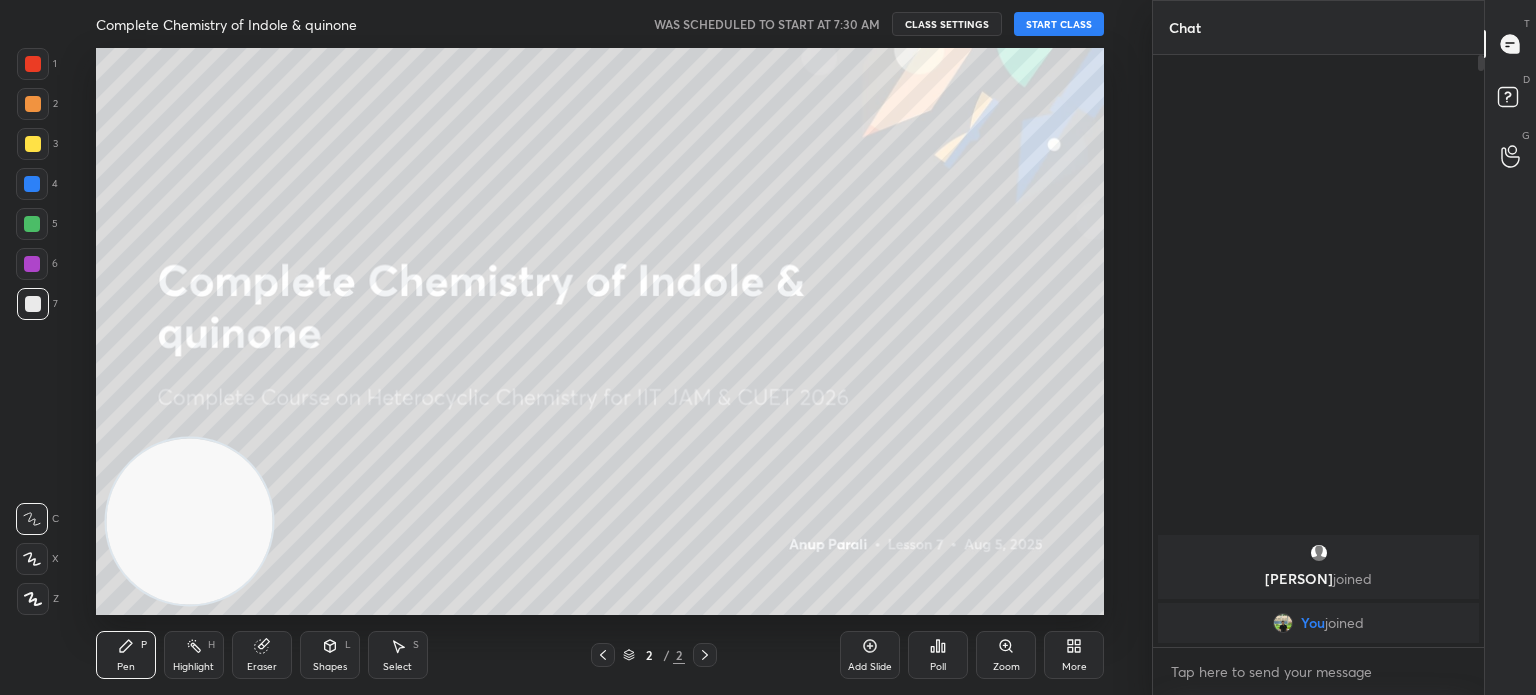 click on "START CLASS" at bounding box center (1059, 24) 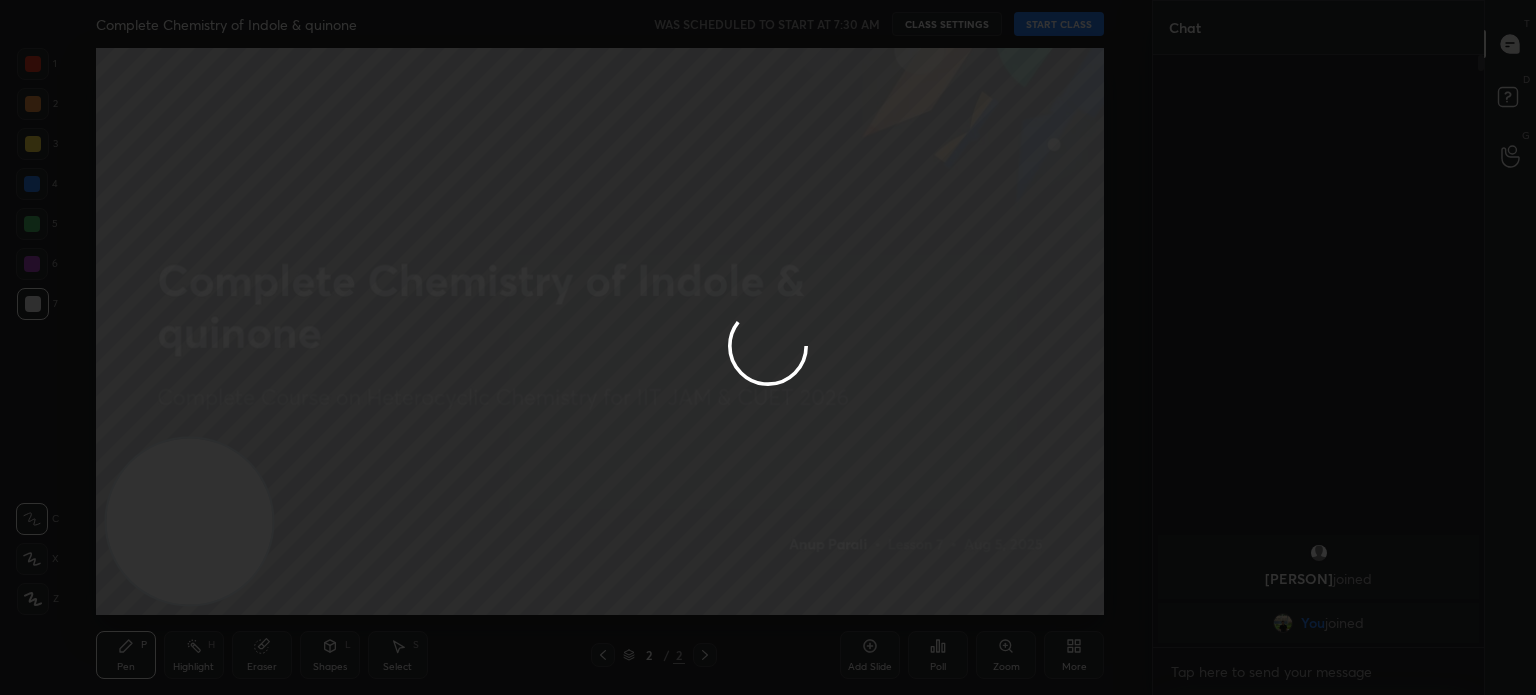 type on "x" 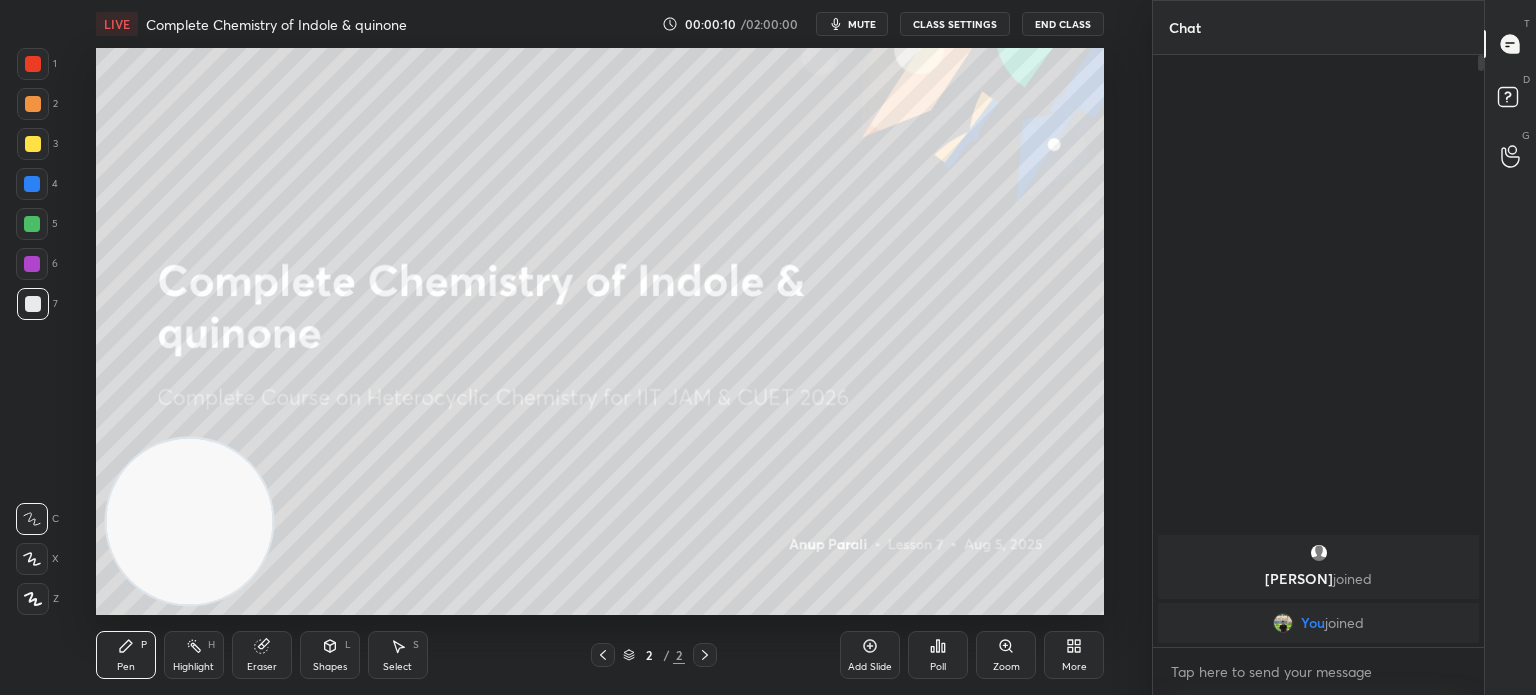 click on "1 2 3 4 5 6 7 C X Z C X Z E E Erase all H H LIVE Complete Chemistry of Indole & quinone 00:00:10 / 02:00:00 mute CLASS SETTINGS End Class Setting up your live class Poll for secs No correct answer Start poll Back Complete Chemistry of Indole & quinone • L7 of Complete Course on Heterocyclic Chemistry for IIT JAM & CUET 2026 [NAME] Pen P Highlight H Eraser Shapes L Select S 2 / 2 Add Slide Poll More" at bounding box center (568, 347) 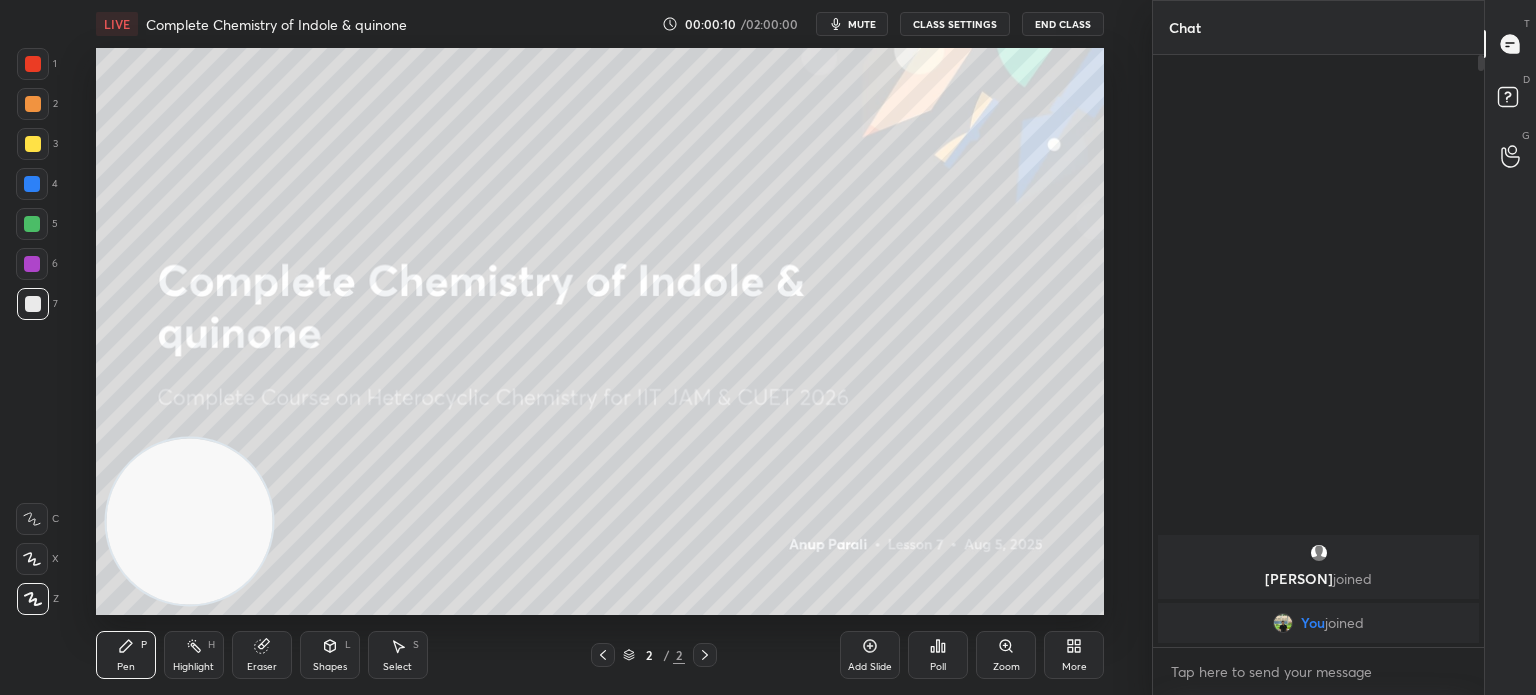 click 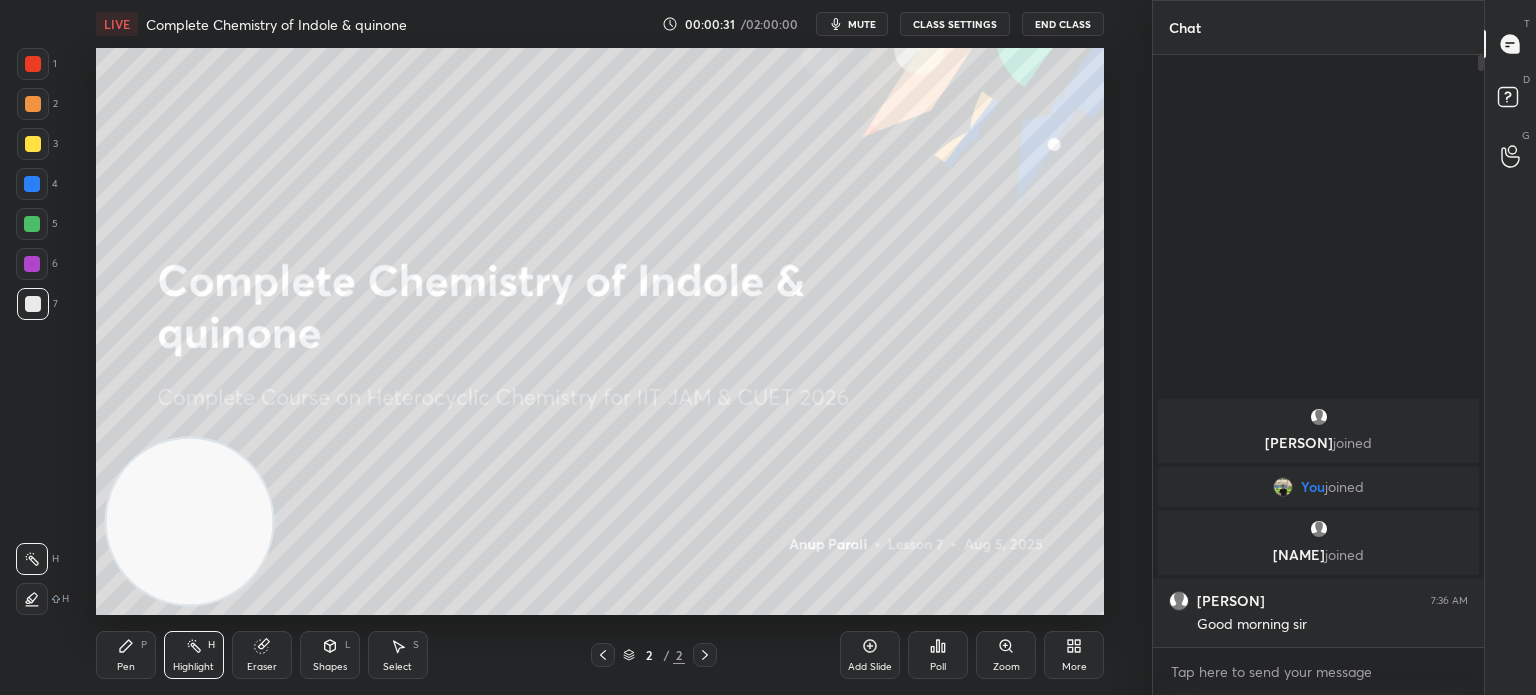 click on "More" at bounding box center [1074, 655] 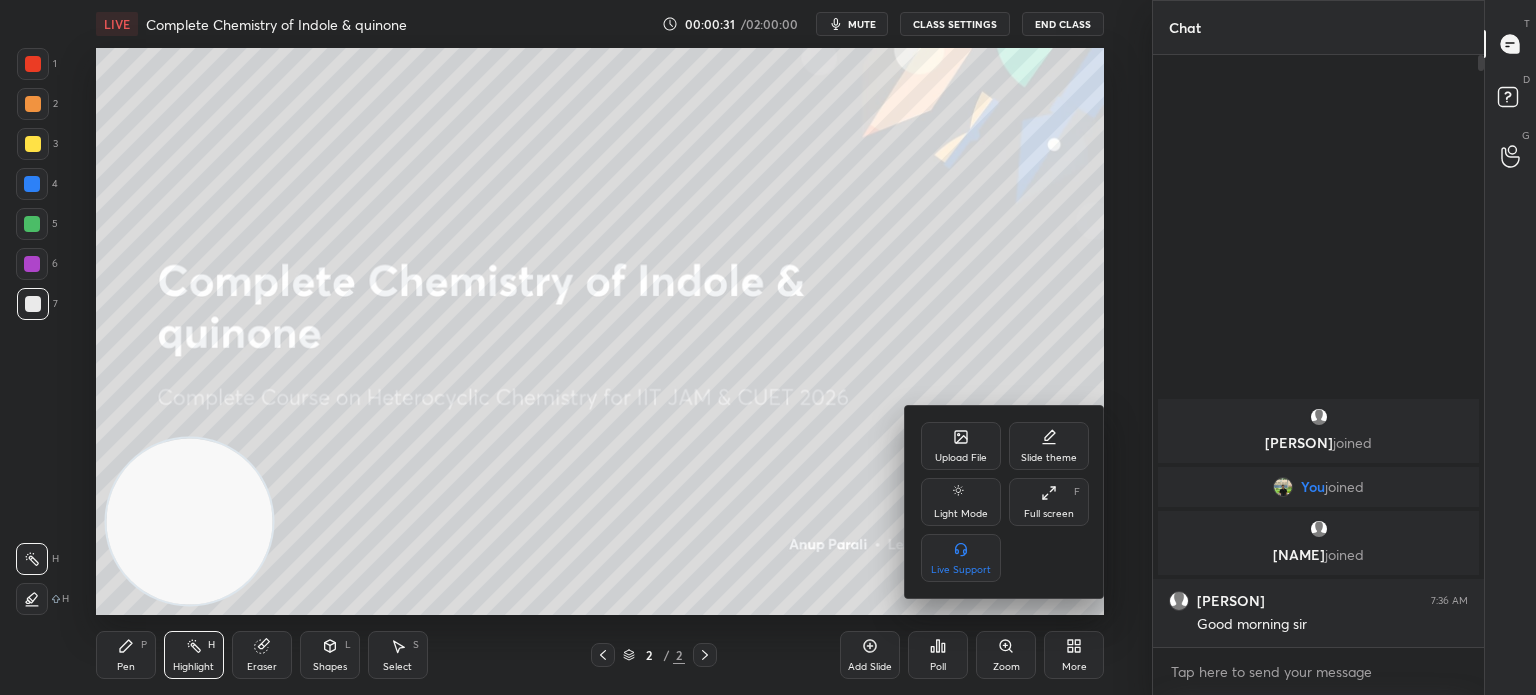 click on "Upload File" at bounding box center [961, 446] 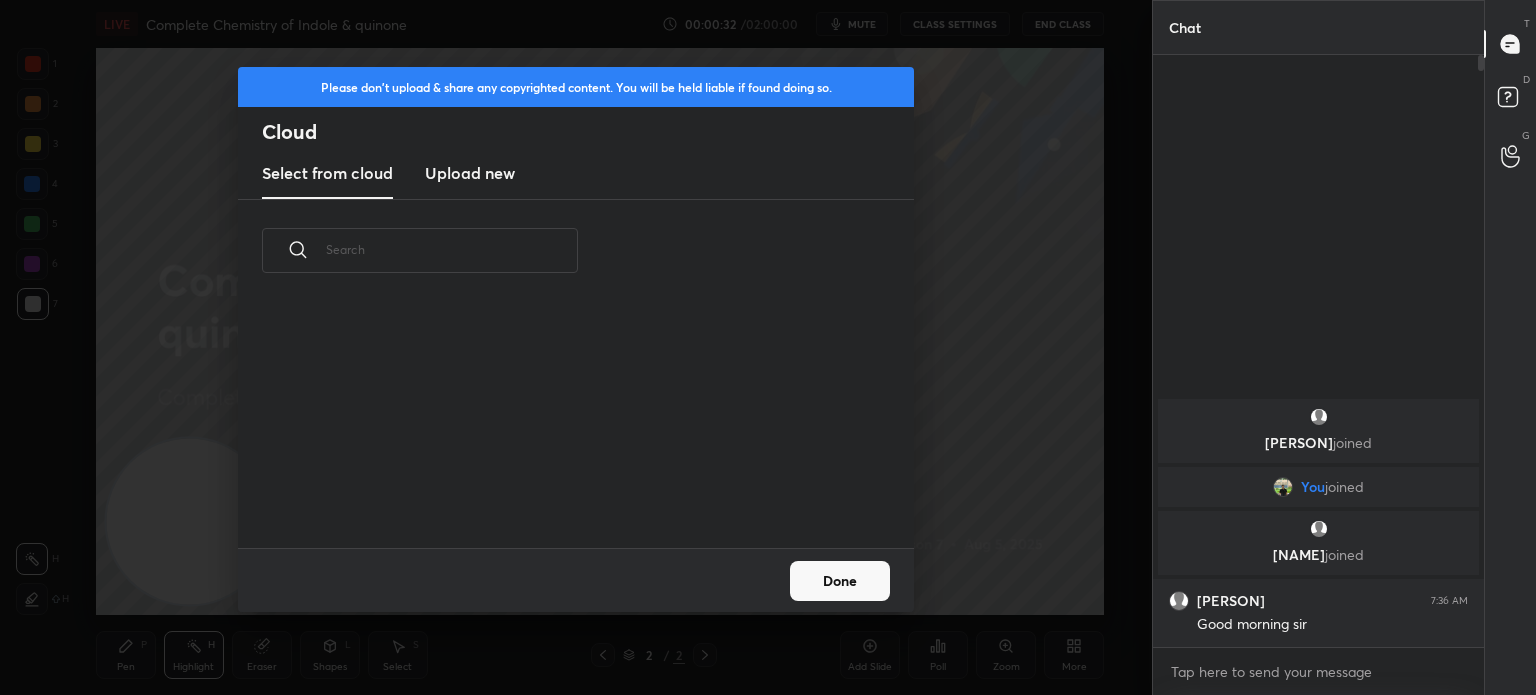 click on "Upload new" at bounding box center (470, 173) 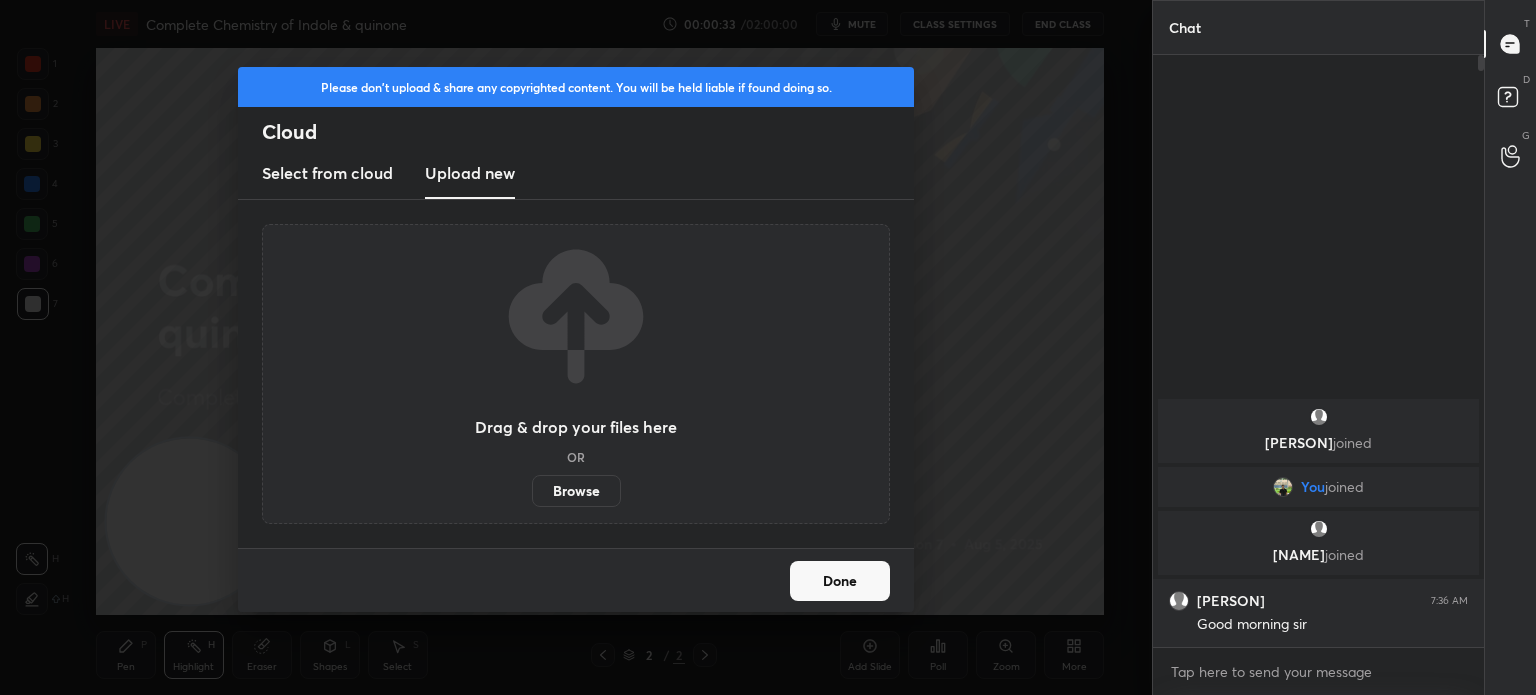 click on "Browse" at bounding box center (576, 491) 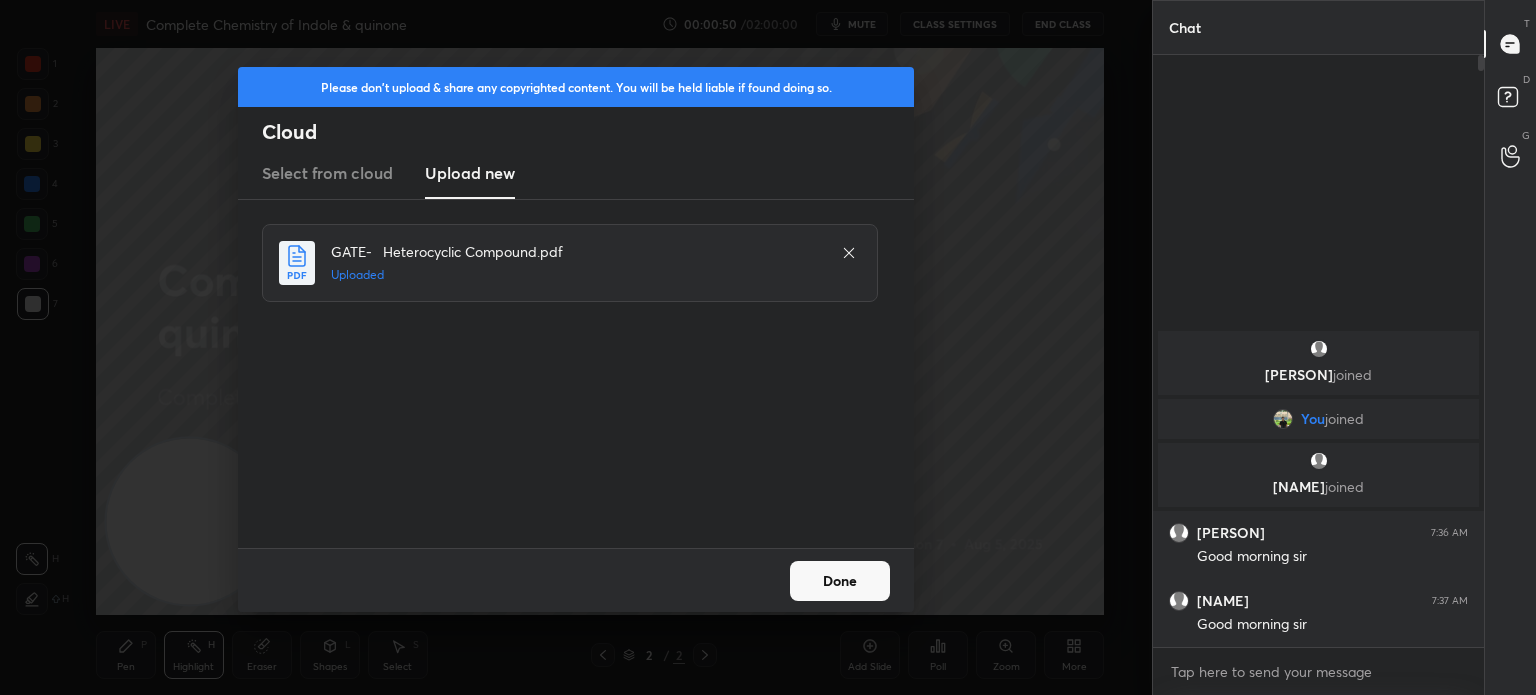 click on "Done" at bounding box center [840, 581] 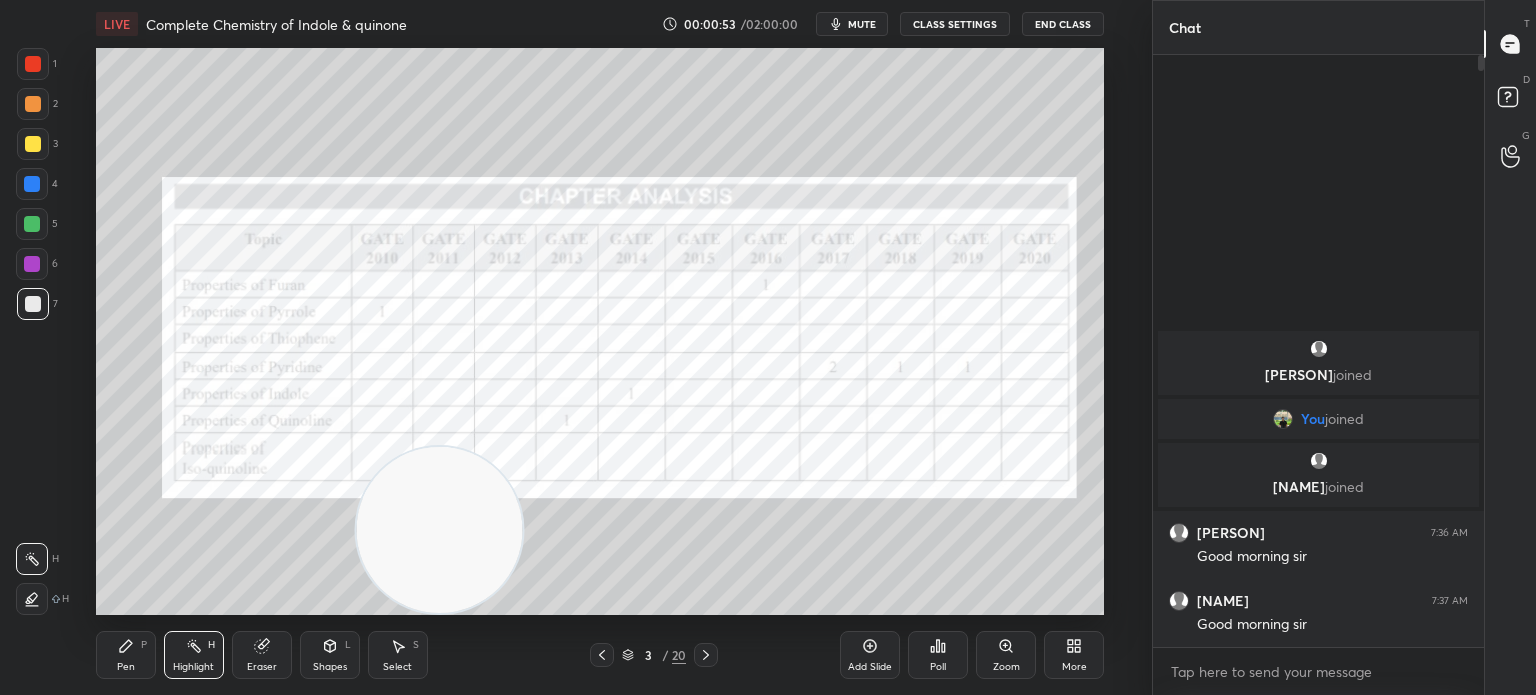 drag, startPoint x: 189, startPoint y: 539, endPoint x: 419, endPoint y: 590, distance: 235.5865 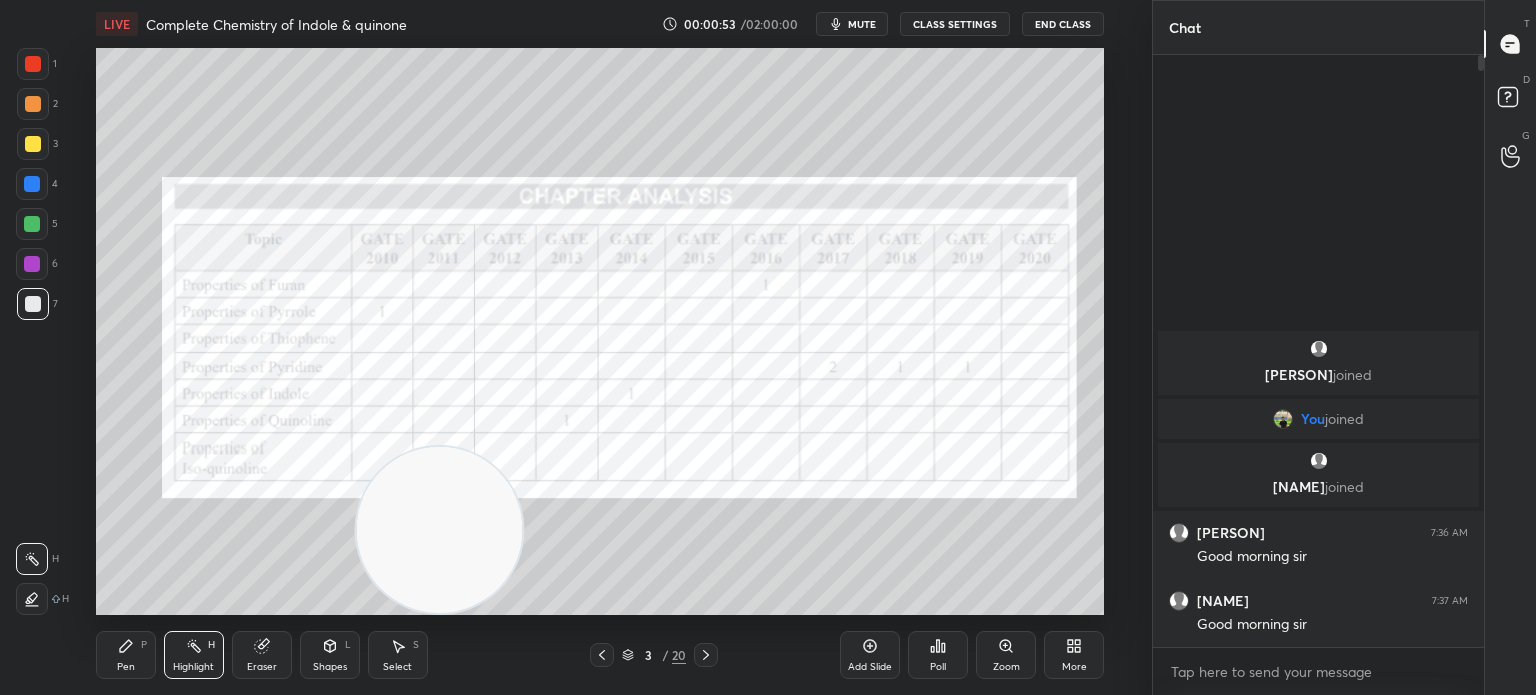 click at bounding box center [439, 530] 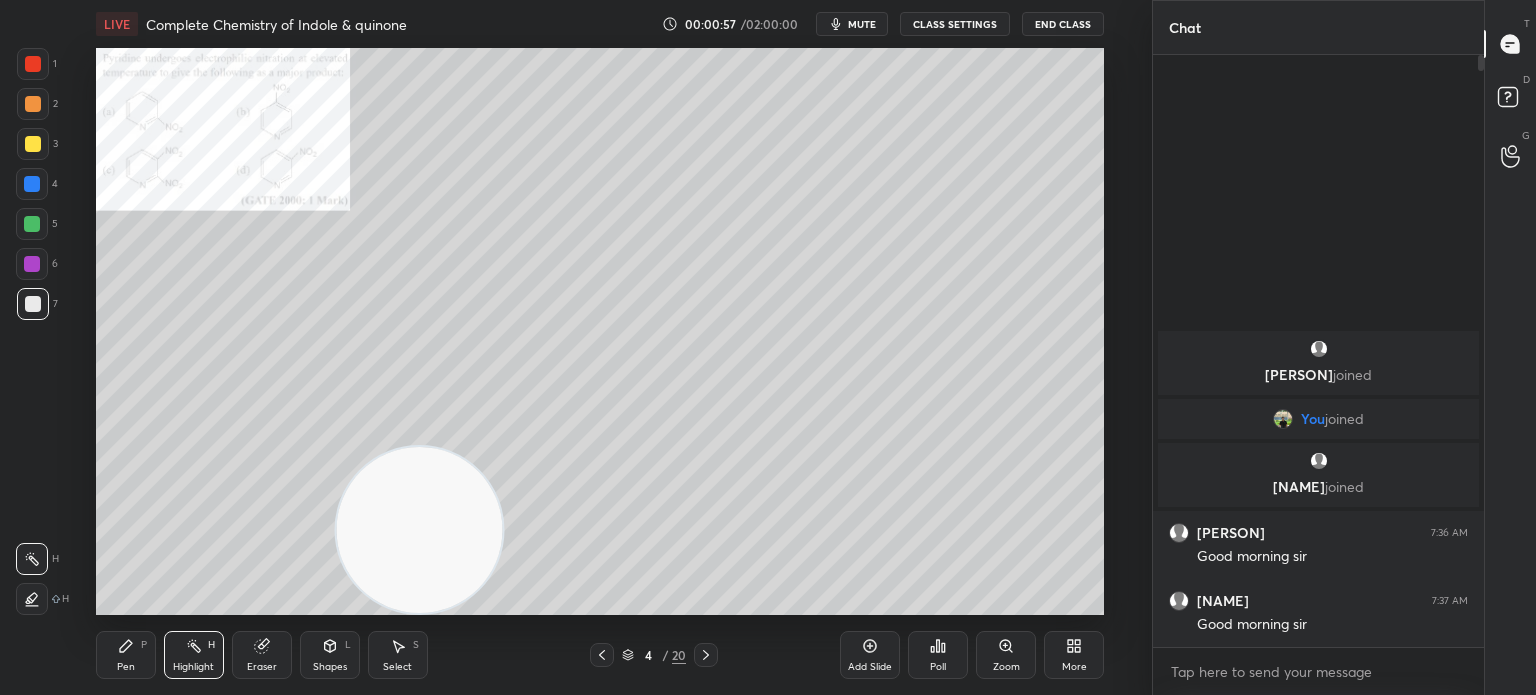 click on "Zoom" at bounding box center (1006, 655) 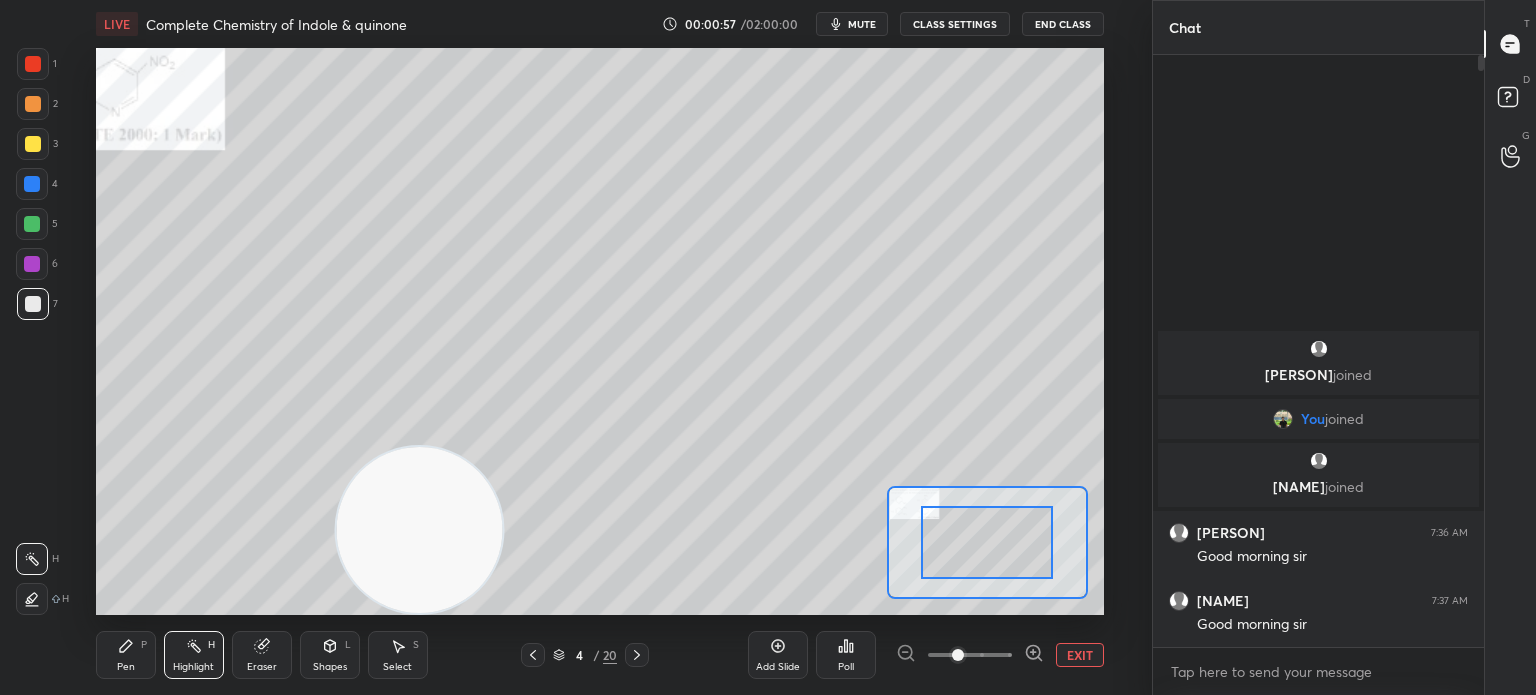 click at bounding box center (958, 655) 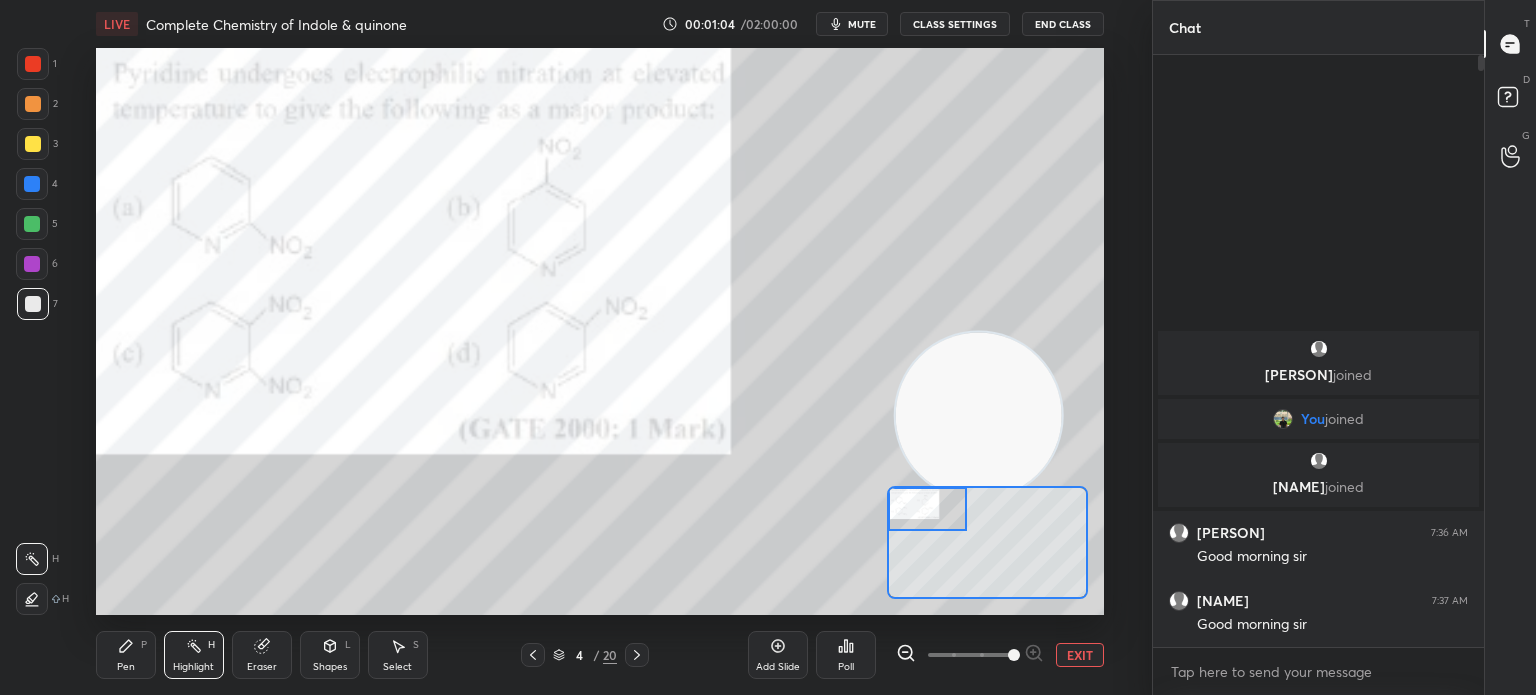 click 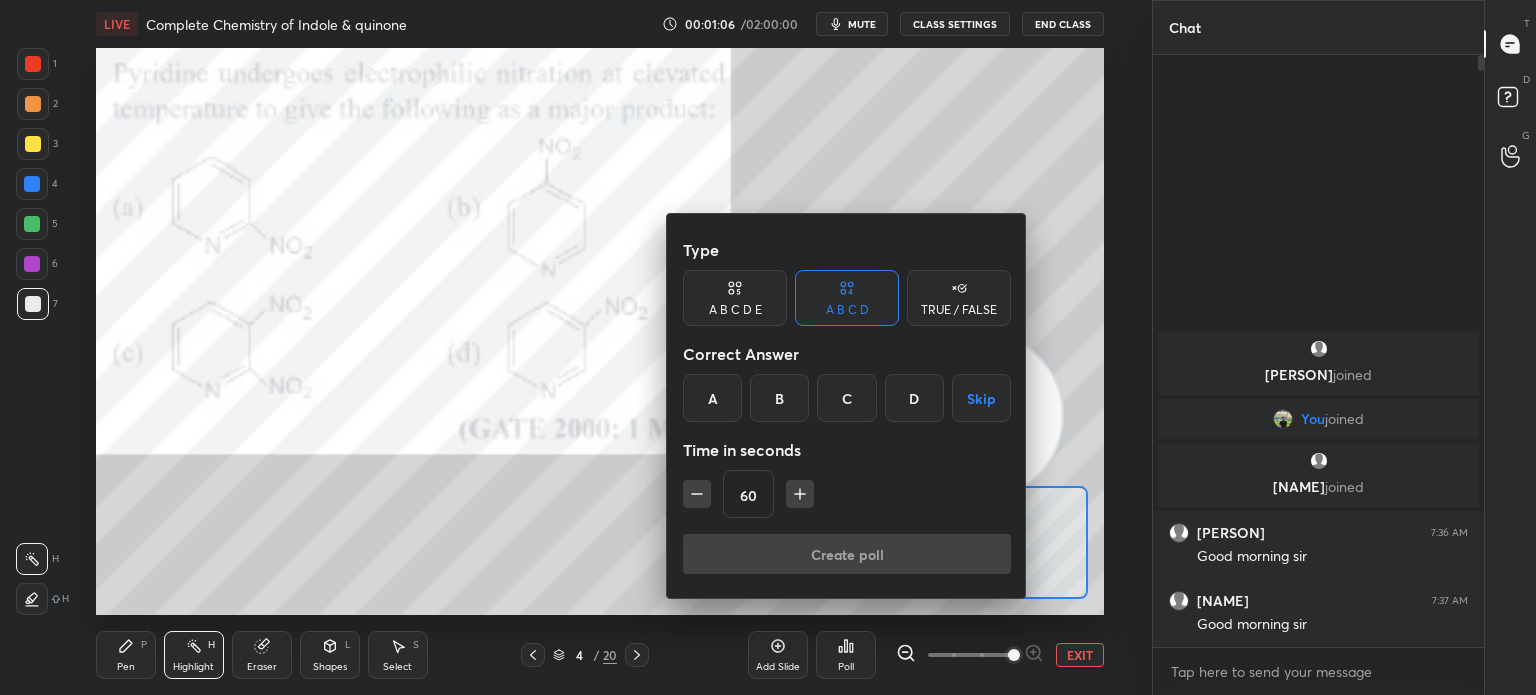 click on "D" at bounding box center (914, 398) 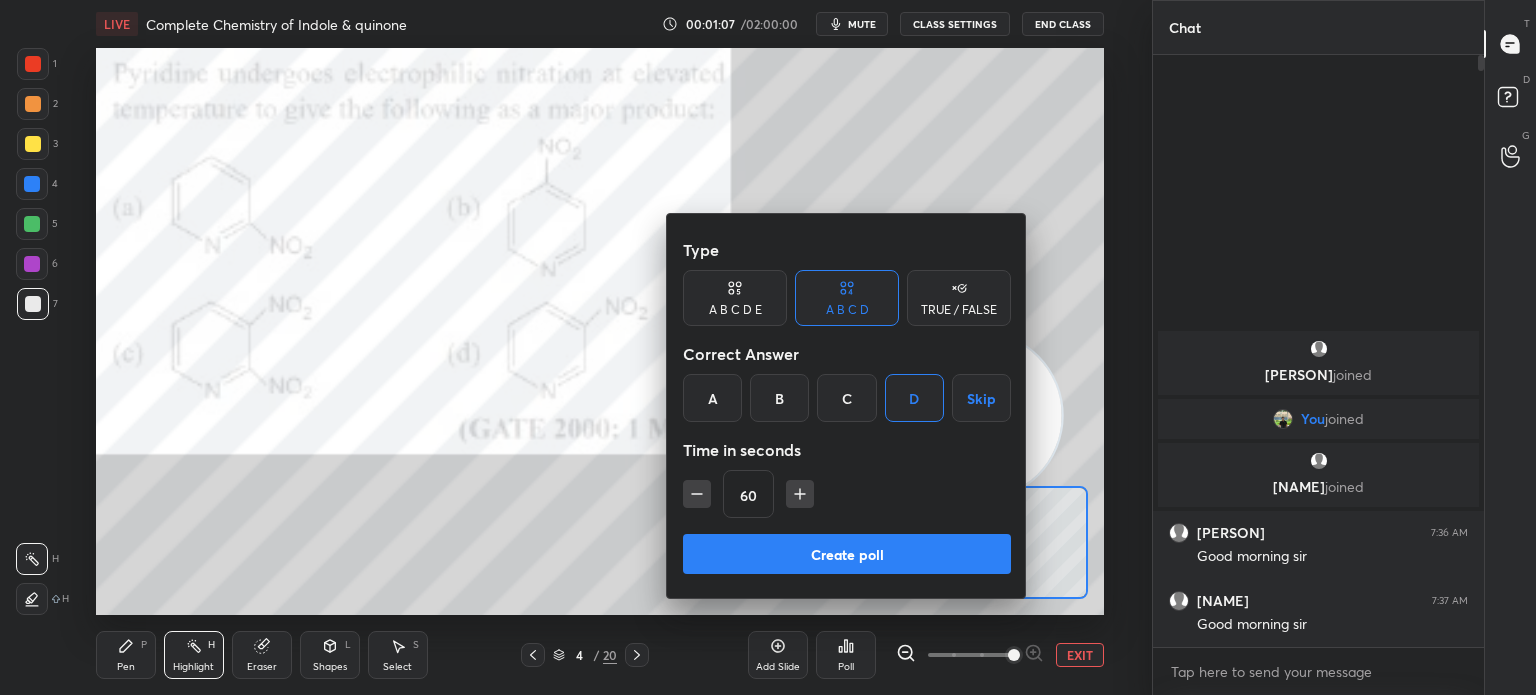 click 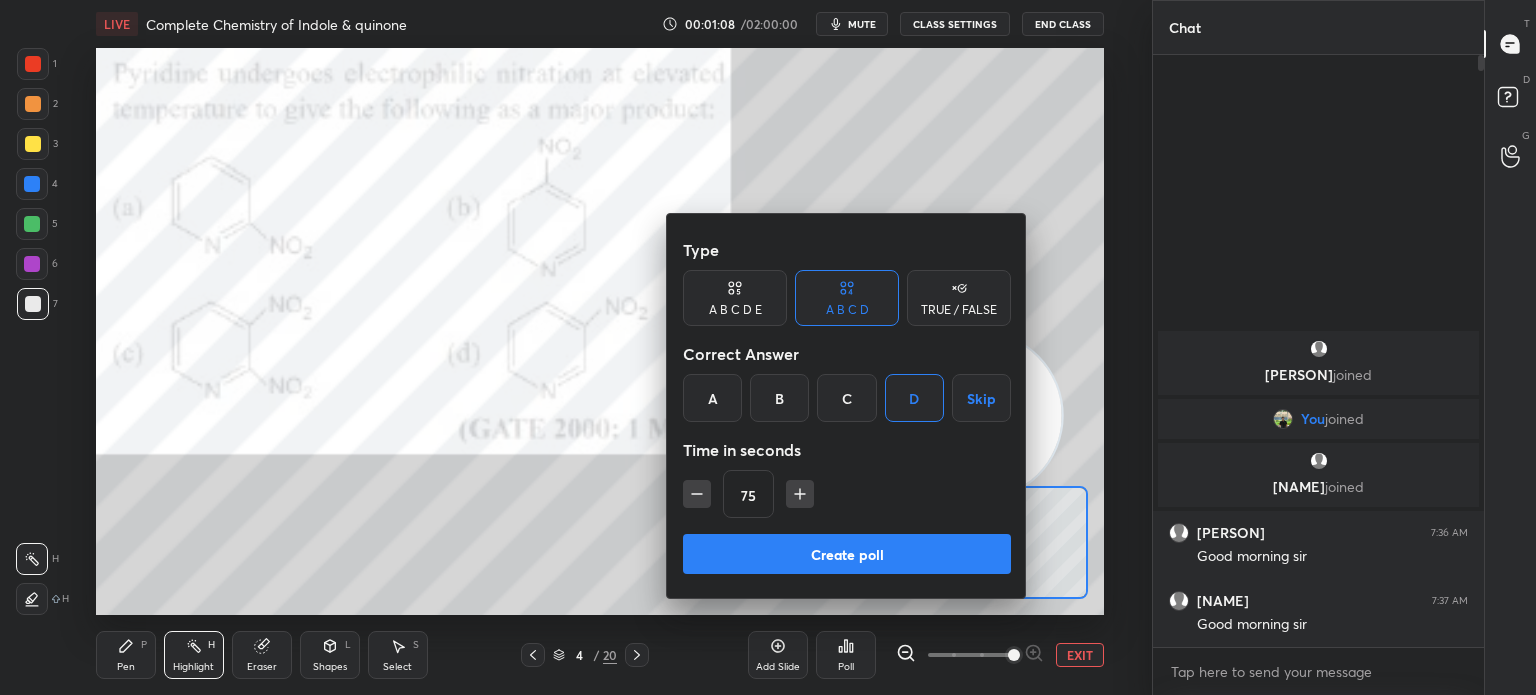 click on "Create poll" at bounding box center (847, 554) 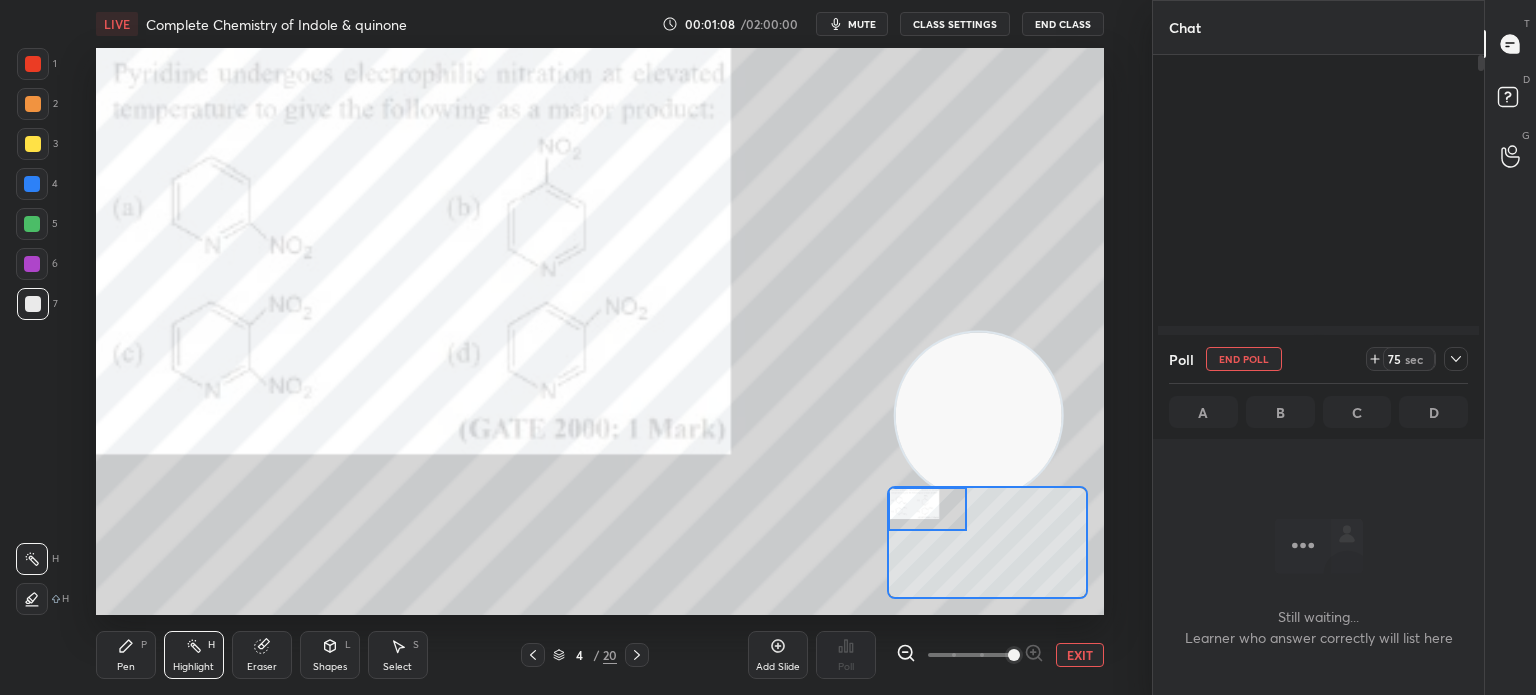 scroll, scrollTop: 544, scrollLeft: 325, axis: both 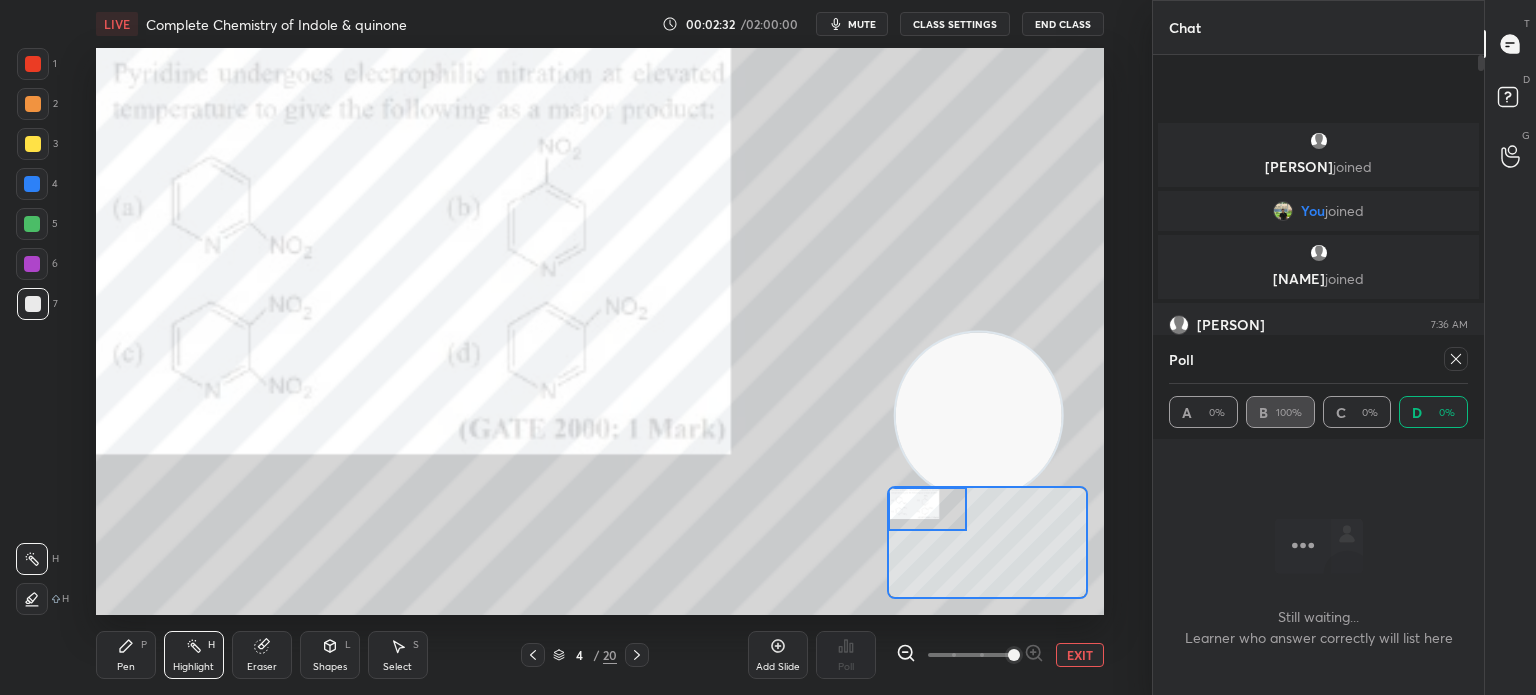 click on "Pen P" at bounding box center (126, 655) 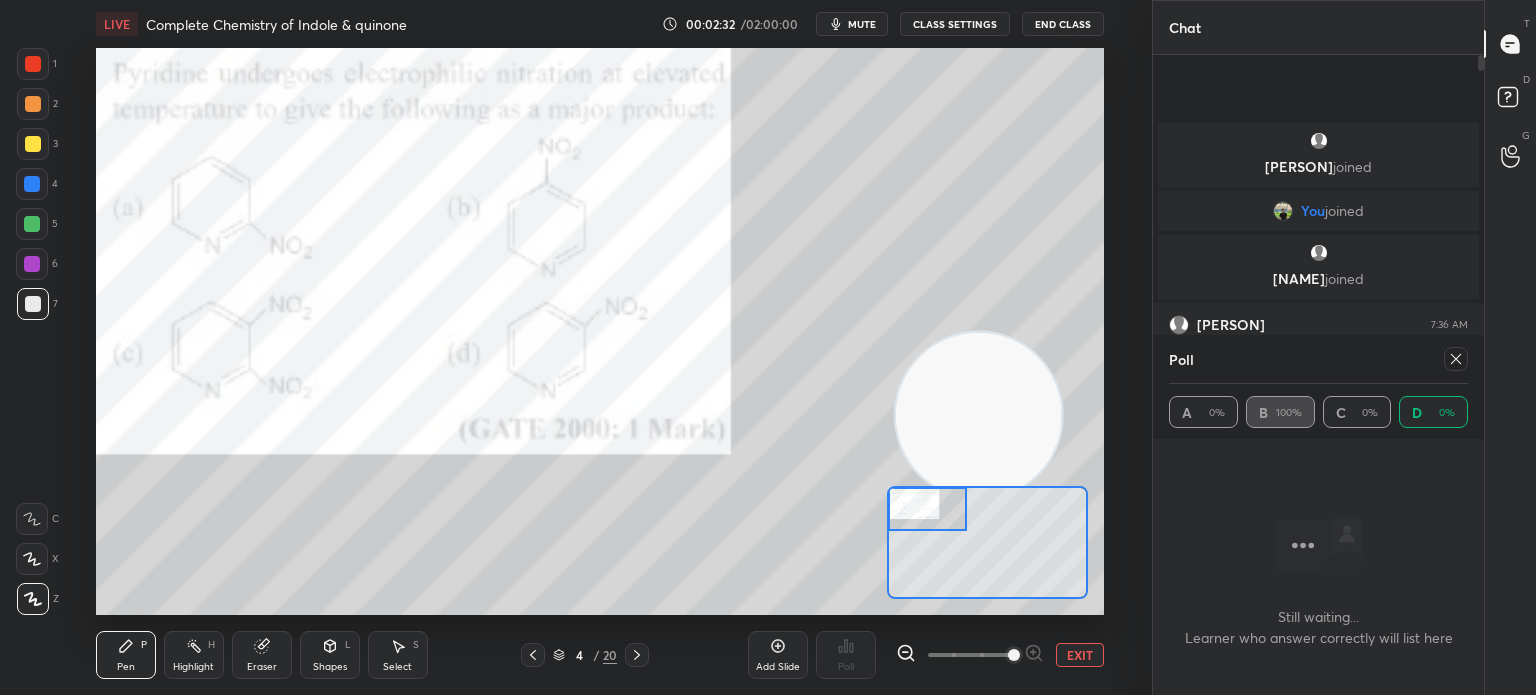click on "Pen P" at bounding box center (126, 655) 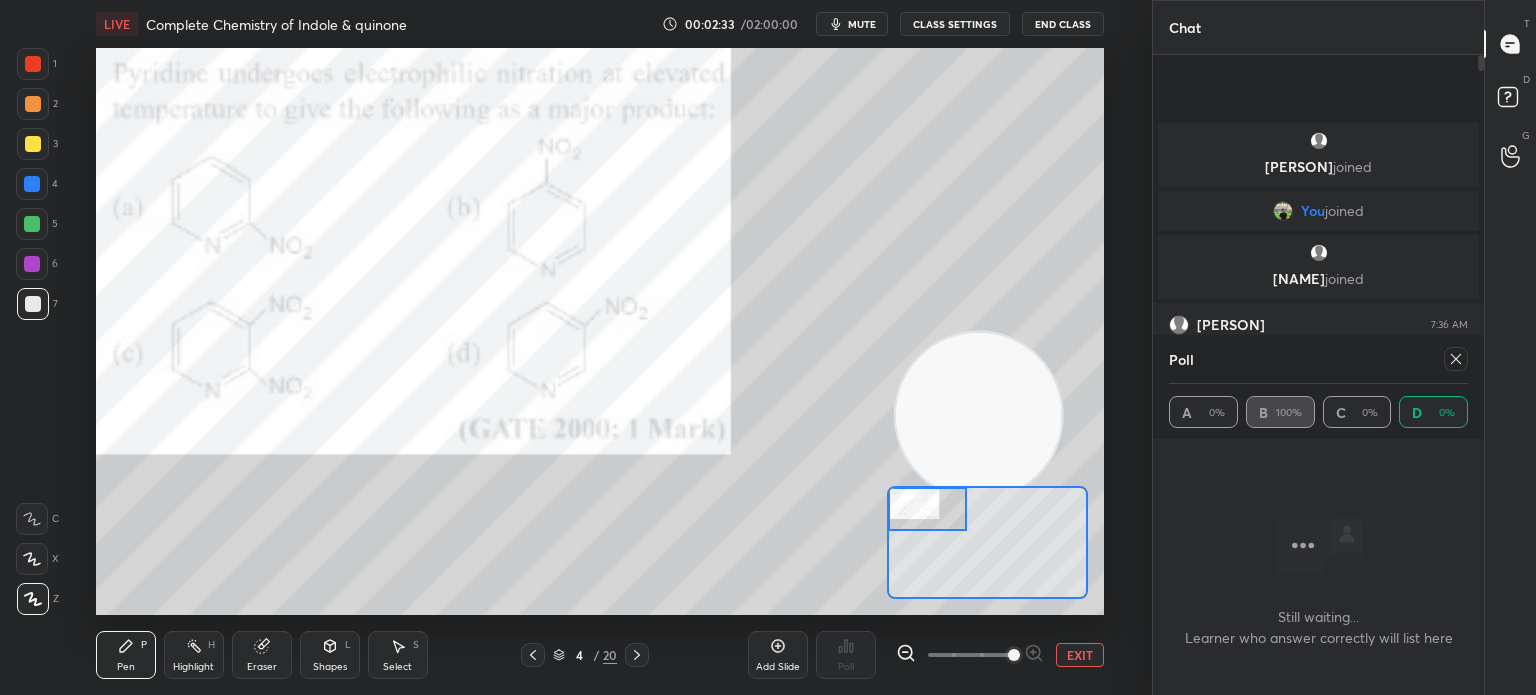 click at bounding box center [33, 64] 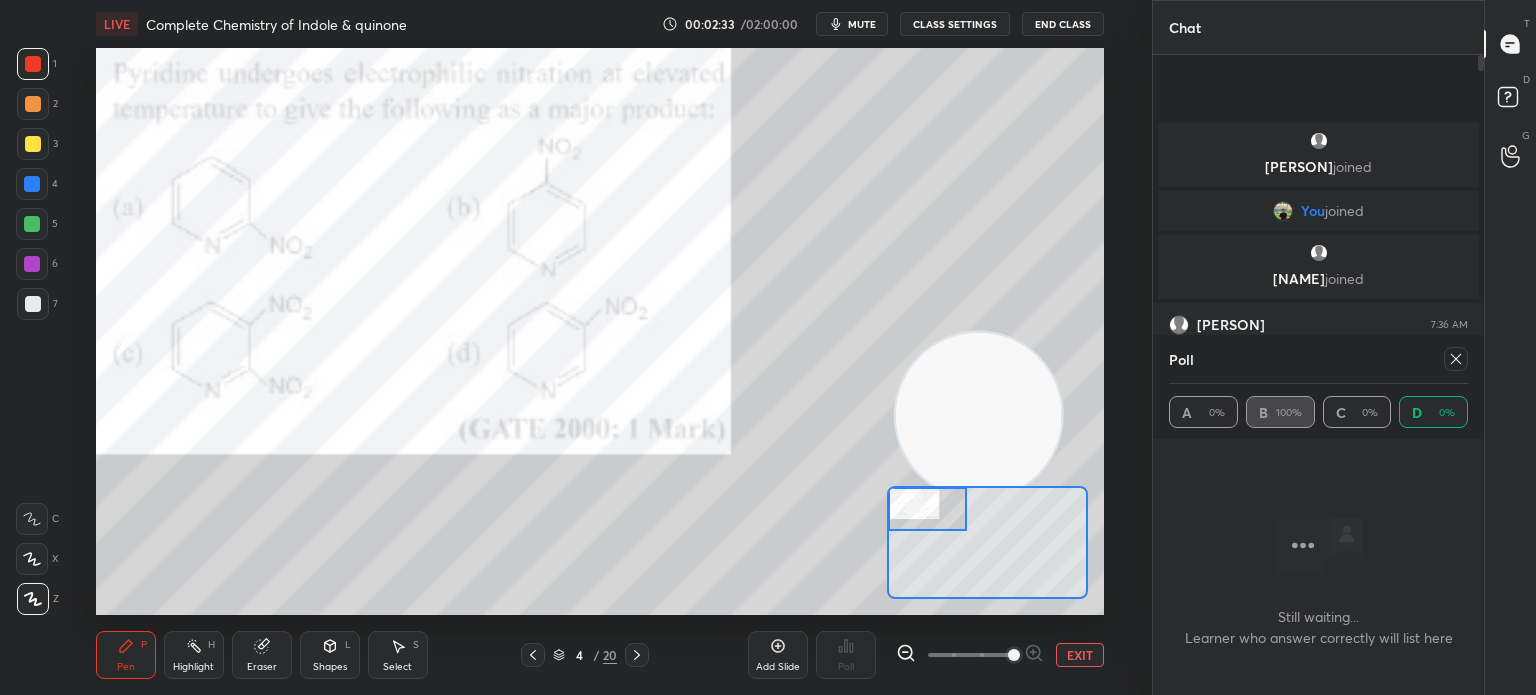 click at bounding box center [33, 64] 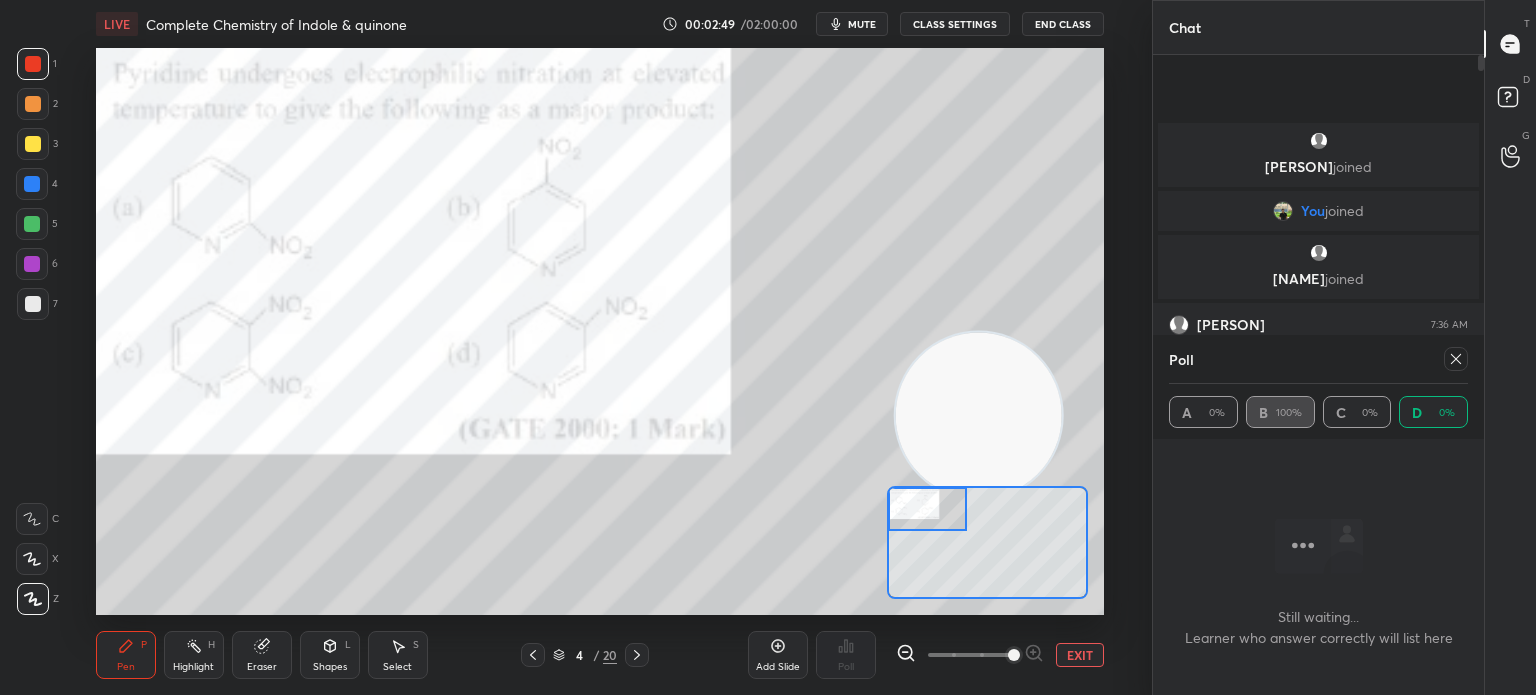 click at bounding box center (33, 104) 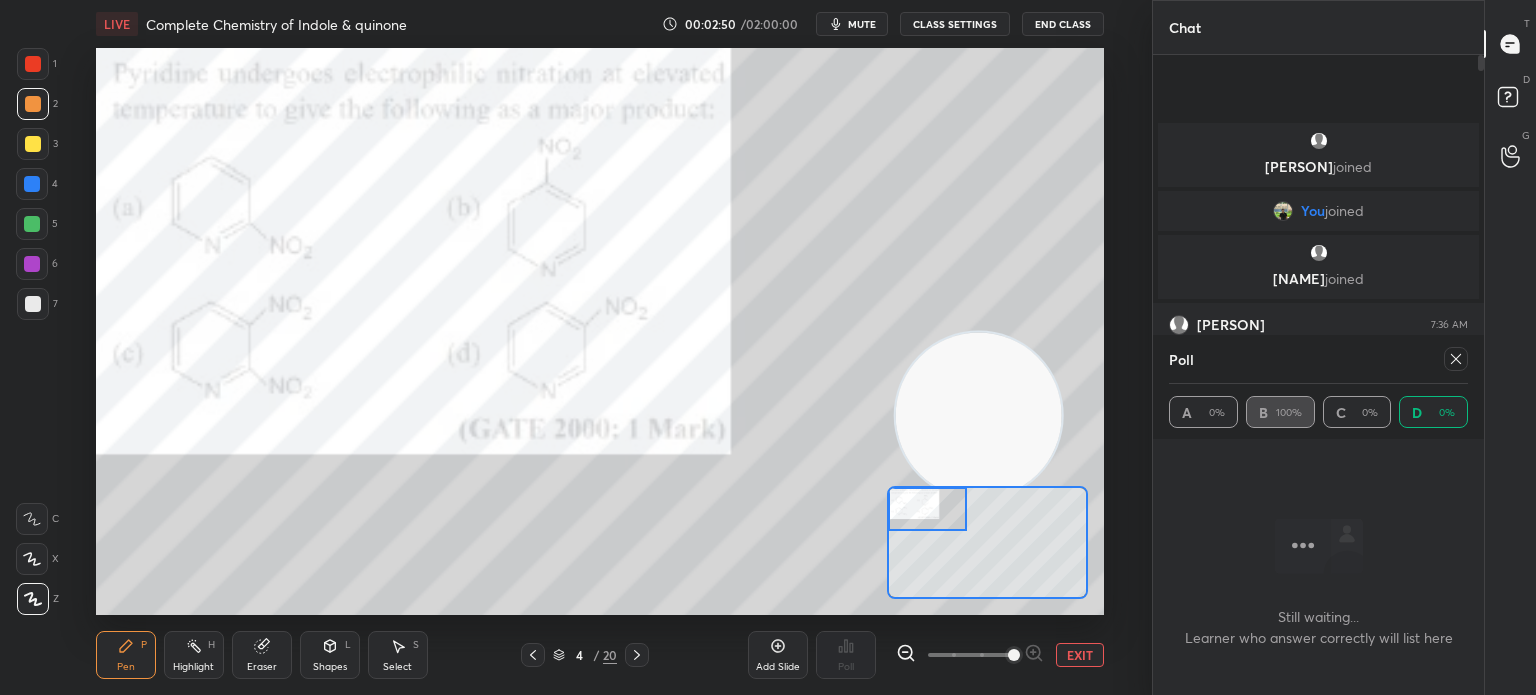 click at bounding box center [33, 104] 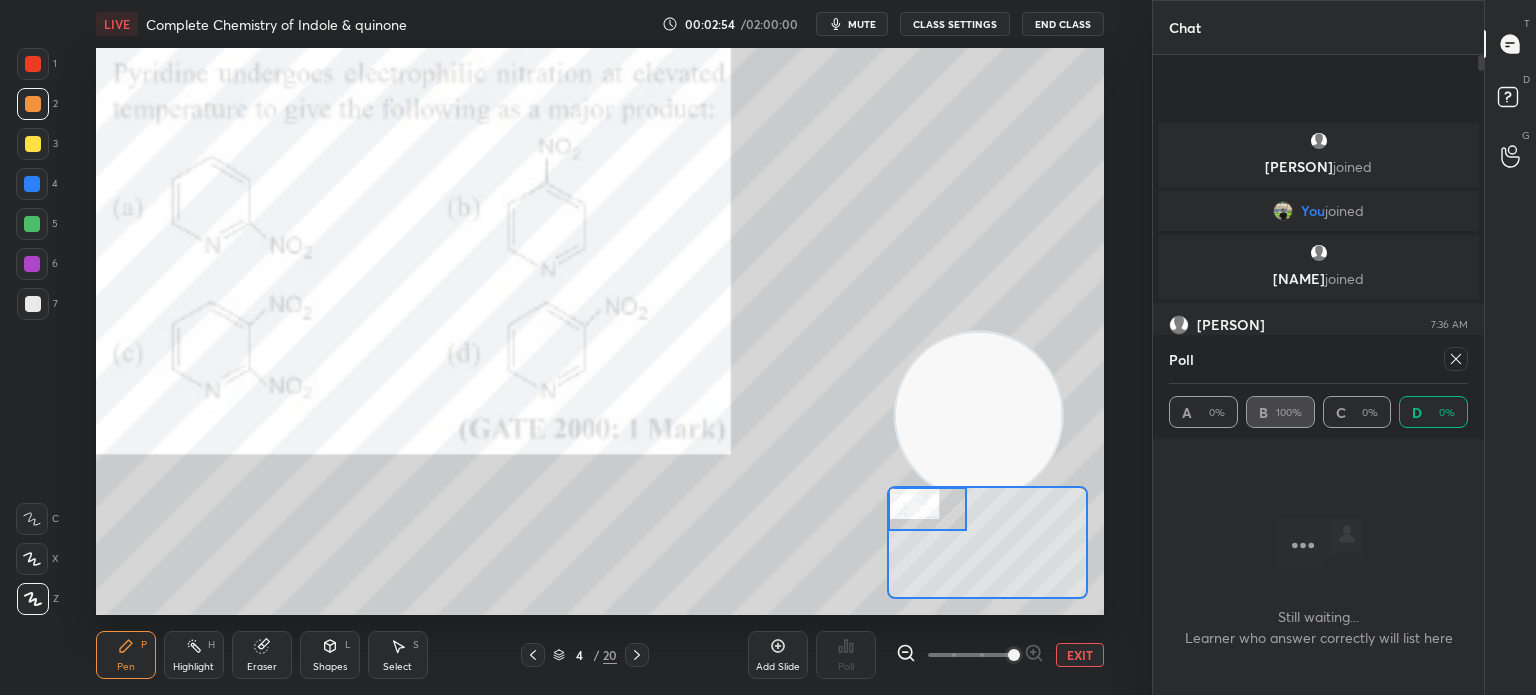 click at bounding box center (33, 64) 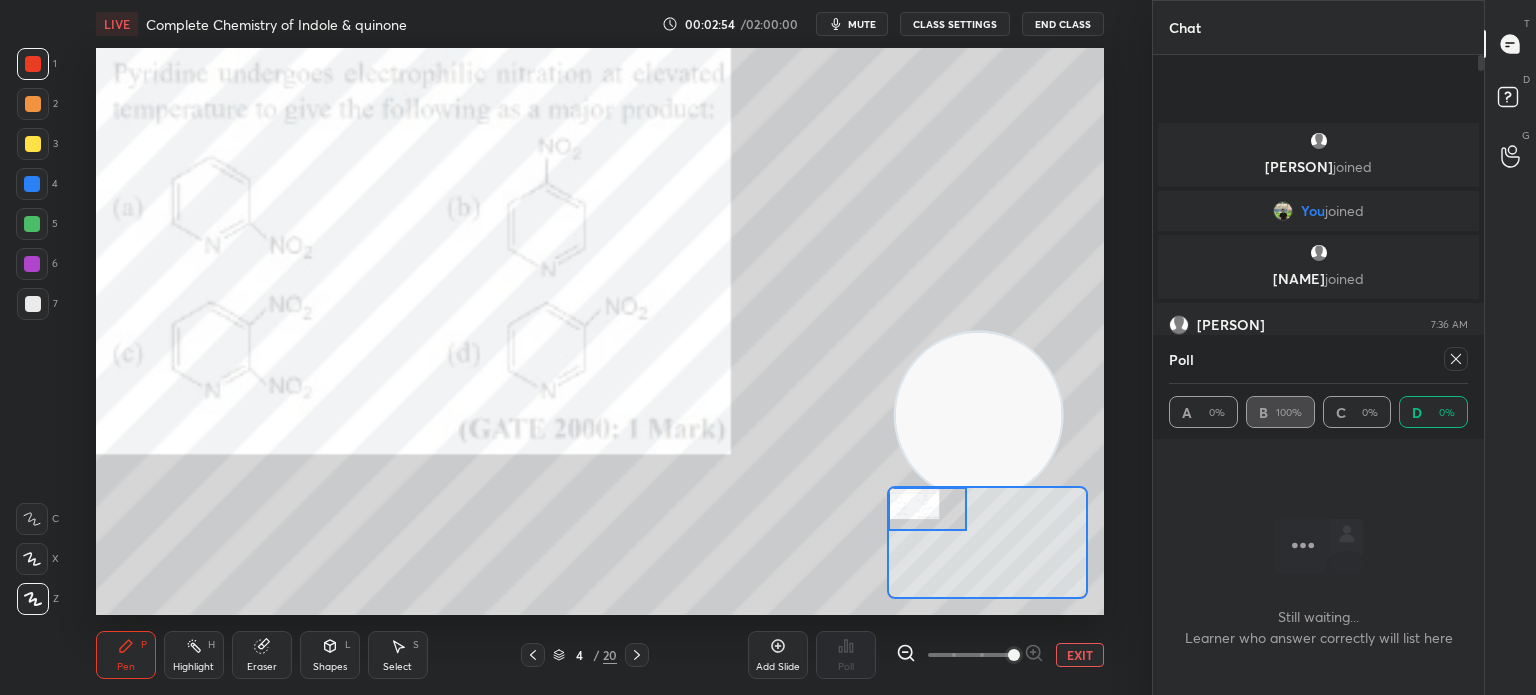 click at bounding box center [33, 64] 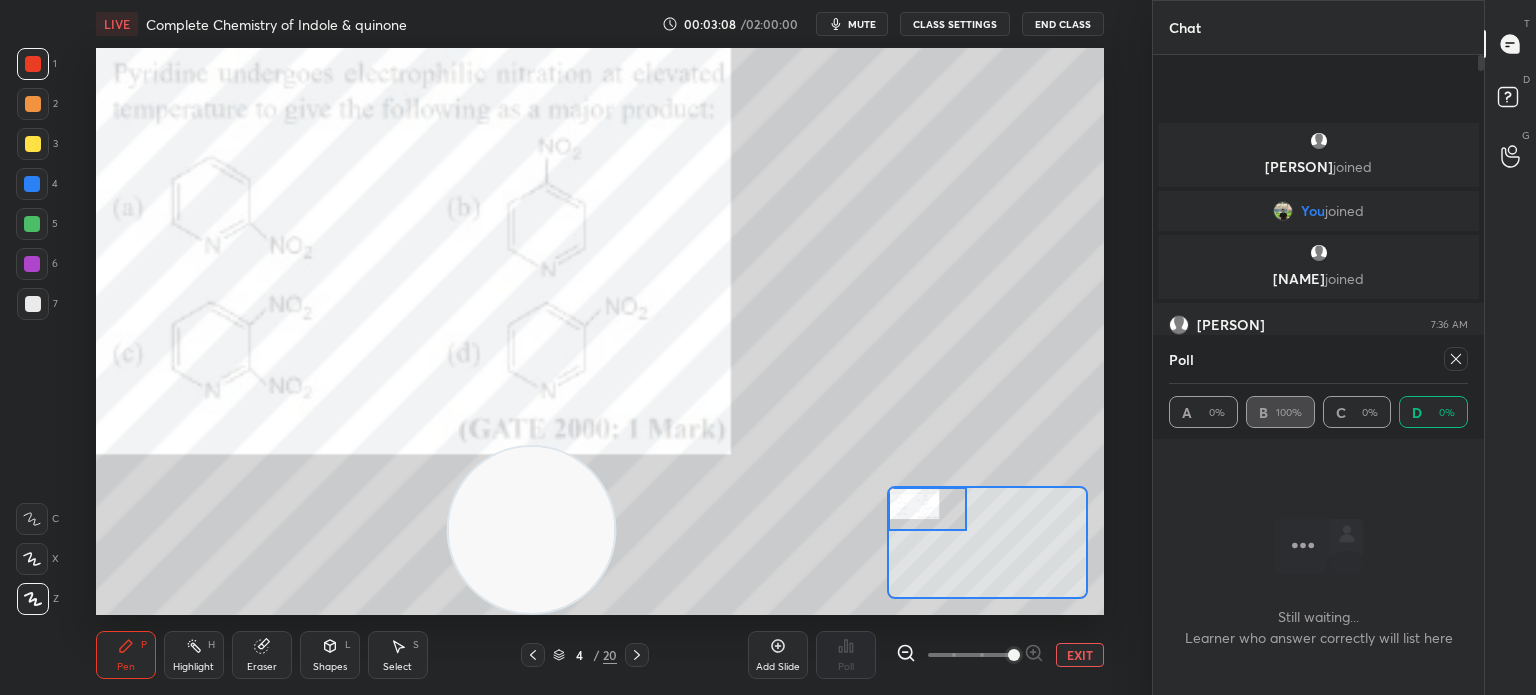 click 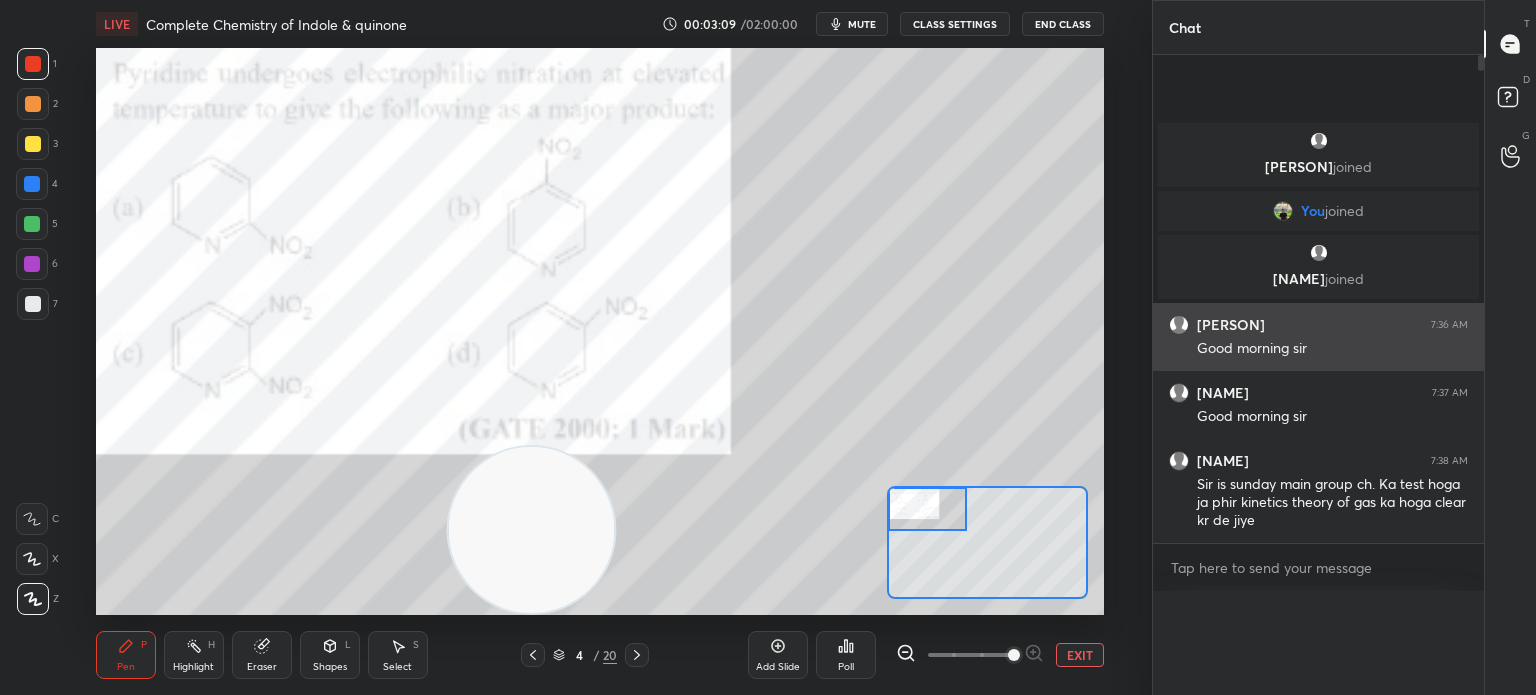 scroll, scrollTop: 6, scrollLeft: 6, axis: both 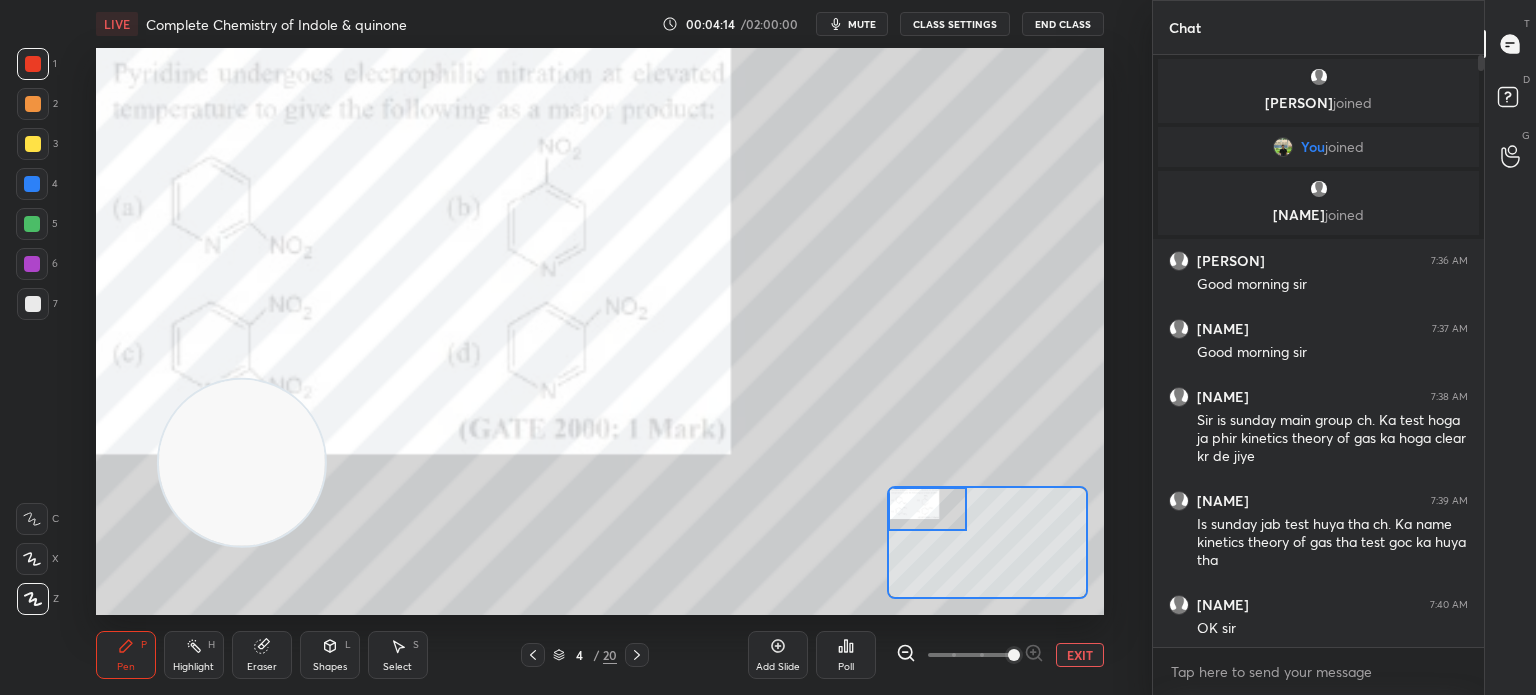 click at bounding box center (637, 655) 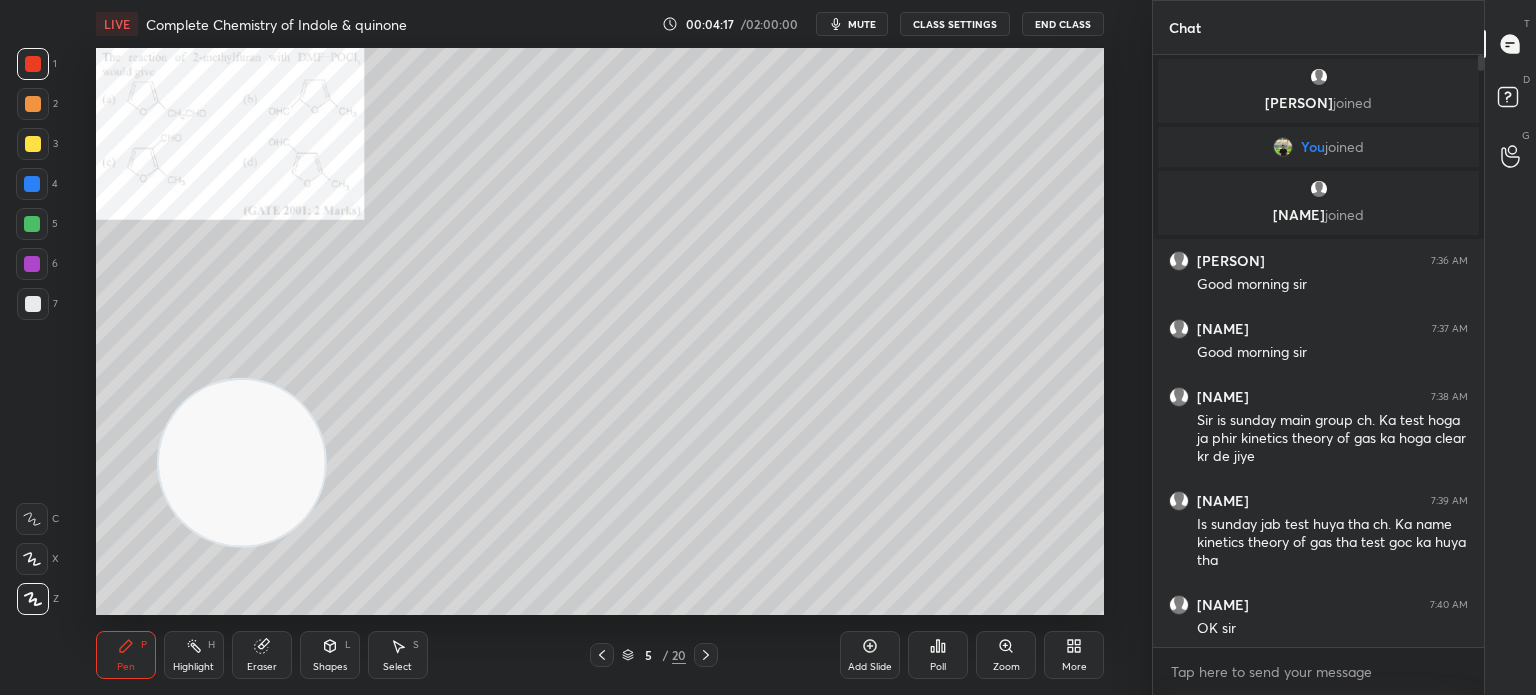 click 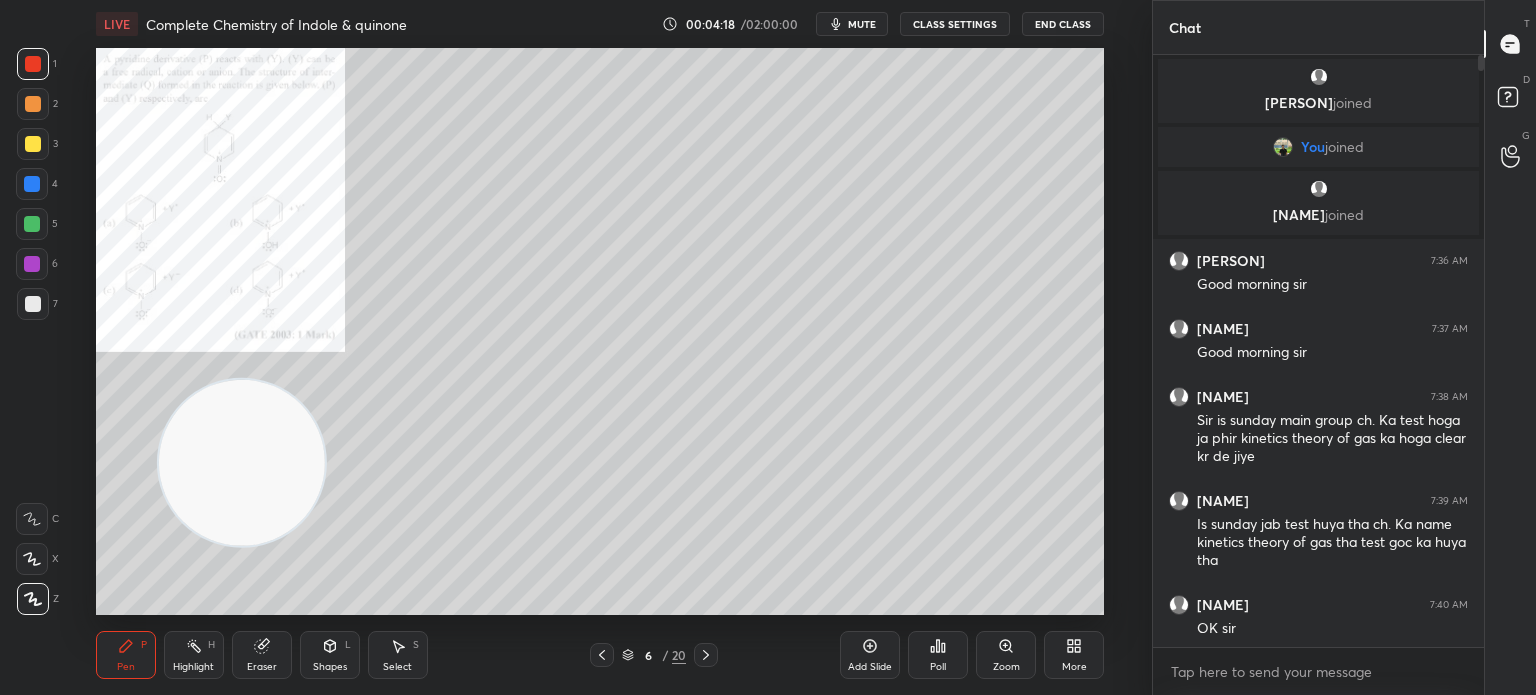 click 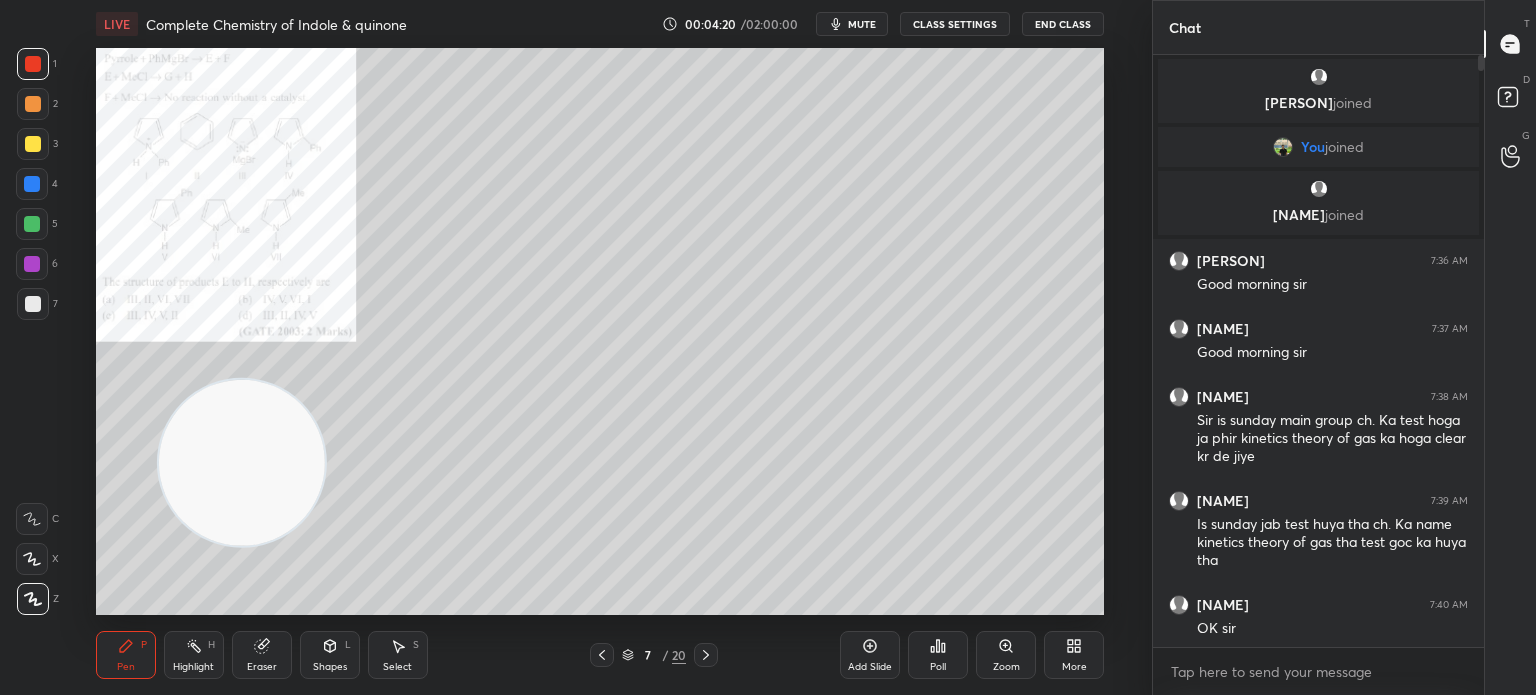 click at bounding box center (706, 655) 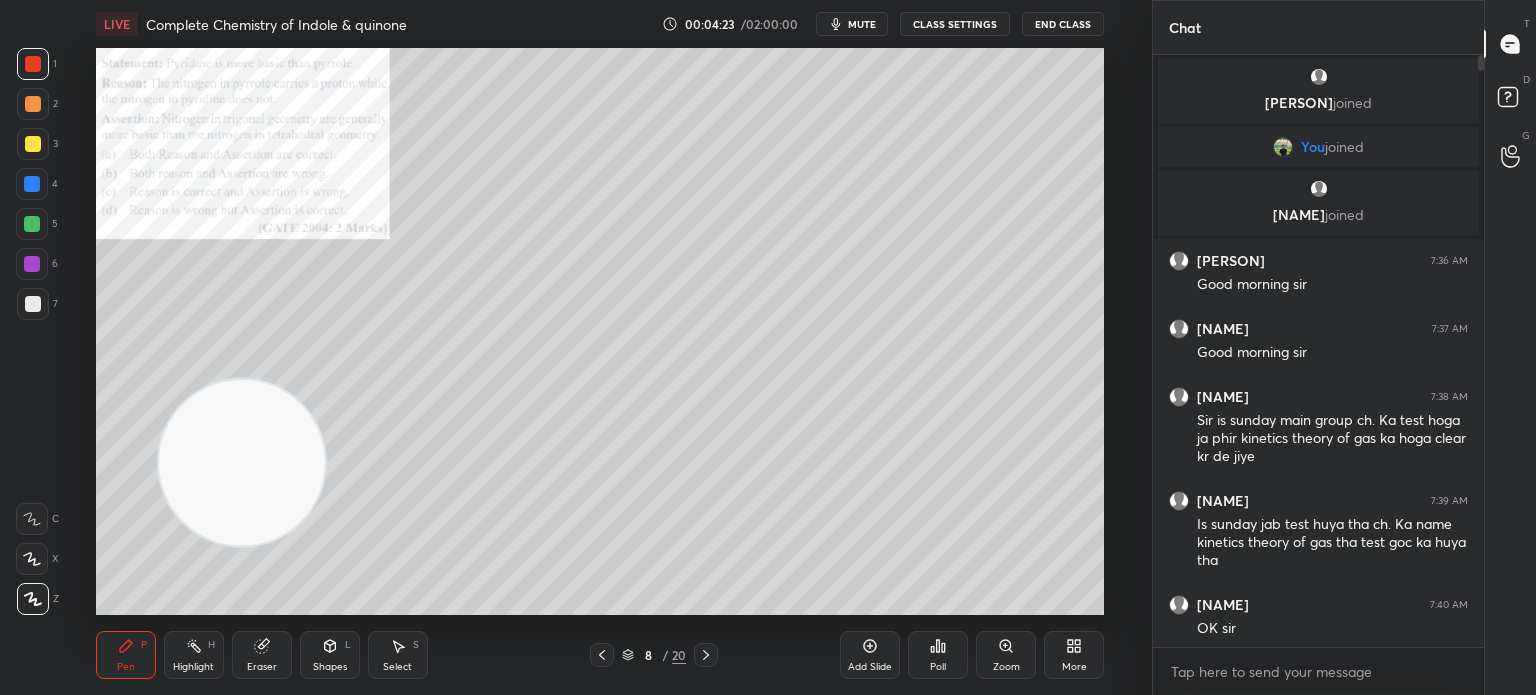 click on "Zoom" at bounding box center (1006, 655) 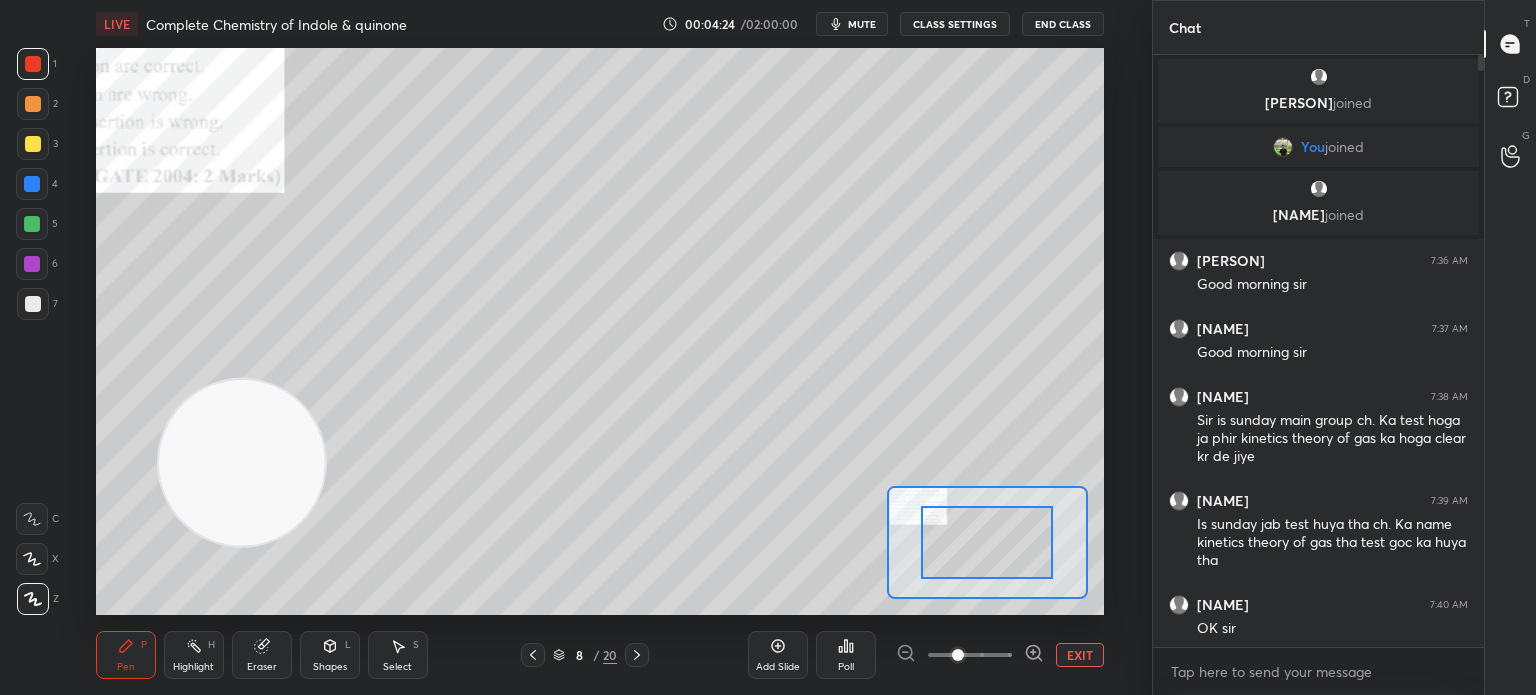 click at bounding box center [958, 655] 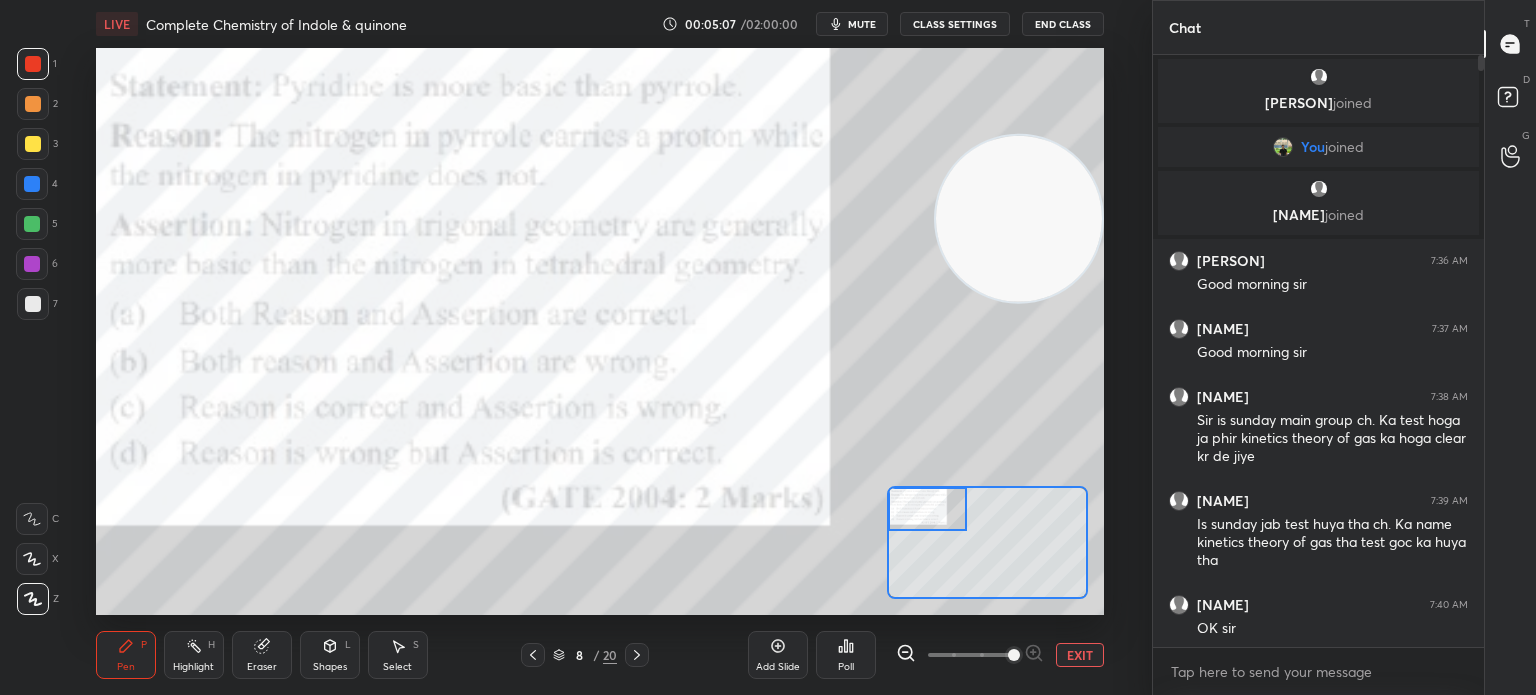 click on "Poll" at bounding box center [846, 655] 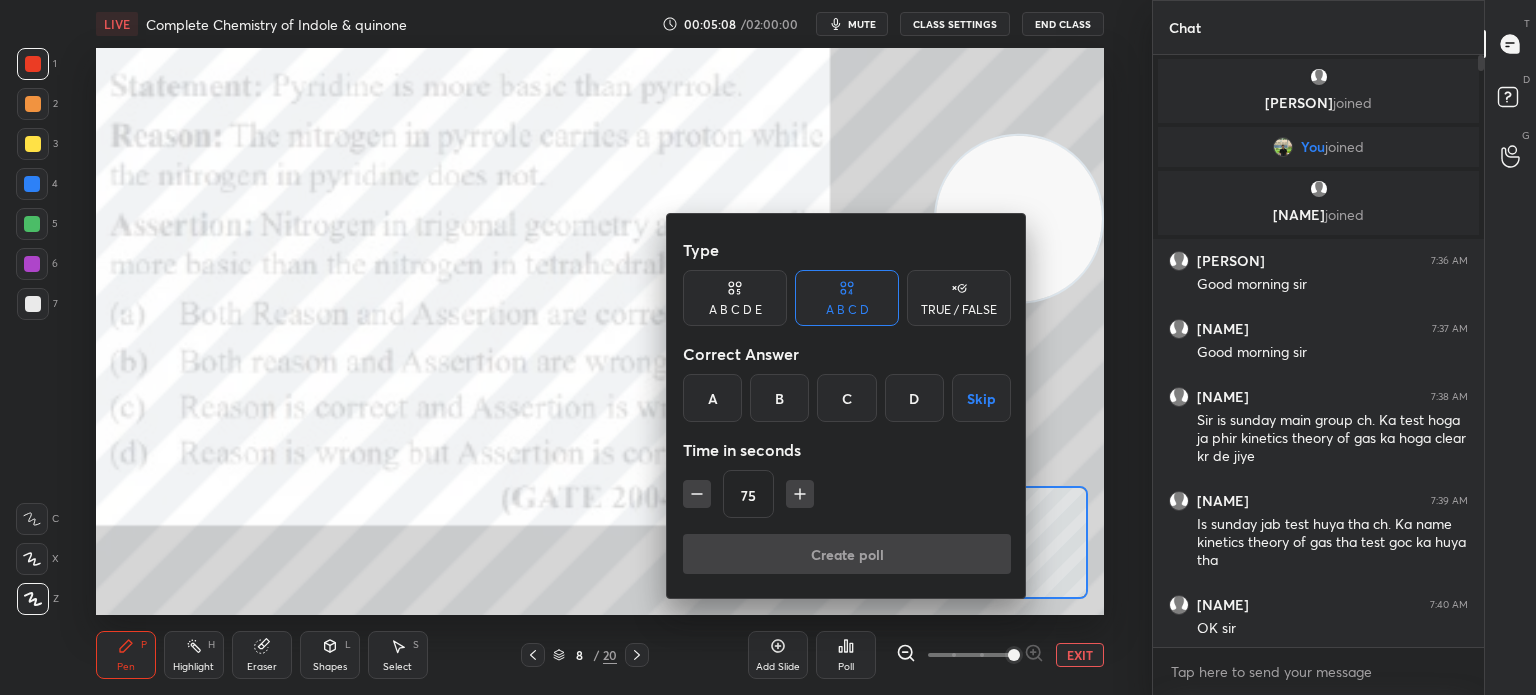 click on "B" at bounding box center [779, 398] 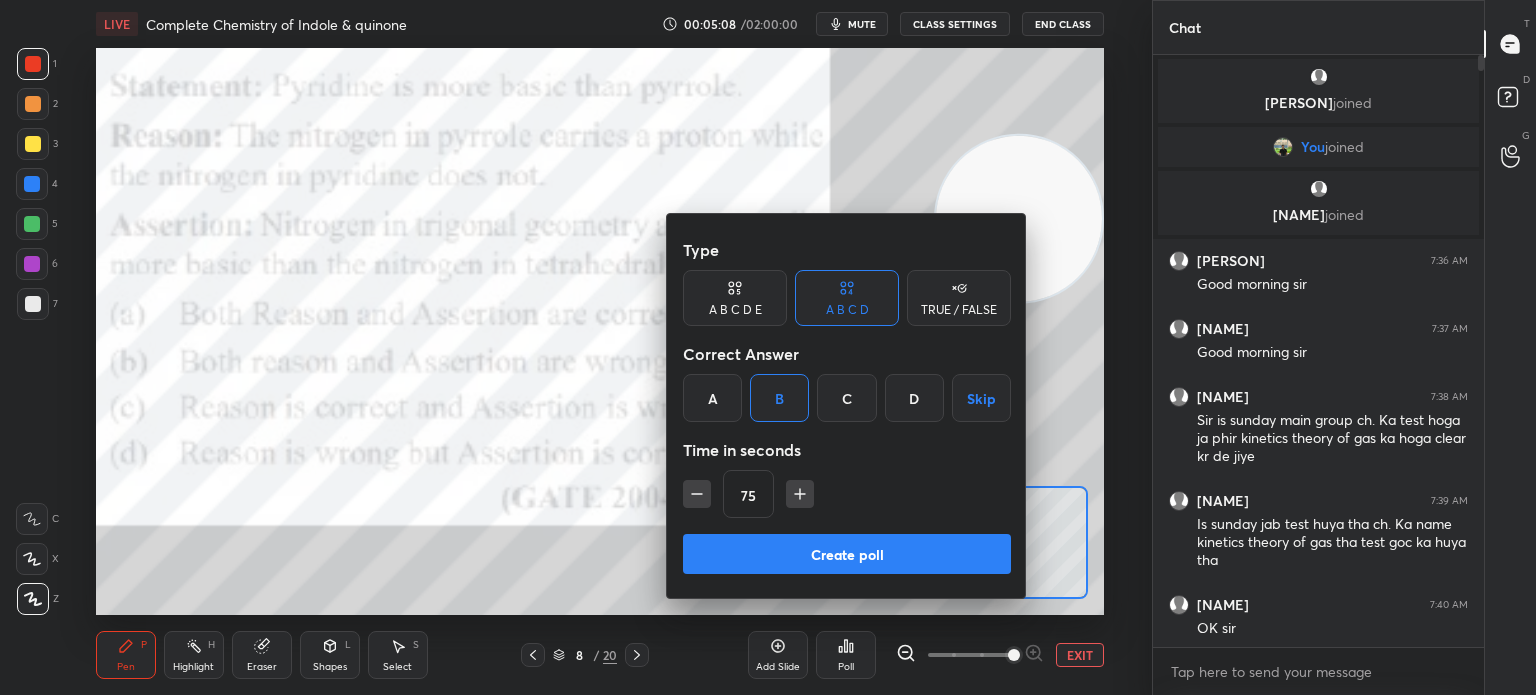 click on "Create poll" at bounding box center (847, 554) 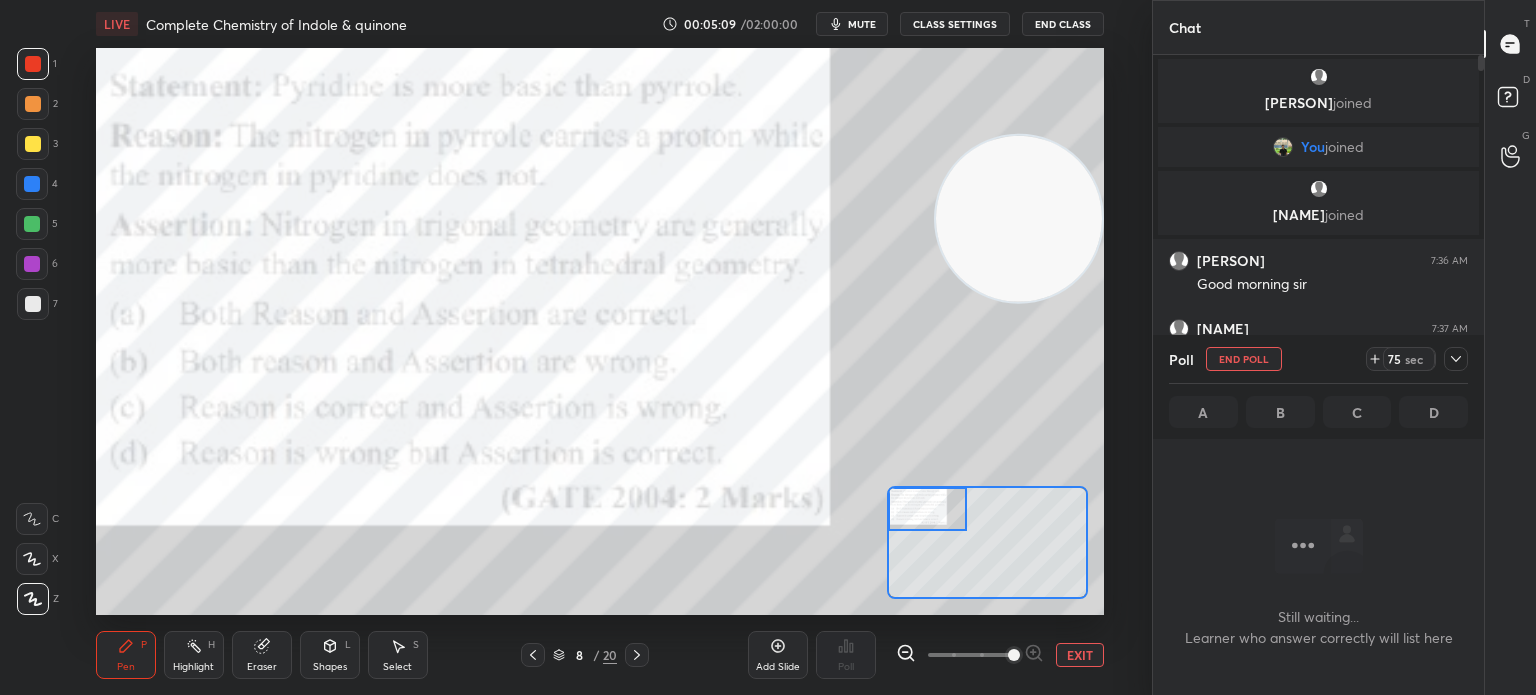 scroll, scrollTop: 544, scrollLeft: 325, axis: both 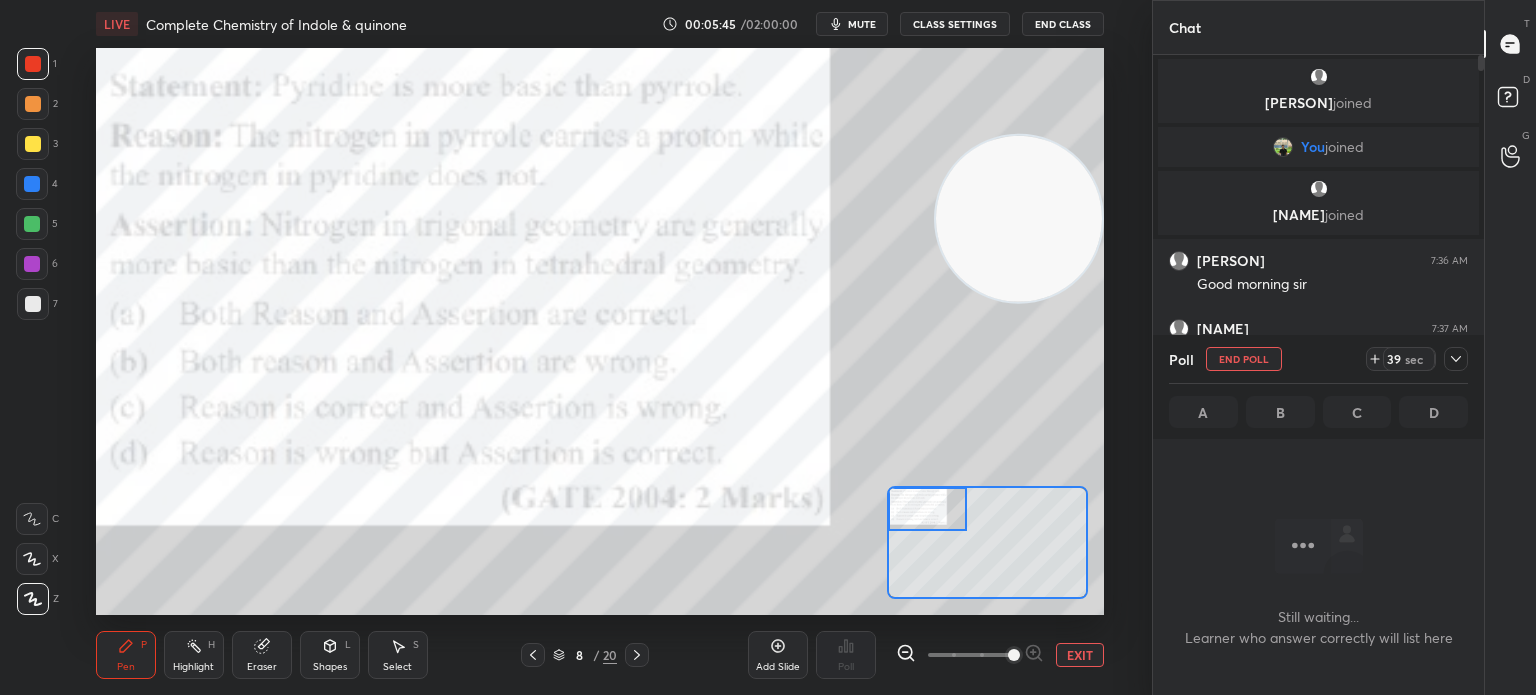 click 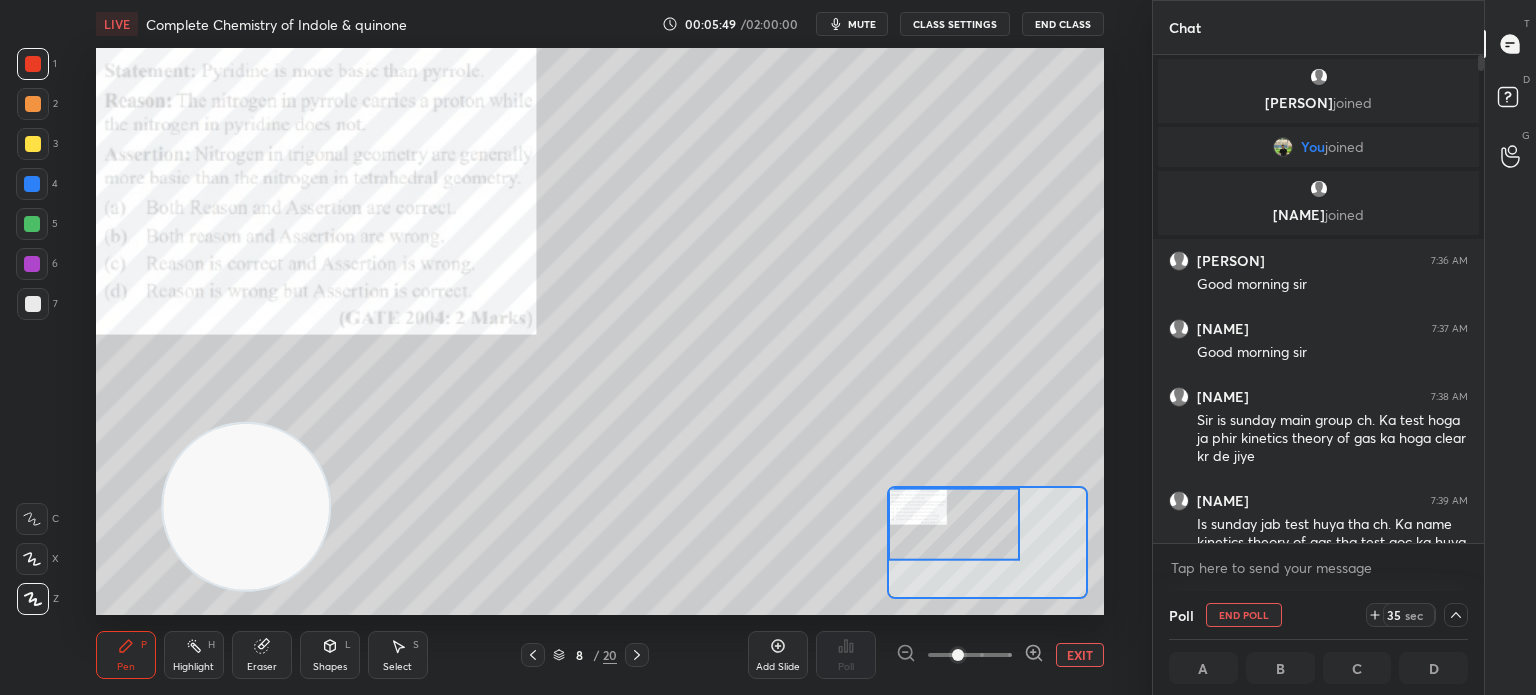 click at bounding box center (33, 64) 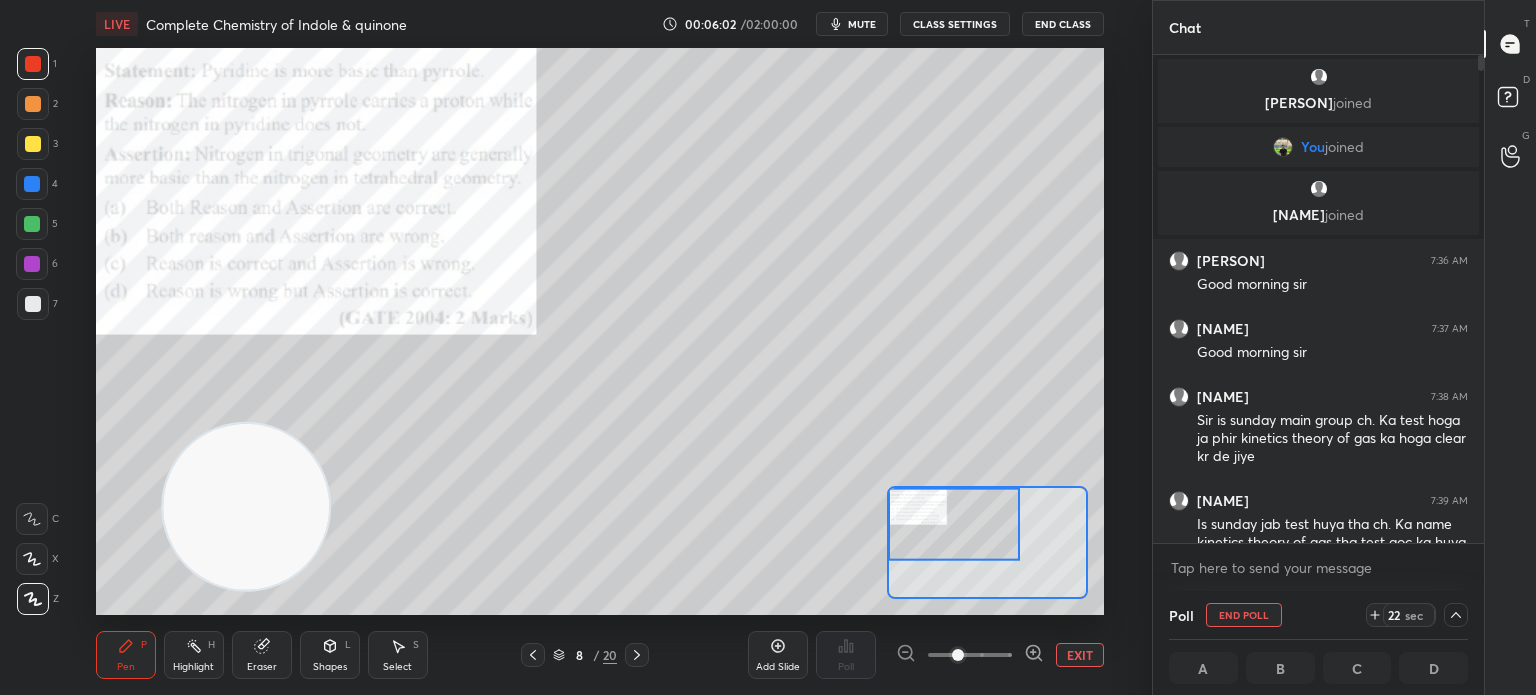 click on "Eraser" at bounding box center [262, 655] 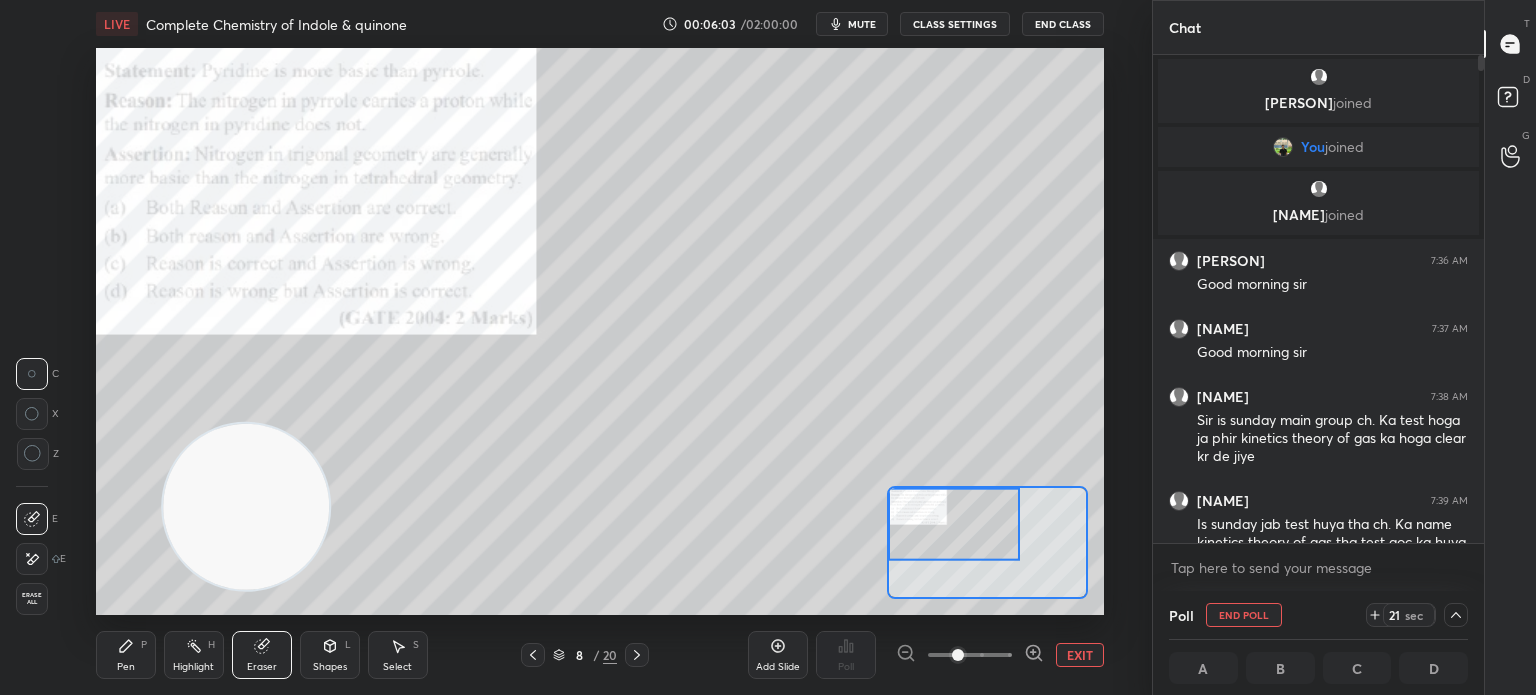click at bounding box center (32, 519) 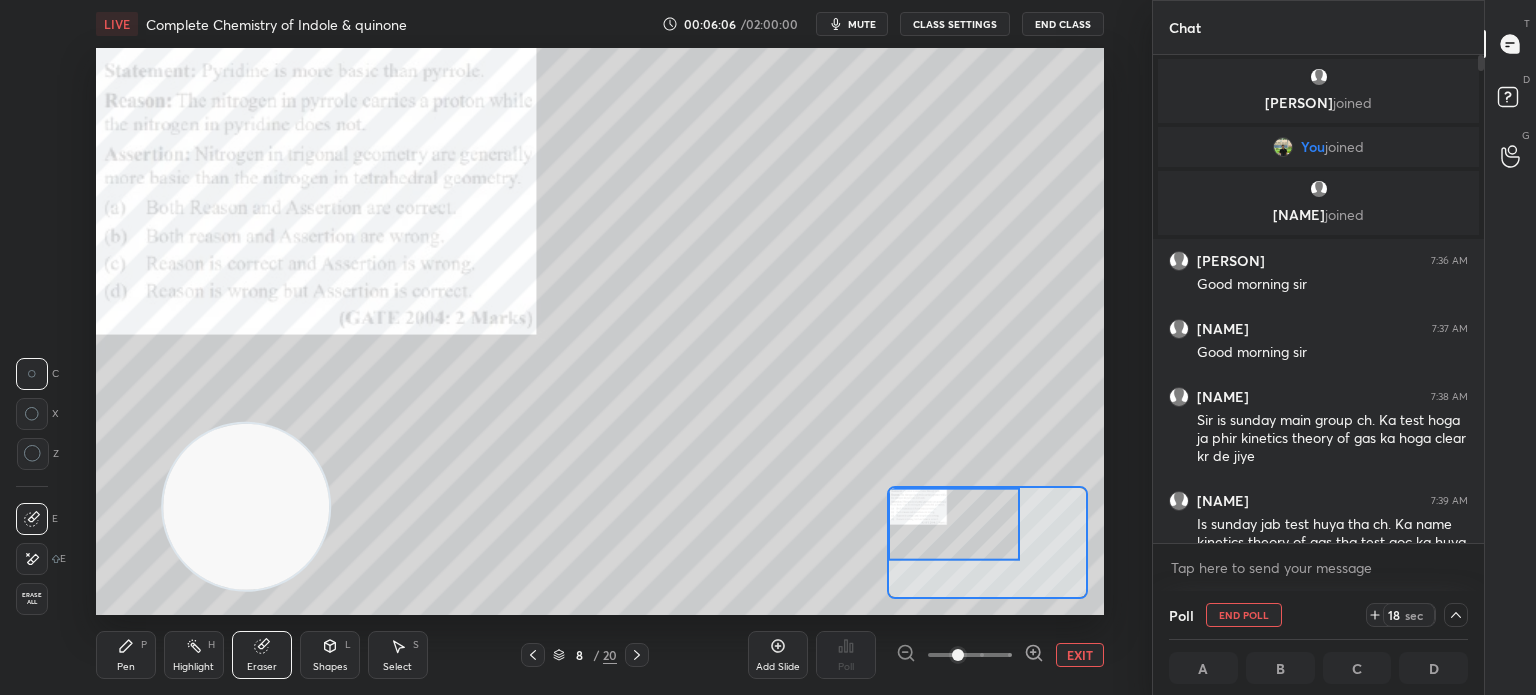 click on "Pen P" at bounding box center (126, 655) 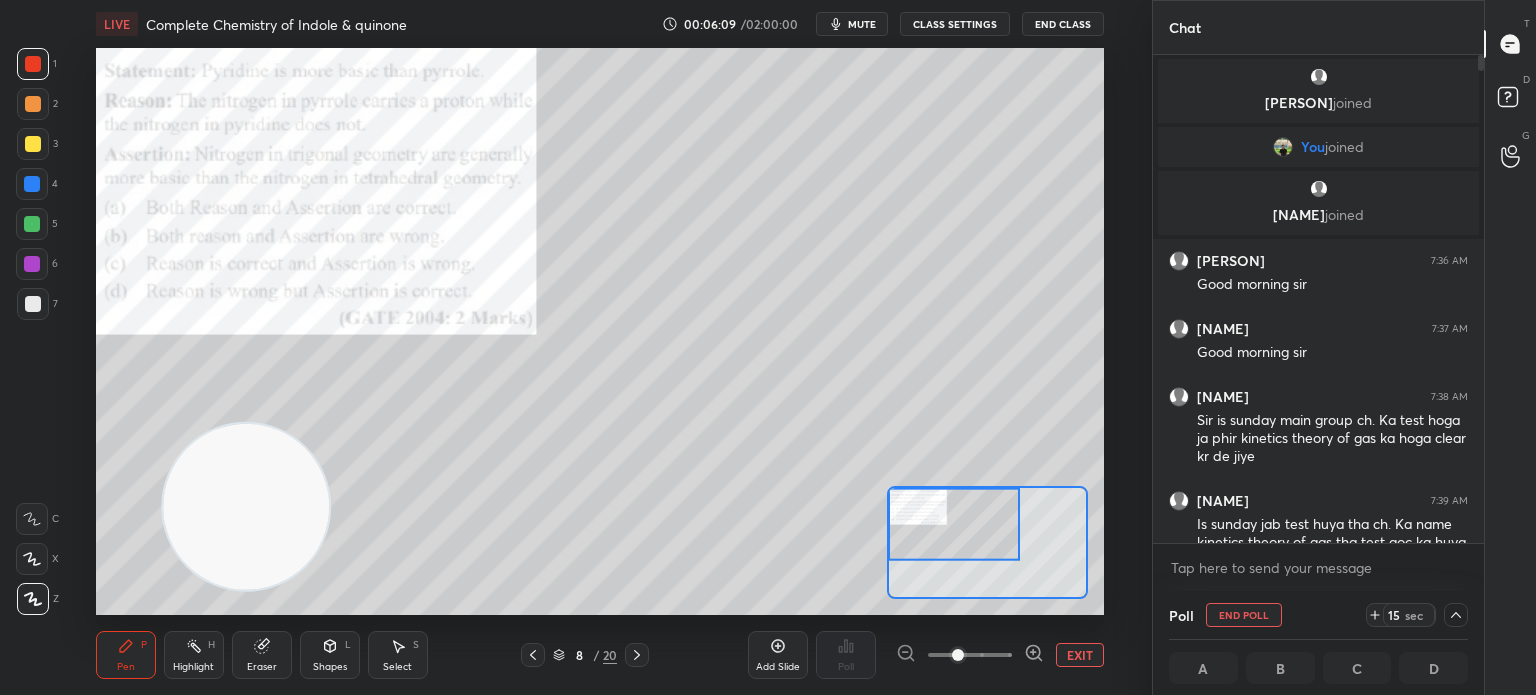 click at bounding box center [33, 104] 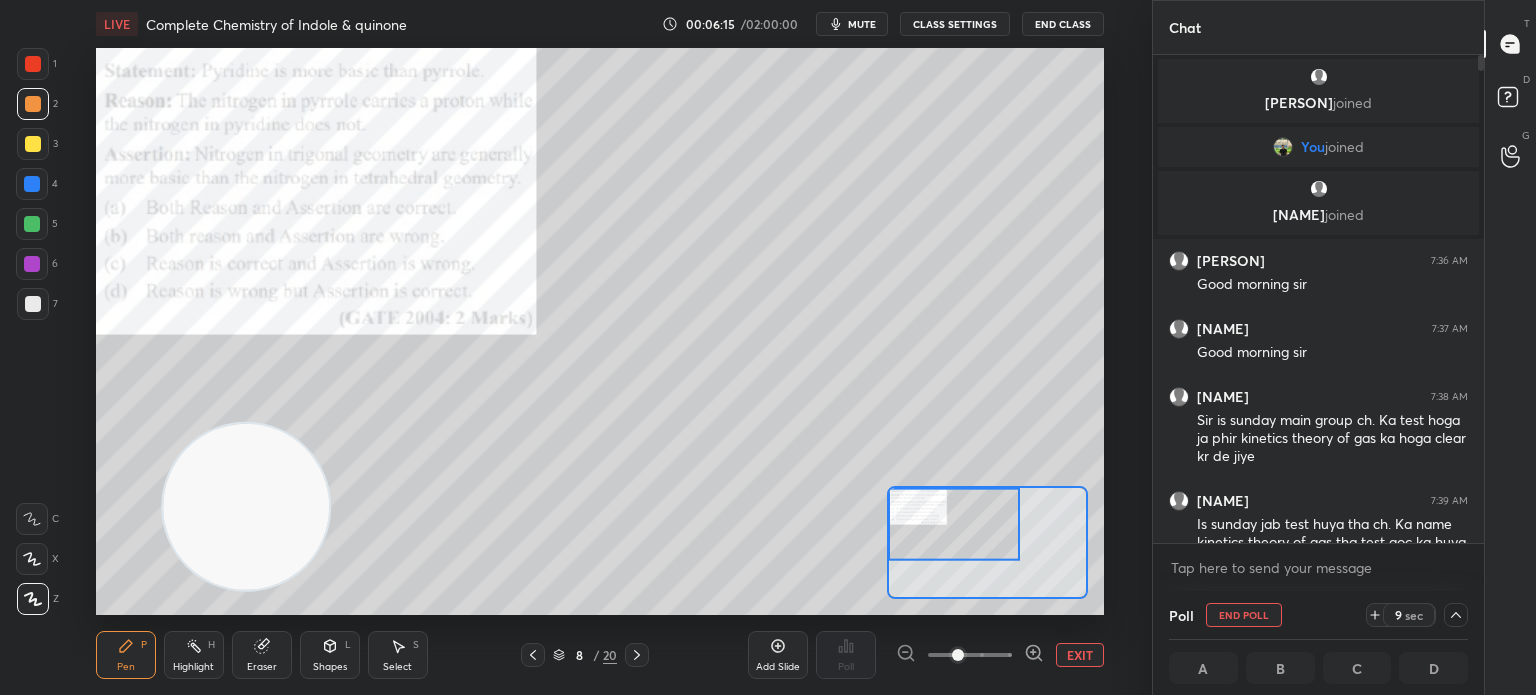 click at bounding box center (32, 224) 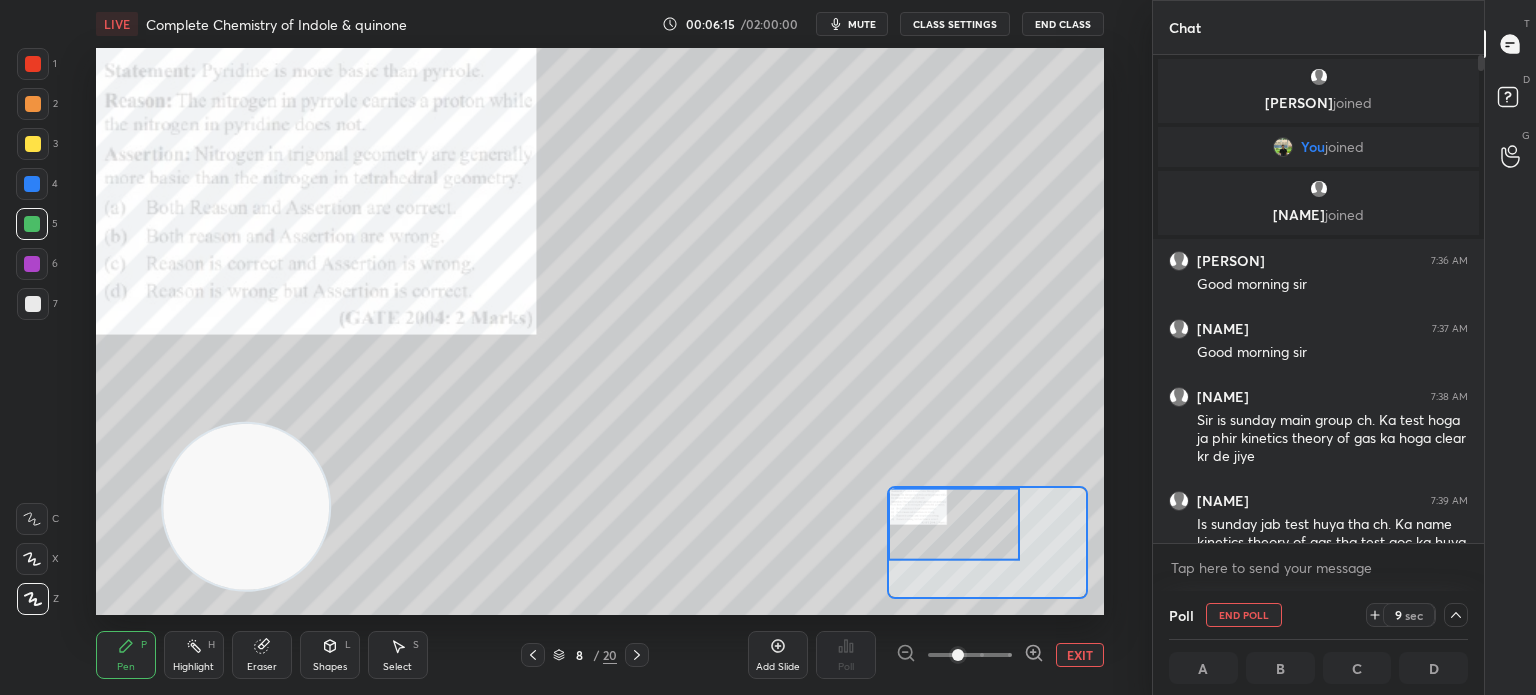 click at bounding box center (32, 224) 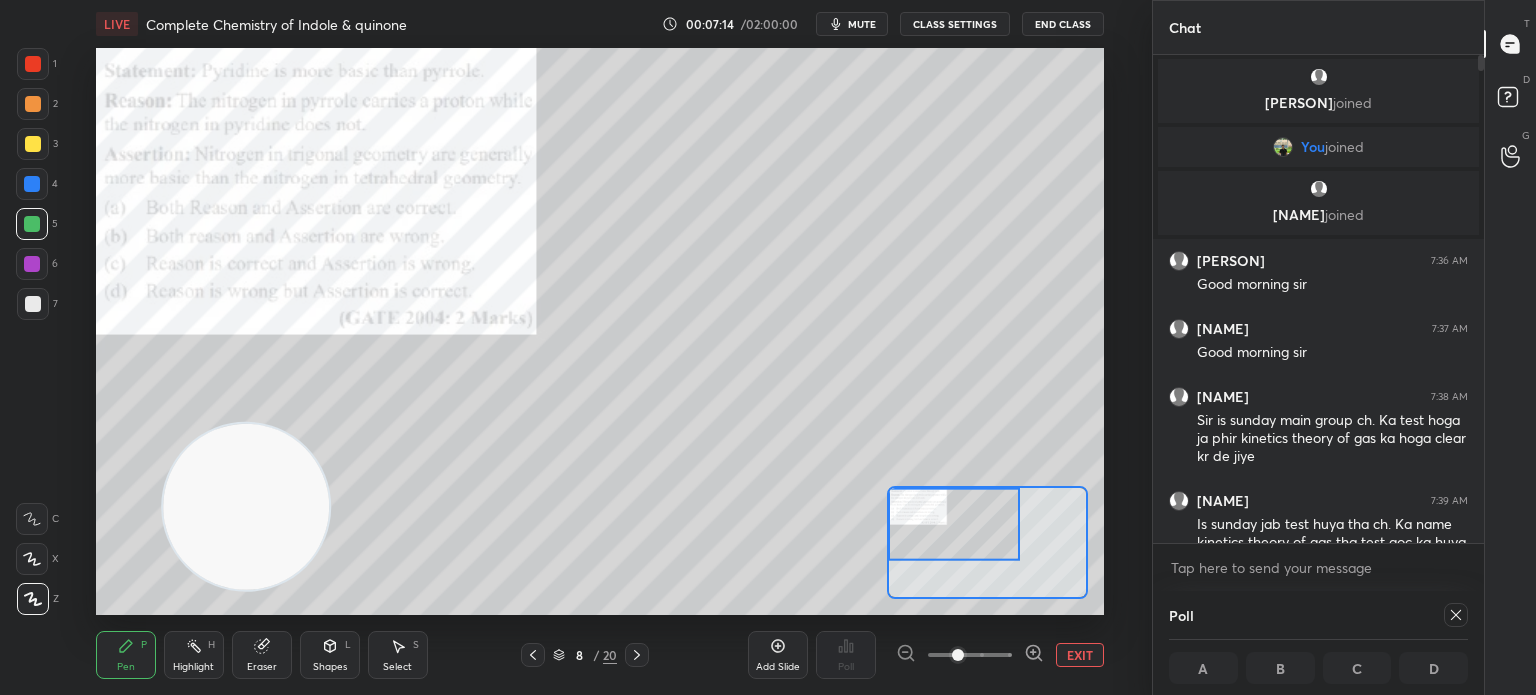 click 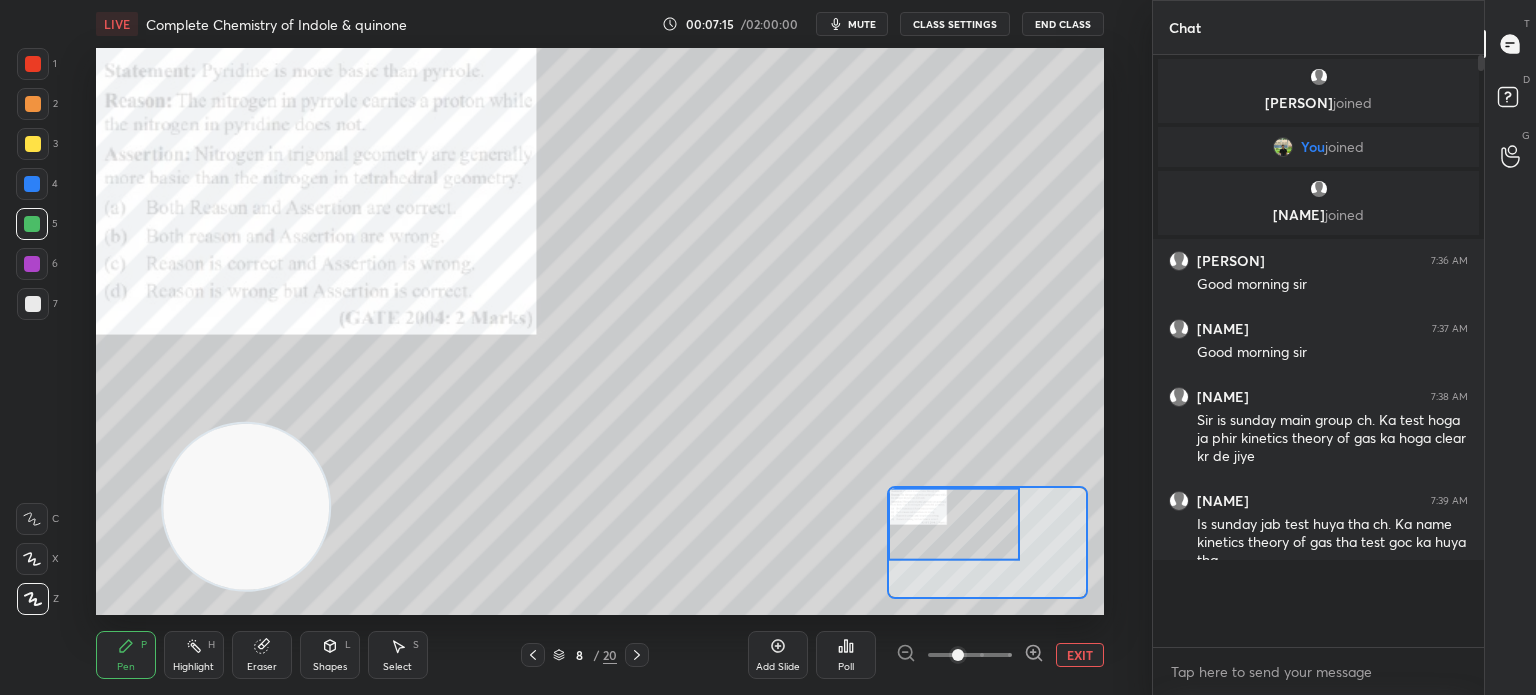 scroll, scrollTop: 6, scrollLeft: 6, axis: both 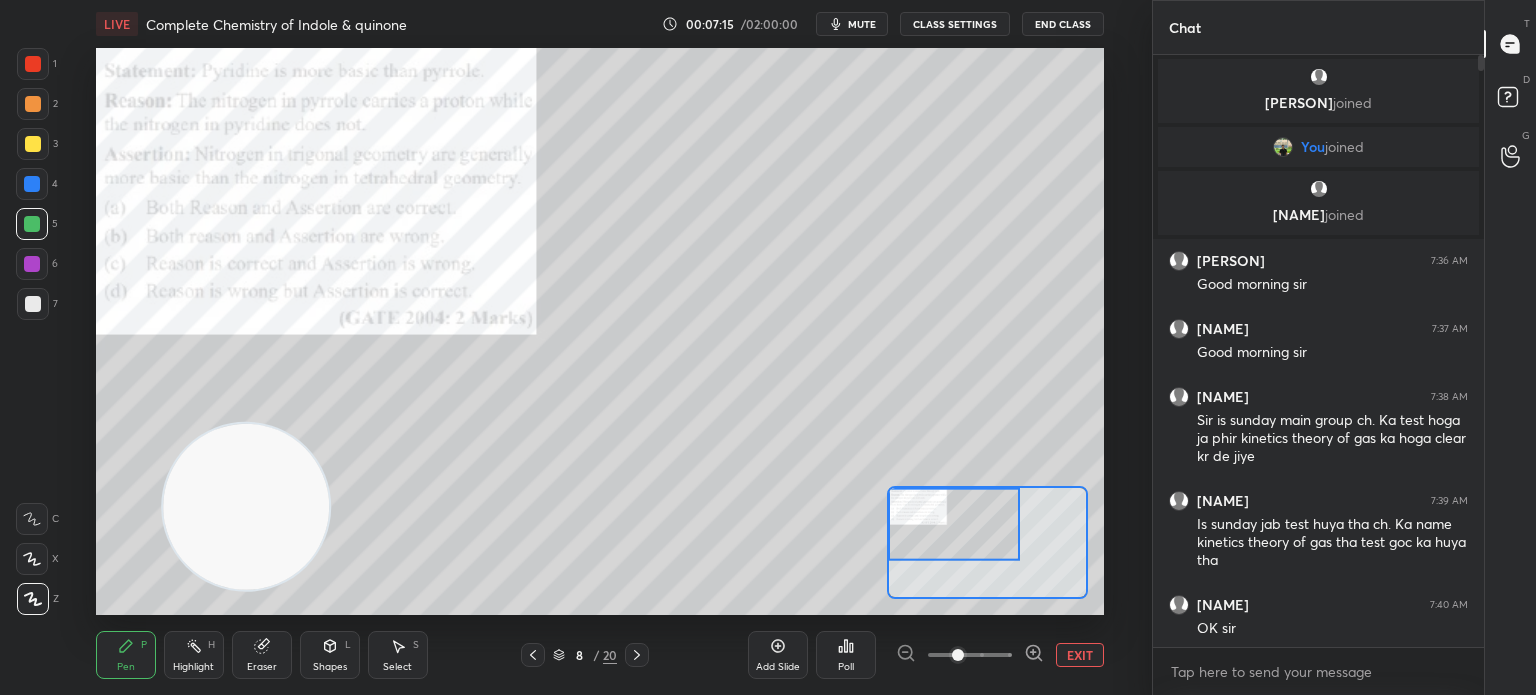 click 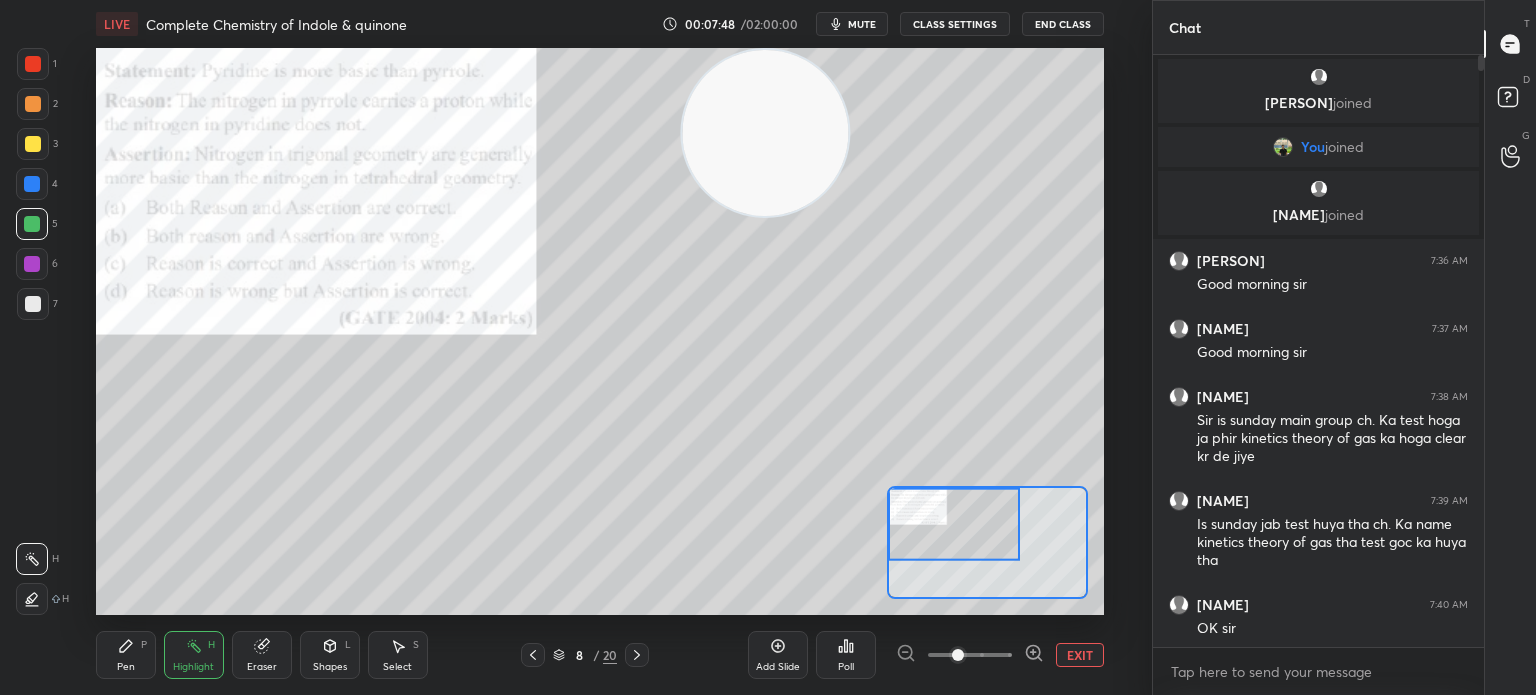 click at bounding box center [33, 64] 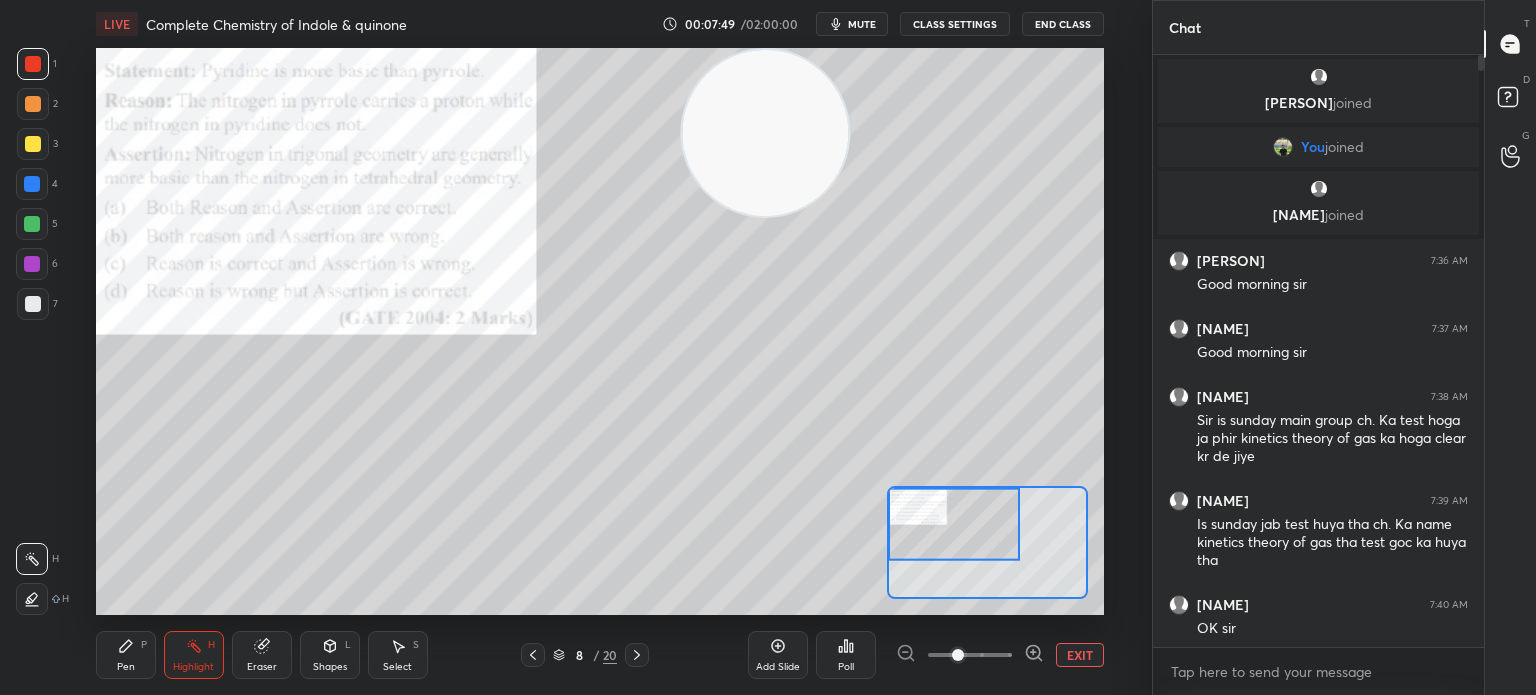 click on "Pen" at bounding box center [126, 667] 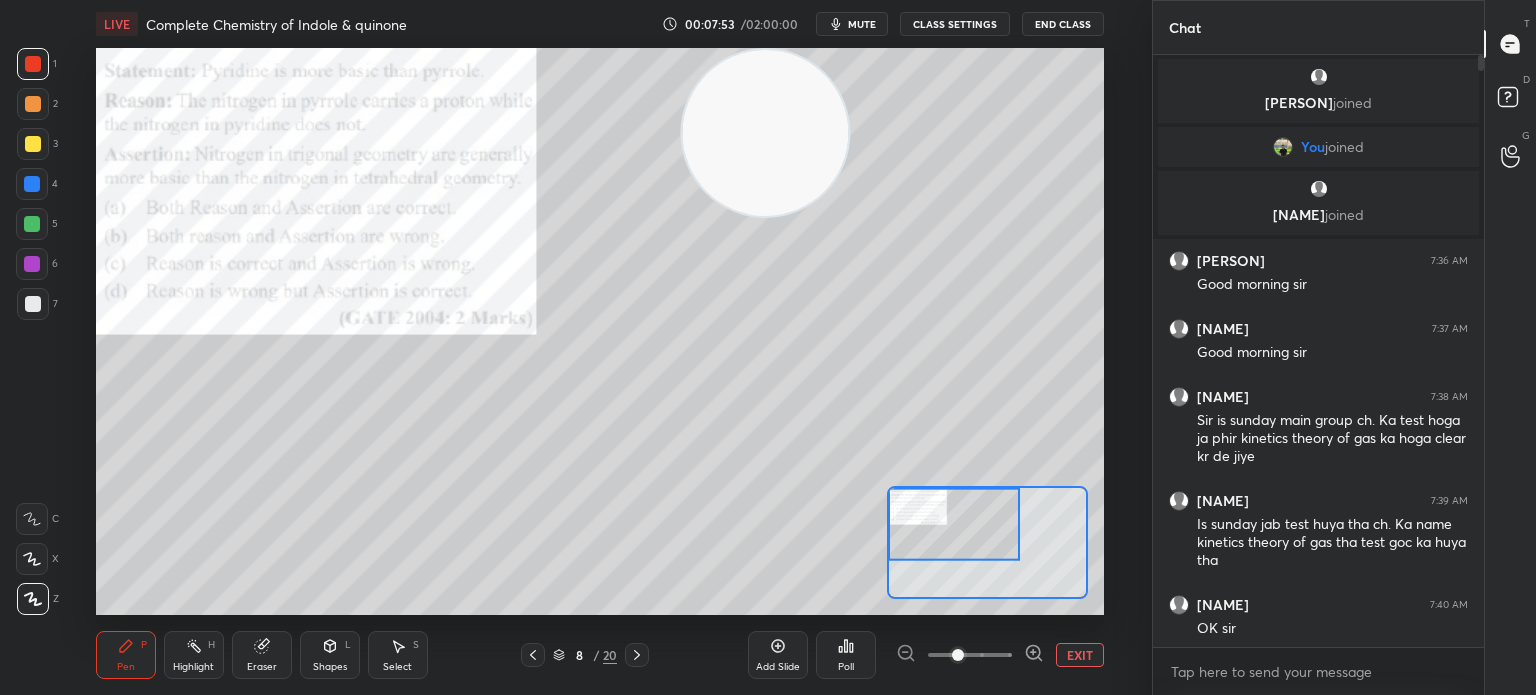 click on "Eraser" at bounding box center (262, 655) 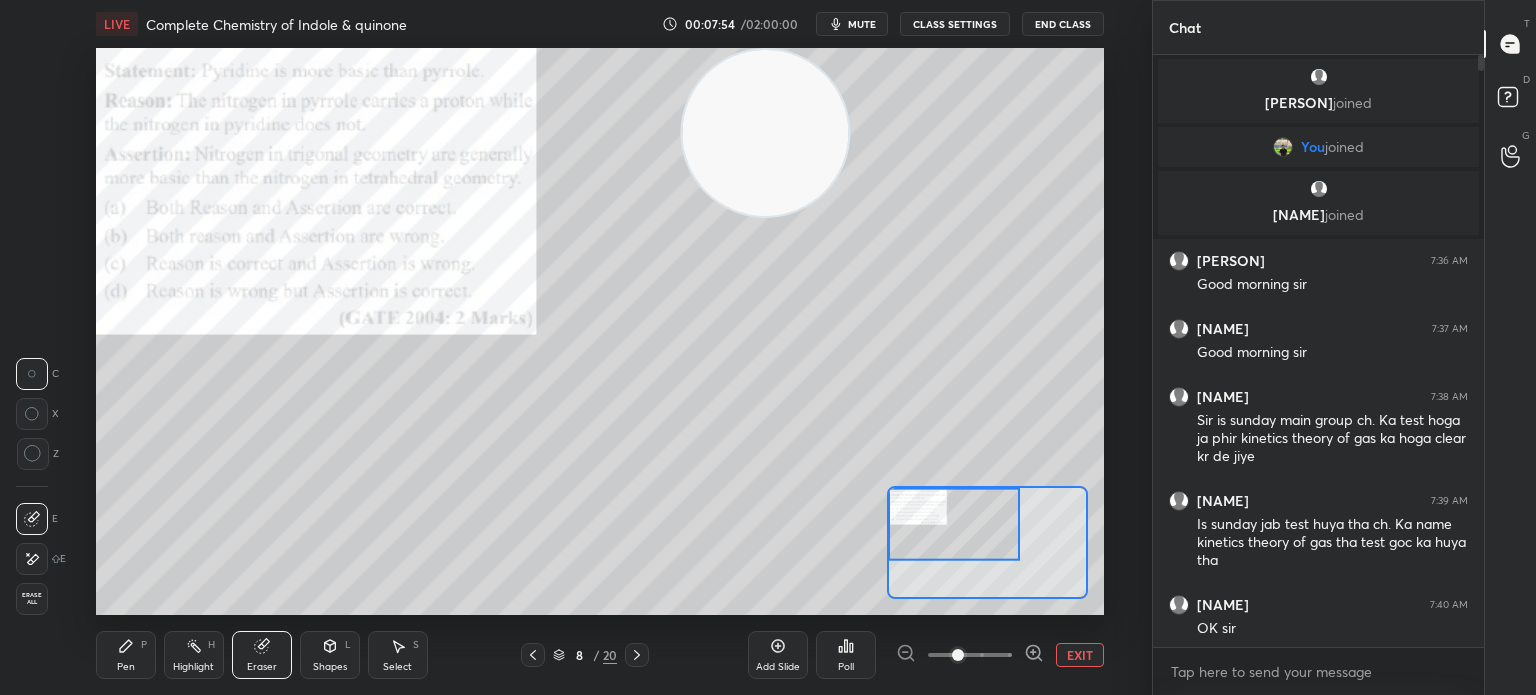 click 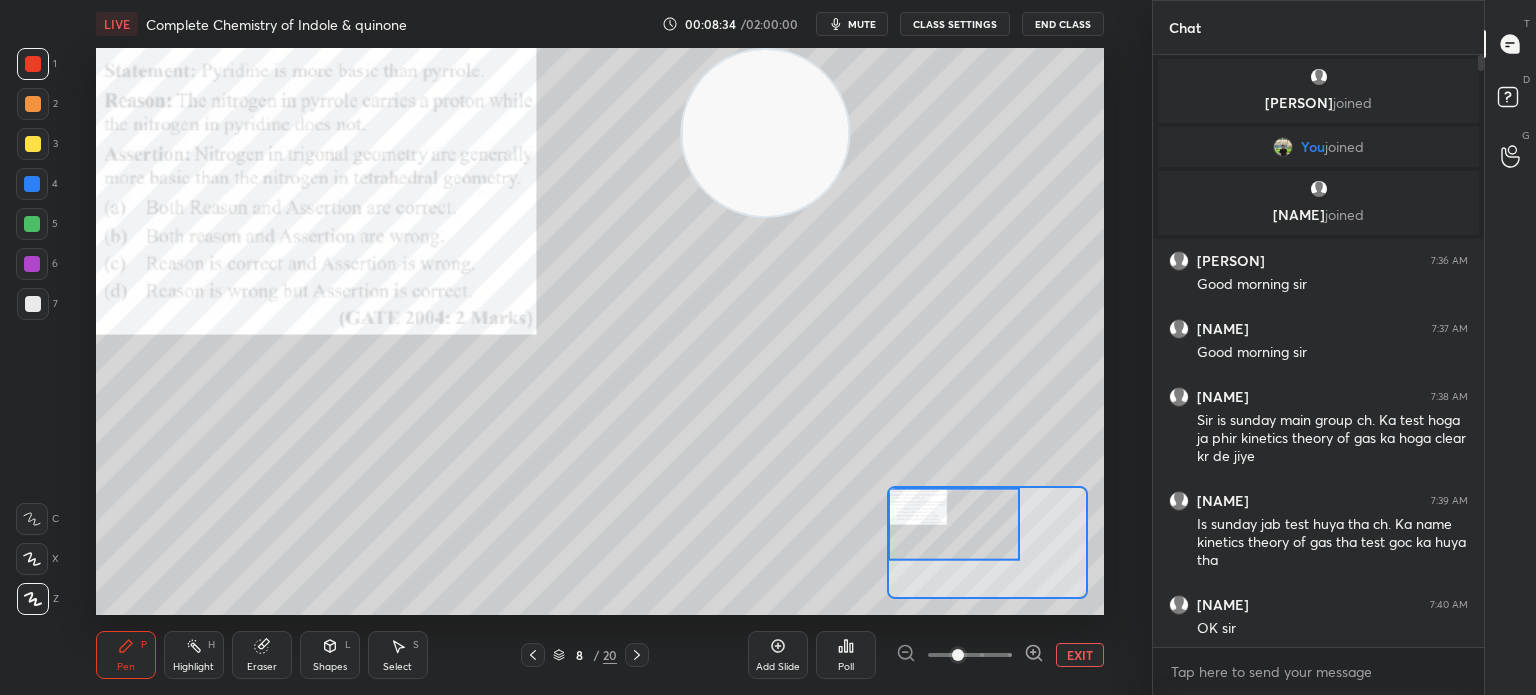 click on "2" at bounding box center (37, 108) 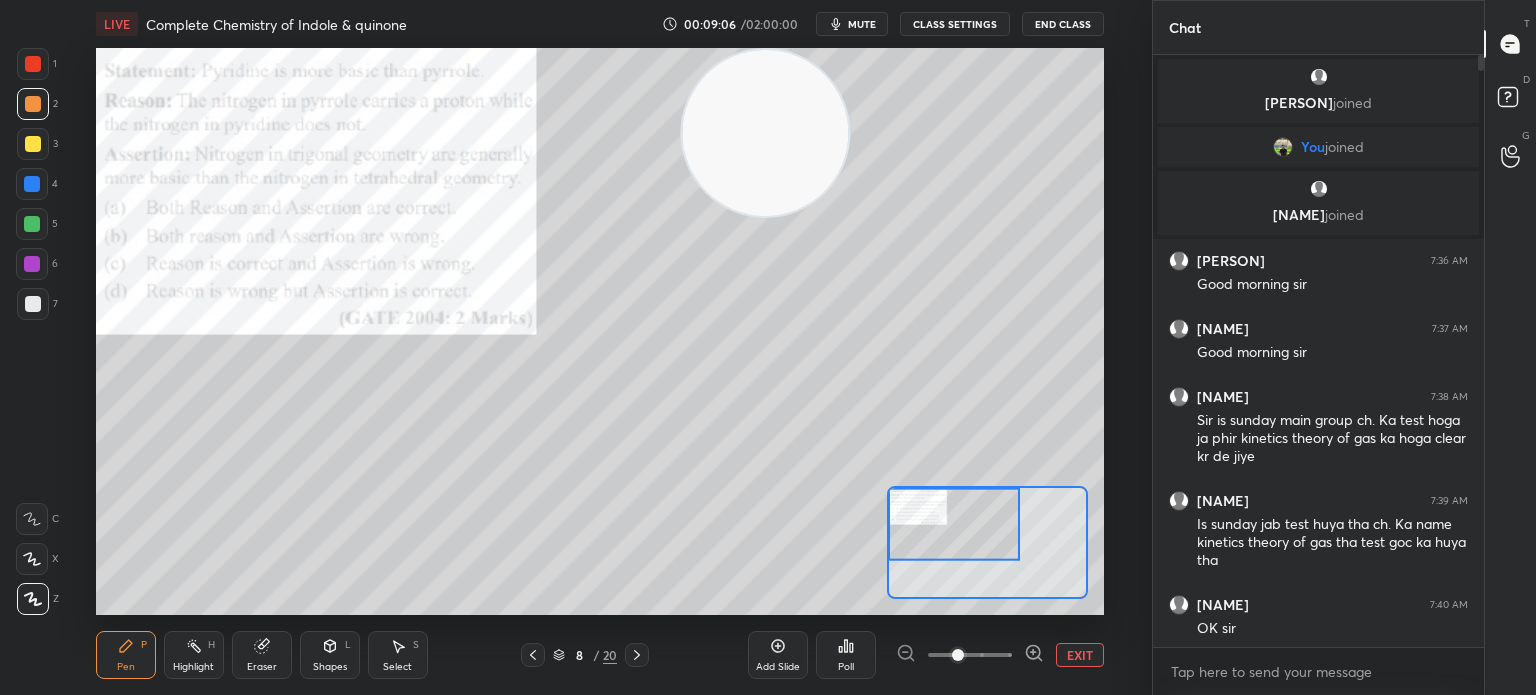 click at bounding box center [33, 64] 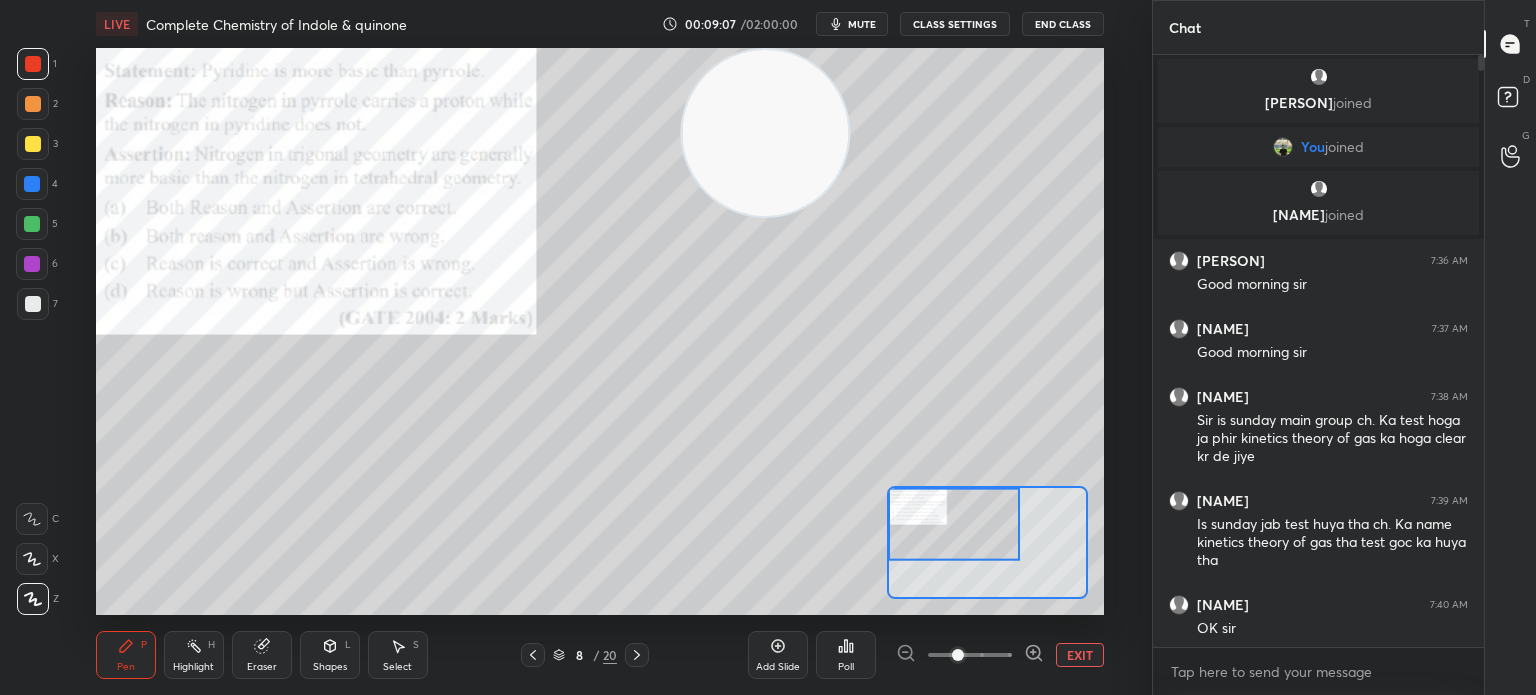 click at bounding box center [33, 64] 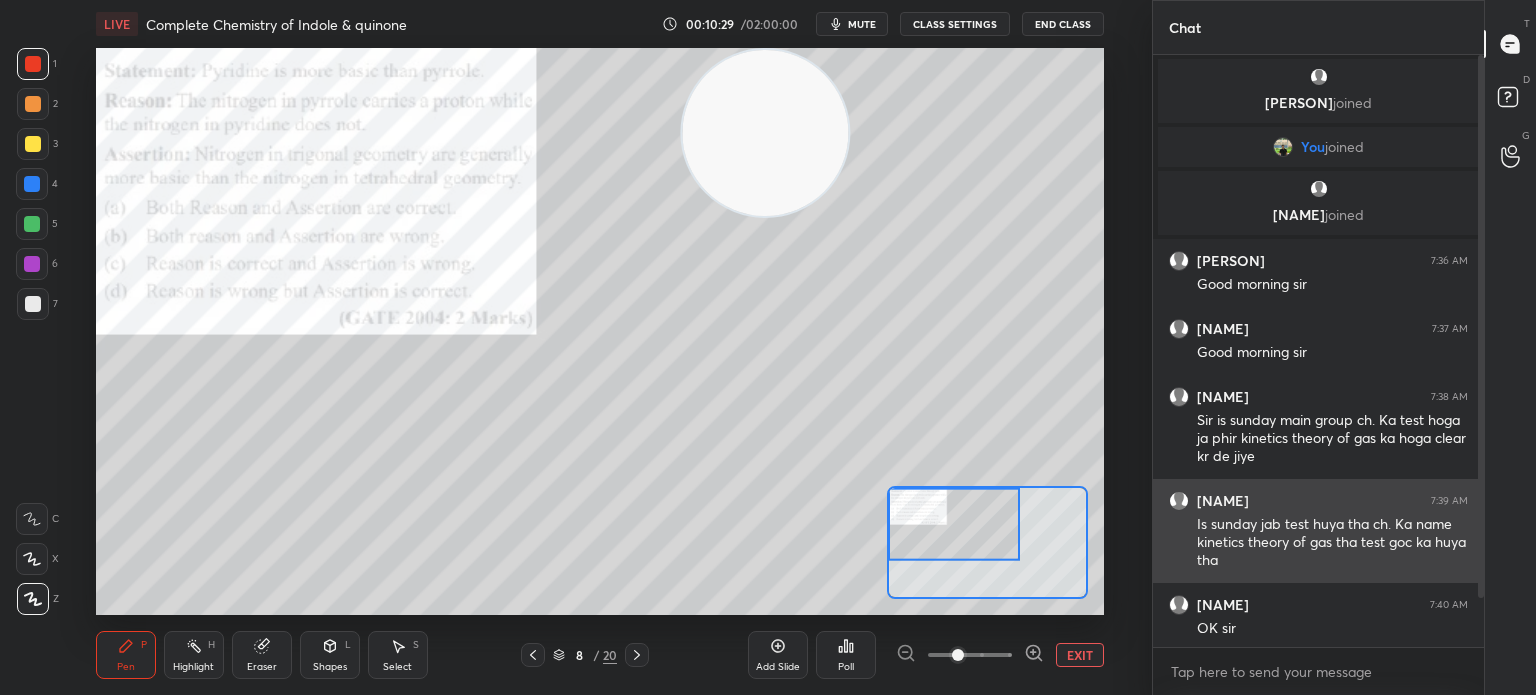 scroll, scrollTop: 72, scrollLeft: 0, axis: vertical 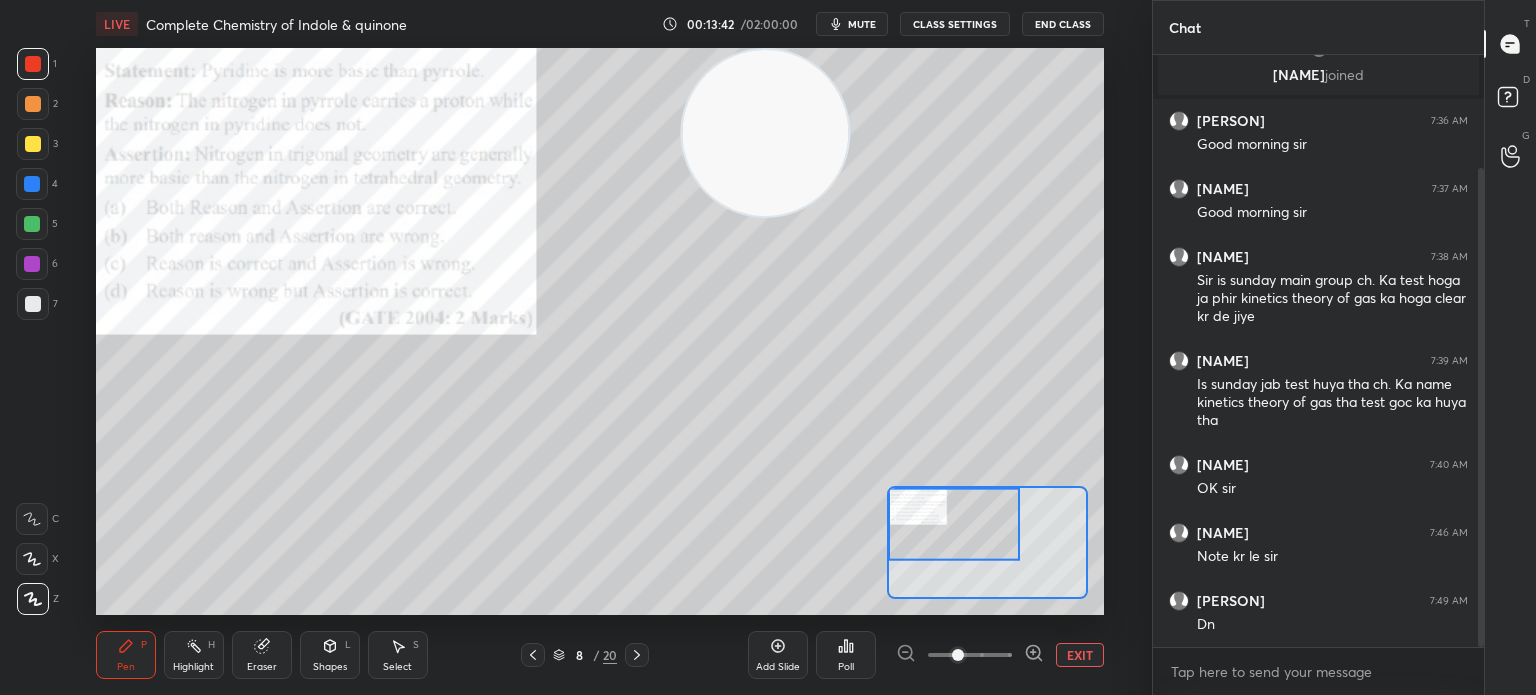 click 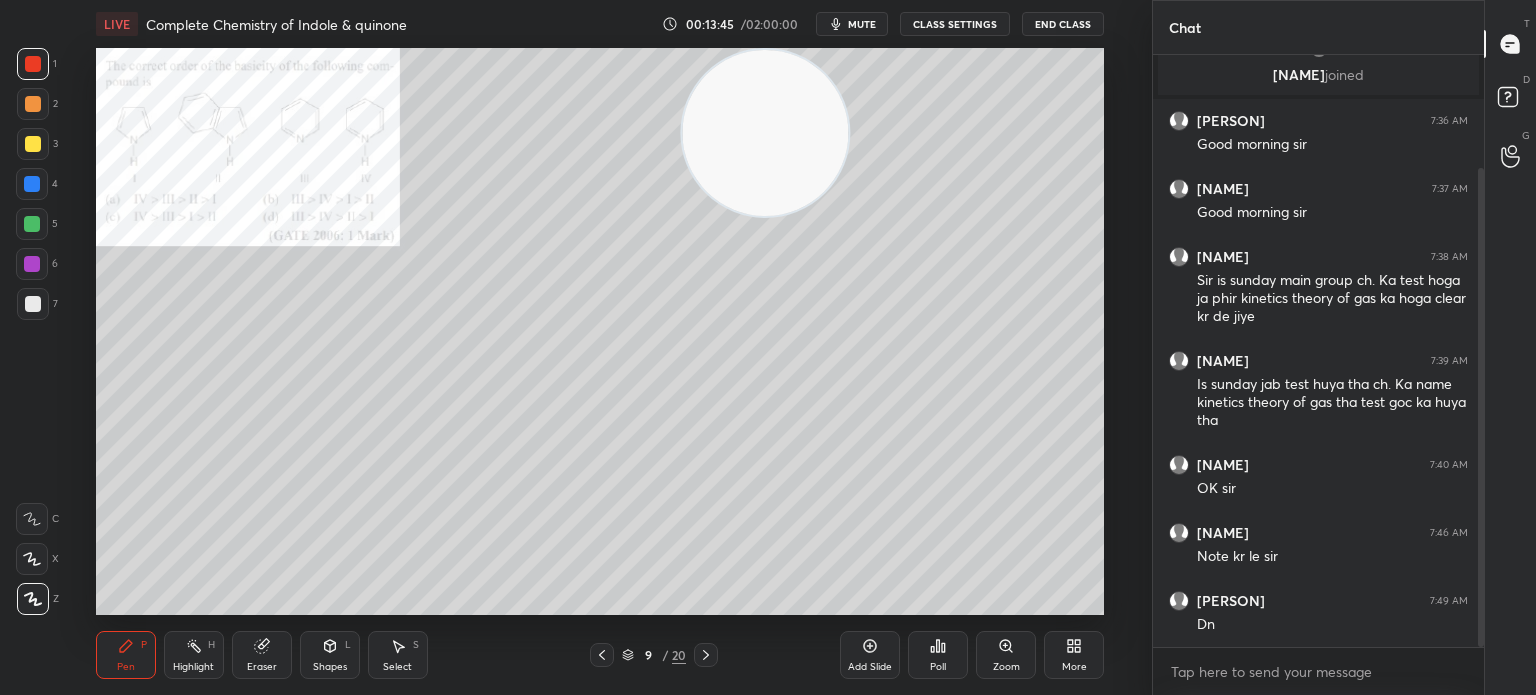 click on "Zoom" at bounding box center (1006, 655) 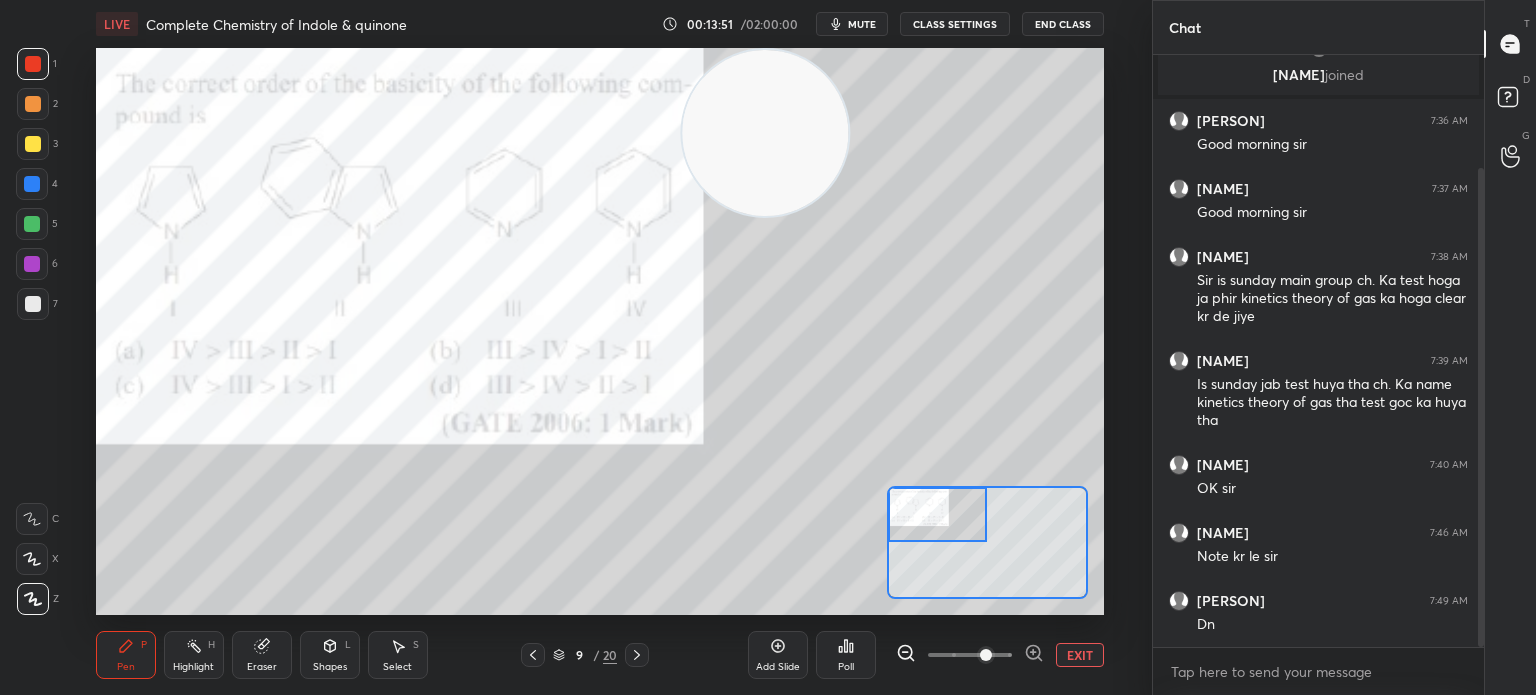 click at bounding box center [33, 599] 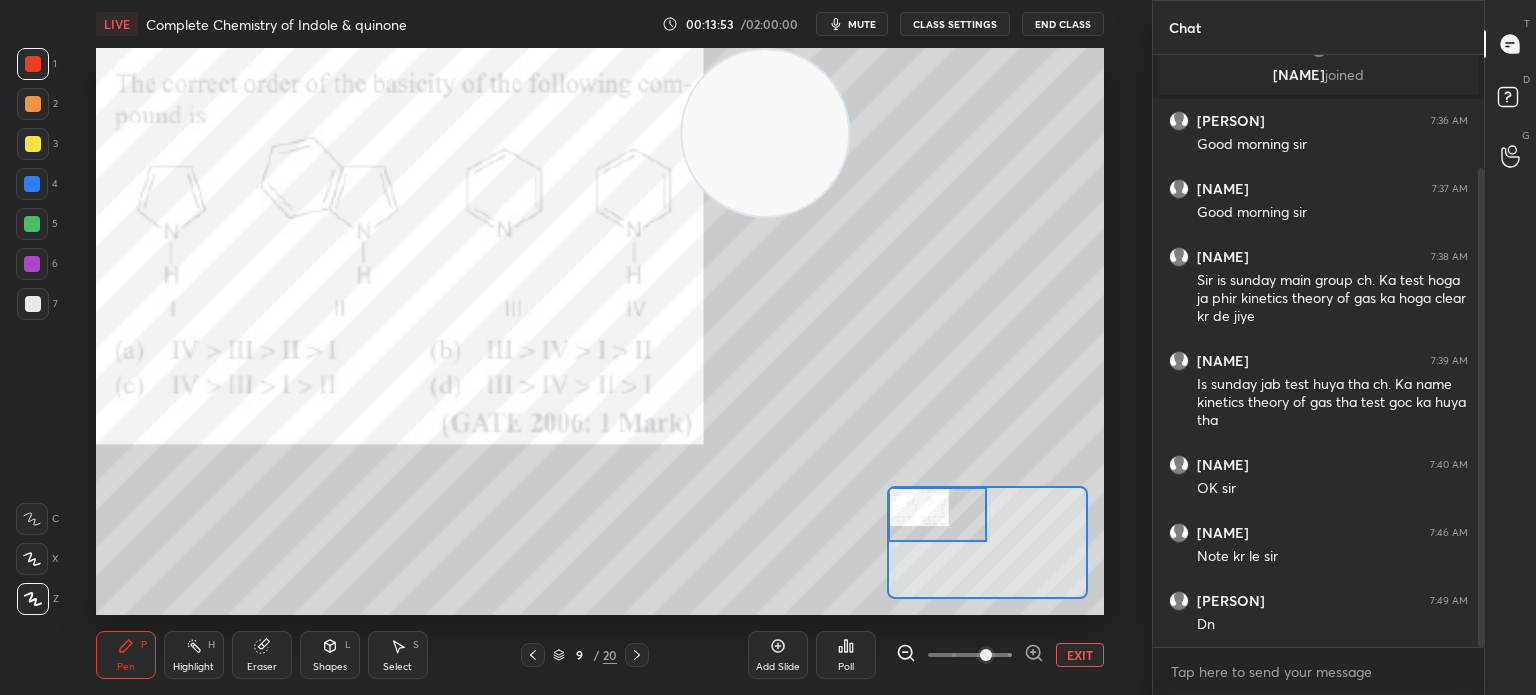 click at bounding box center (33, 304) 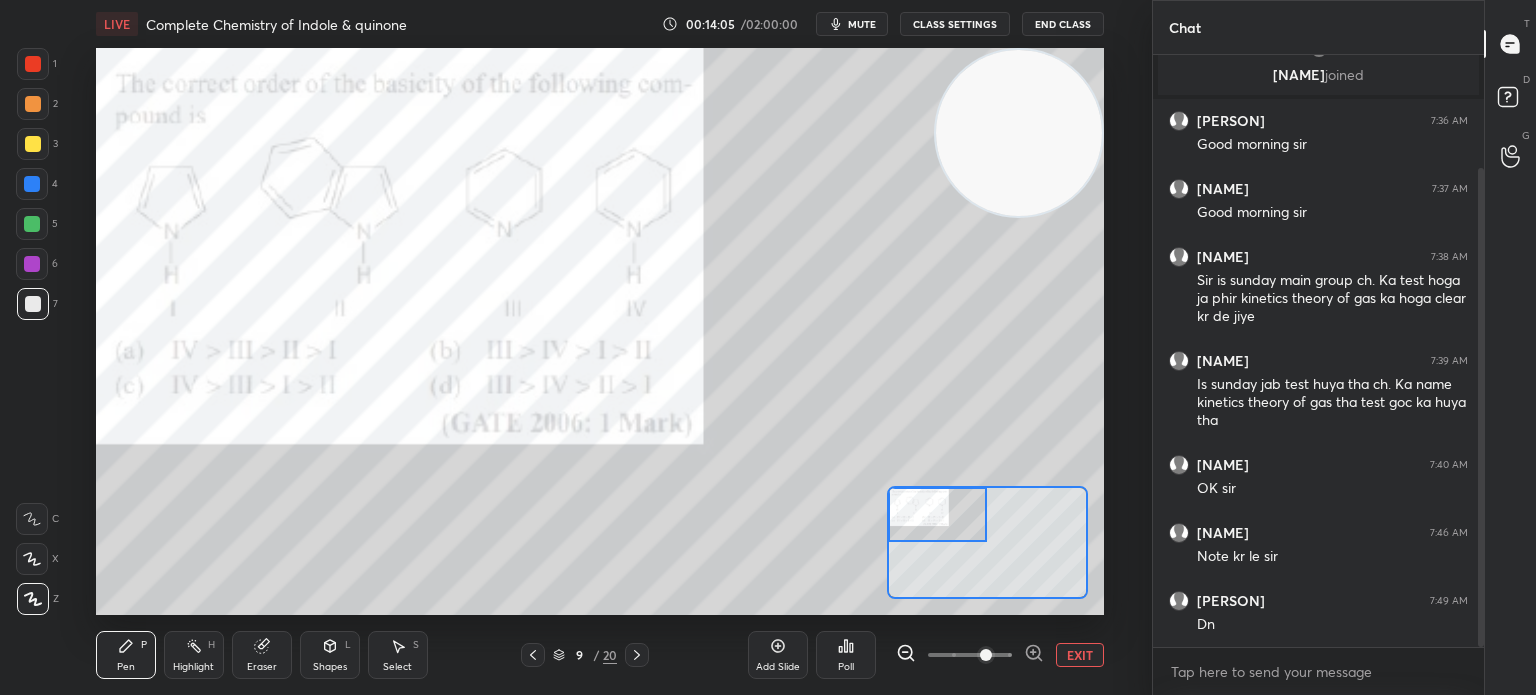 click on "1" at bounding box center [37, 68] 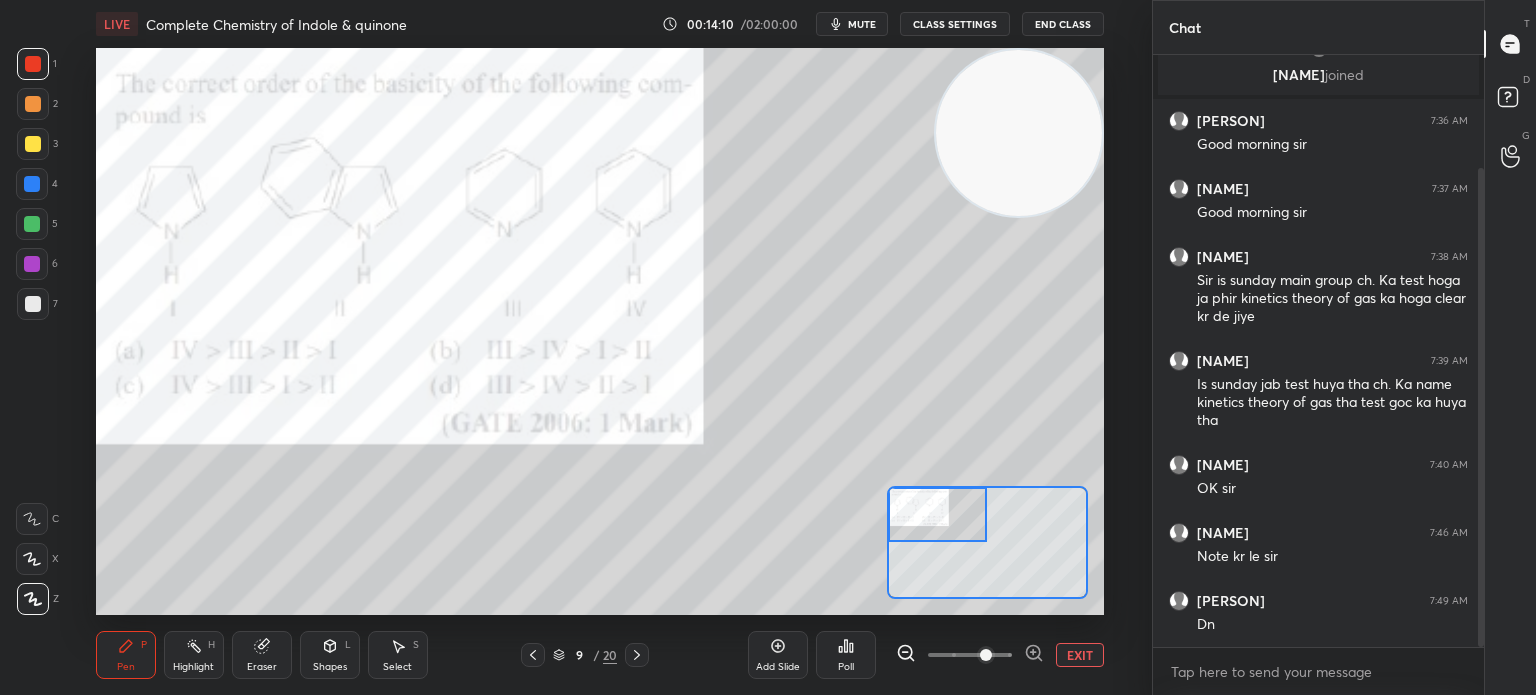 click on "7" at bounding box center [37, 308] 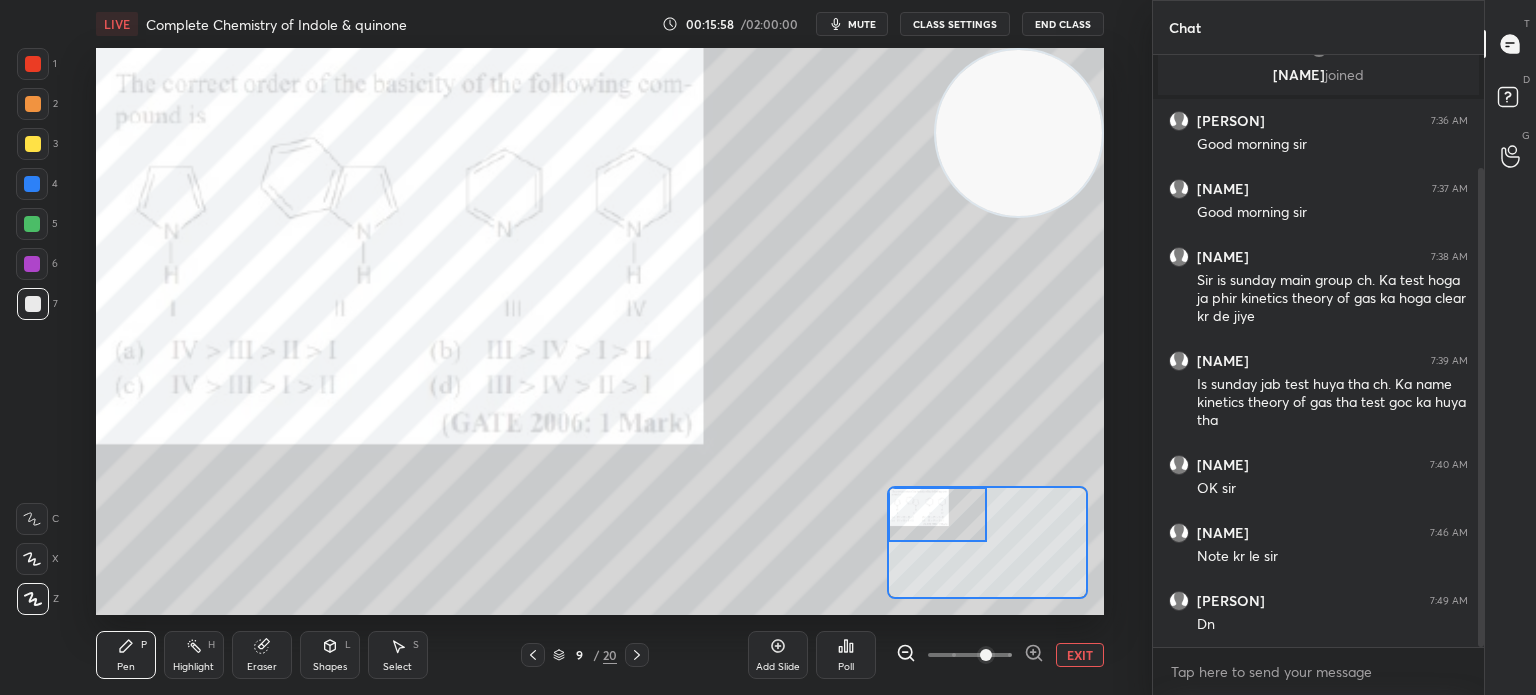 click on "Poll" at bounding box center [846, 655] 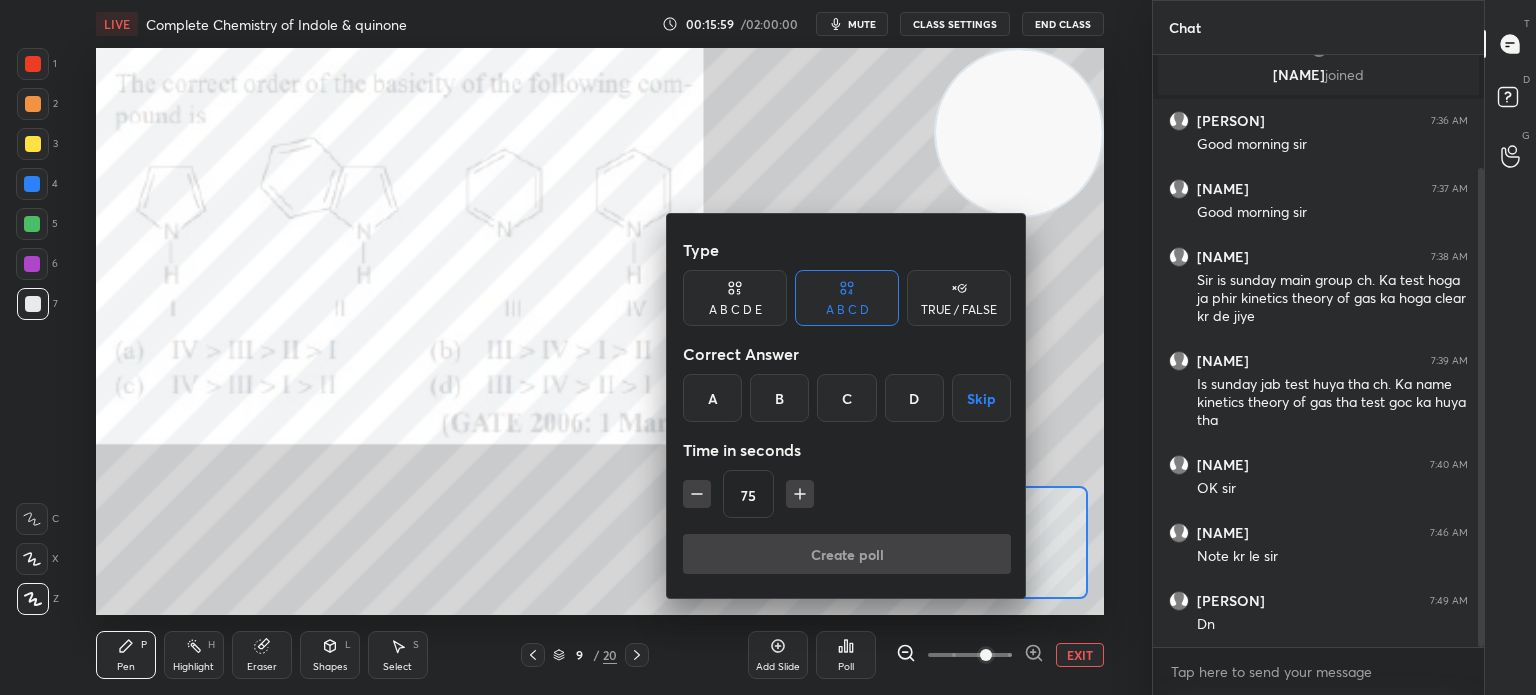 click on "C" at bounding box center (846, 398) 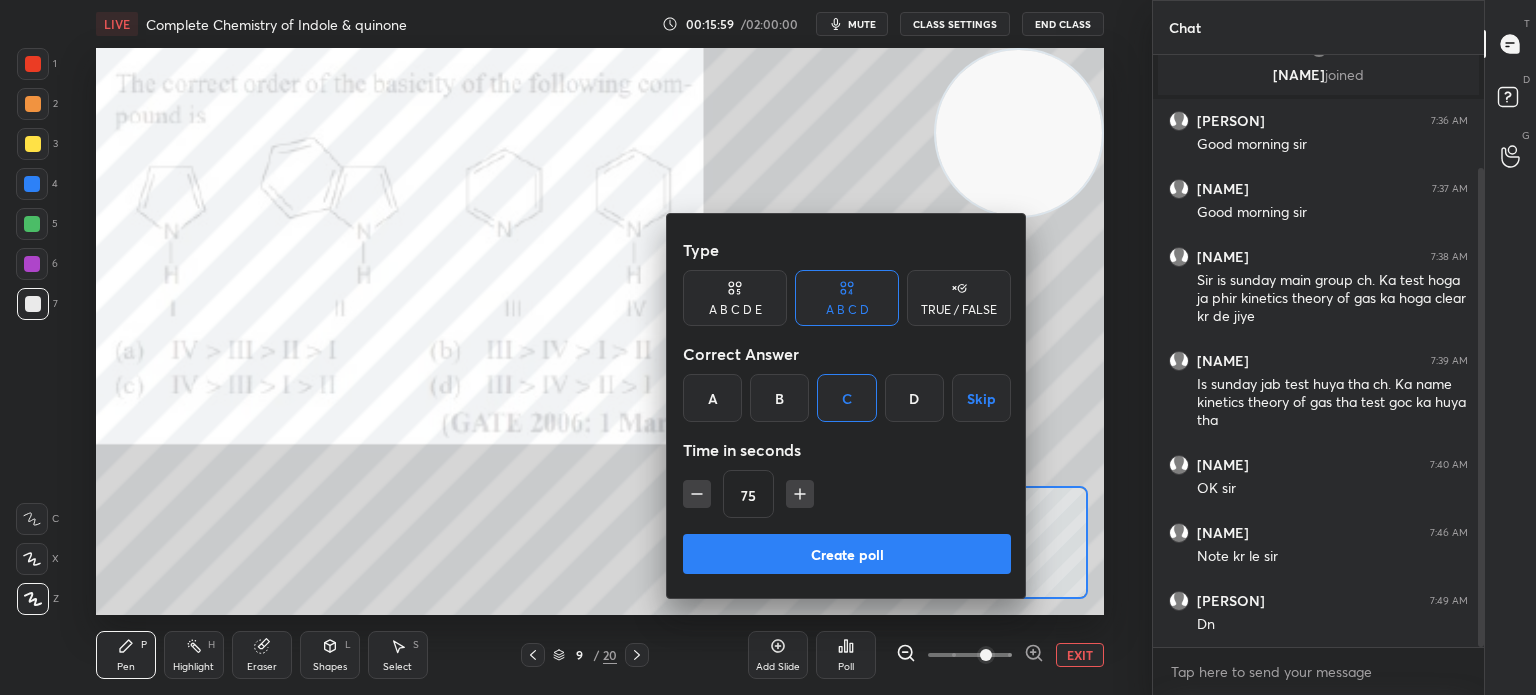 click on "Create poll" at bounding box center (847, 554) 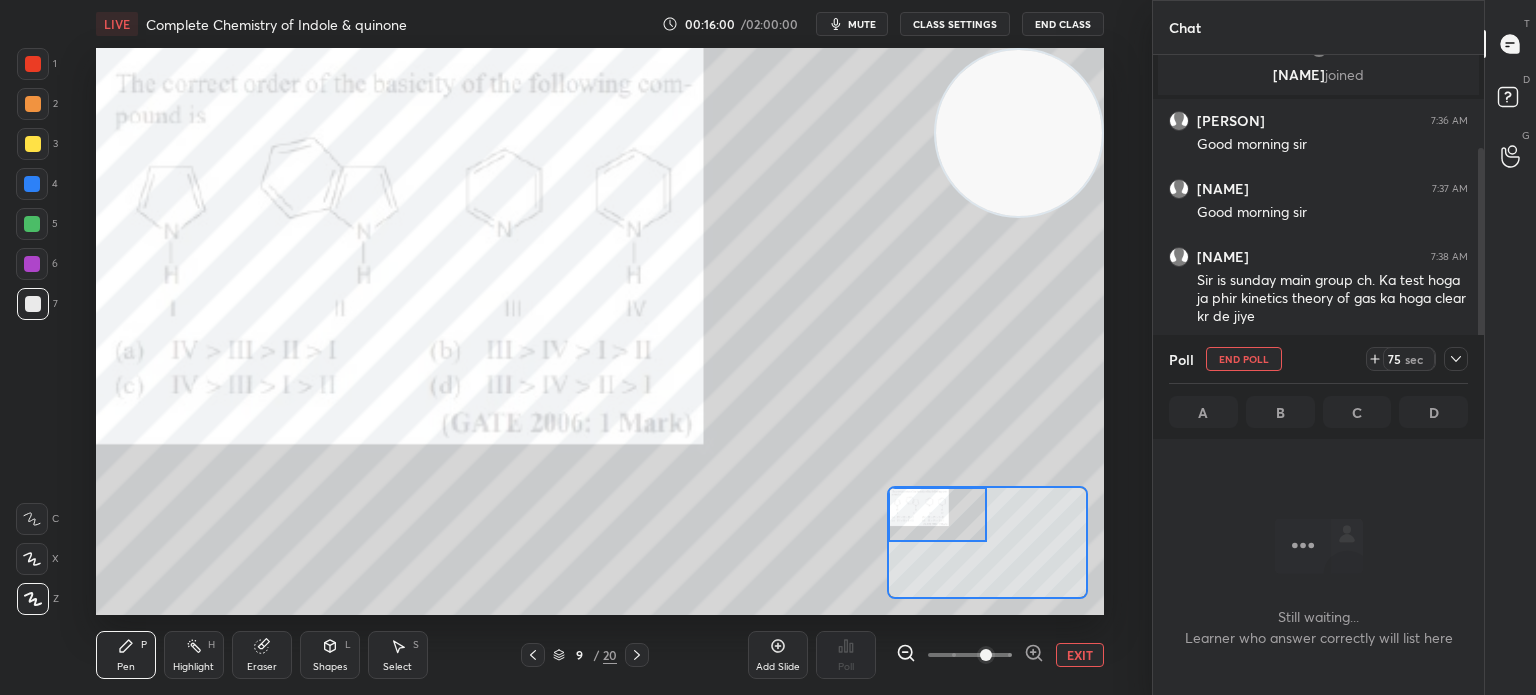 scroll, scrollTop: 482, scrollLeft: 325, axis: both 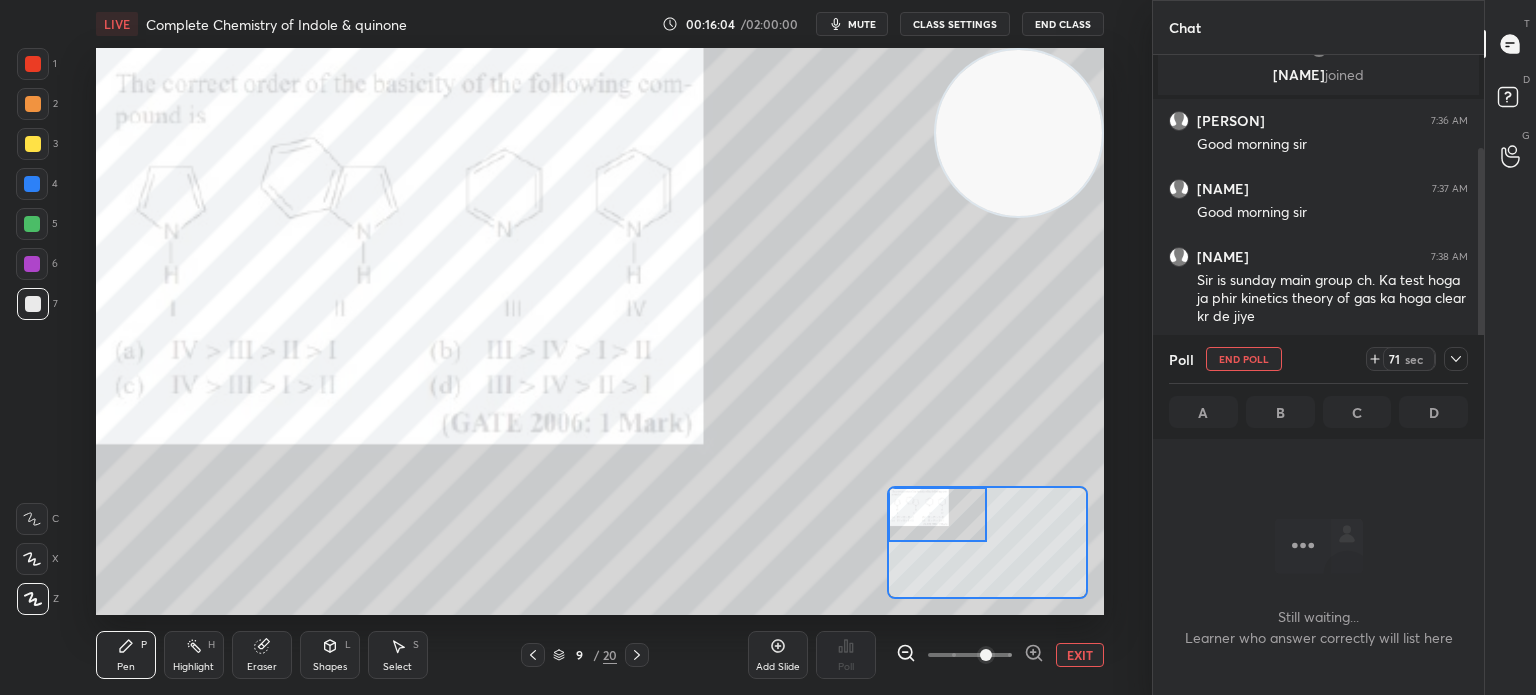 click at bounding box center (33, 64) 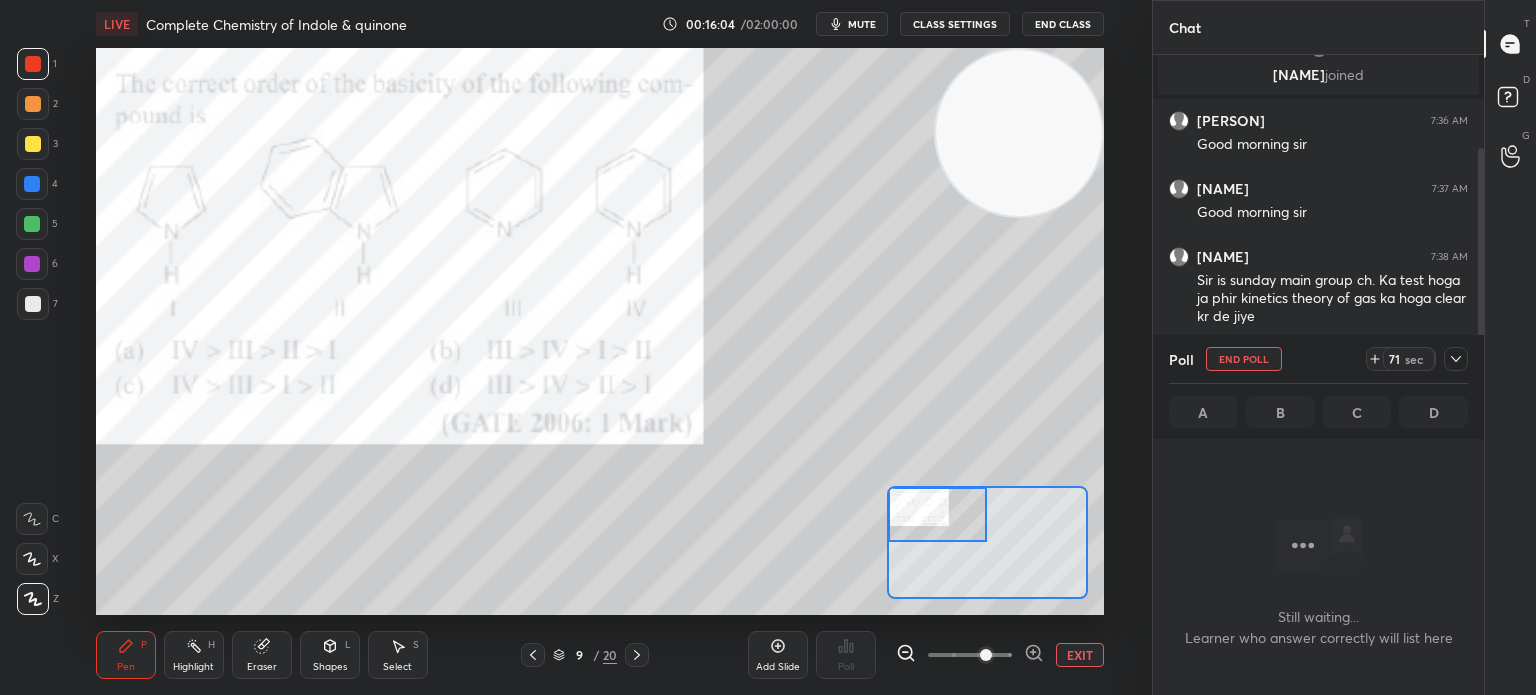 click at bounding box center [33, 64] 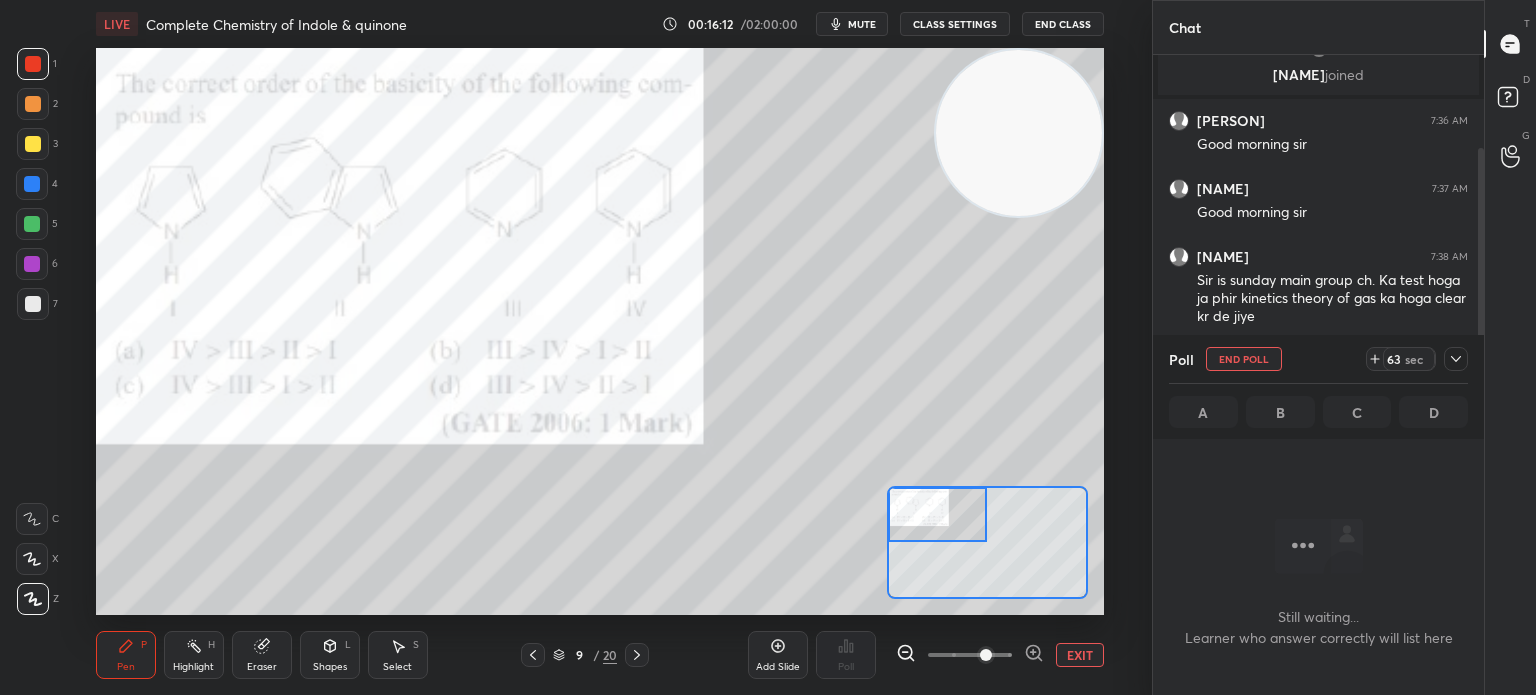 click at bounding box center [32, 559] 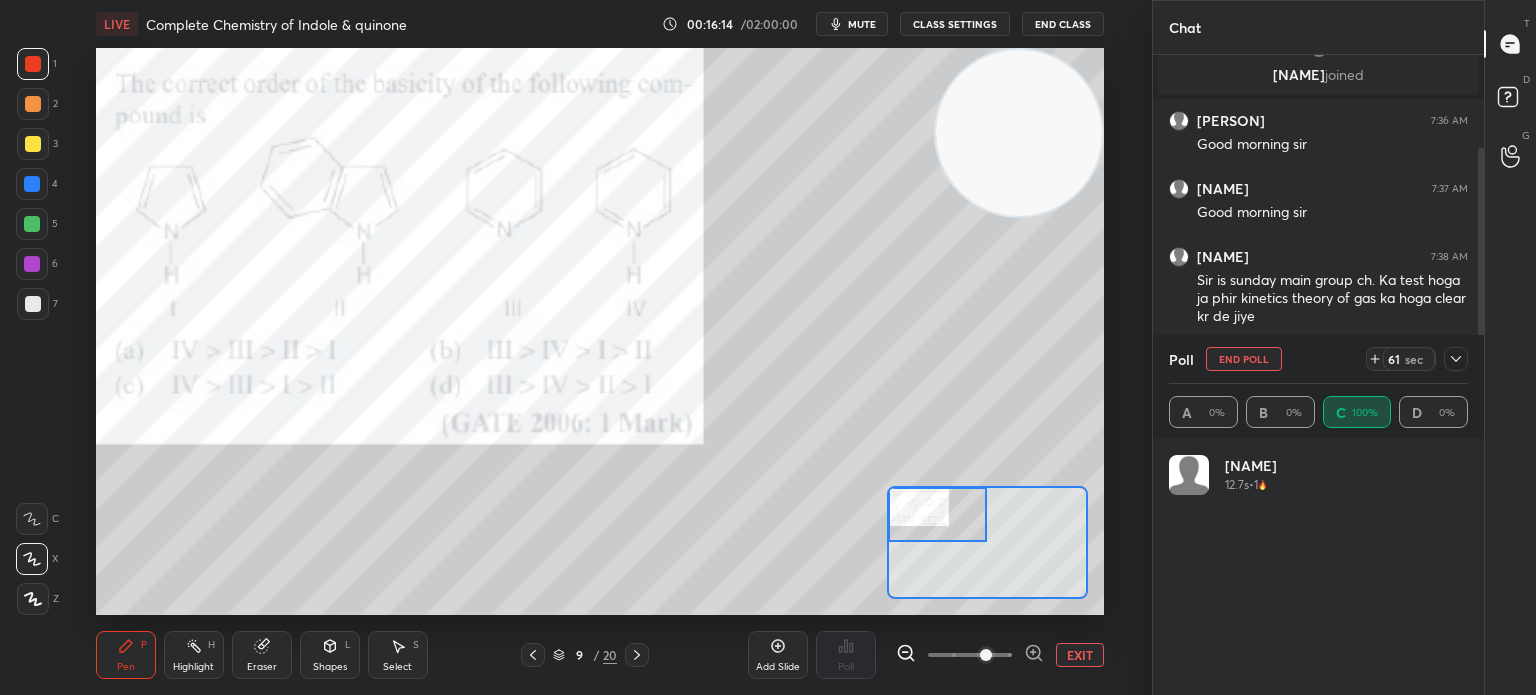 scroll, scrollTop: 6, scrollLeft: 6, axis: both 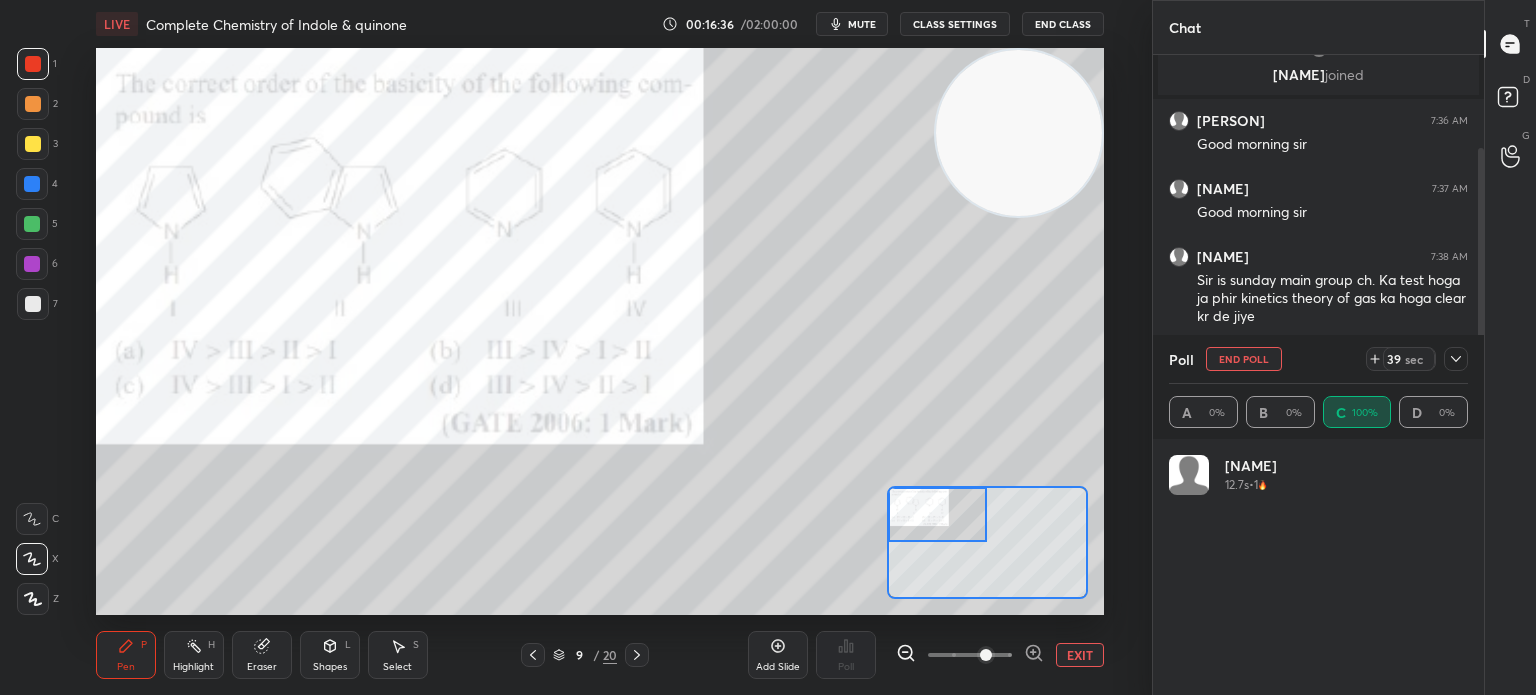 click on "Highlight H" at bounding box center (194, 655) 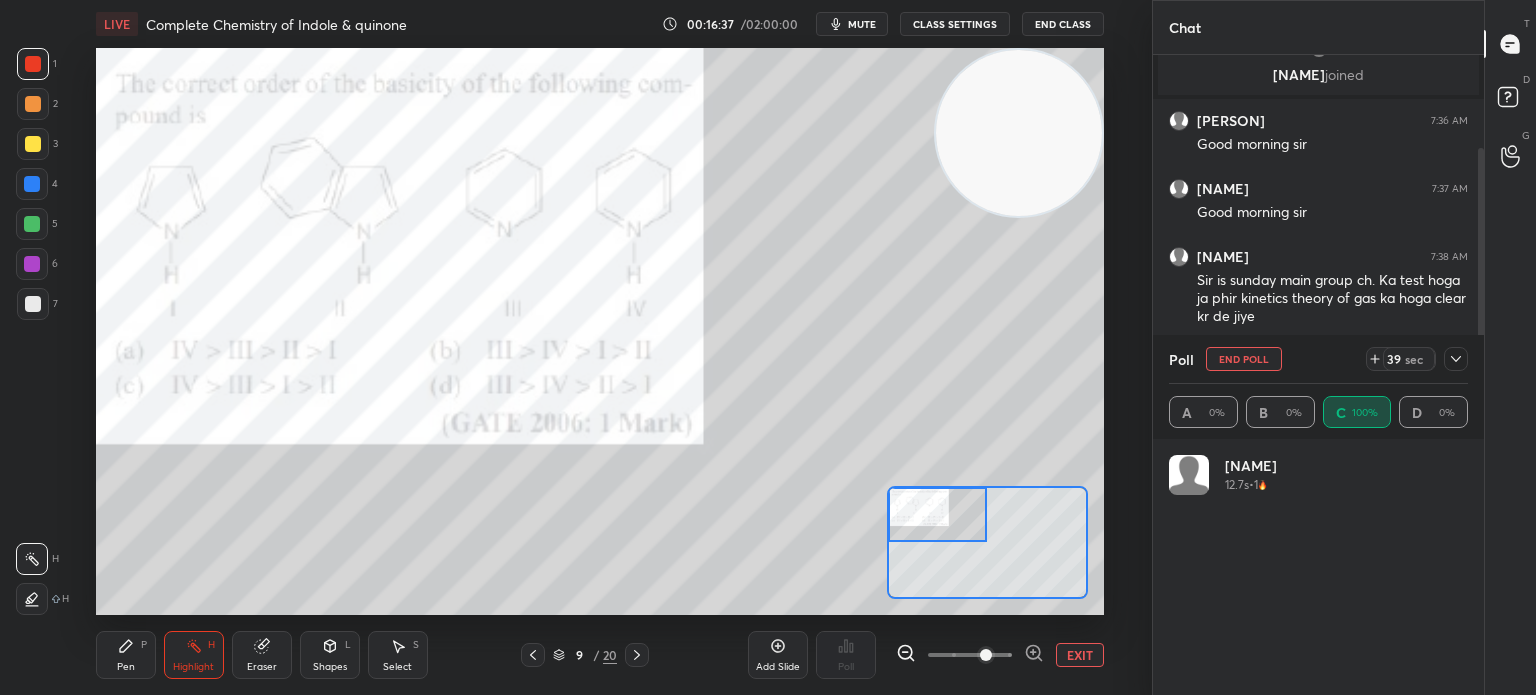 click on "Highlight H" at bounding box center [194, 655] 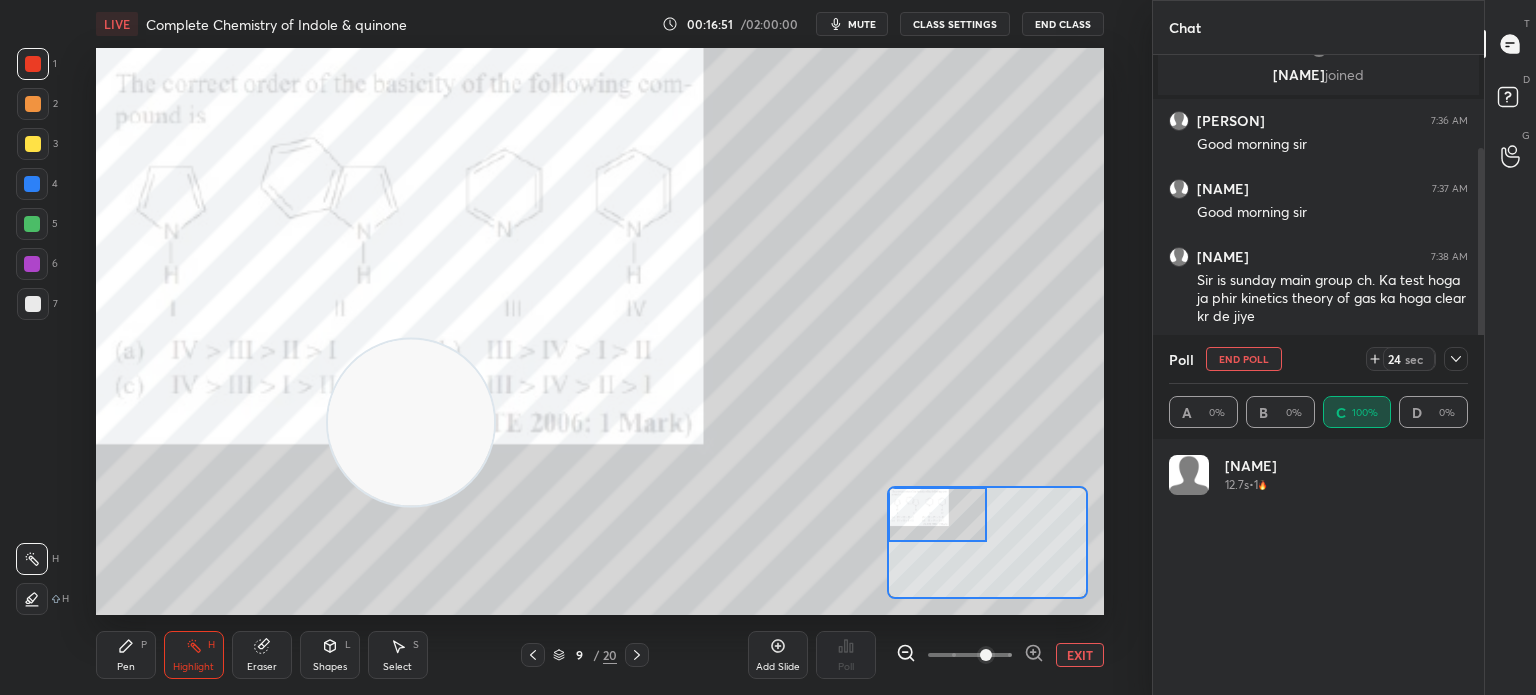 click on "Pen" at bounding box center (126, 667) 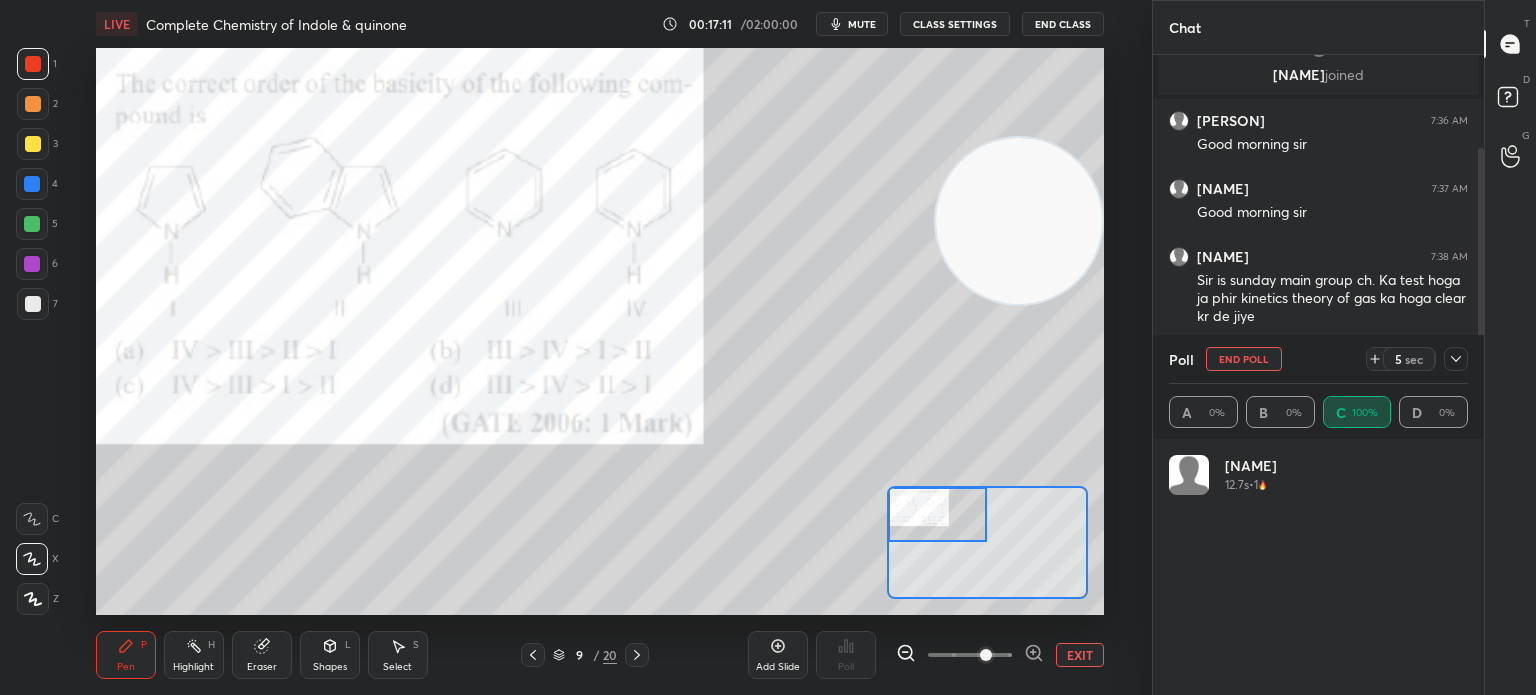click on "Highlight" at bounding box center [193, 667] 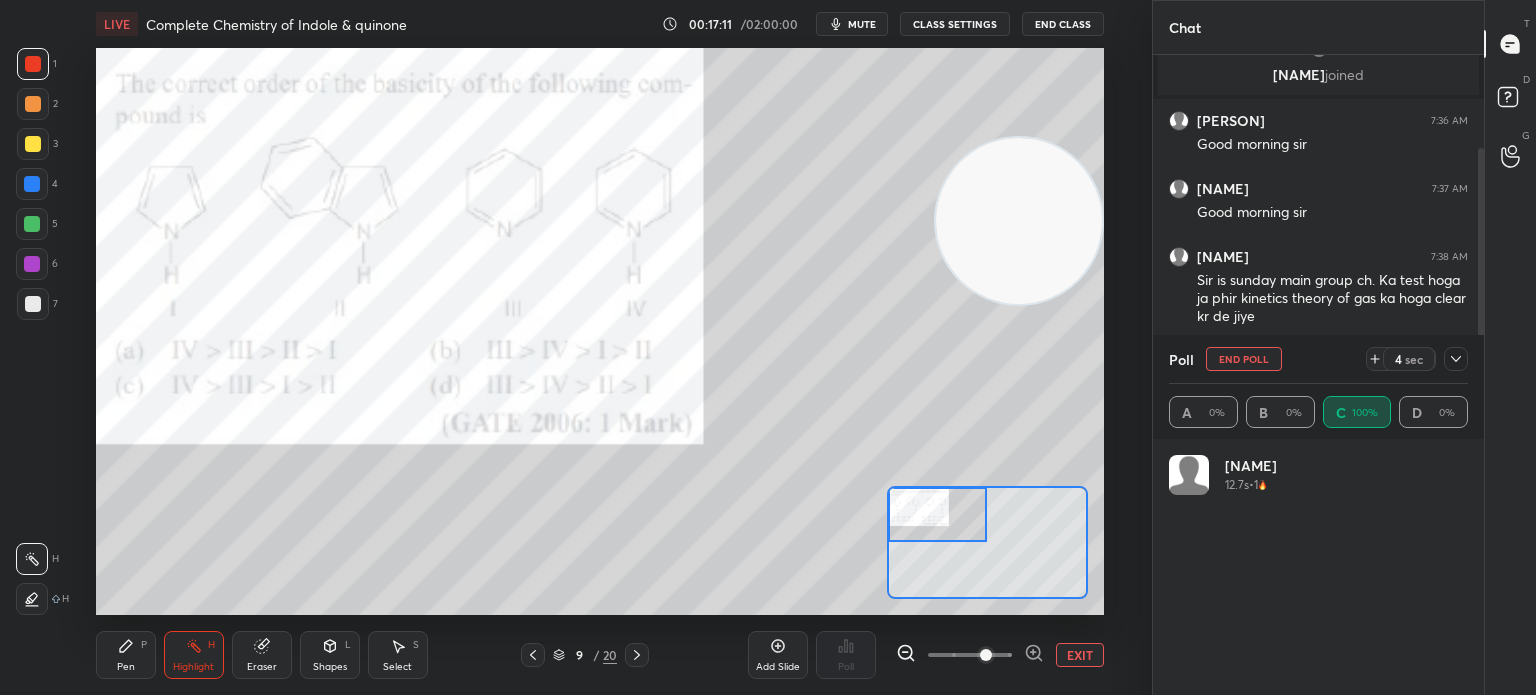 click on "Highlight H" at bounding box center [194, 655] 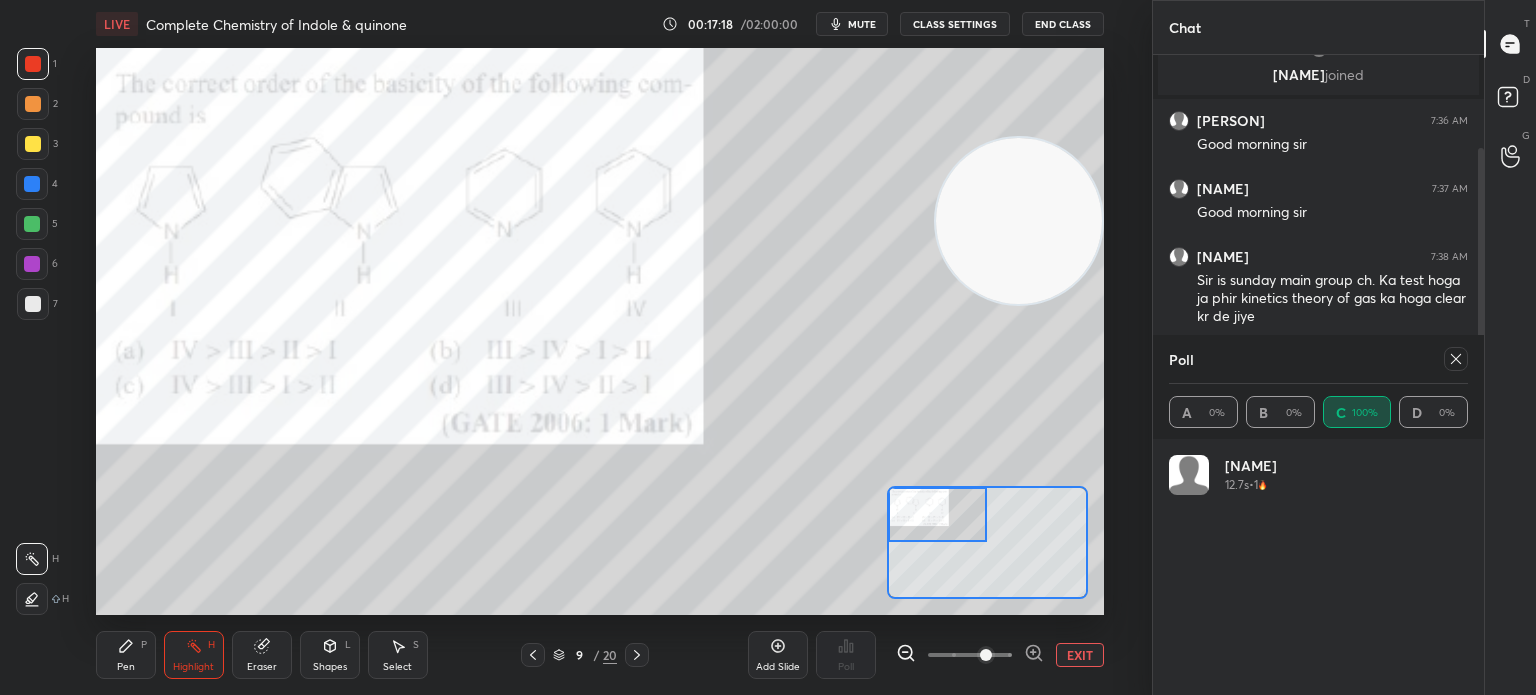 click on "Pen P" at bounding box center (126, 655) 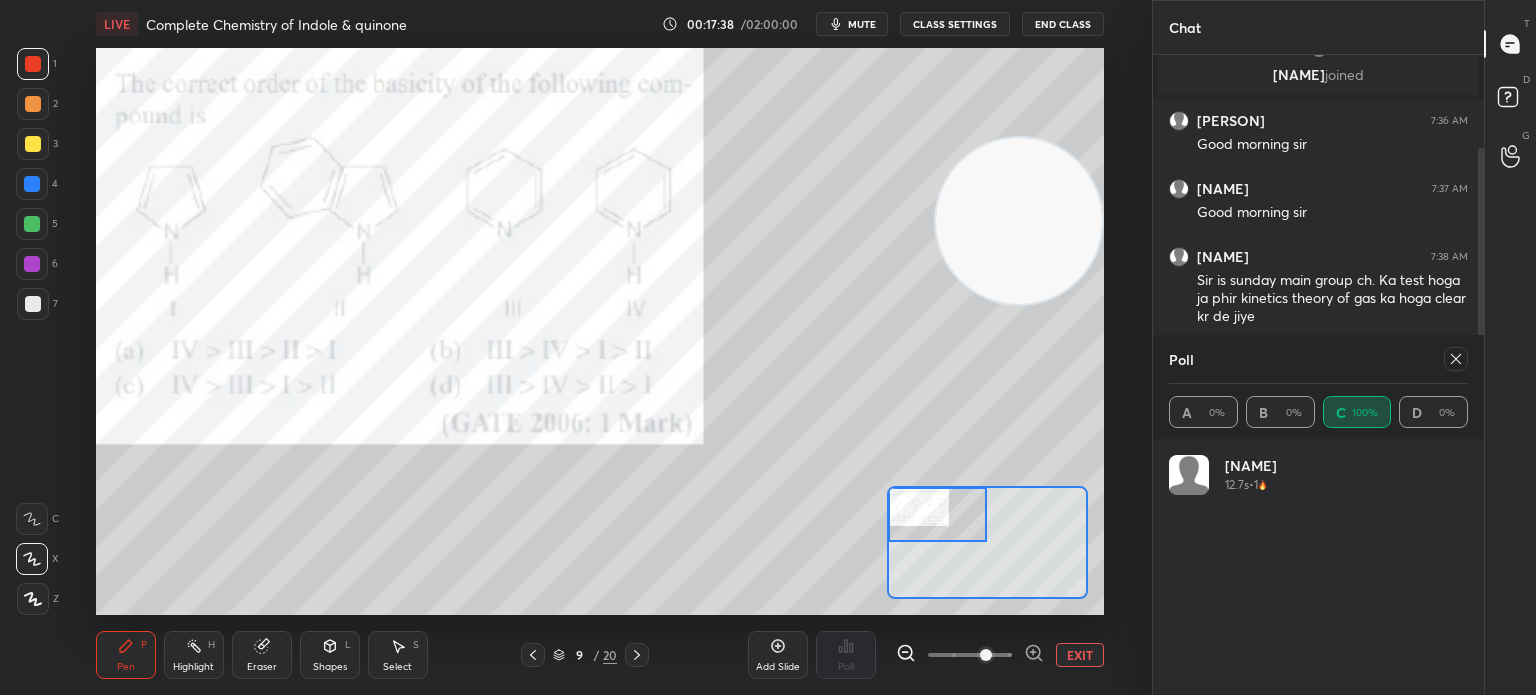 click on "Shapes L" at bounding box center (330, 655) 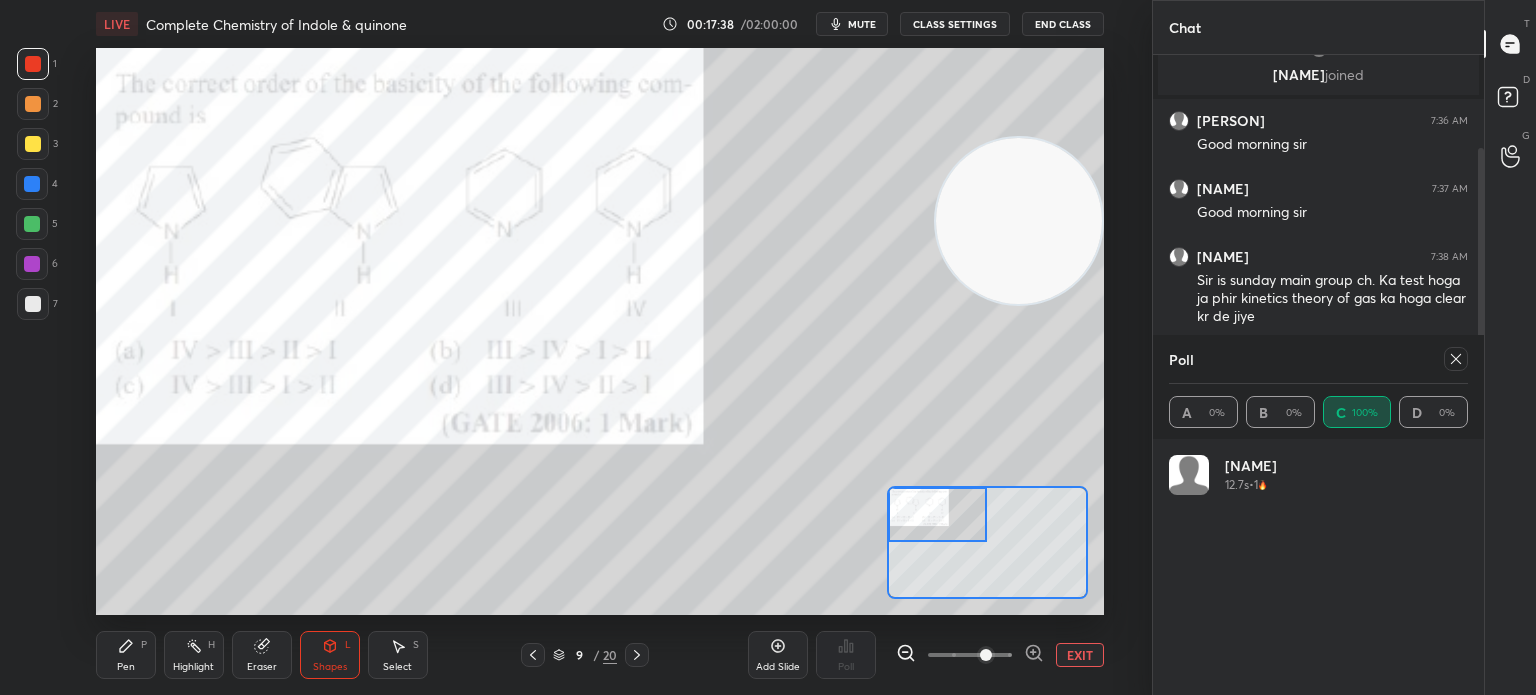 click on "Eraser" at bounding box center (262, 655) 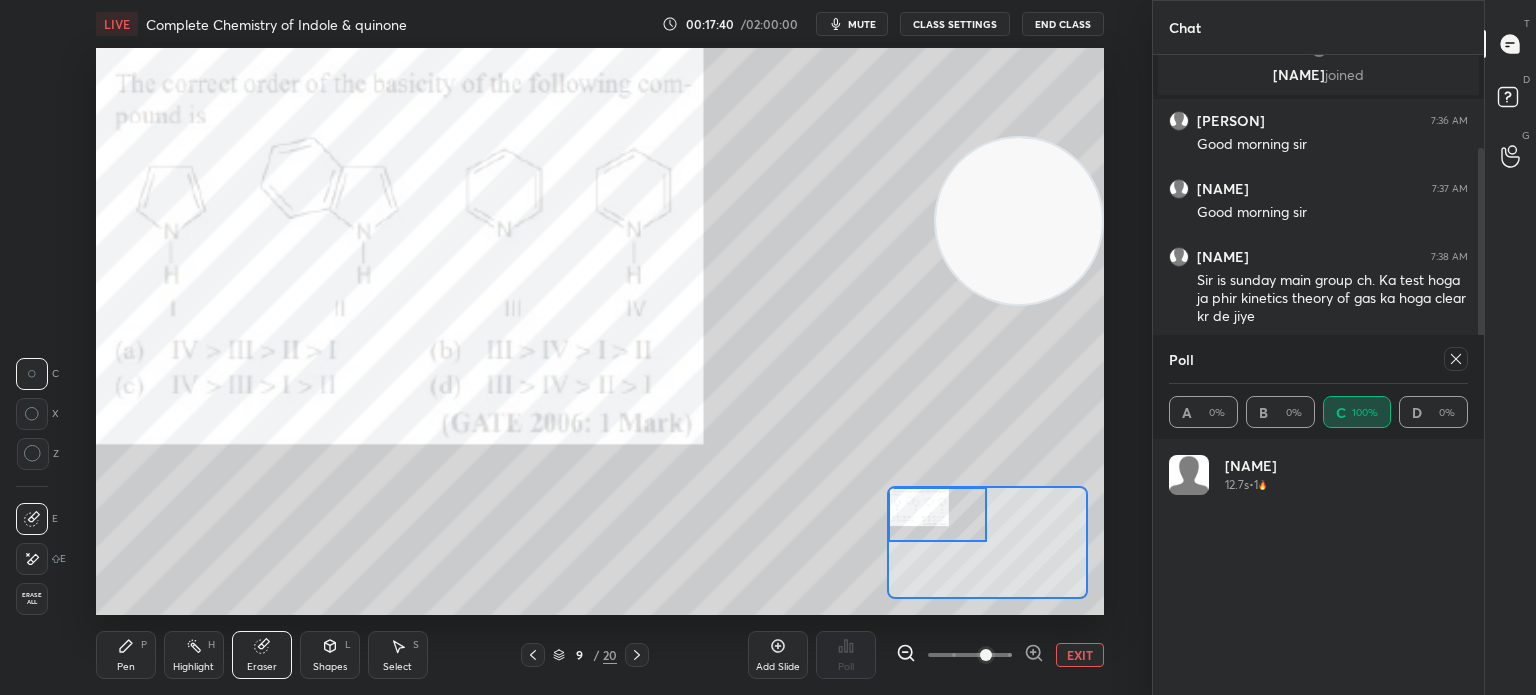 click on "Pen P Highlight H Eraser Shapes L Select S 9 / 20 Add Slide Poll EXIT" at bounding box center [600, 655] 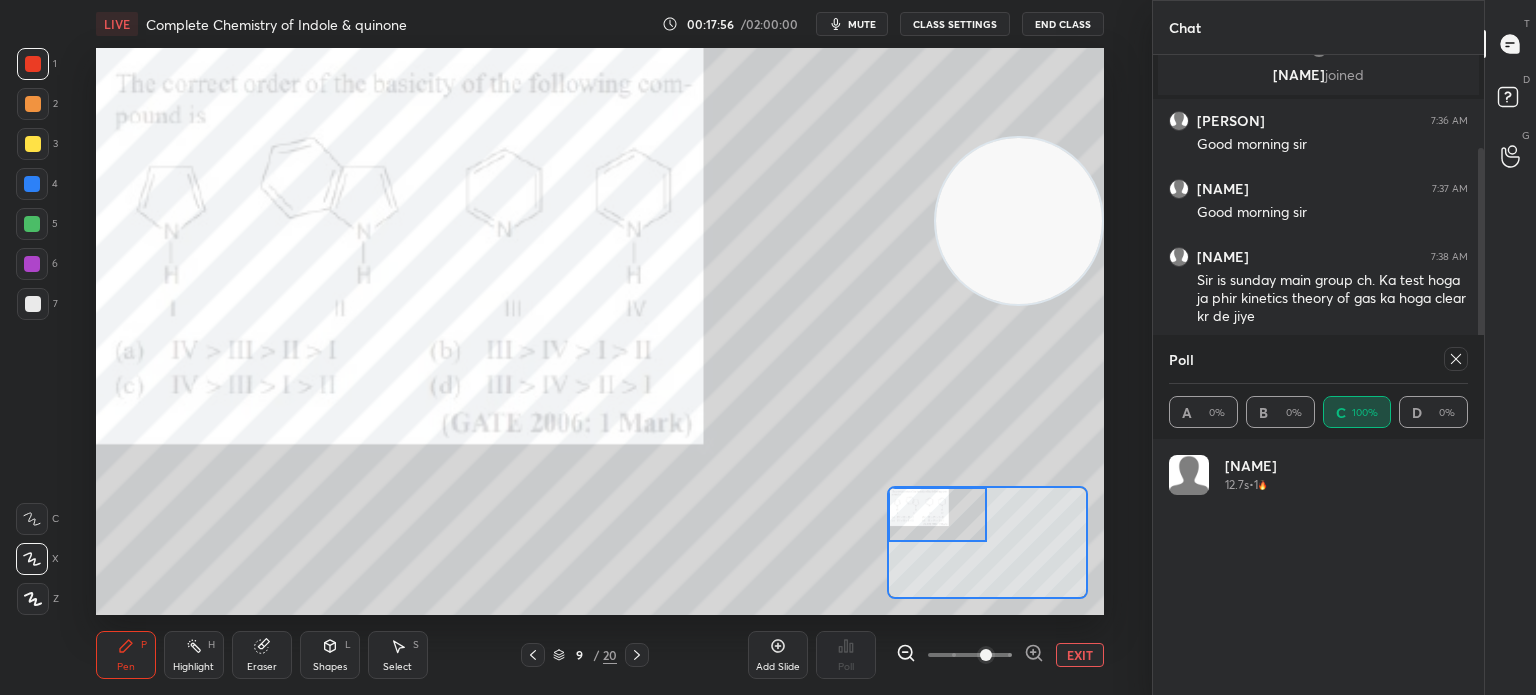 click on "Eraser" at bounding box center [262, 655] 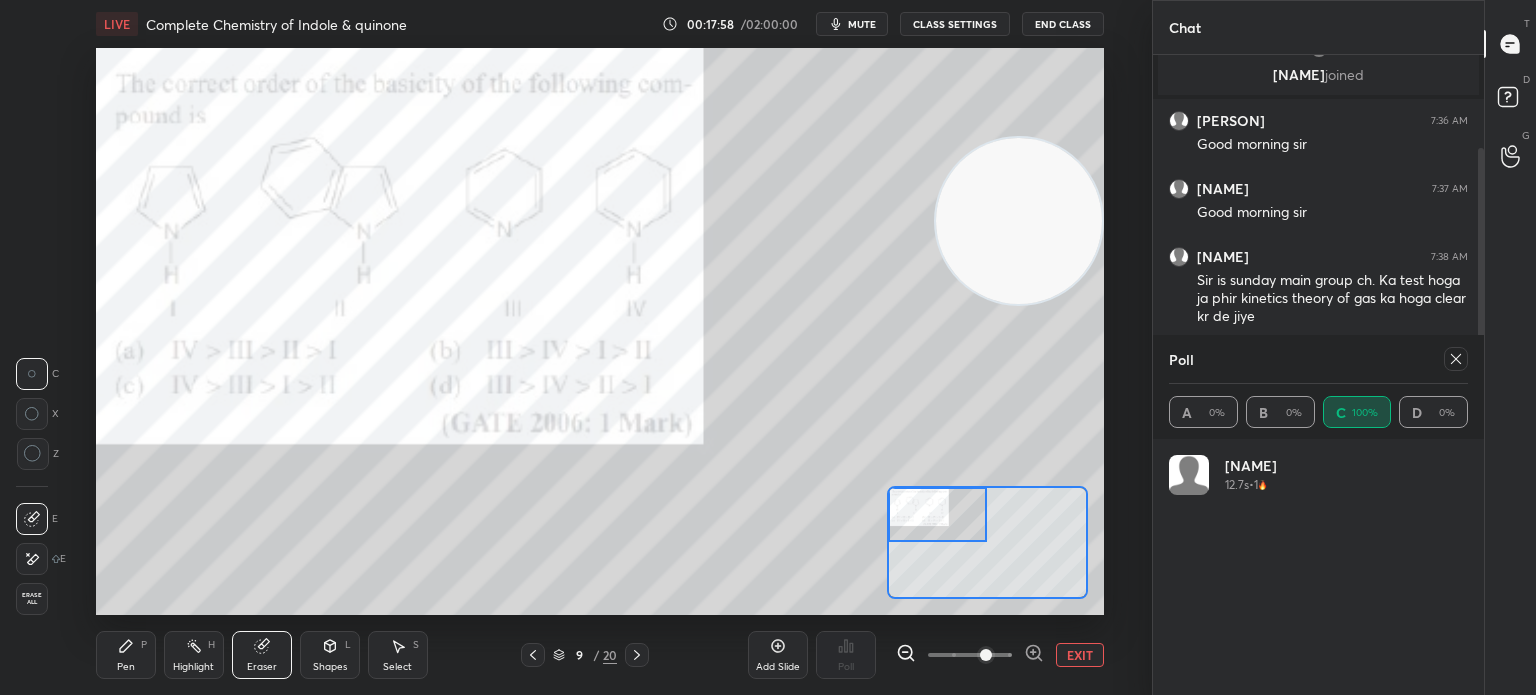 click on "Pen" at bounding box center (126, 667) 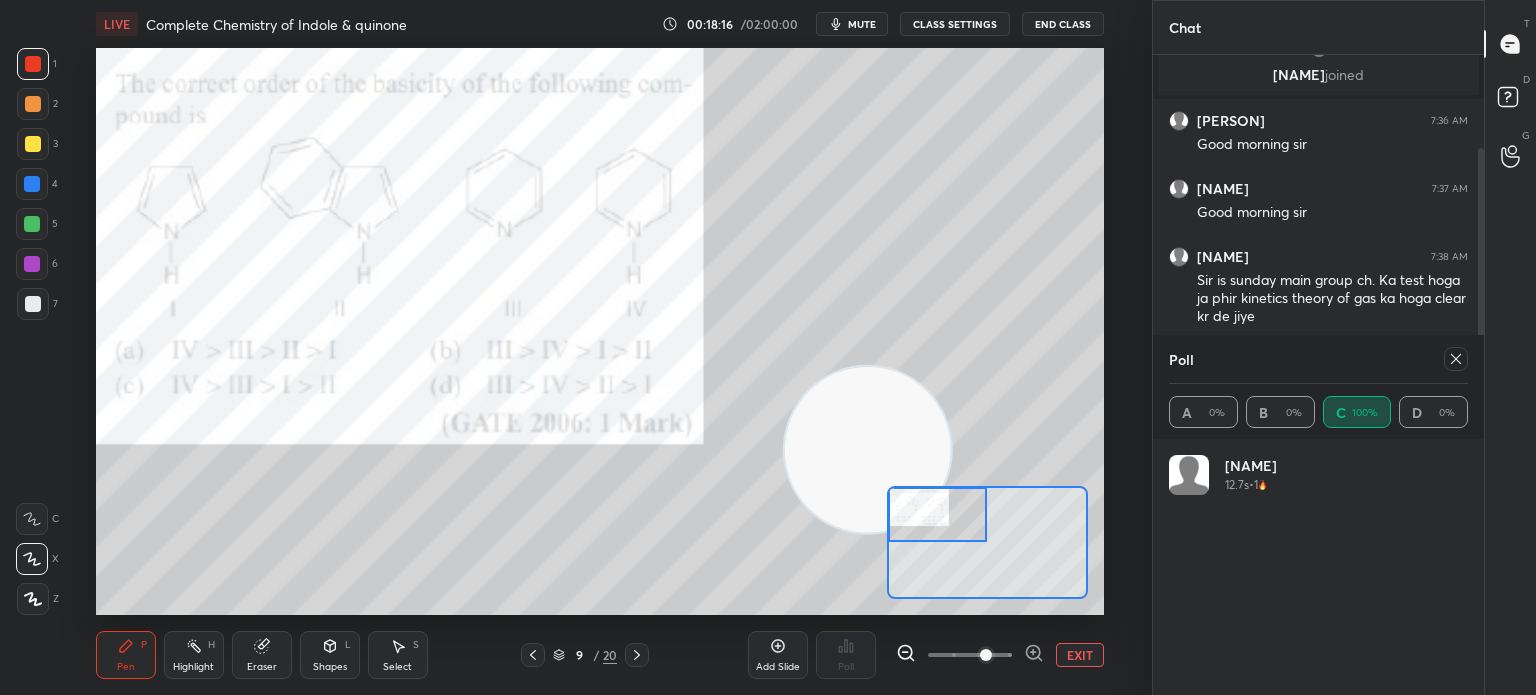 click 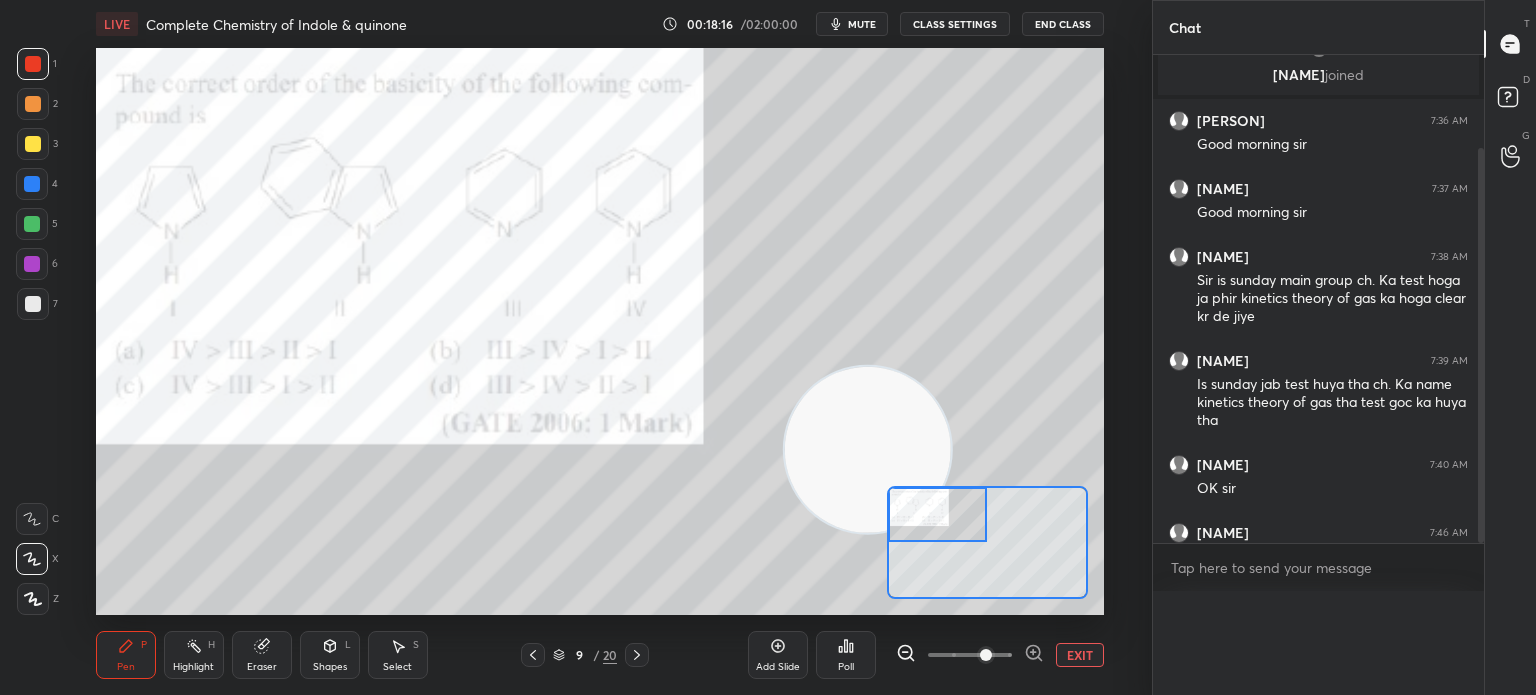 scroll, scrollTop: 120, scrollLeft: 293, axis: both 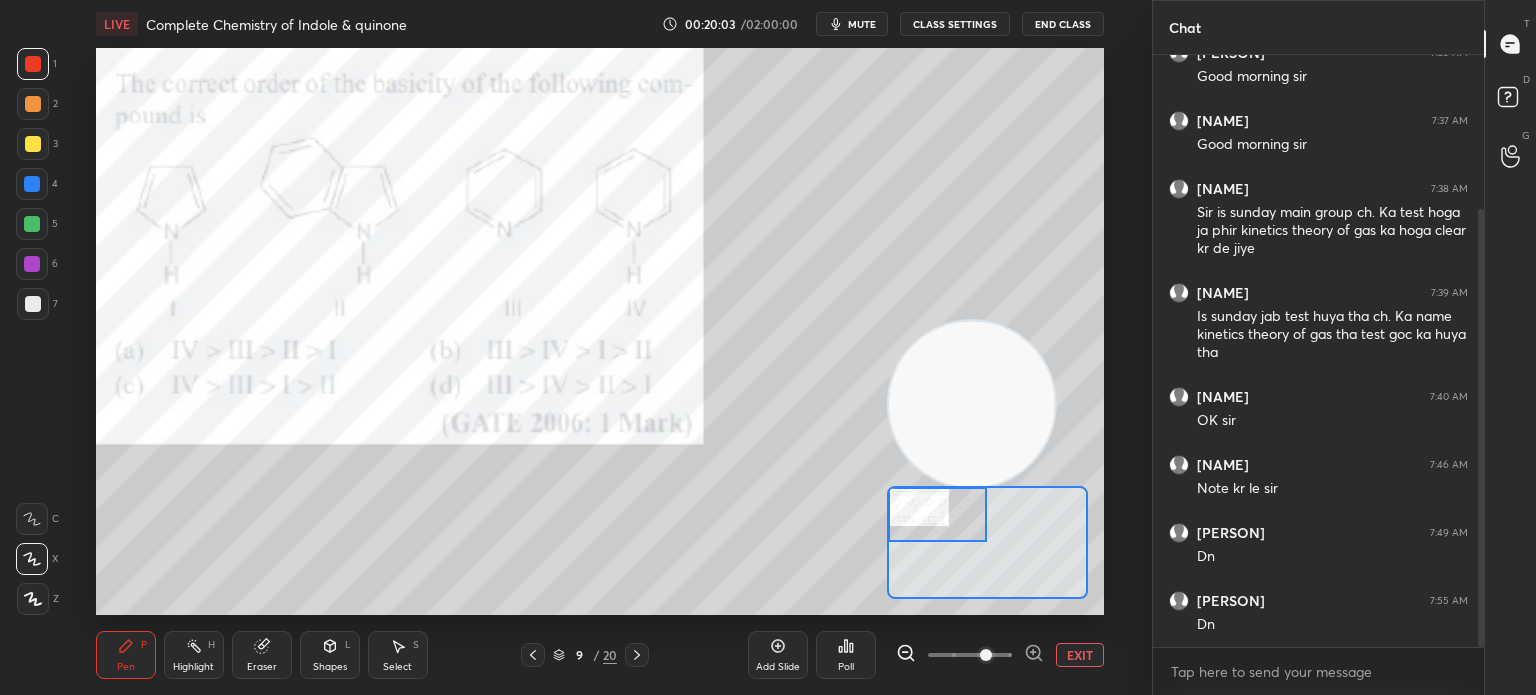 click 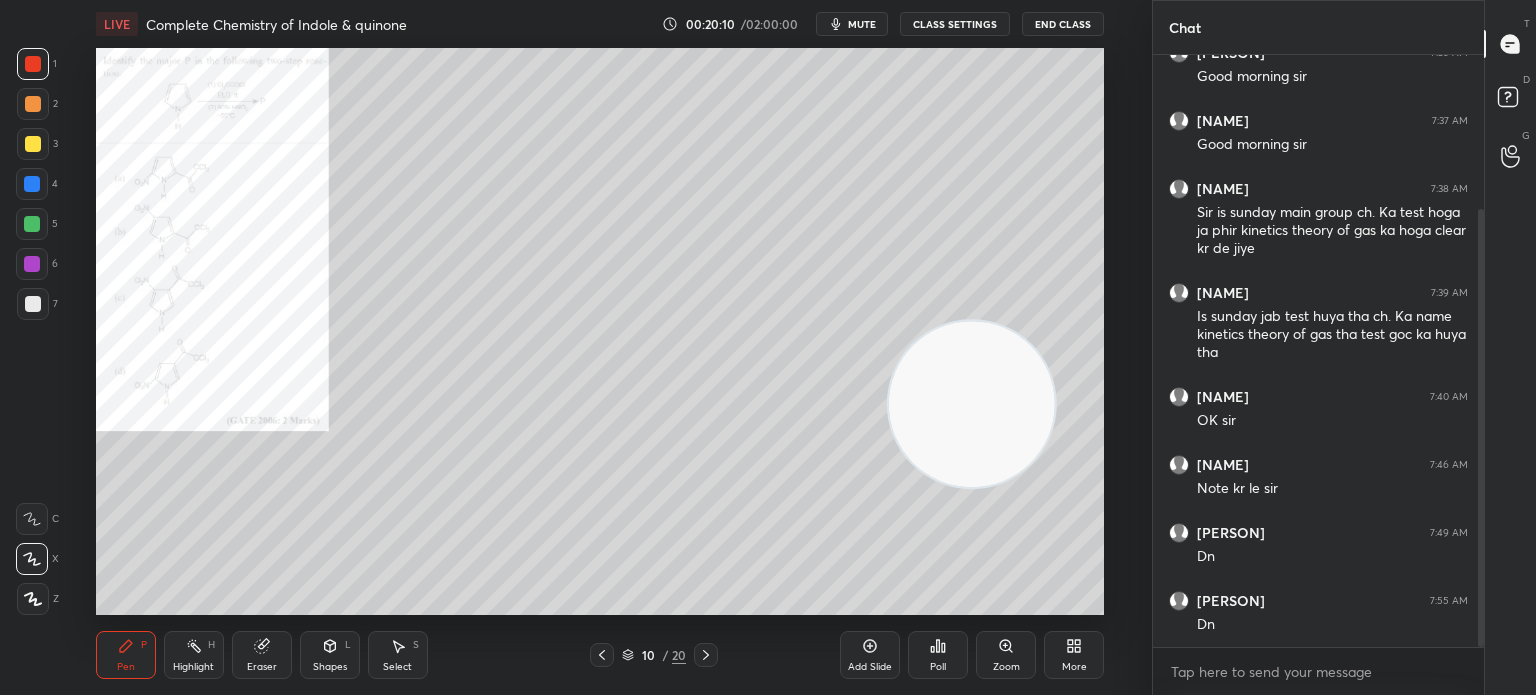 click 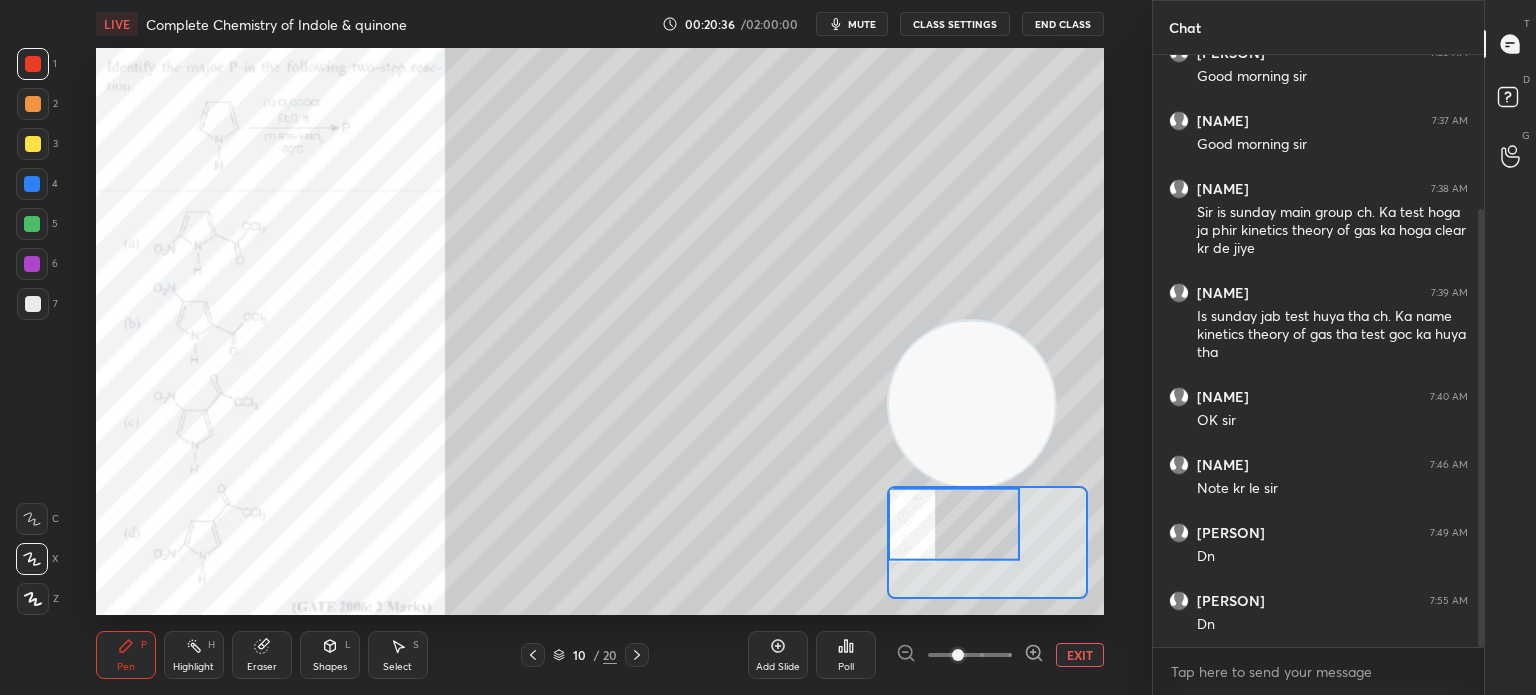 click on "Highlight H" at bounding box center (194, 655) 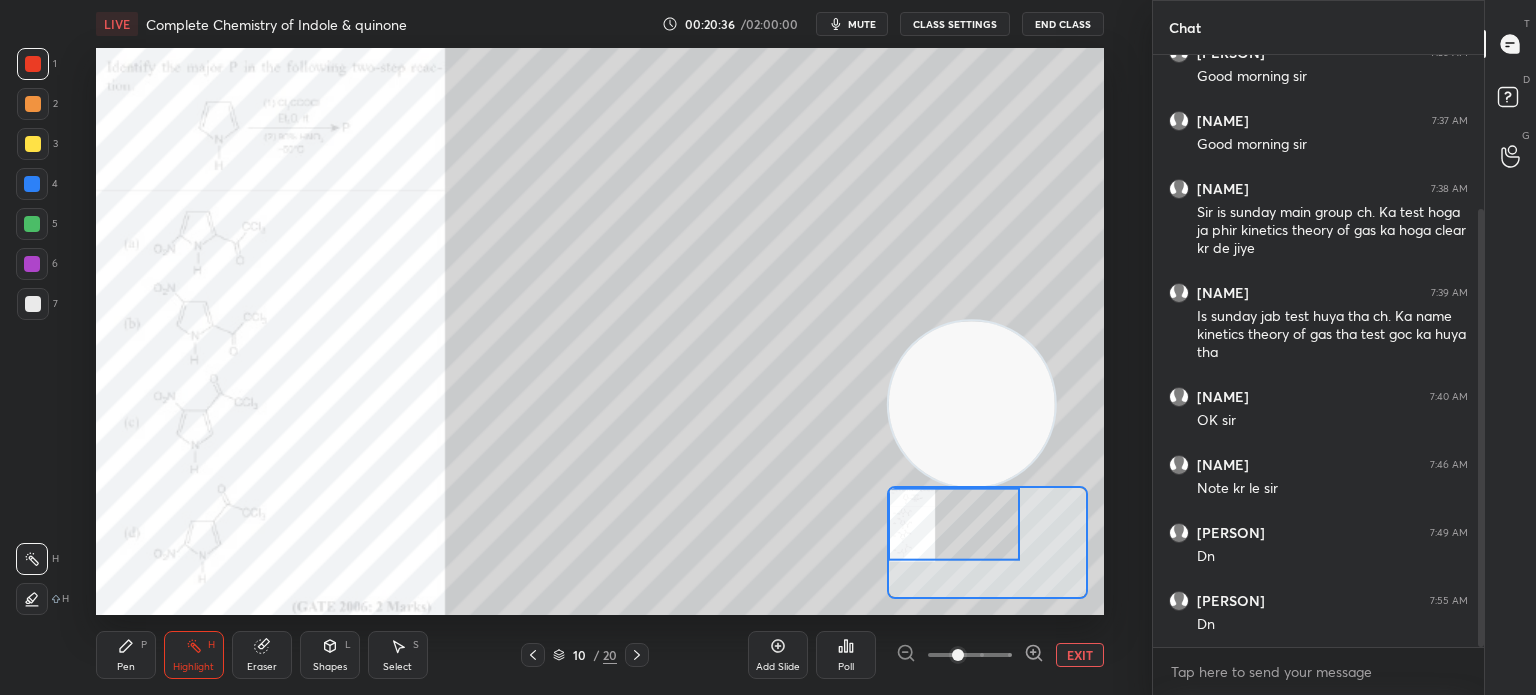 click 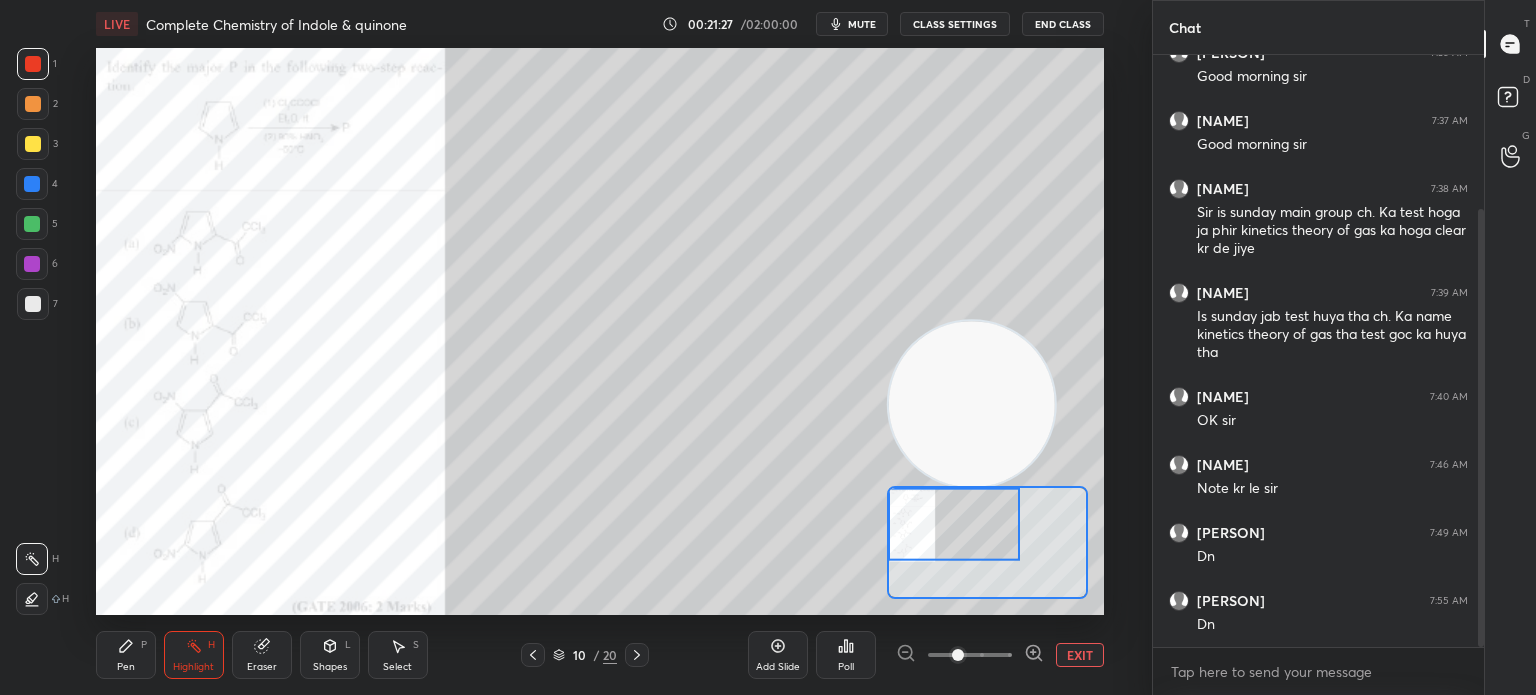 click on "Poll" at bounding box center (846, 655) 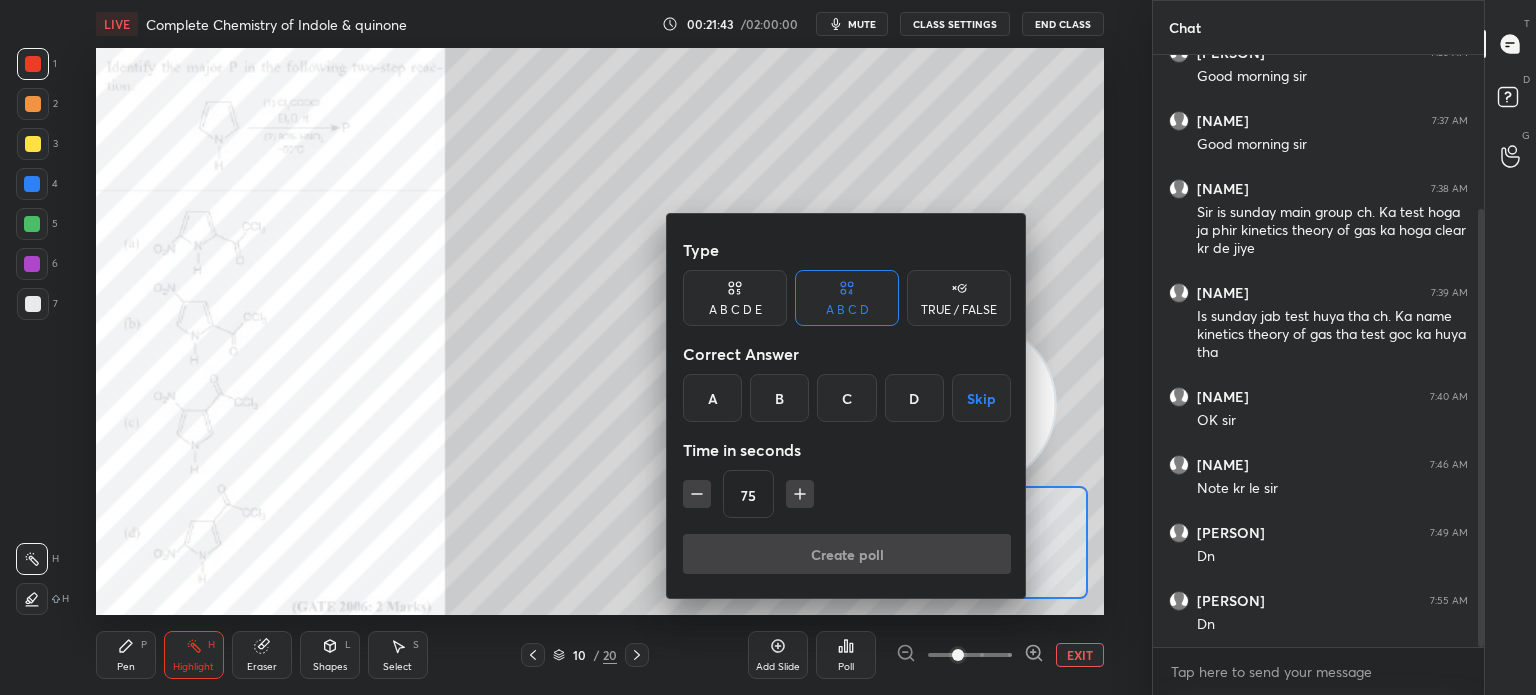 click on "B" at bounding box center [779, 398] 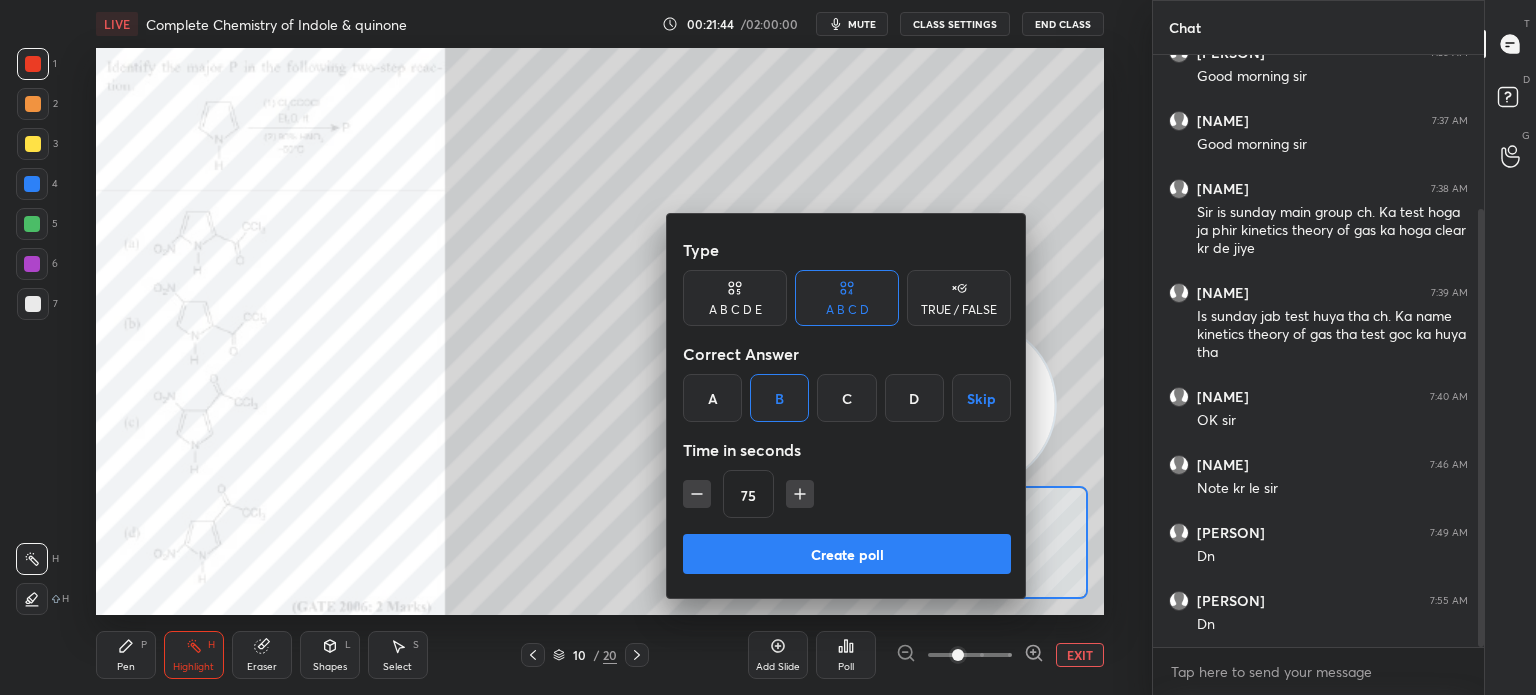 click on "Create poll" at bounding box center [847, 554] 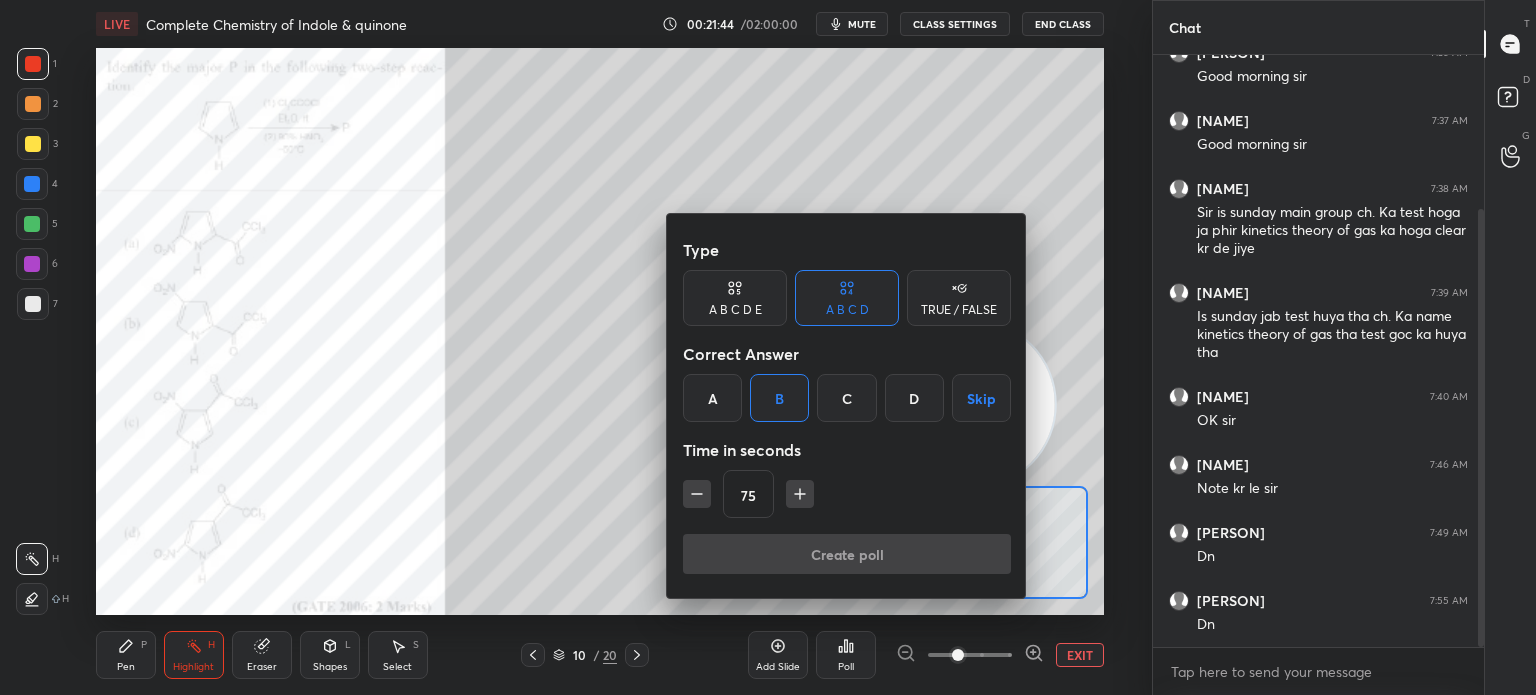 click on "Create poll" at bounding box center [847, 558] 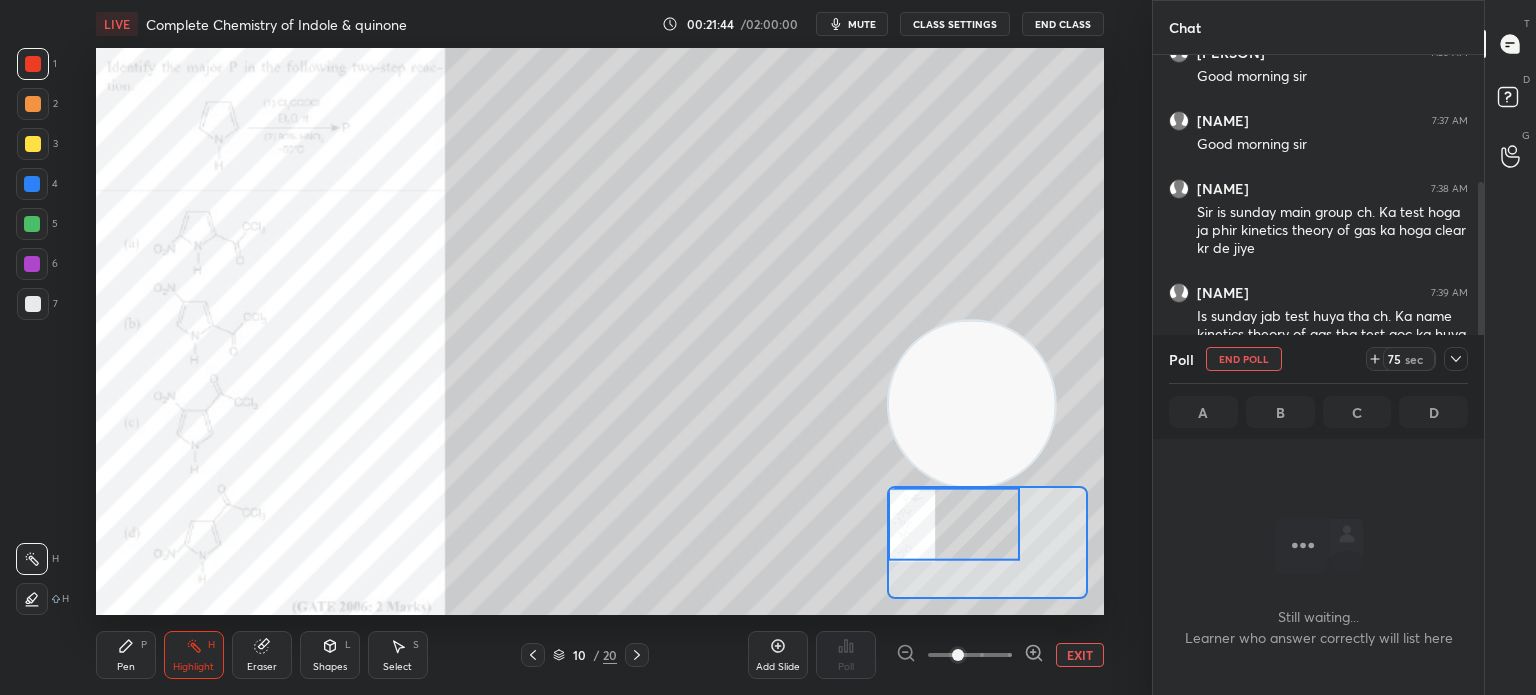 scroll, scrollTop: 482, scrollLeft: 325, axis: both 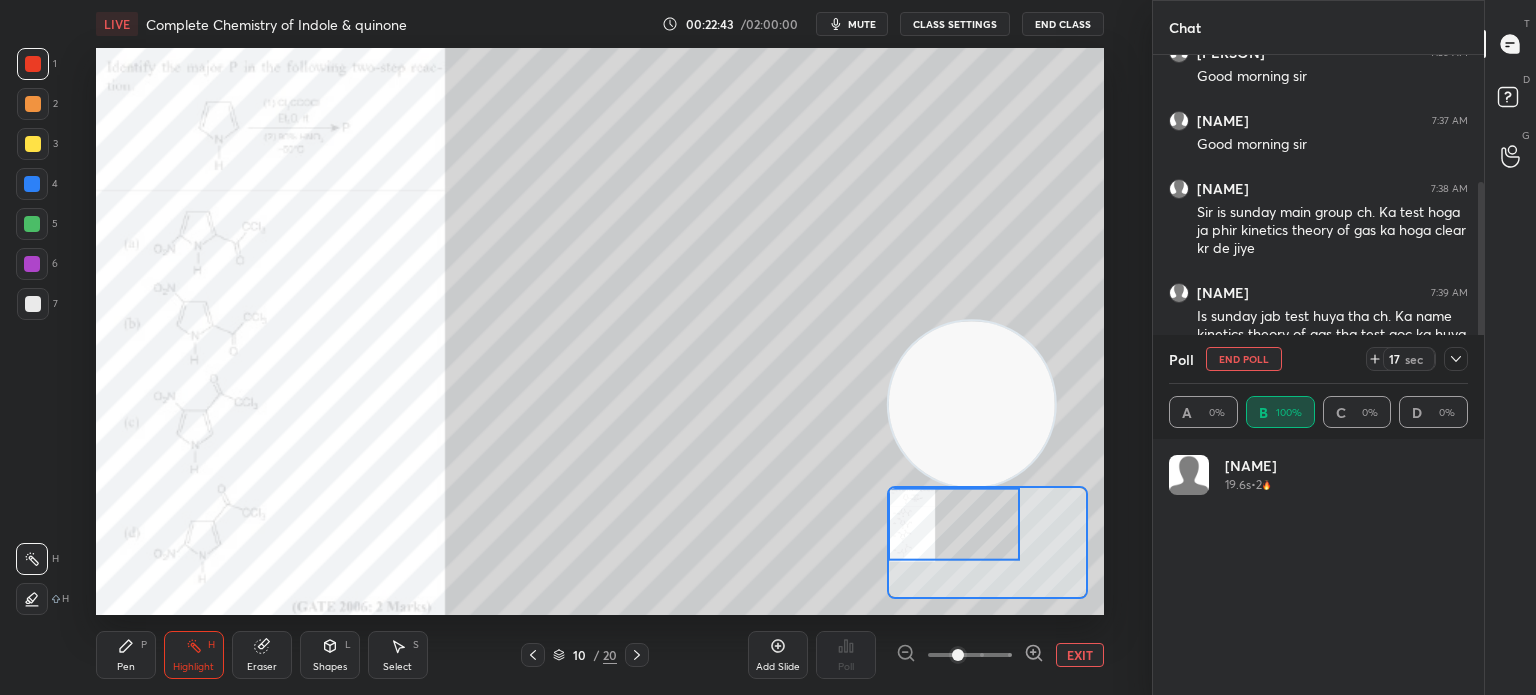 click at bounding box center [32, 264] 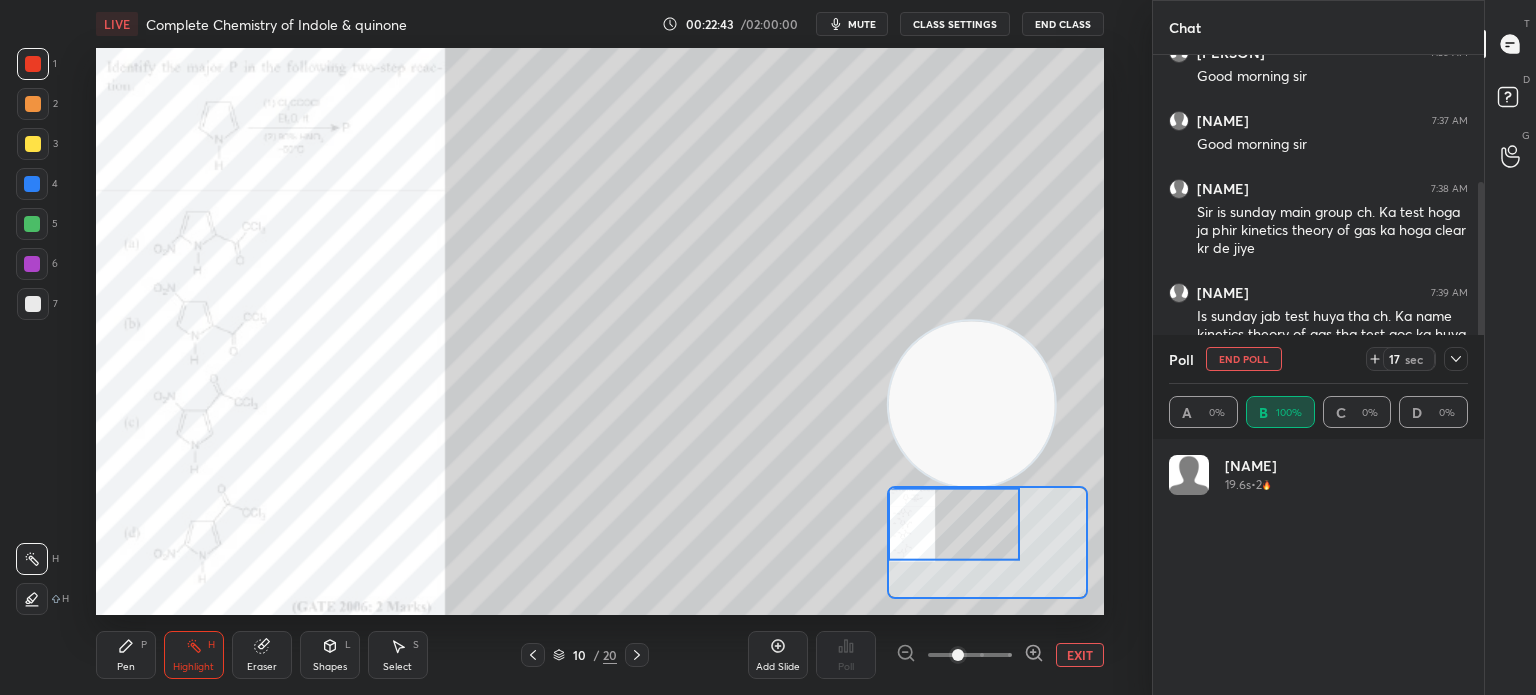 click on "5" at bounding box center (37, 228) 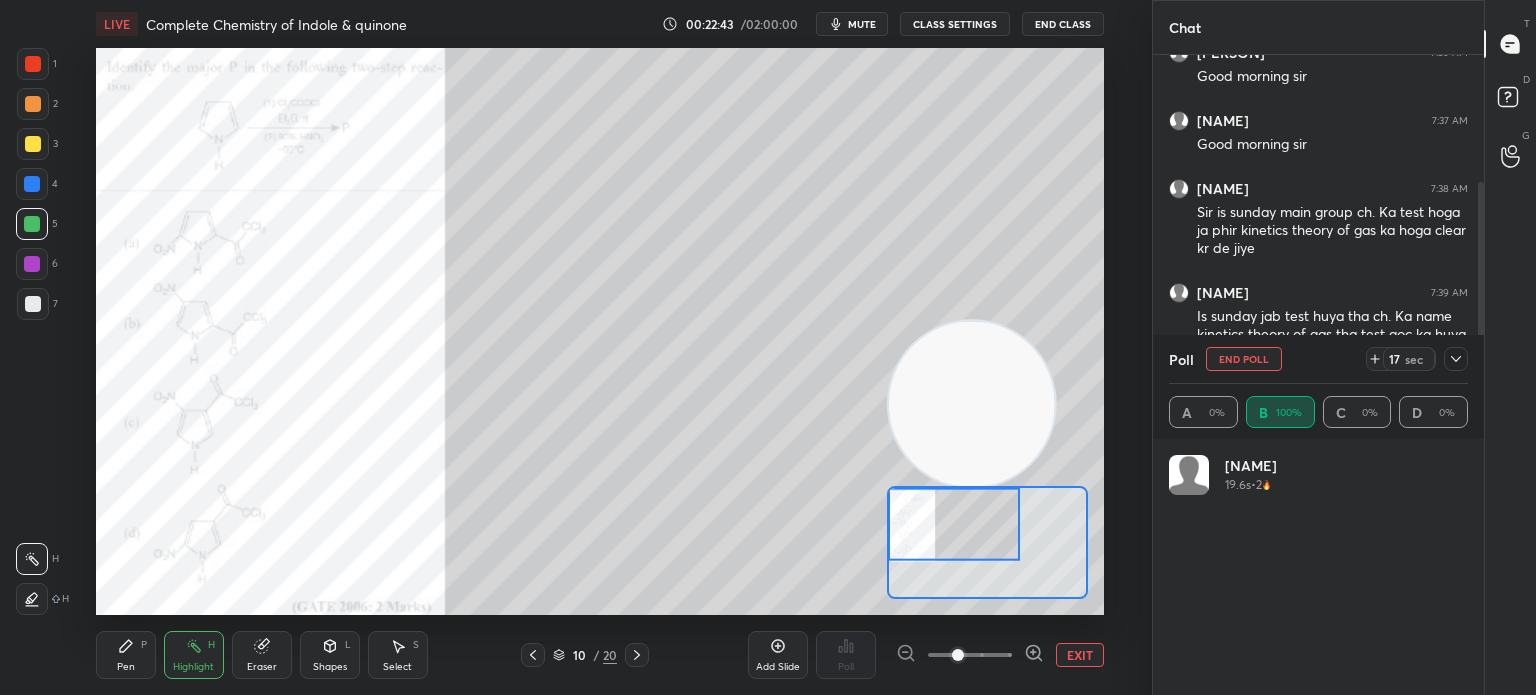 click on "5" at bounding box center [37, 228] 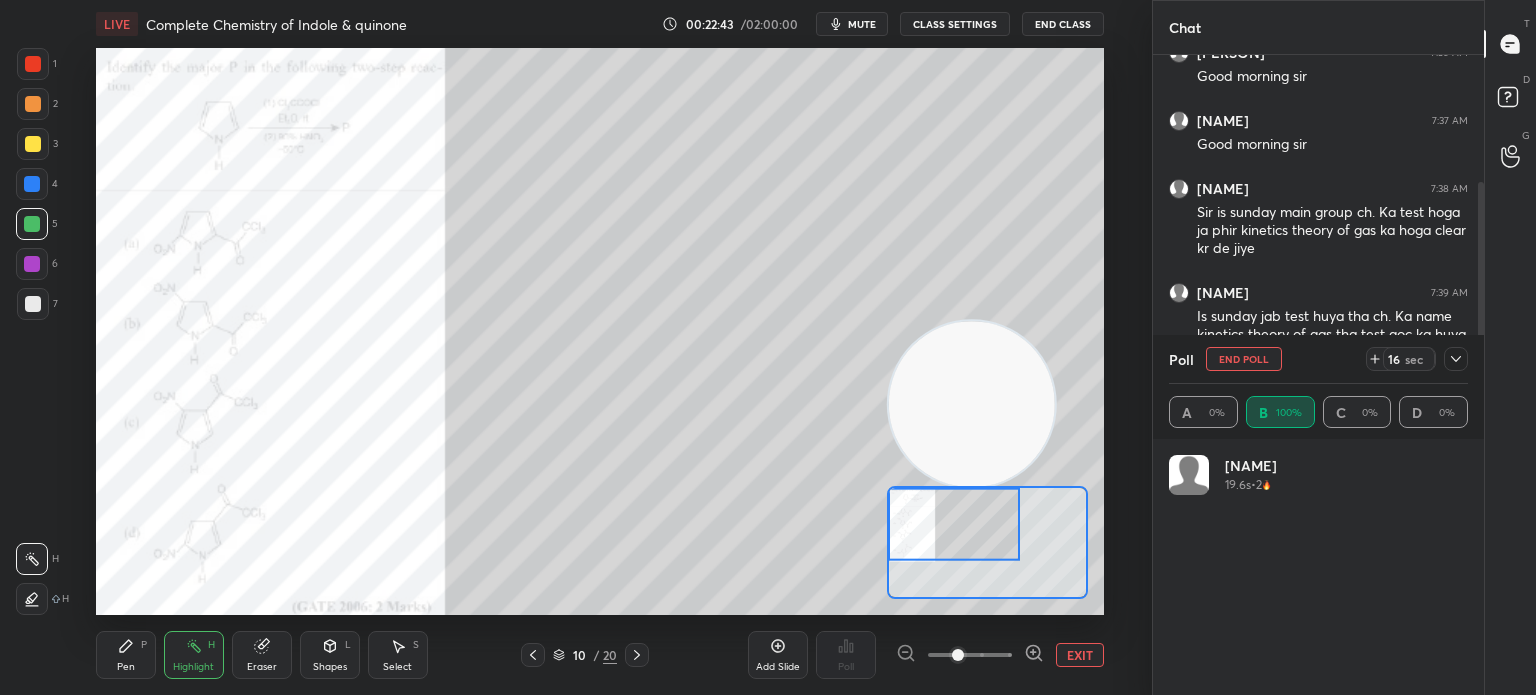 click at bounding box center [32, 224] 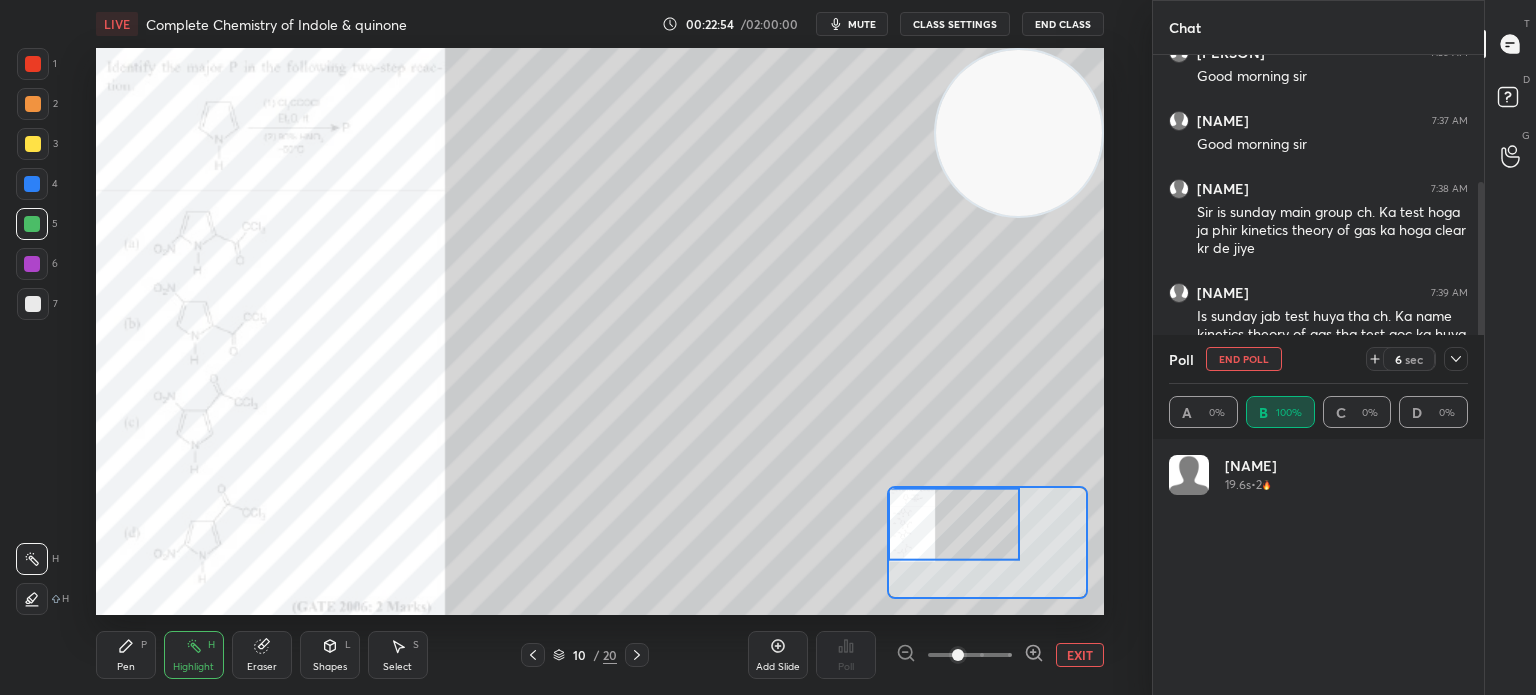 click at bounding box center [33, 64] 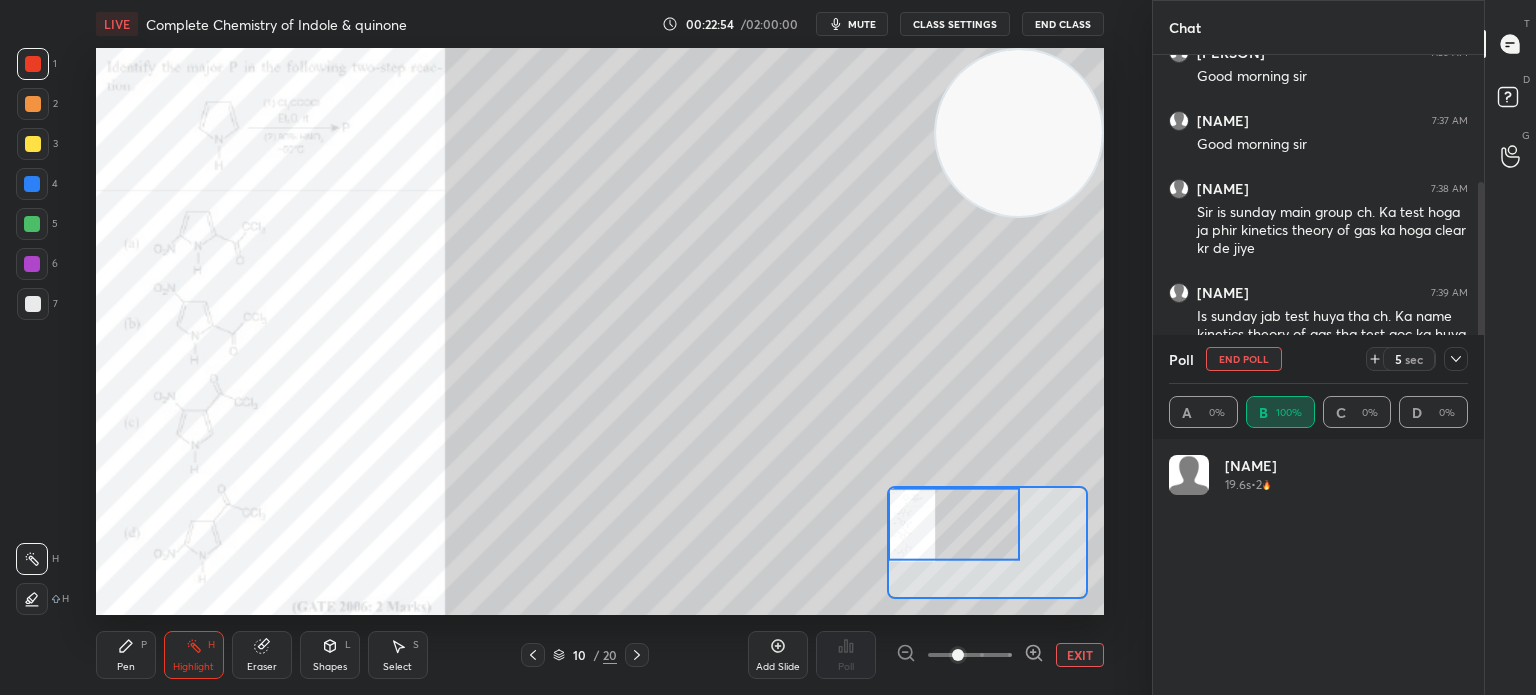 click at bounding box center [33, 64] 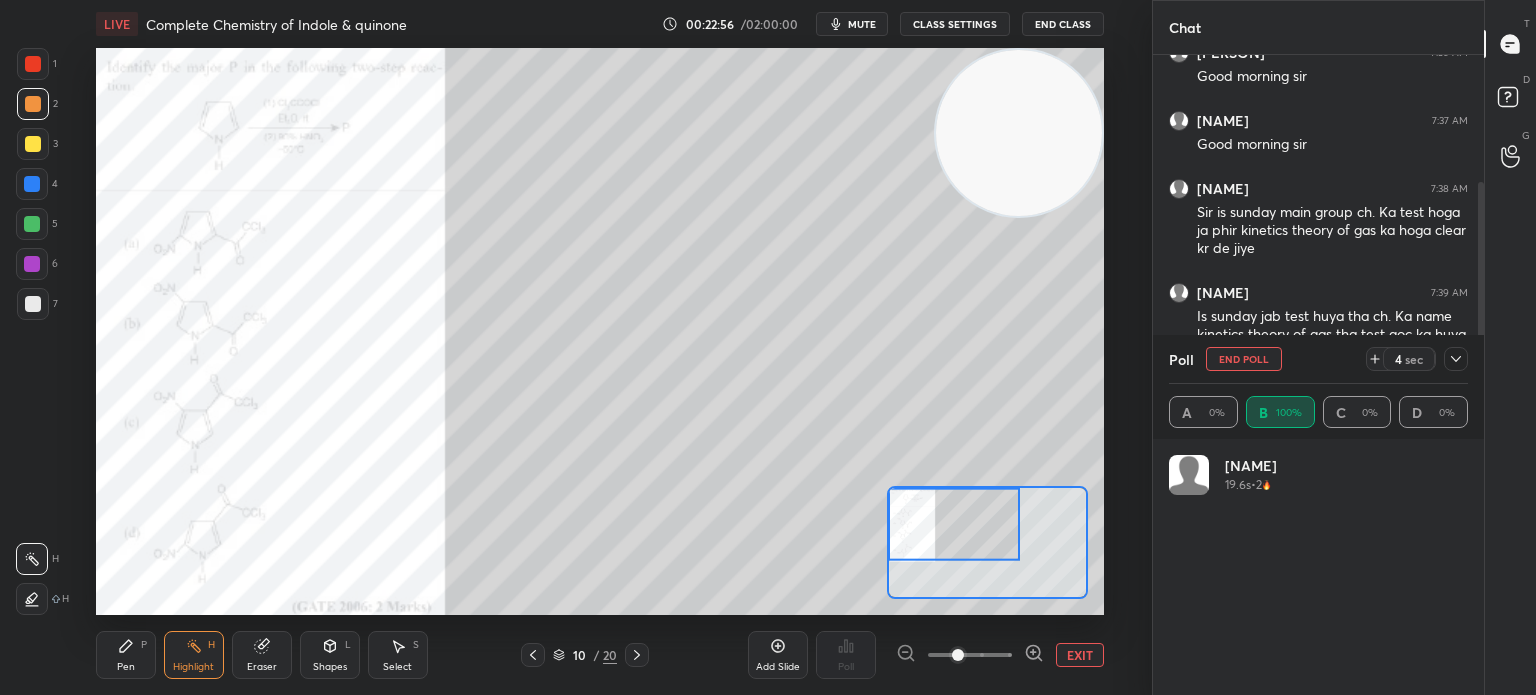 click on "Pen P Highlight H Eraser Shapes L Select S 10 / 20 Add Slide Poll EXIT" at bounding box center (600, 655) 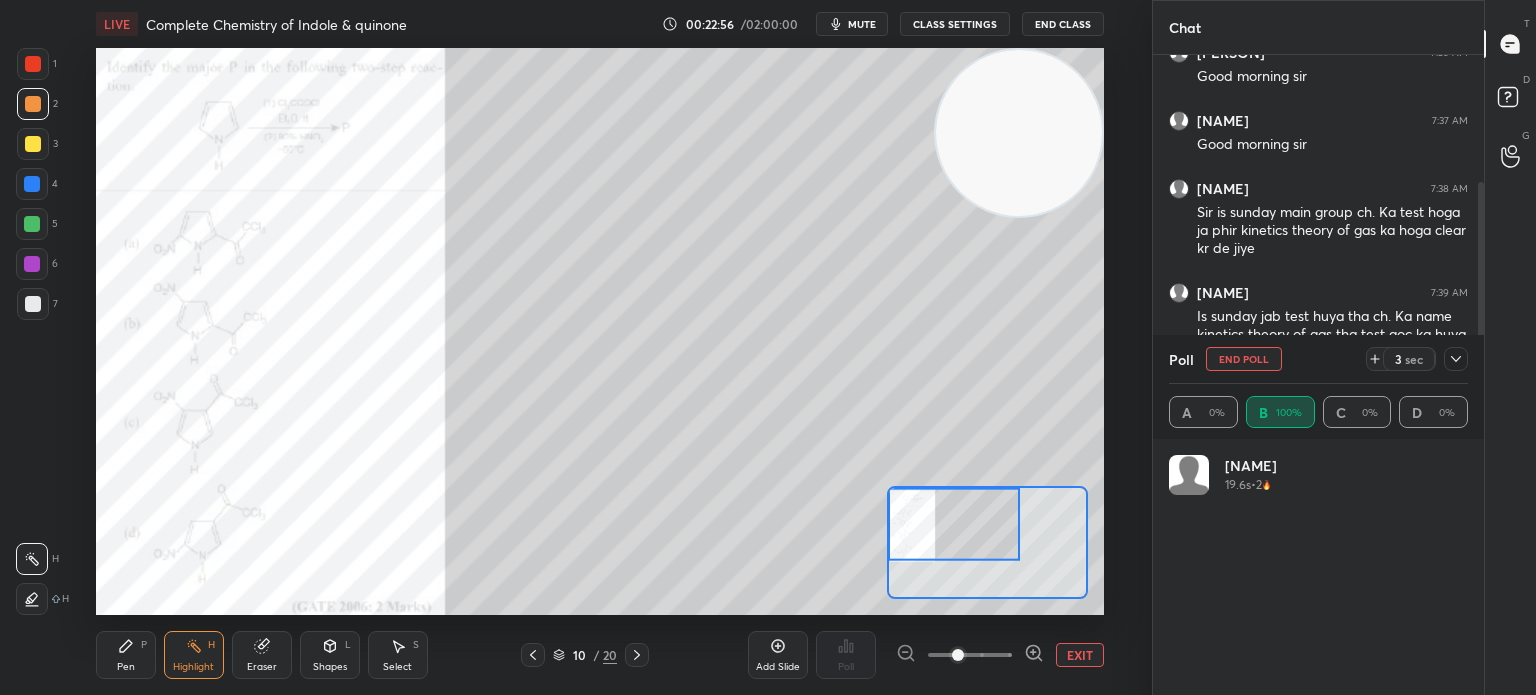 click on "Pen P" at bounding box center [126, 655] 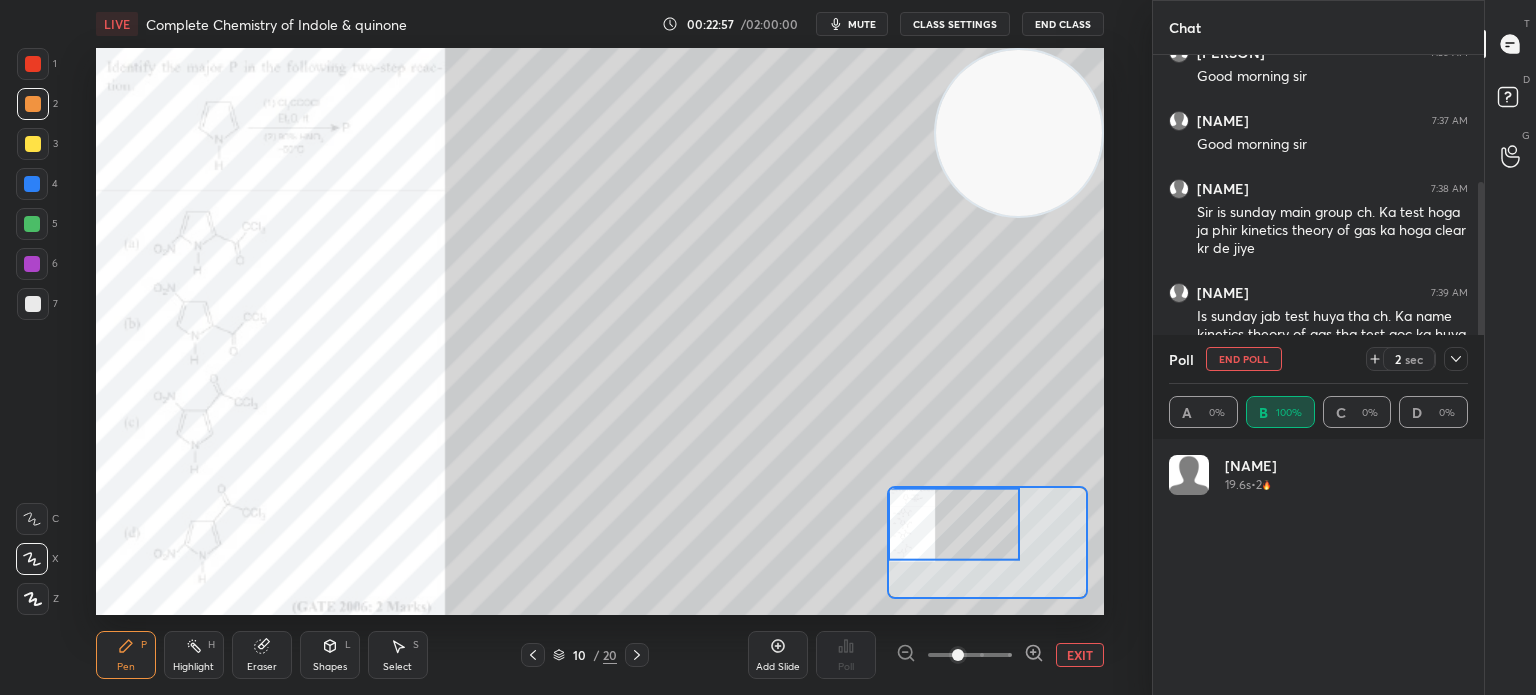 click at bounding box center (32, 519) 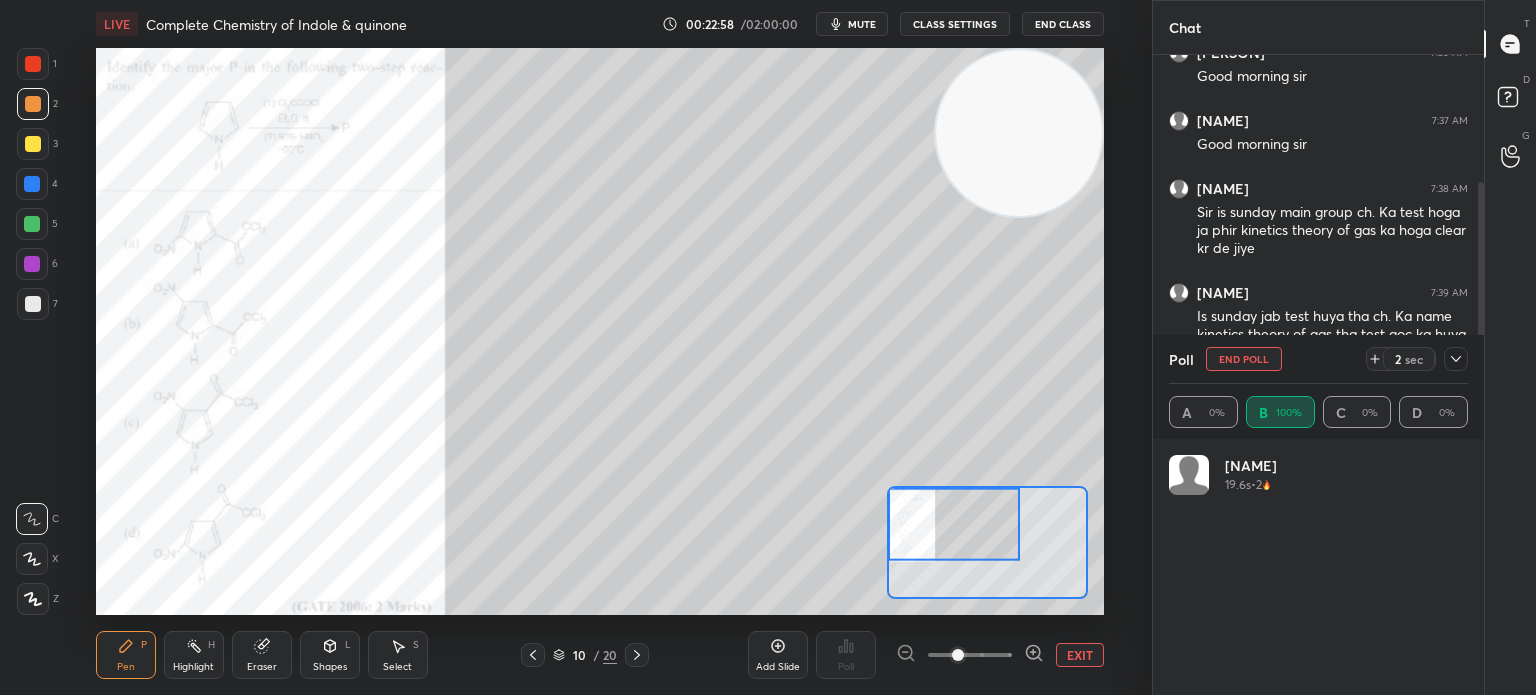 click at bounding box center (33, 64) 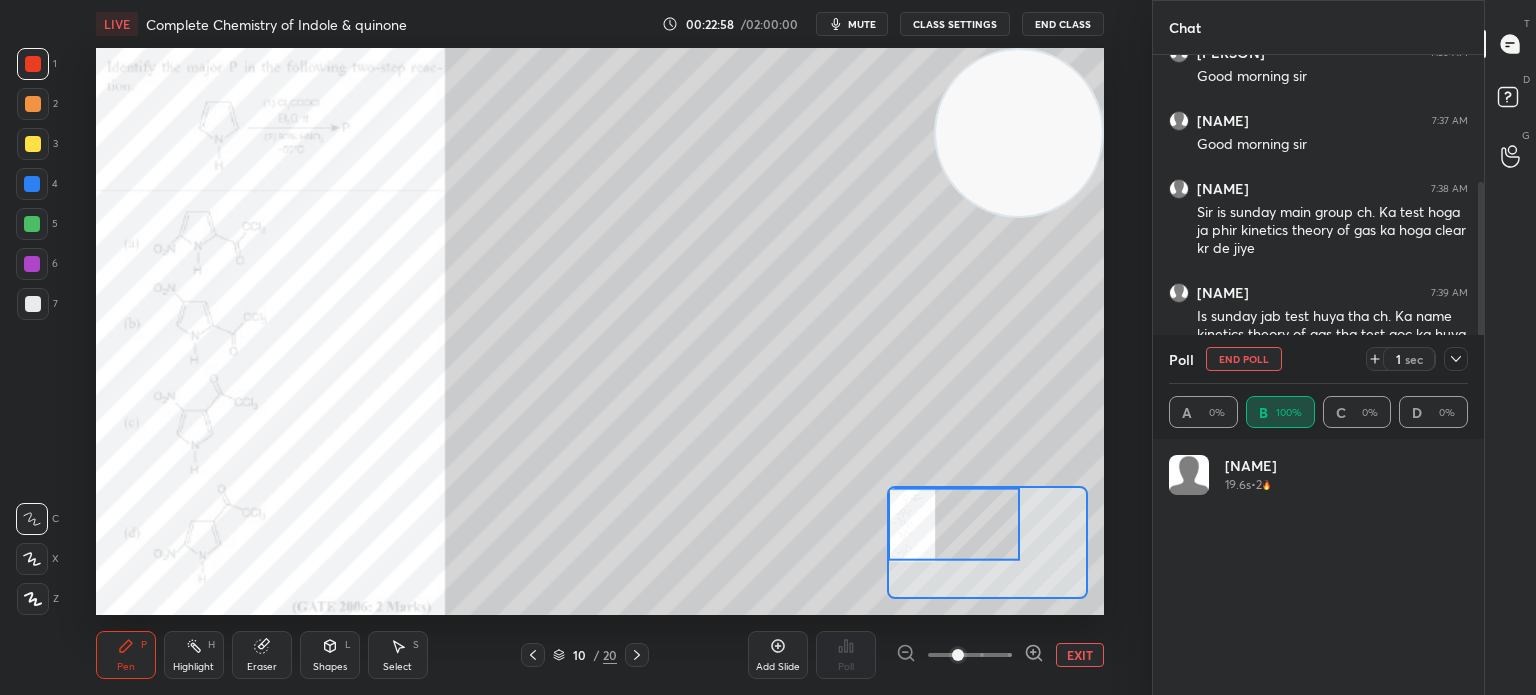 click at bounding box center (33, 64) 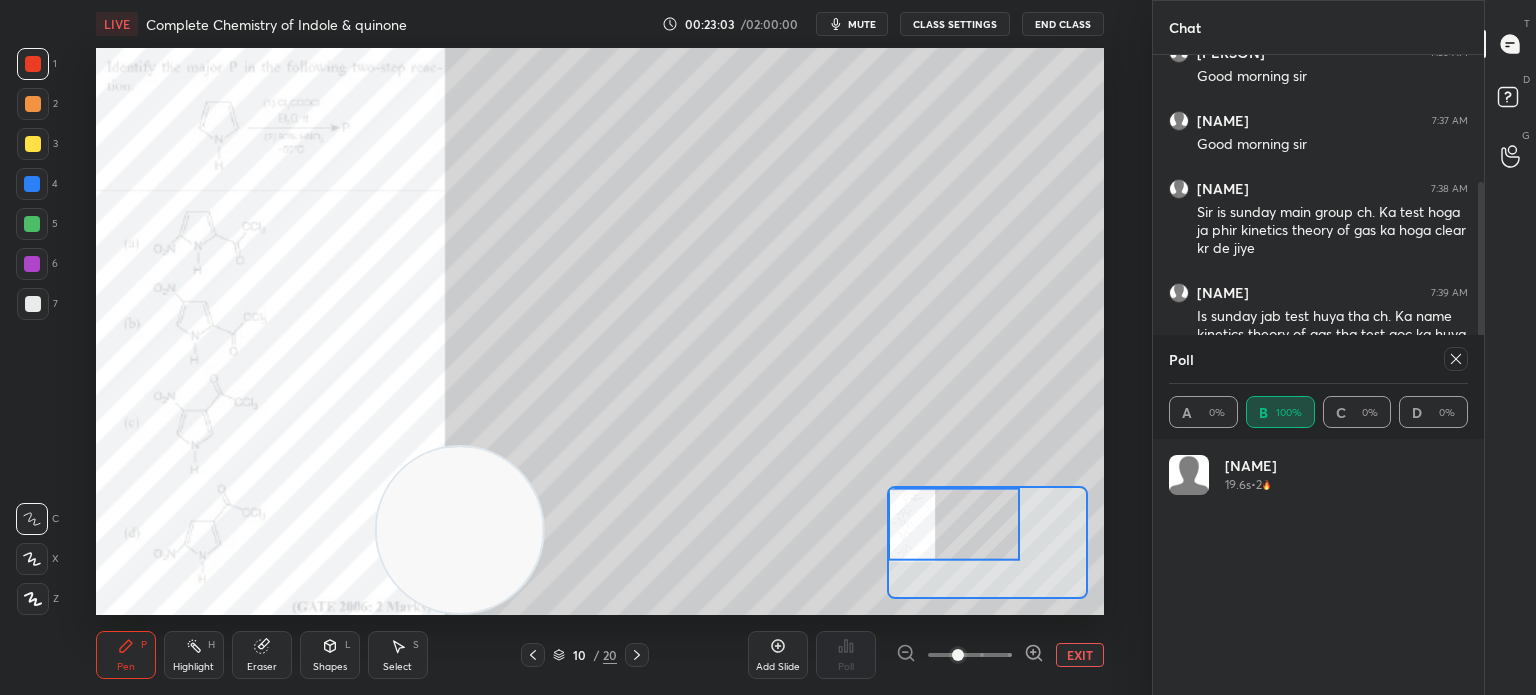 click on "Pen" at bounding box center (126, 667) 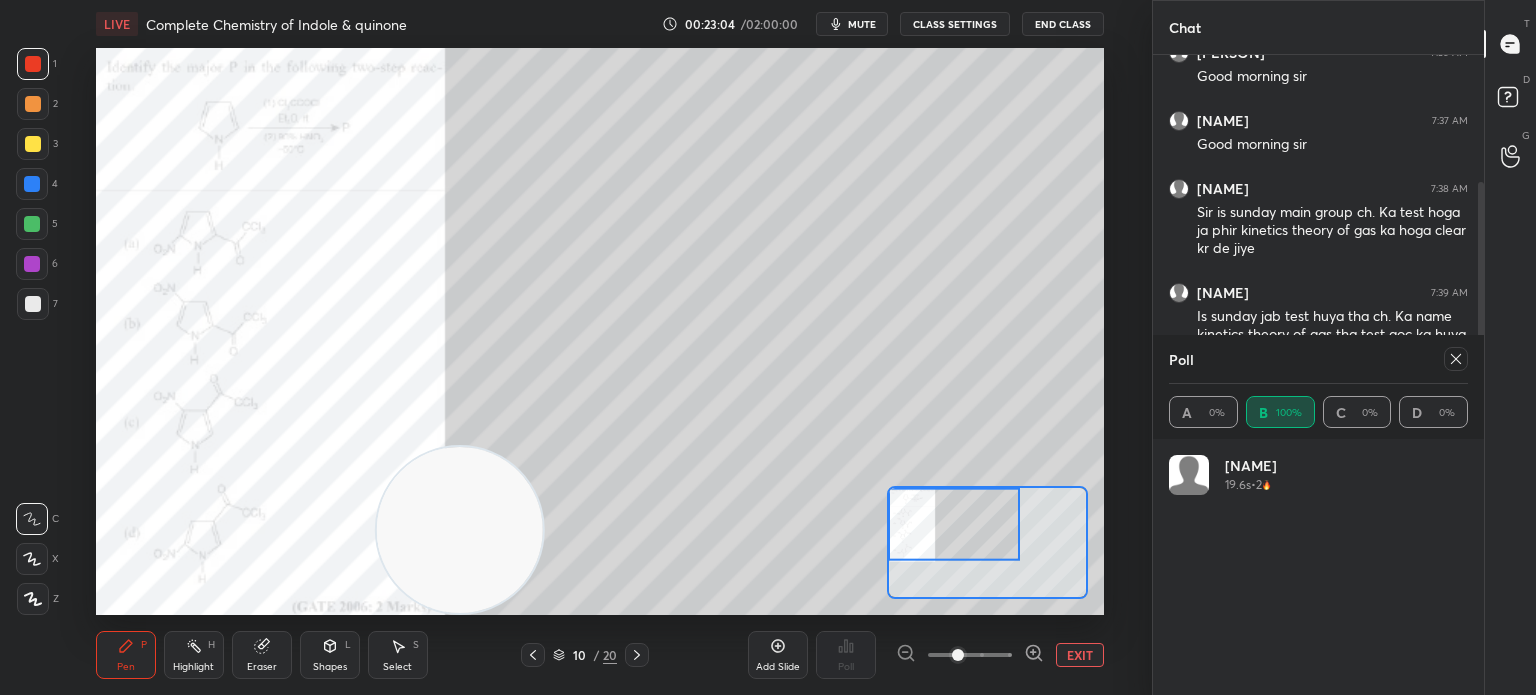click at bounding box center (33, 599) 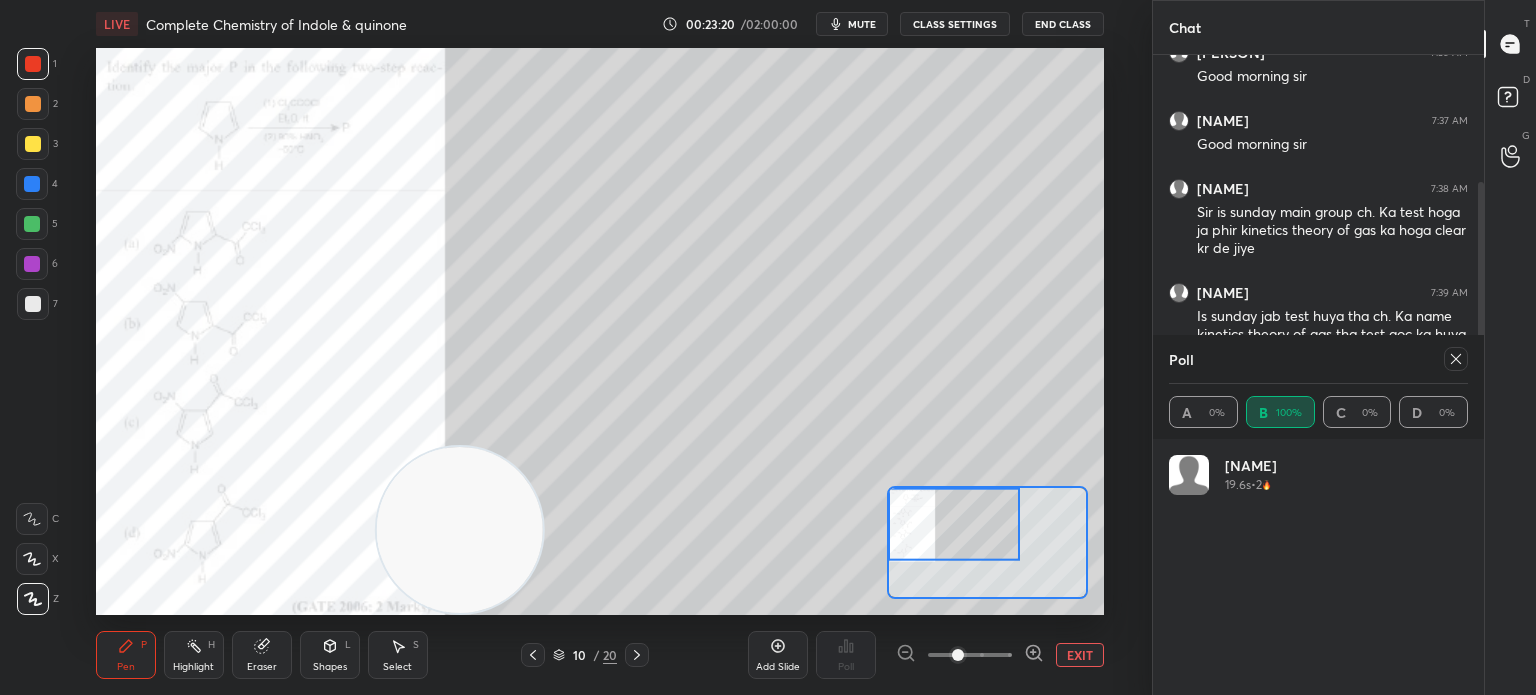 click on "Highlight" at bounding box center [193, 667] 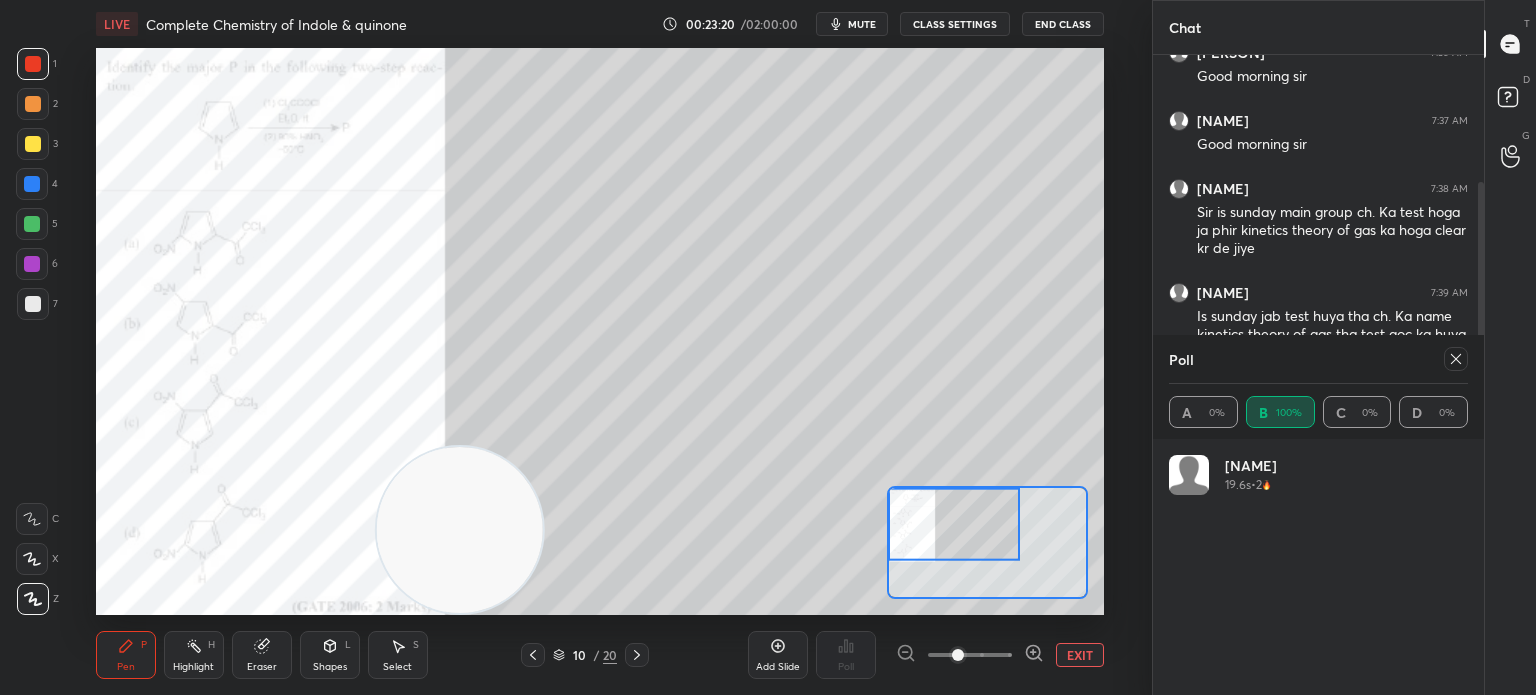 click 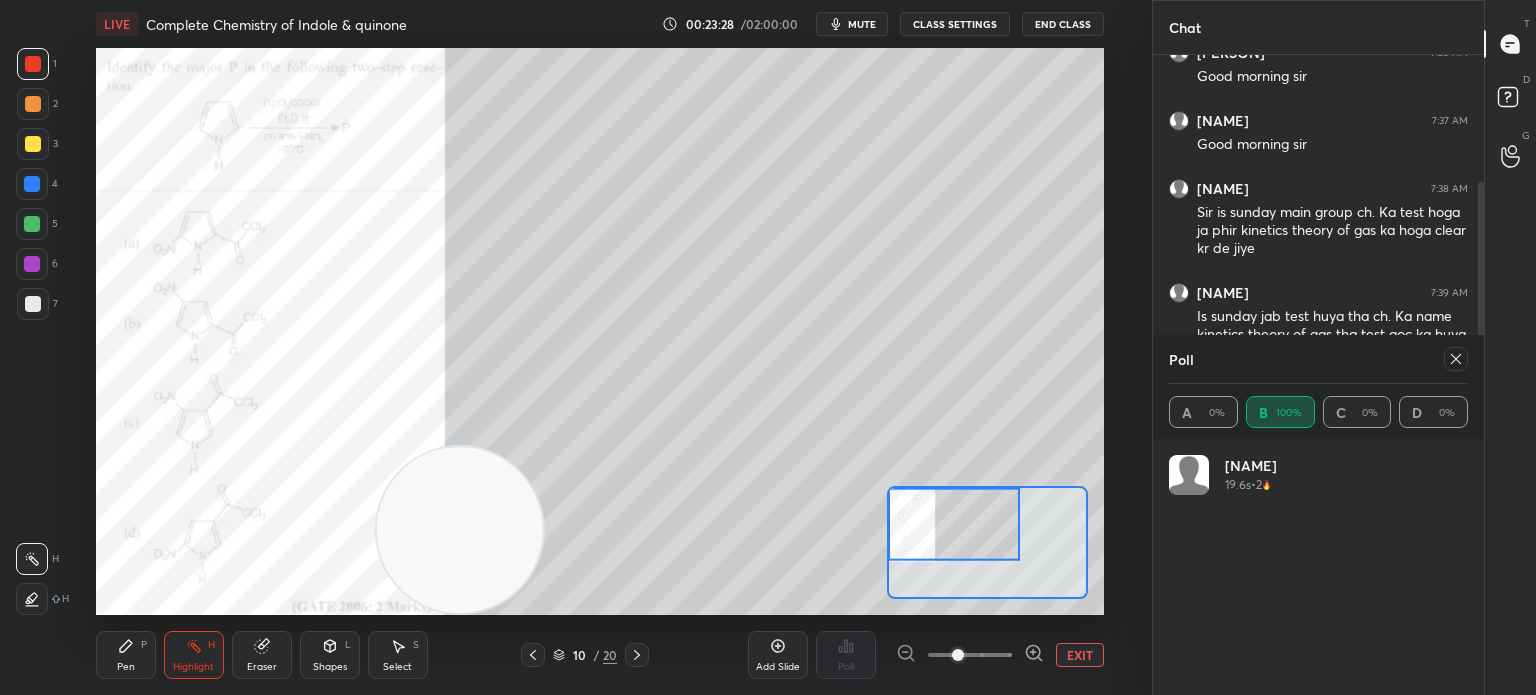 click 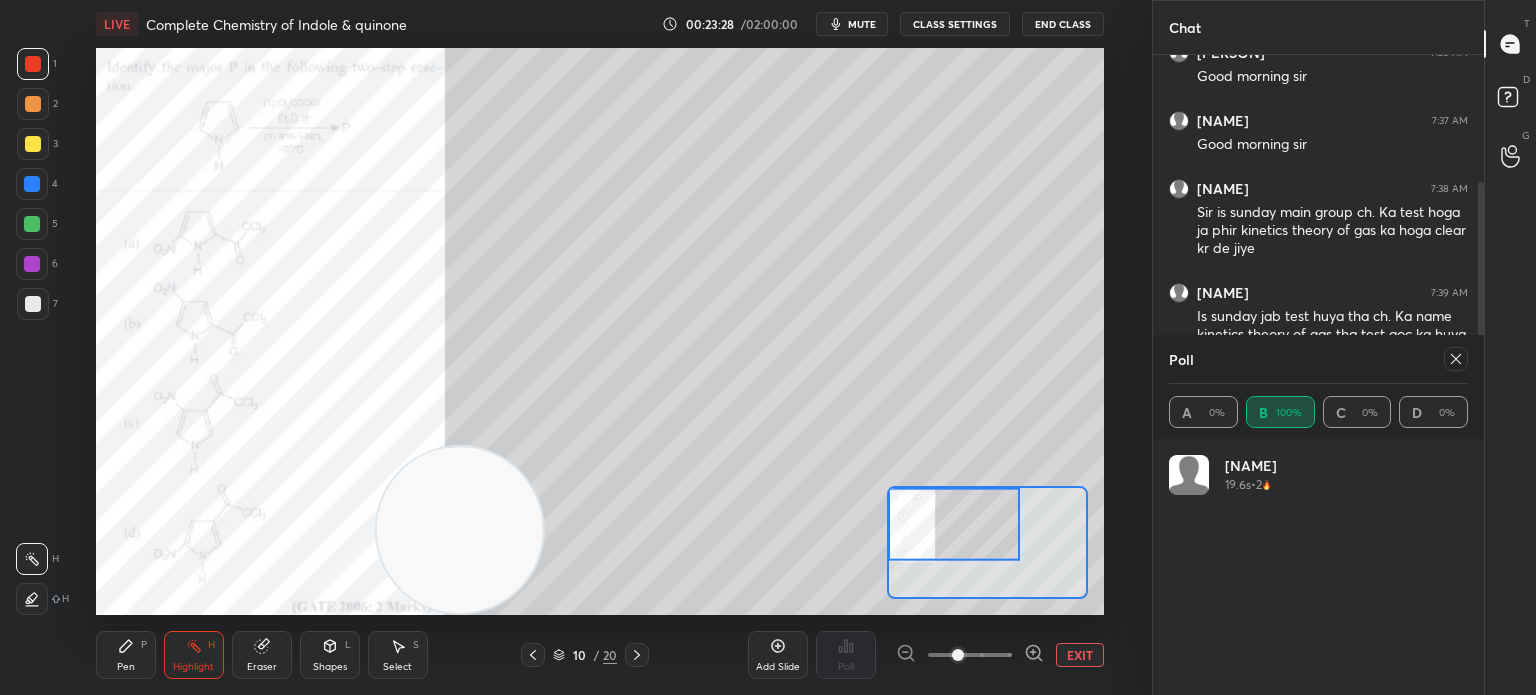 click 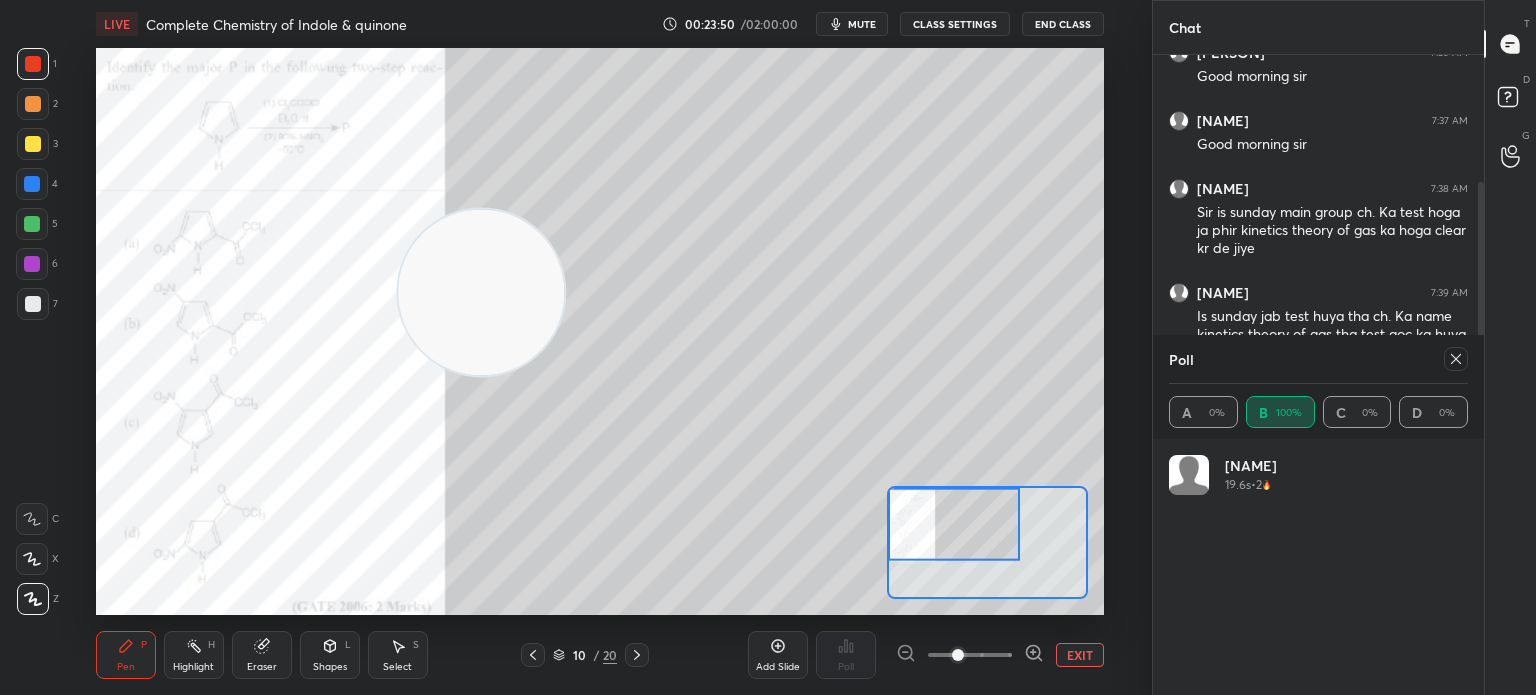 click on "Highlight" at bounding box center (193, 667) 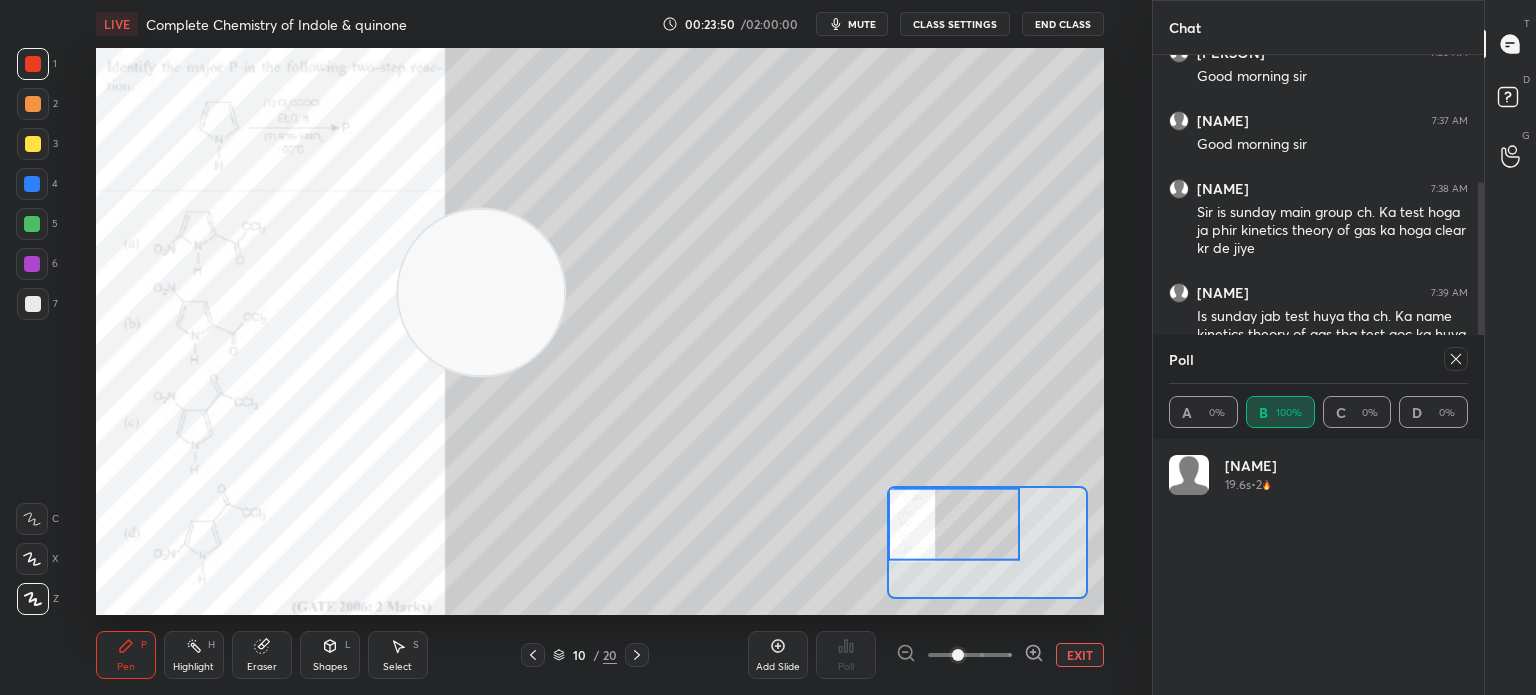 click on "Highlight" at bounding box center [193, 667] 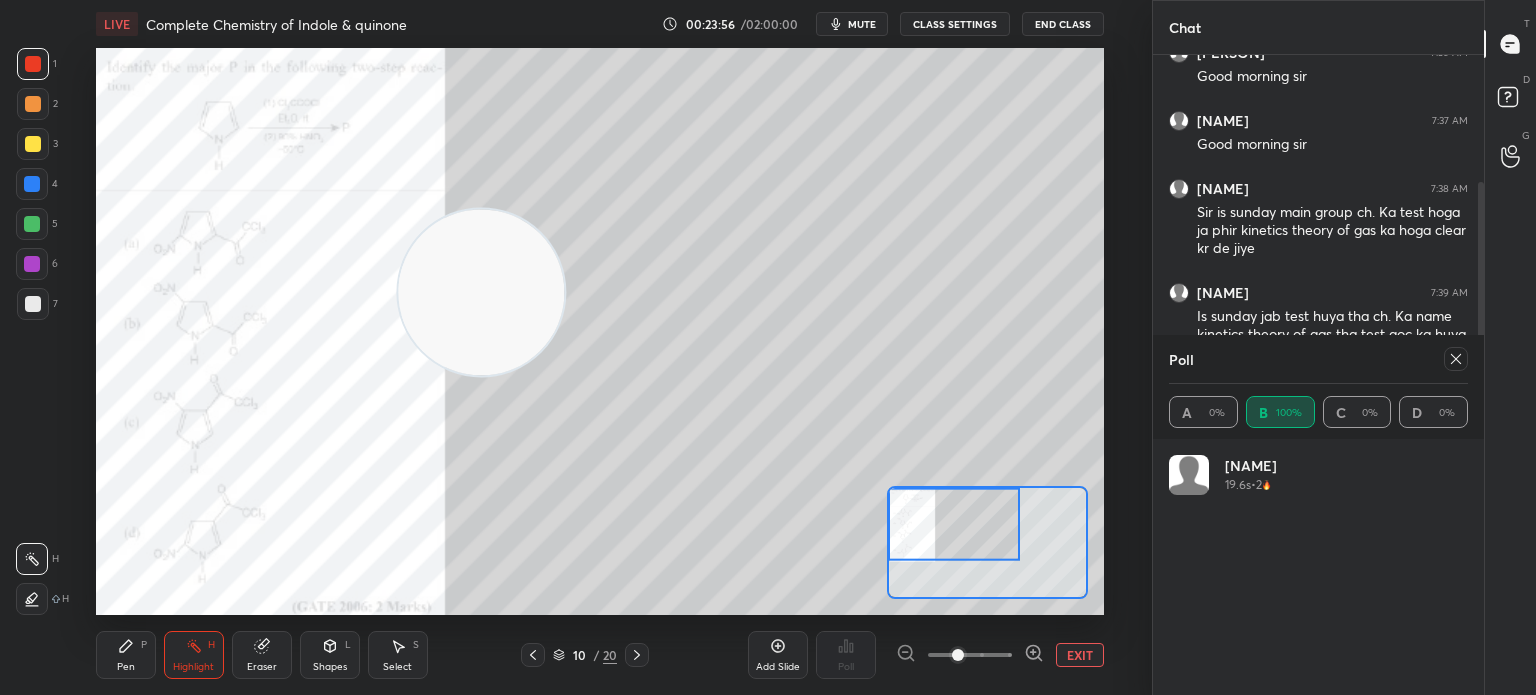 click on "Pen P Highlight H Eraser Shapes L Select S 10 / 20 Add Slide Poll EXIT" at bounding box center [600, 655] 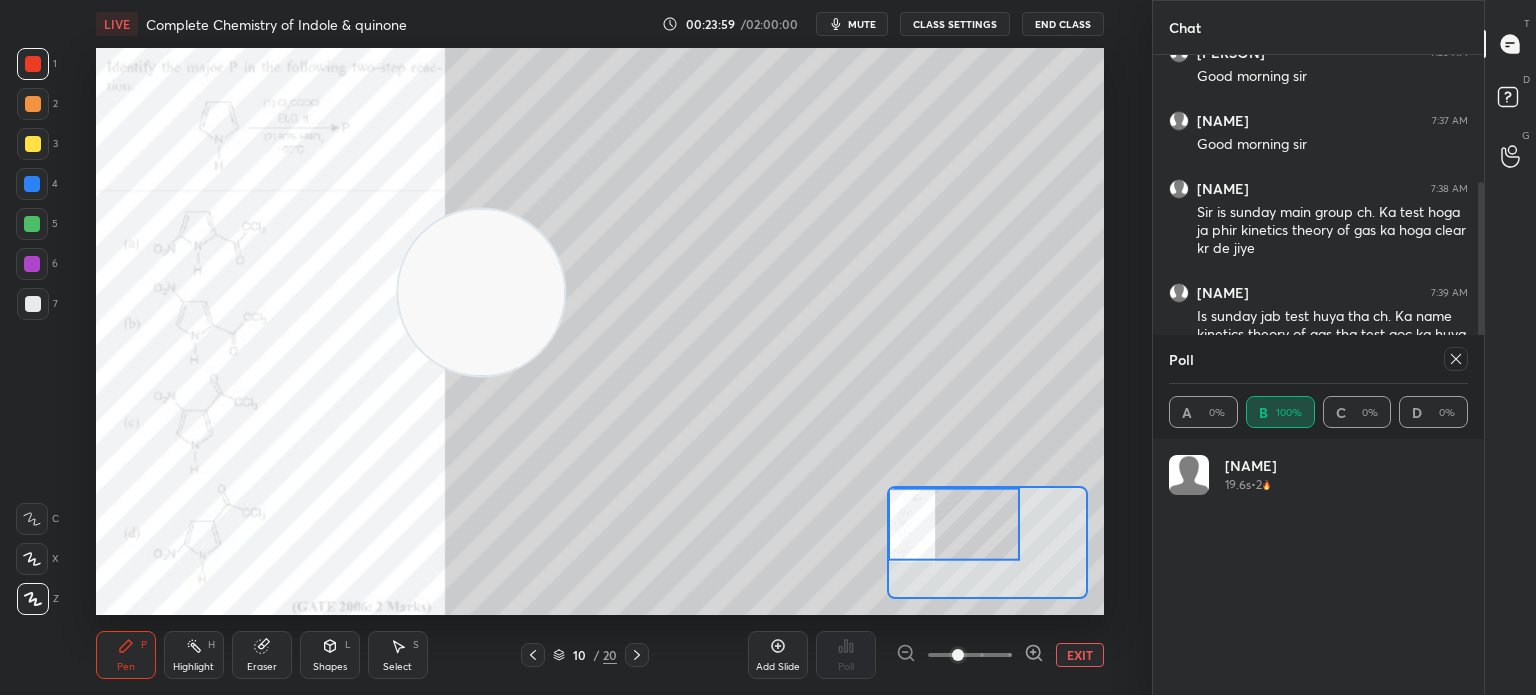 click on "Highlight H" at bounding box center [194, 655] 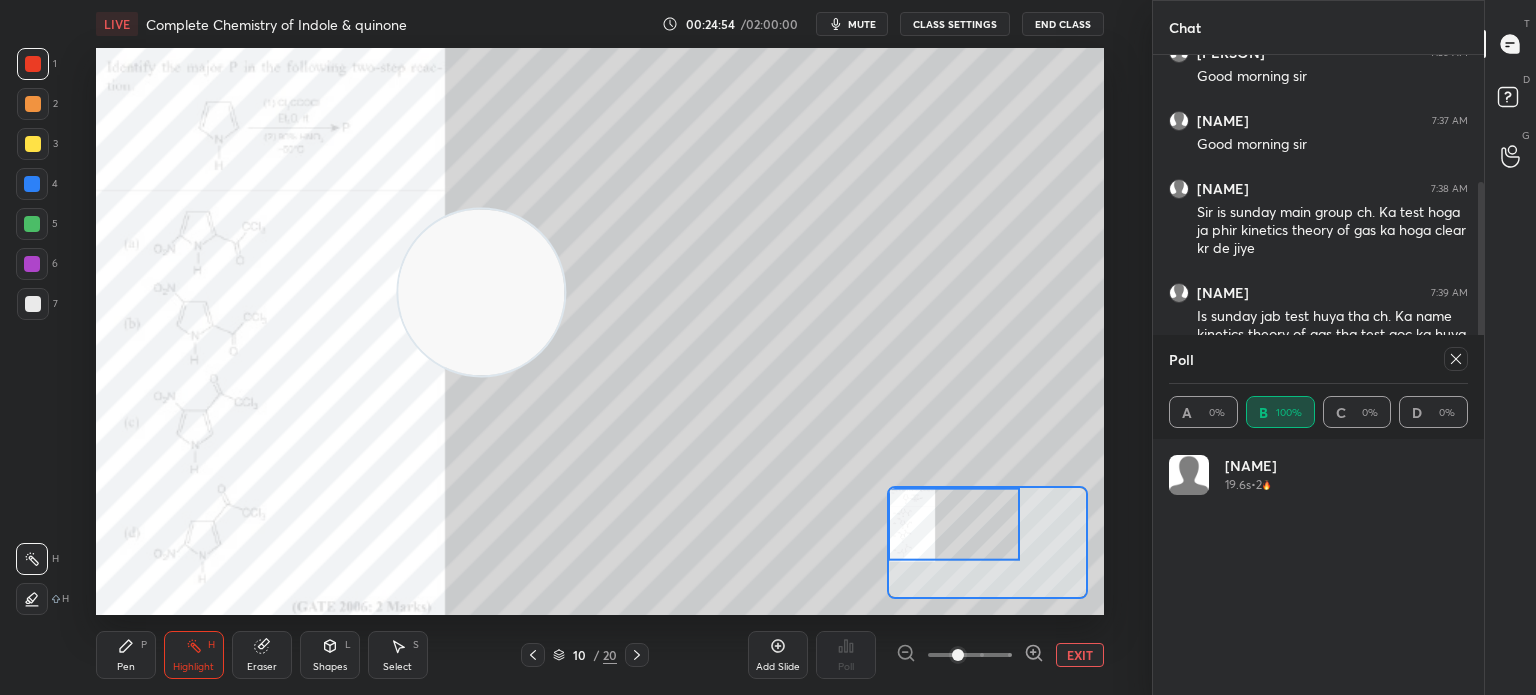 scroll, scrollTop: 380, scrollLeft: 0, axis: vertical 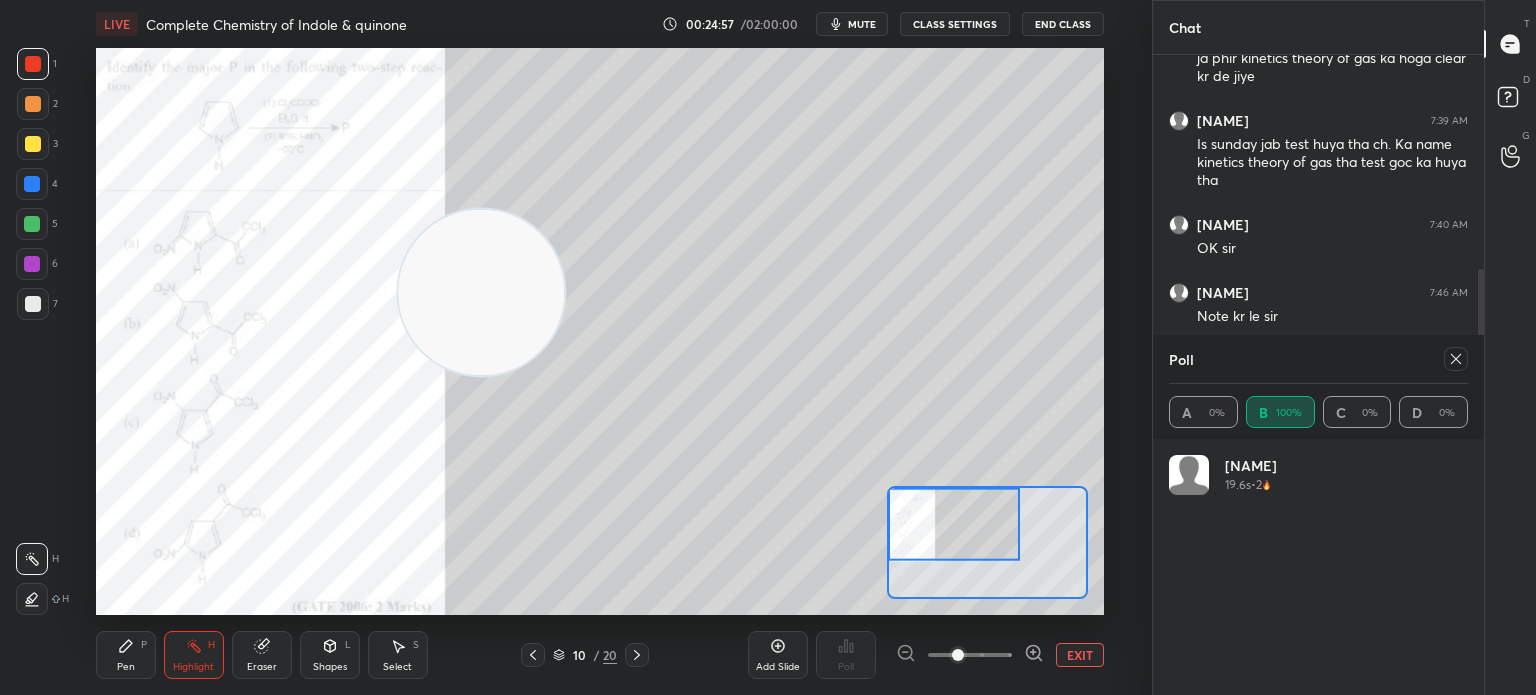 click at bounding box center (1456, 359) 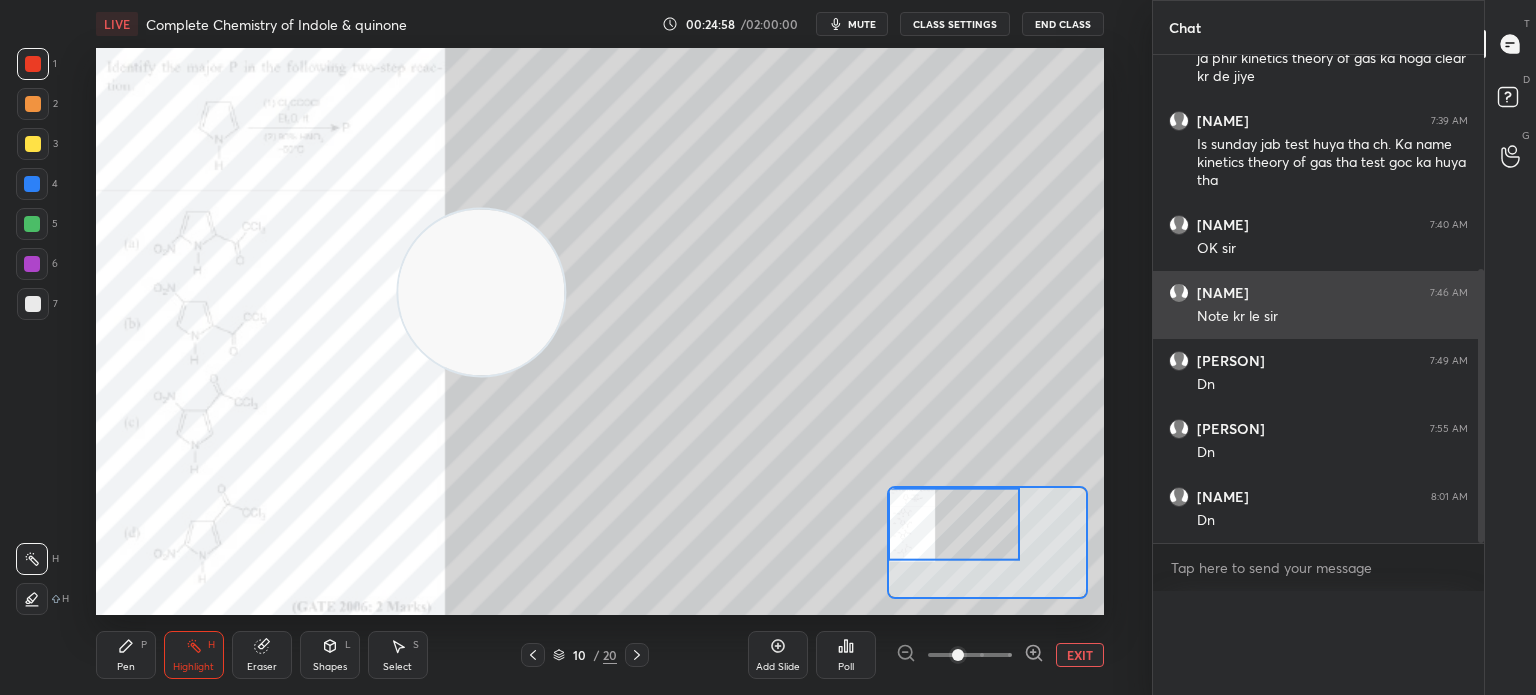 scroll, scrollTop: 0, scrollLeft: 0, axis: both 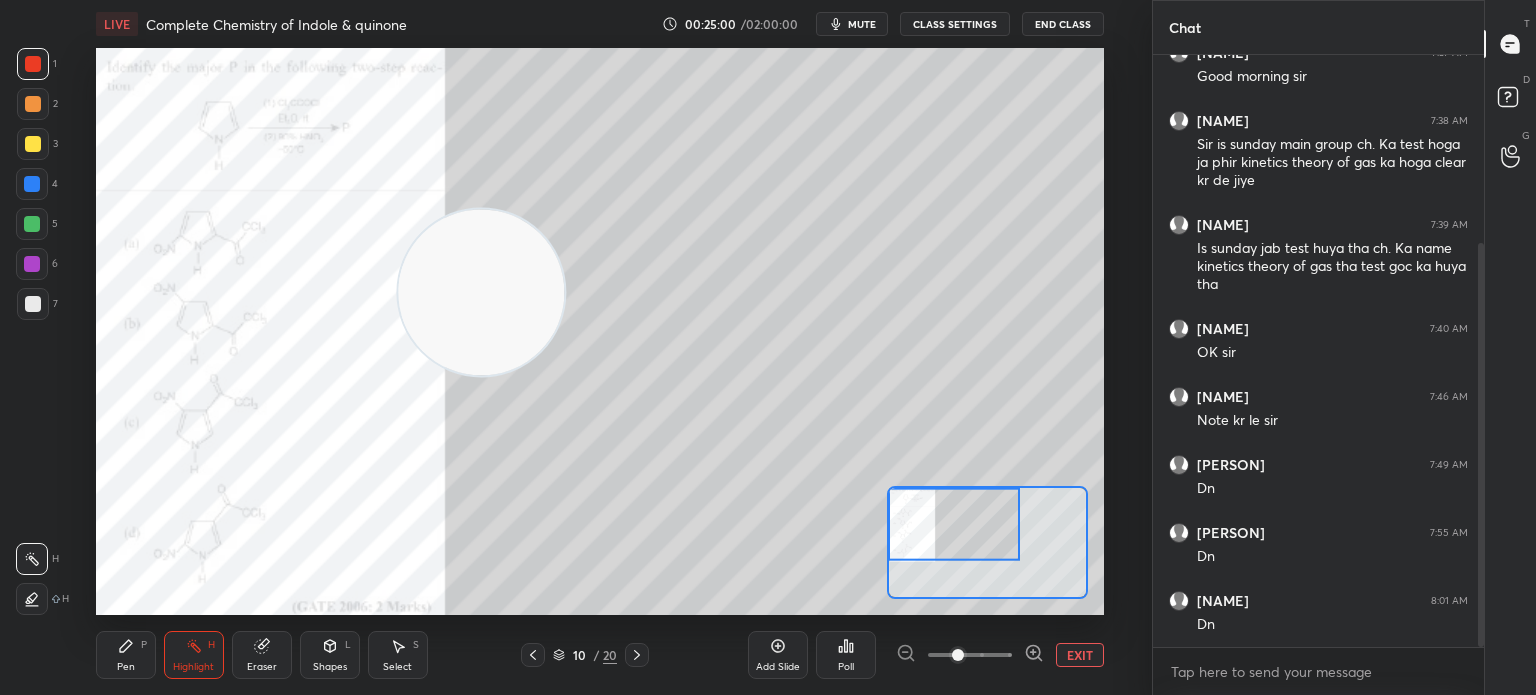 click 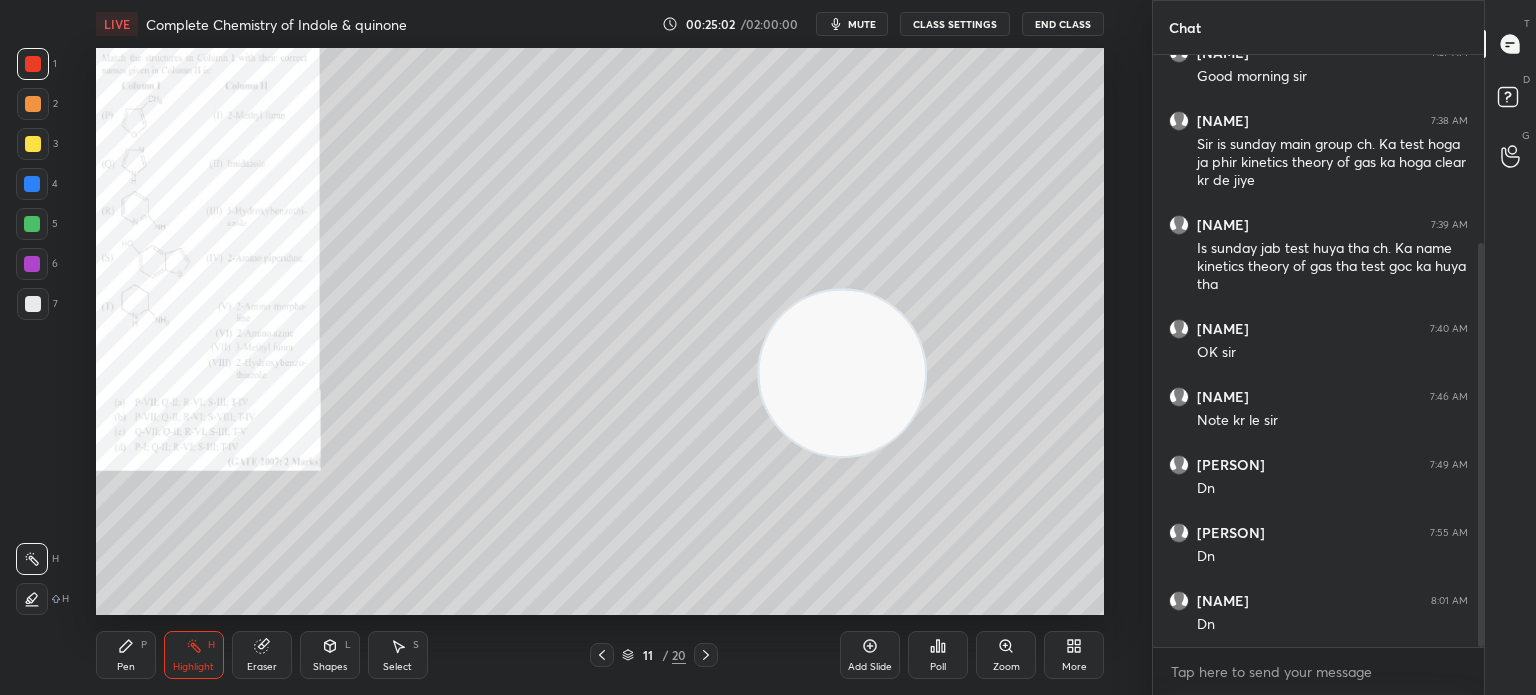 click 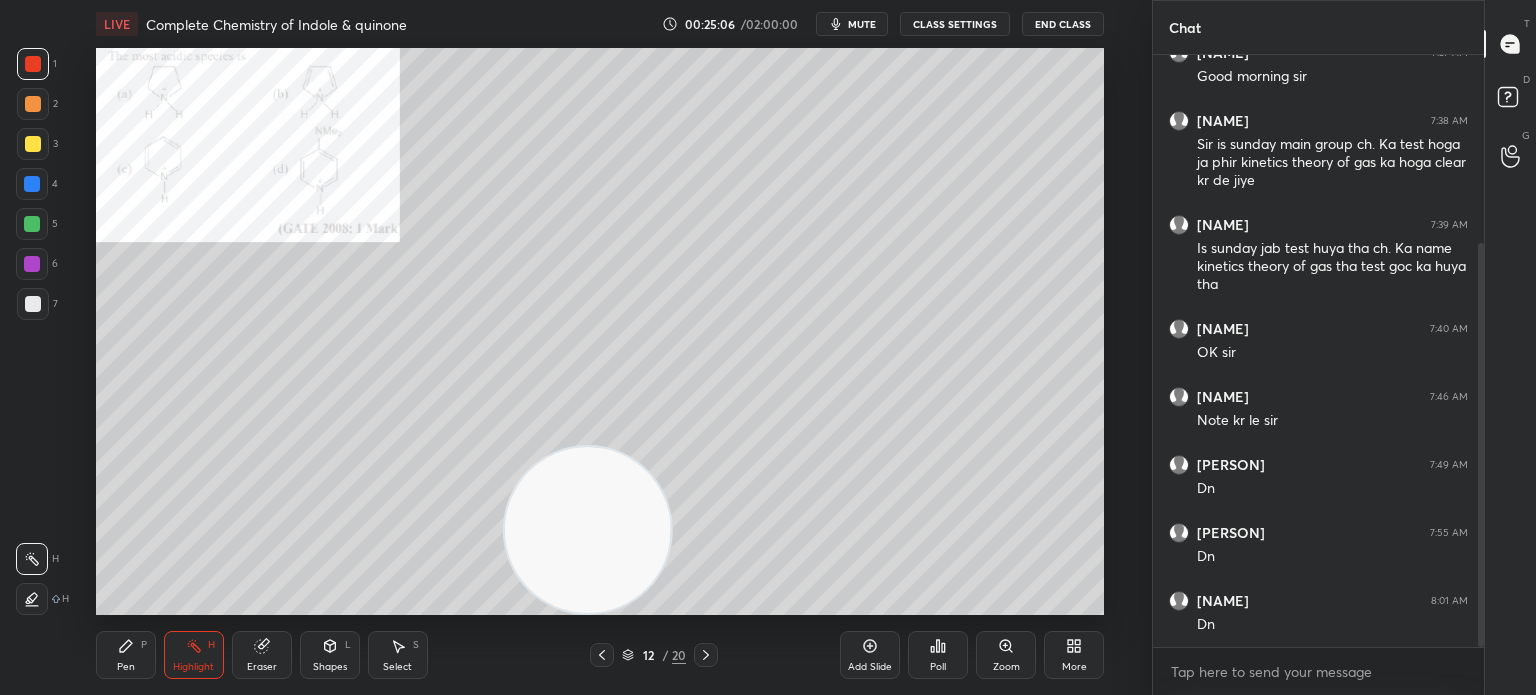 click 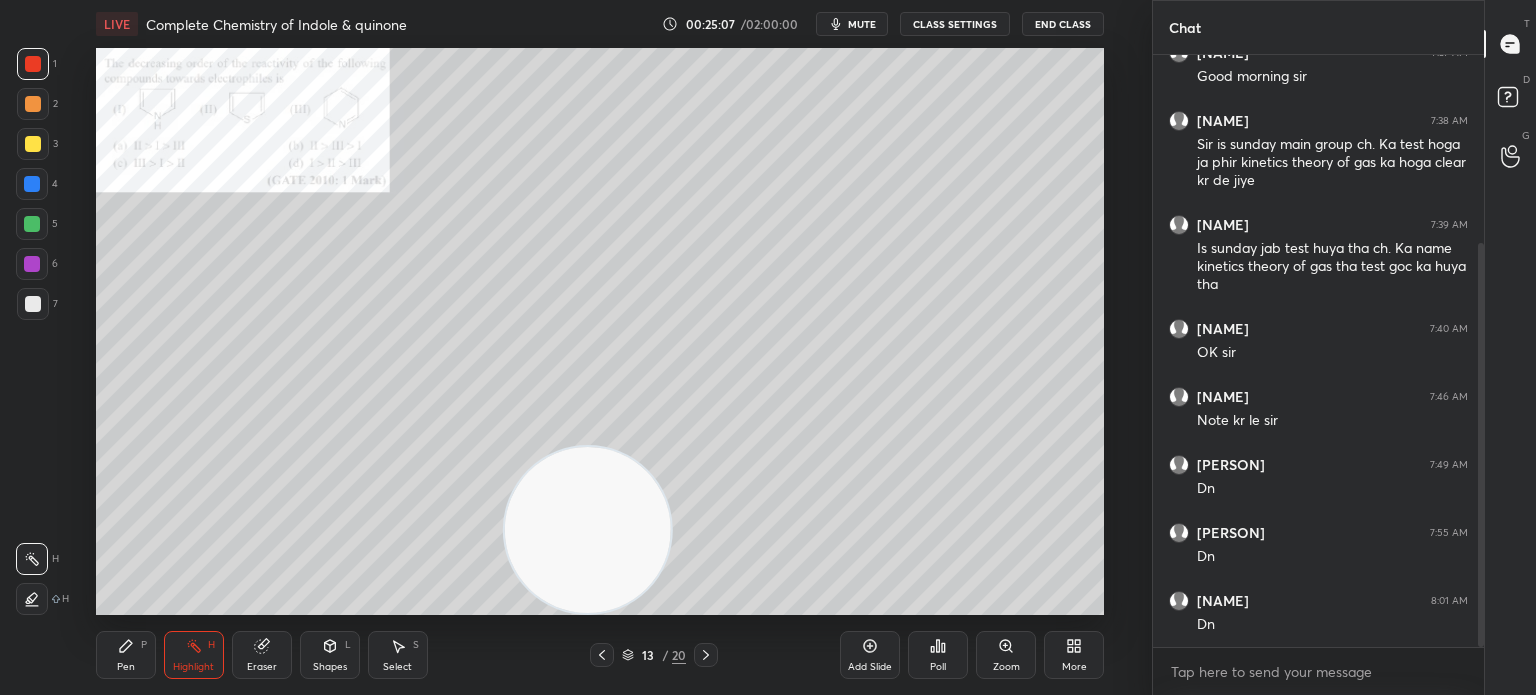 click on "13 / 20" at bounding box center (654, 655) 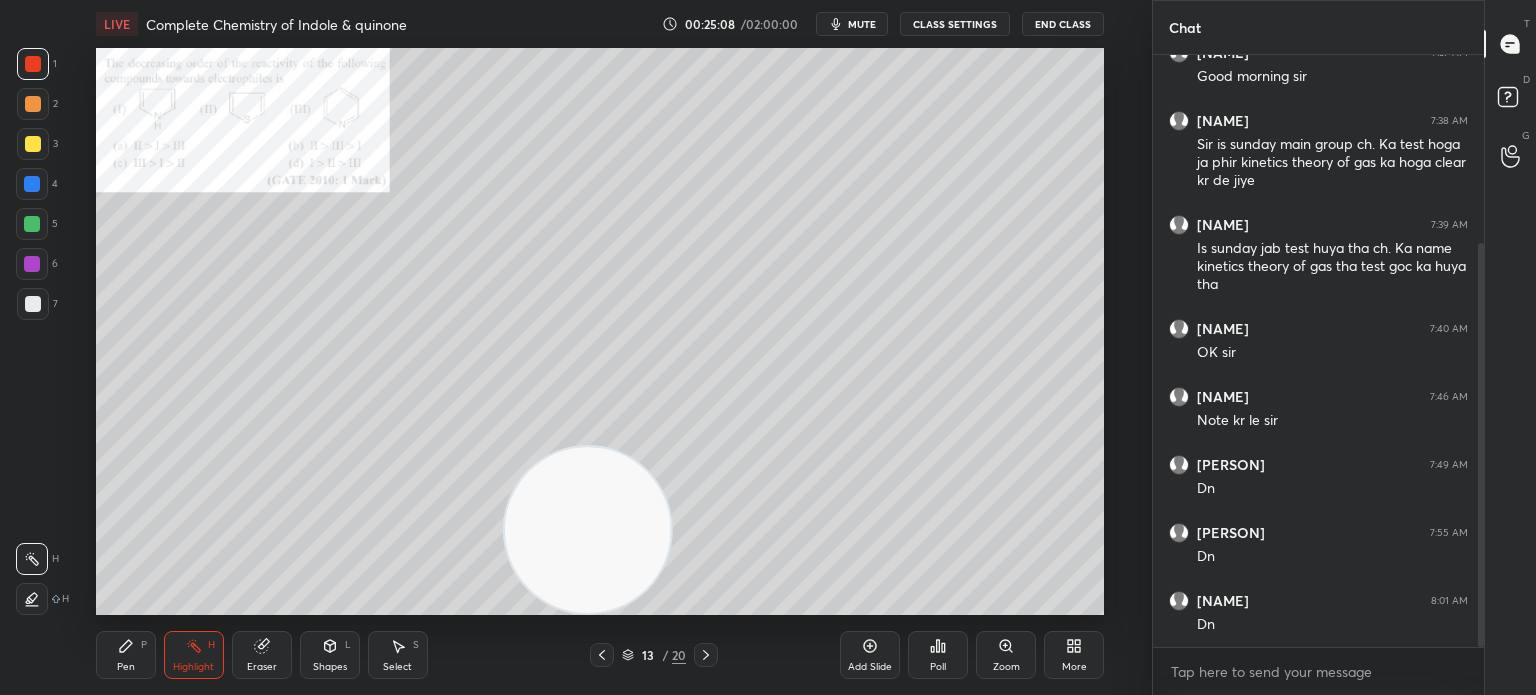 click on "13 / 20" at bounding box center (654, 655) 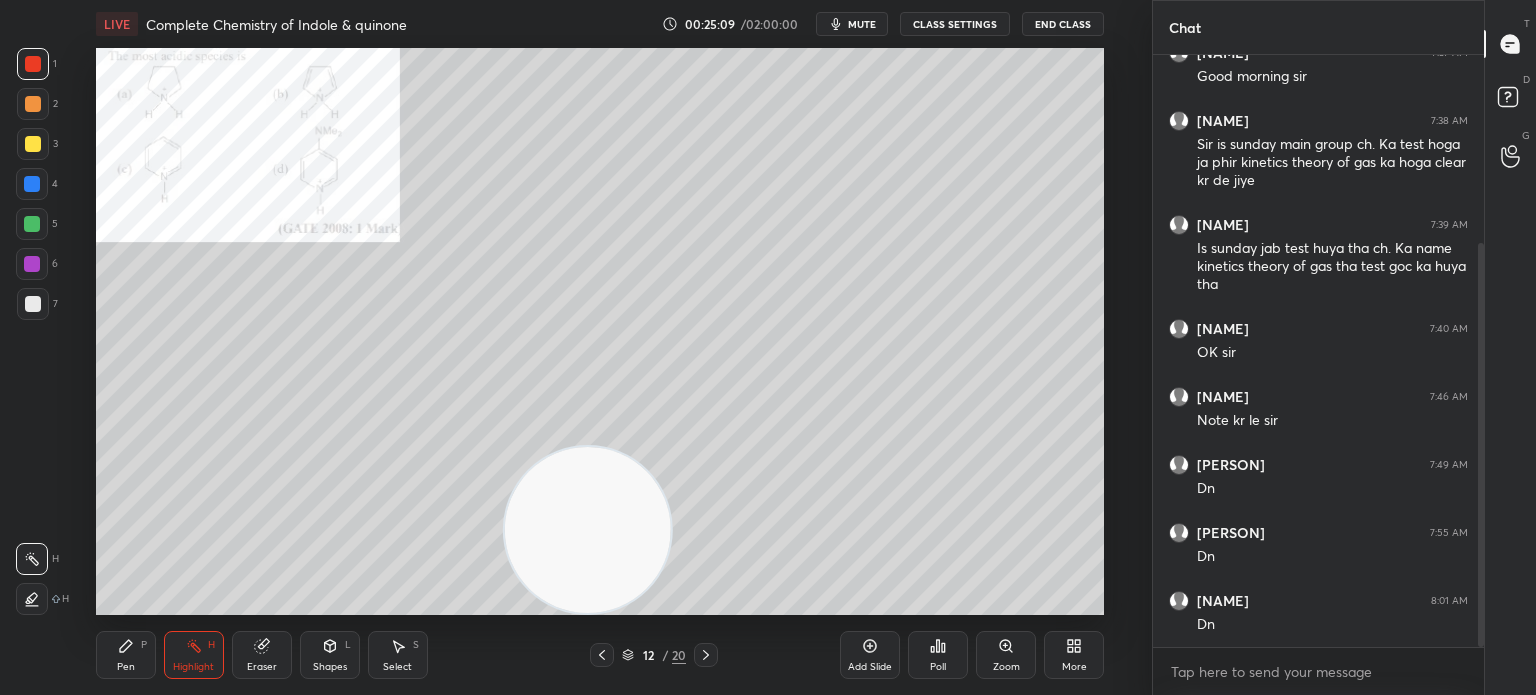 click on "Zoom" at bounding box center (1006, 655) 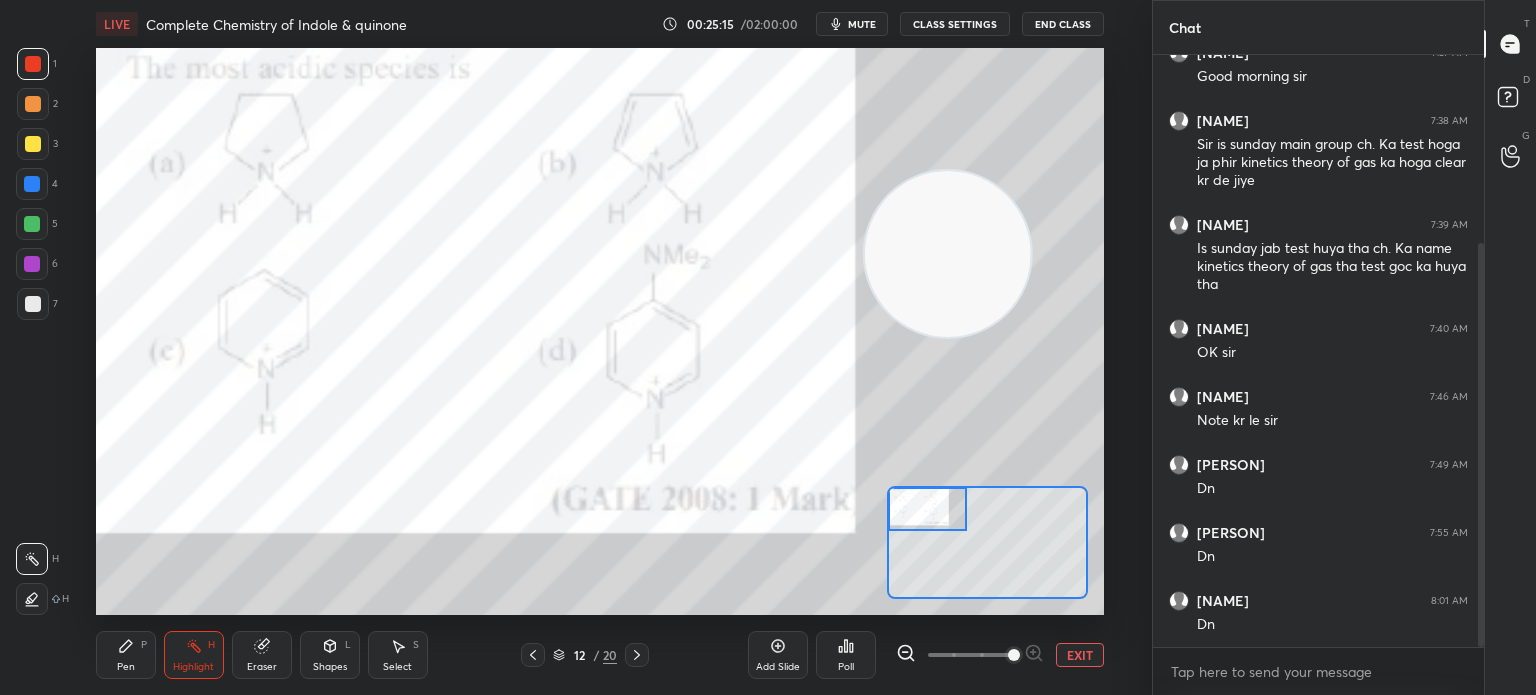 click on "1 2 3 4 5 6 7 C X Z C X Z E E Erase all   H H" at bounding box center [32, 331] 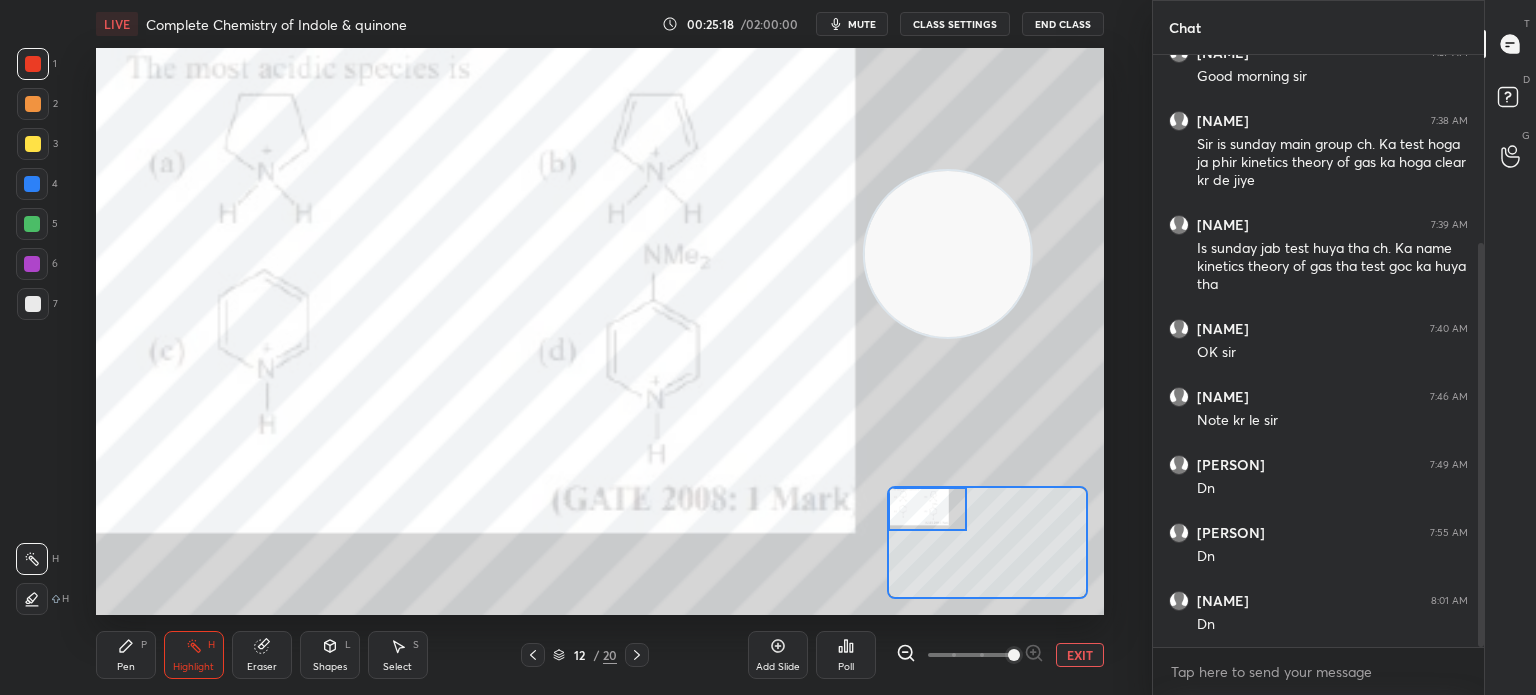 click 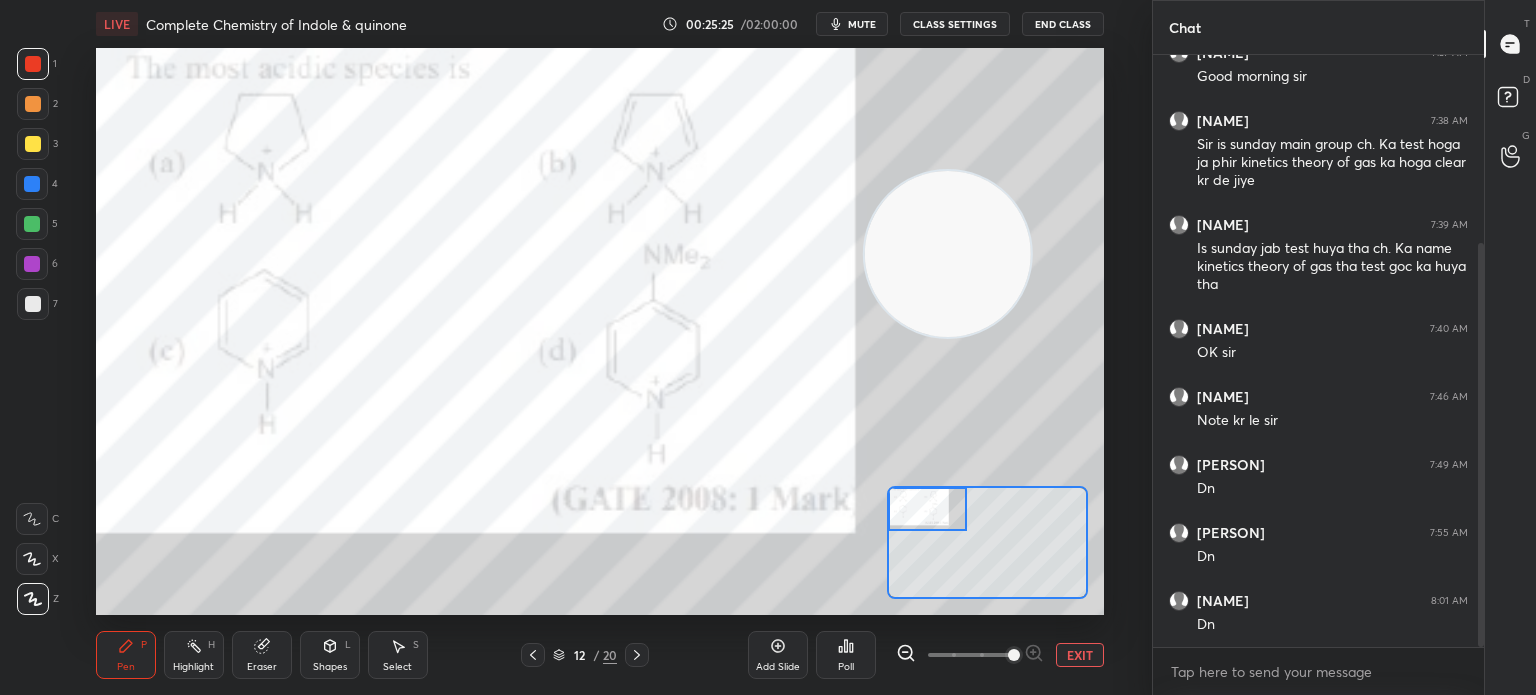 click on "Poll" at bounding box center (846, 667) 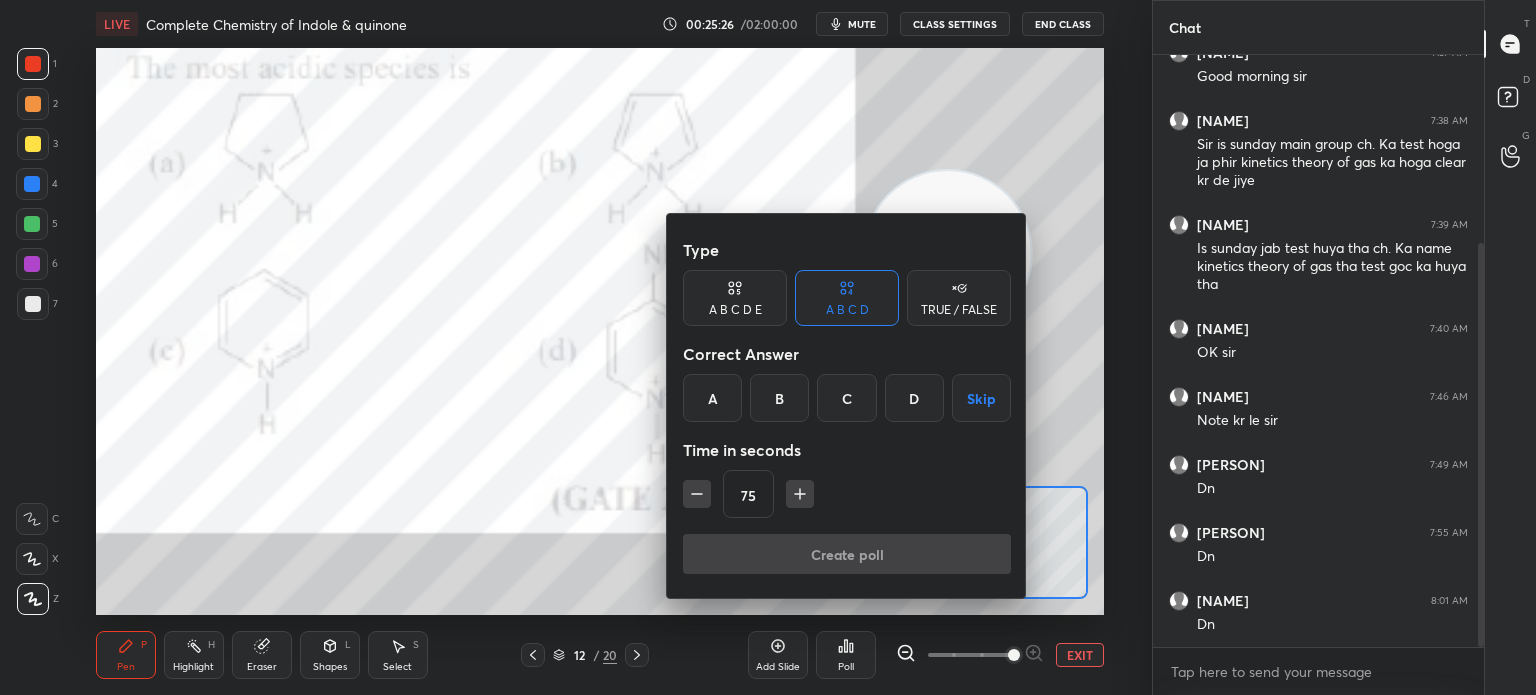 click on "B" at bounding box center (779, 398) 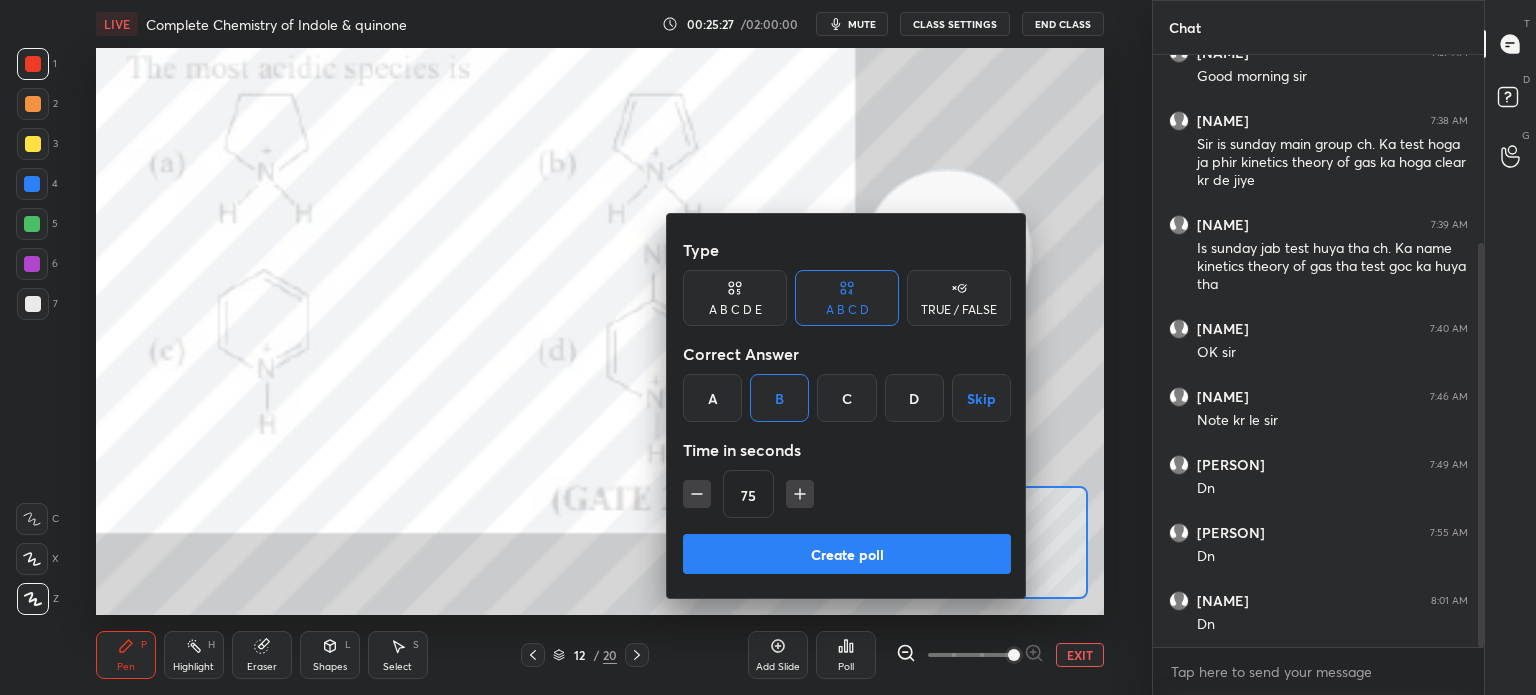 click 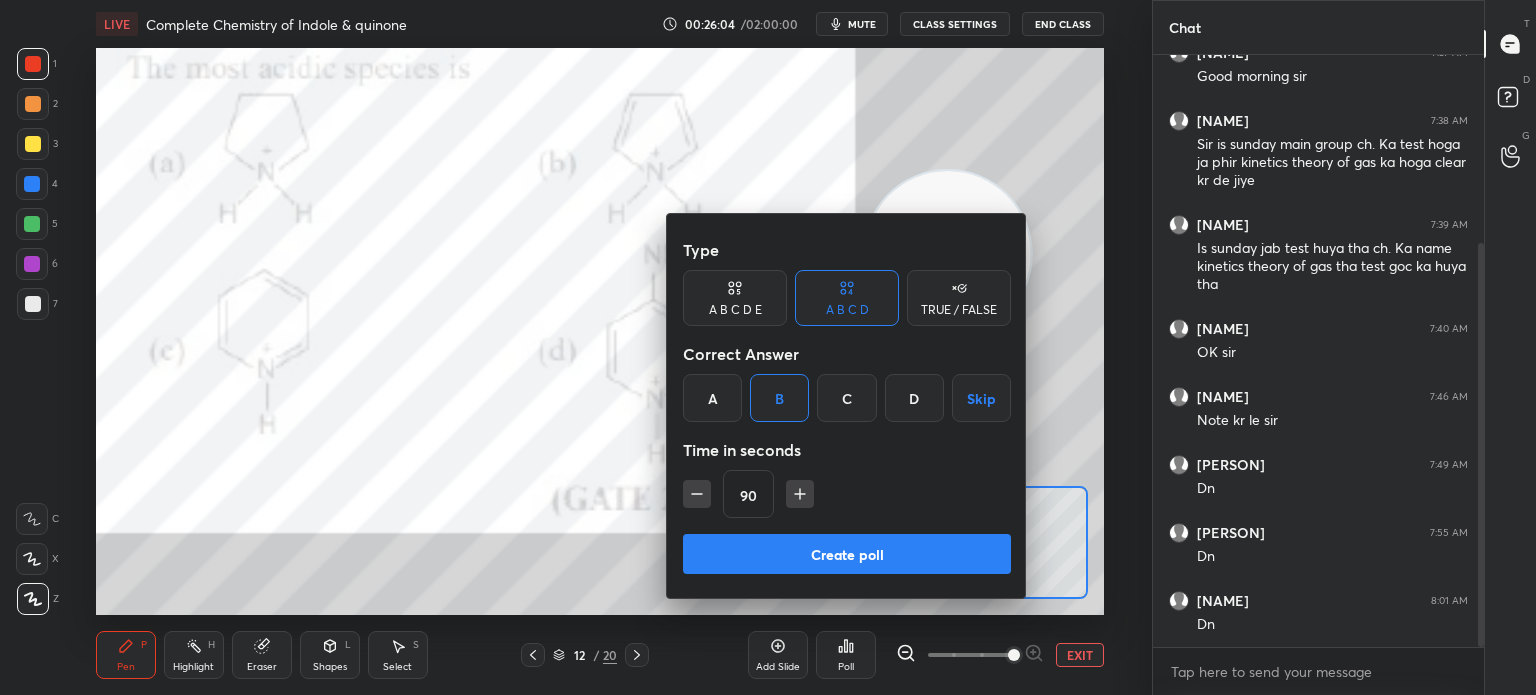 click on "Create poll" at bounding box center (847, 554) 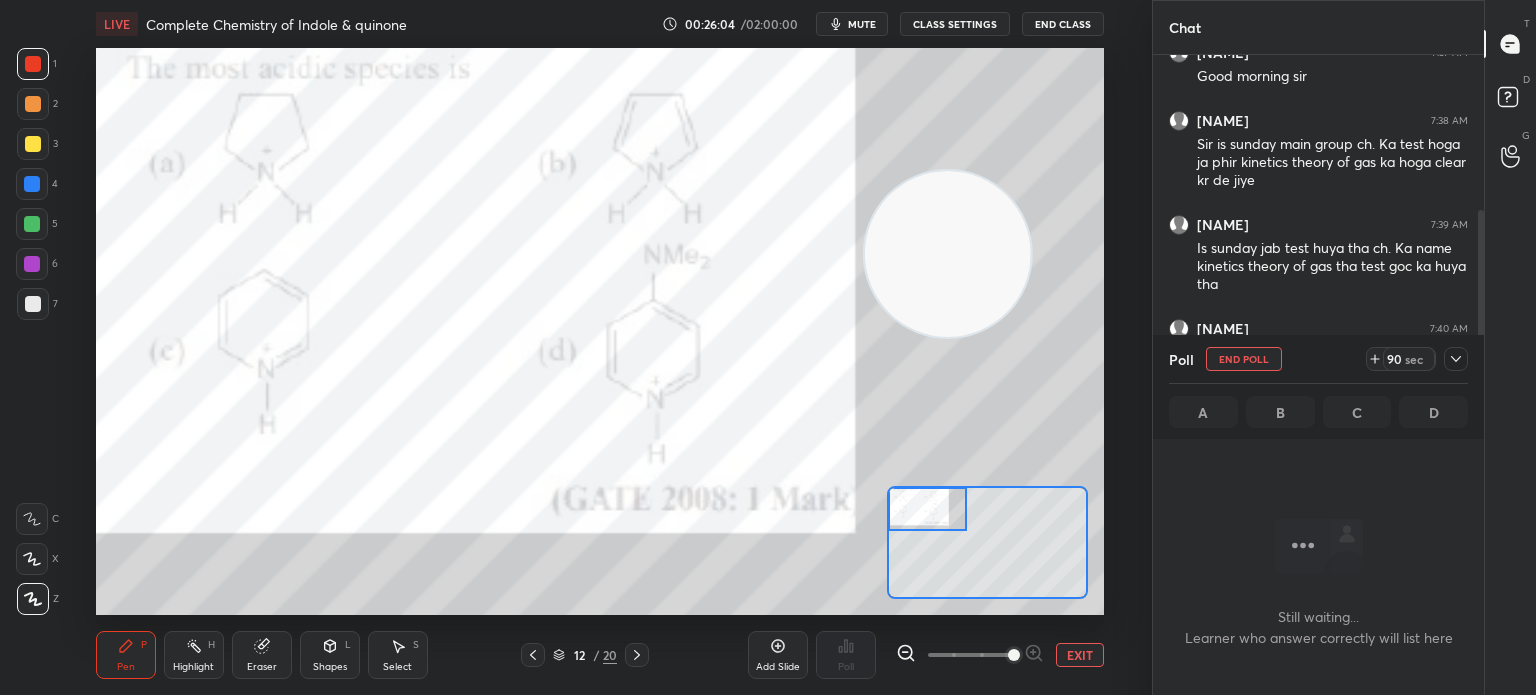 scroll, scrollTop: 544, scrollLeft: 325, axis: both 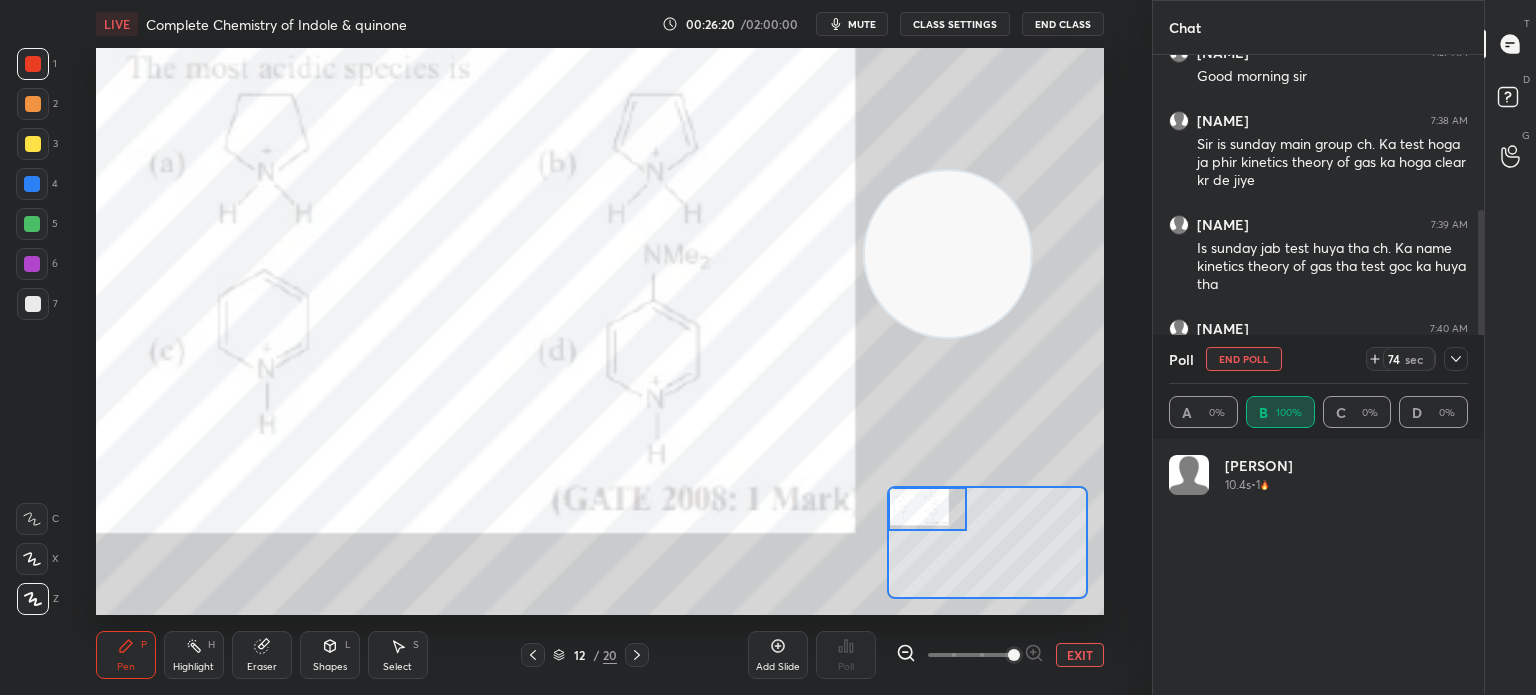 click on "4" at bounding box center (37, 184) 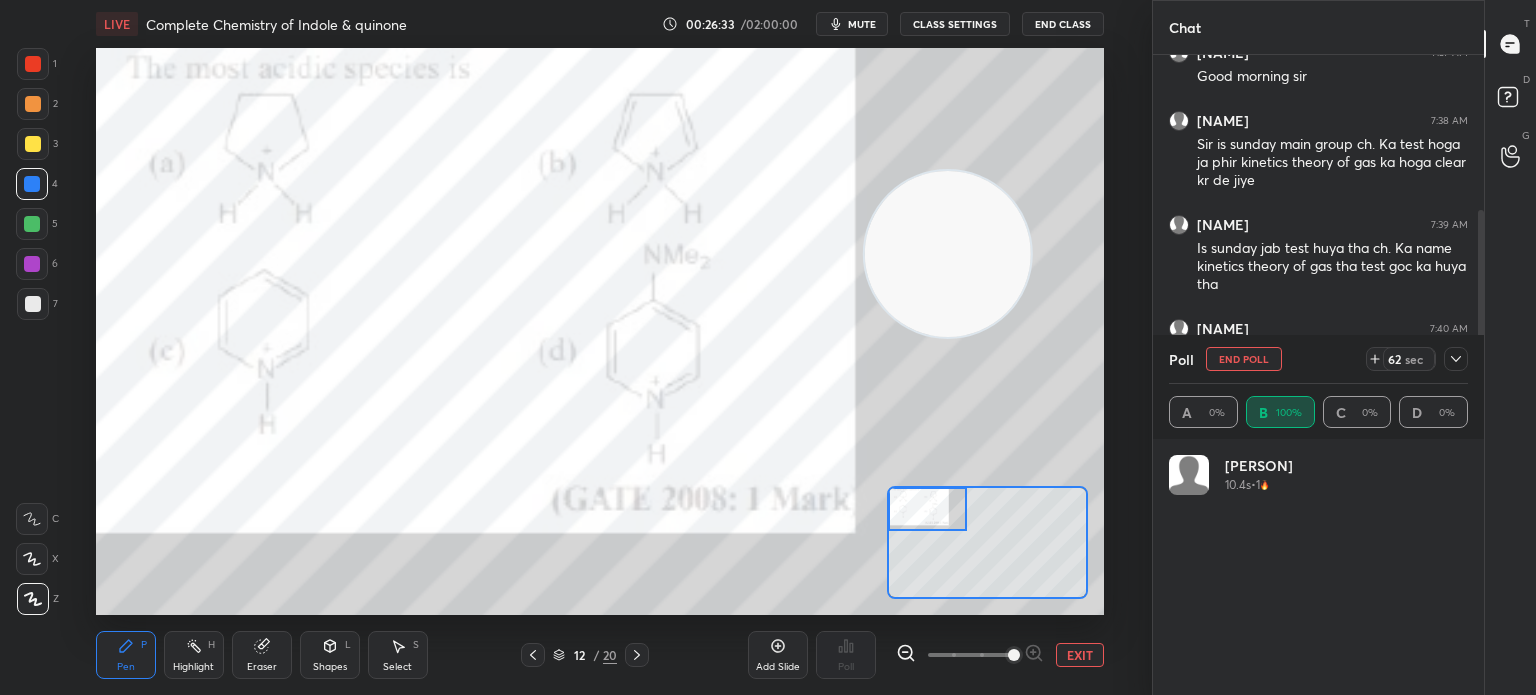 click on "mute" at bounding box center [862, 24] 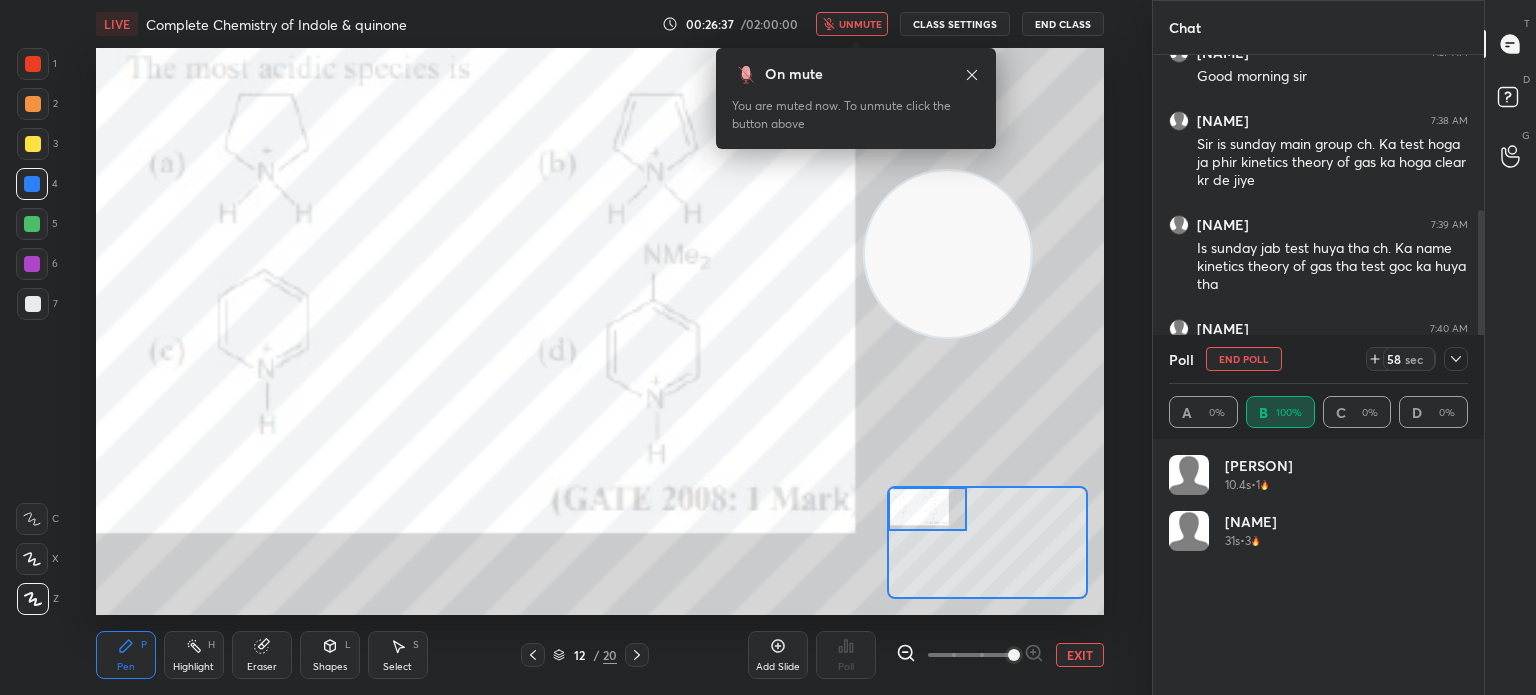 click on "On mute You are muted now. To unmute click the
button above" at bounding box center (856, 92) 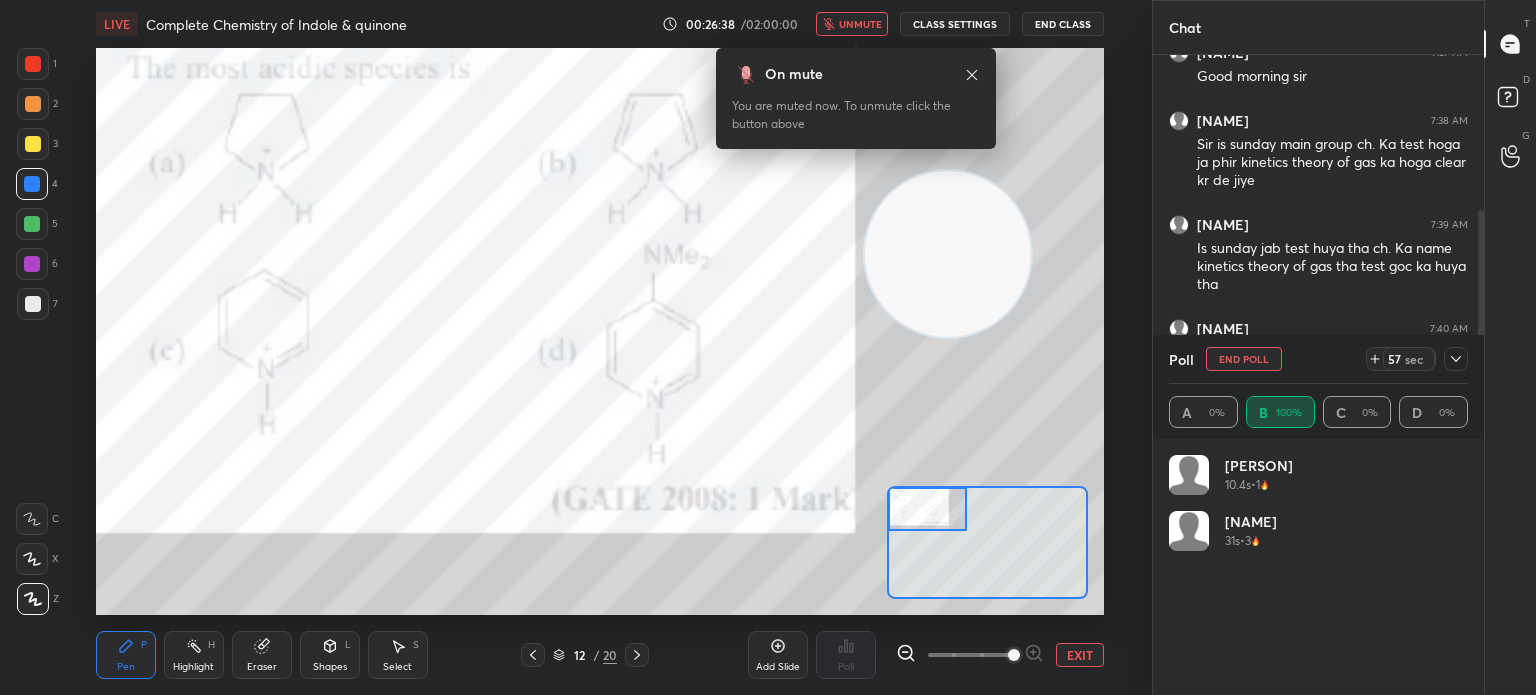 click on "unmute" at bounding box center [852, 24] 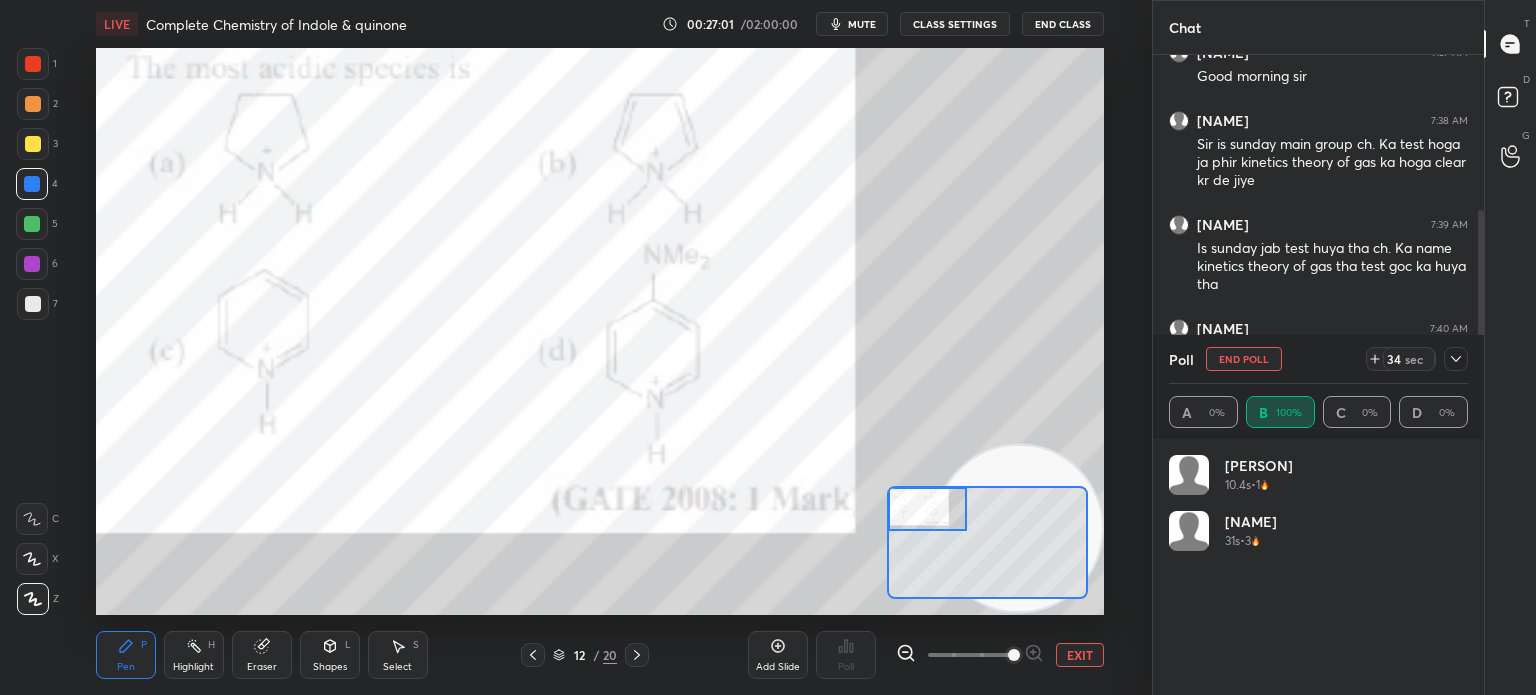 click on "1" at bounding box center [37, 68] 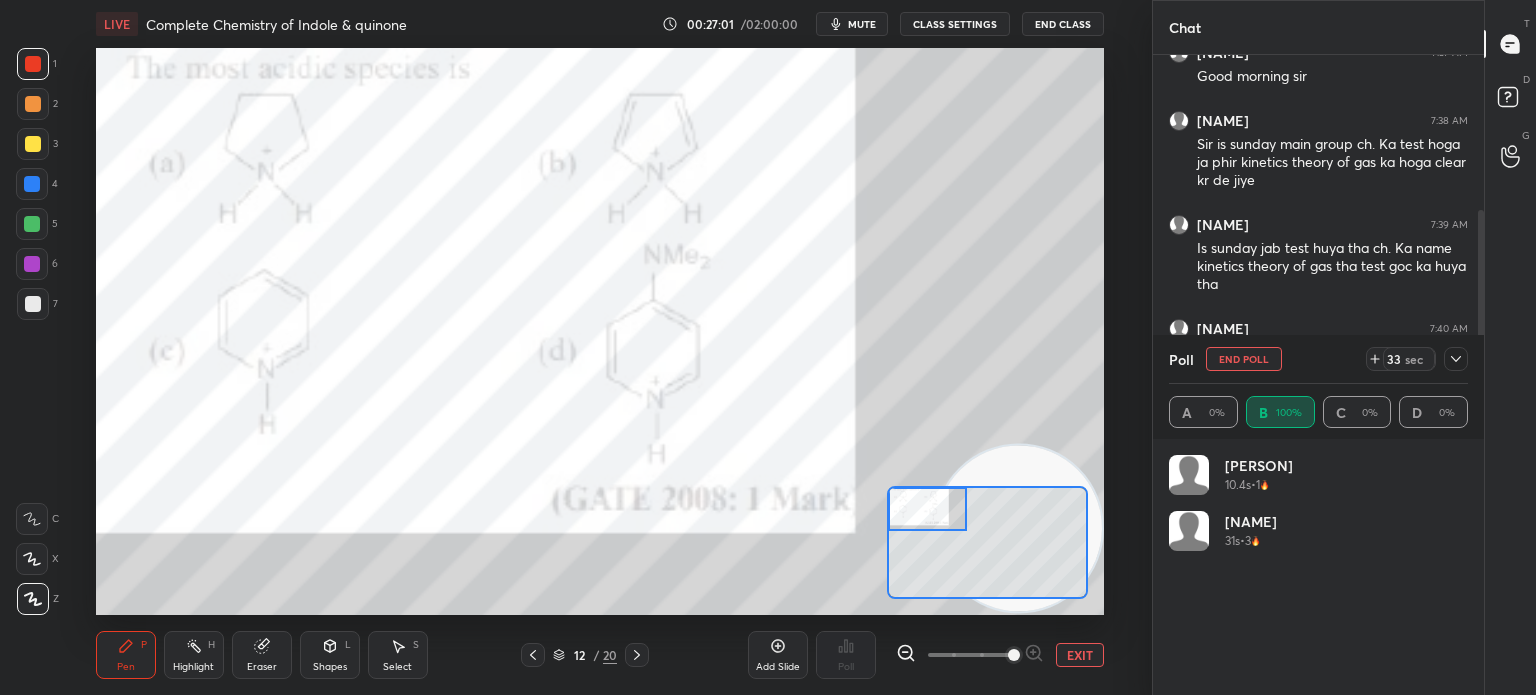 click on "1" at bounding box center [37, 68] 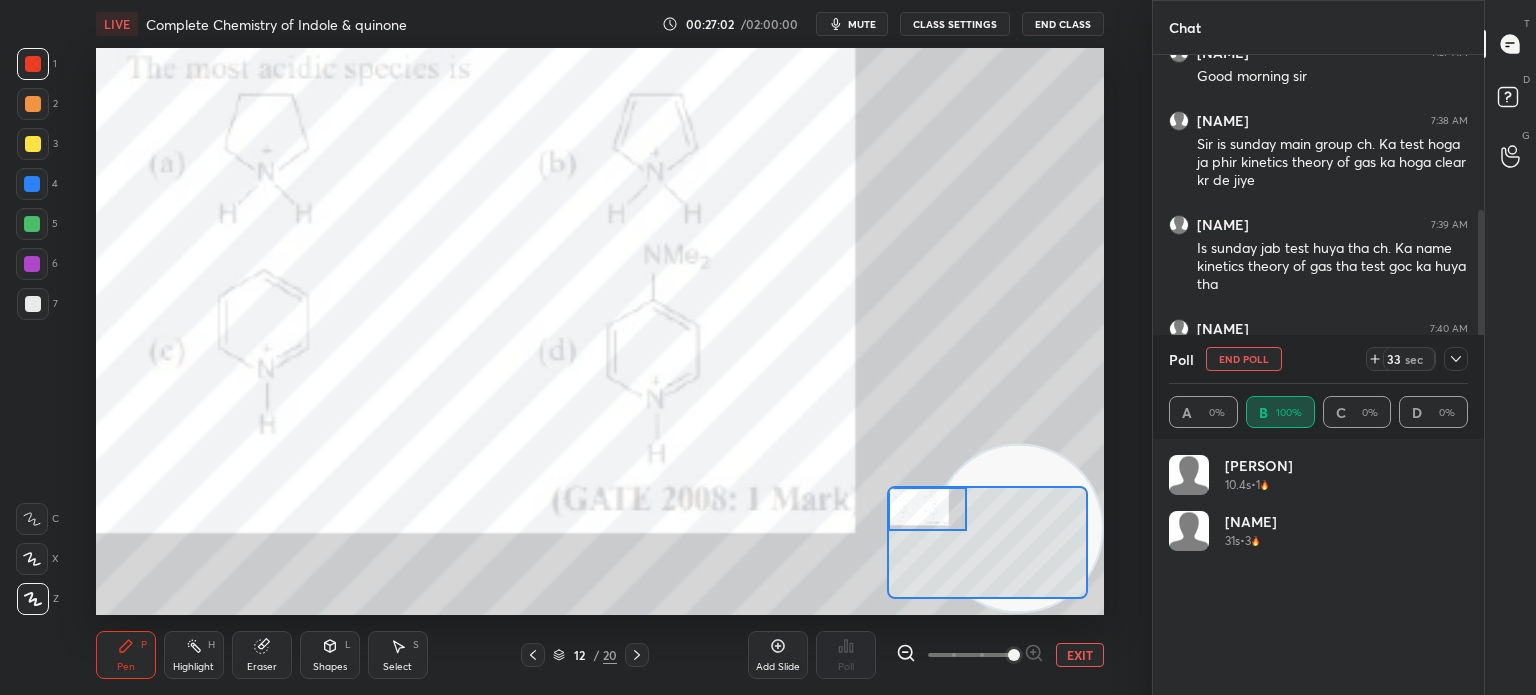 click 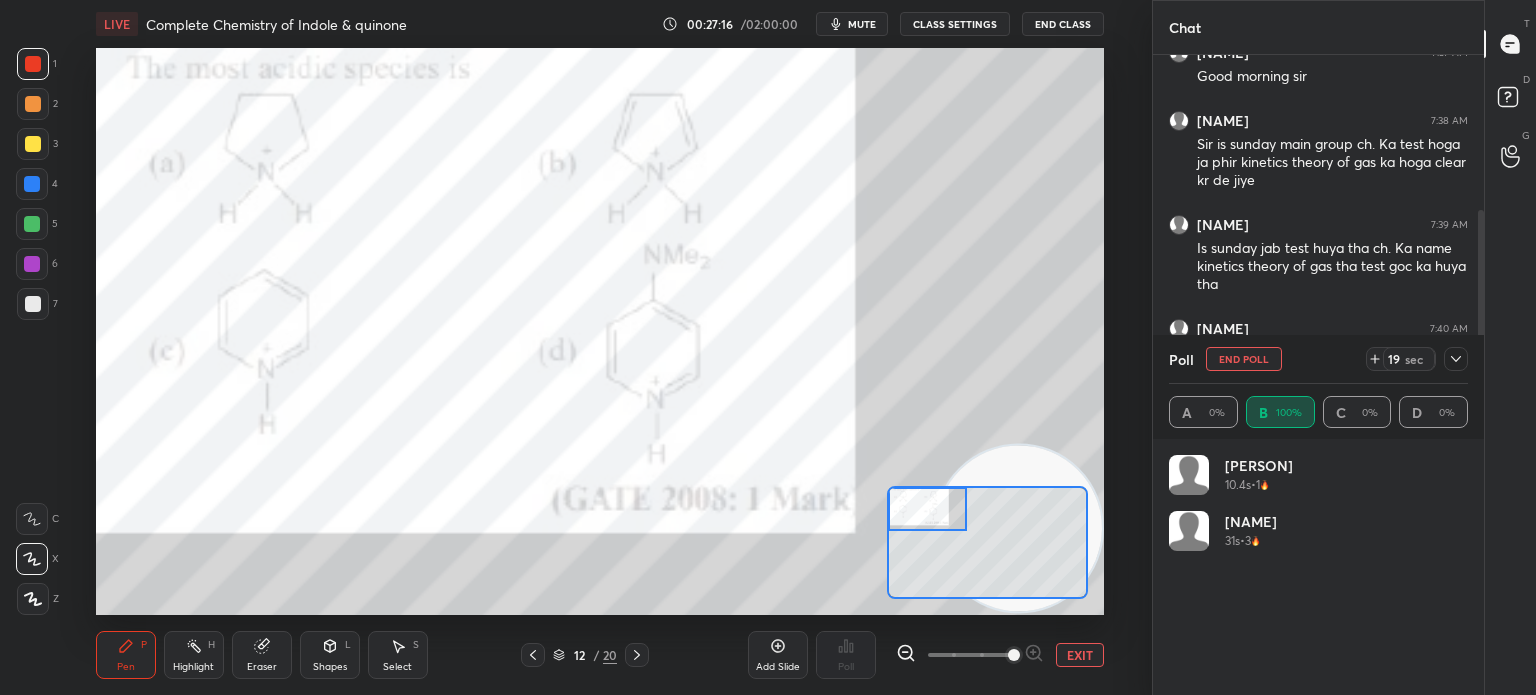 click on "H" at bounding box center [211, 645] 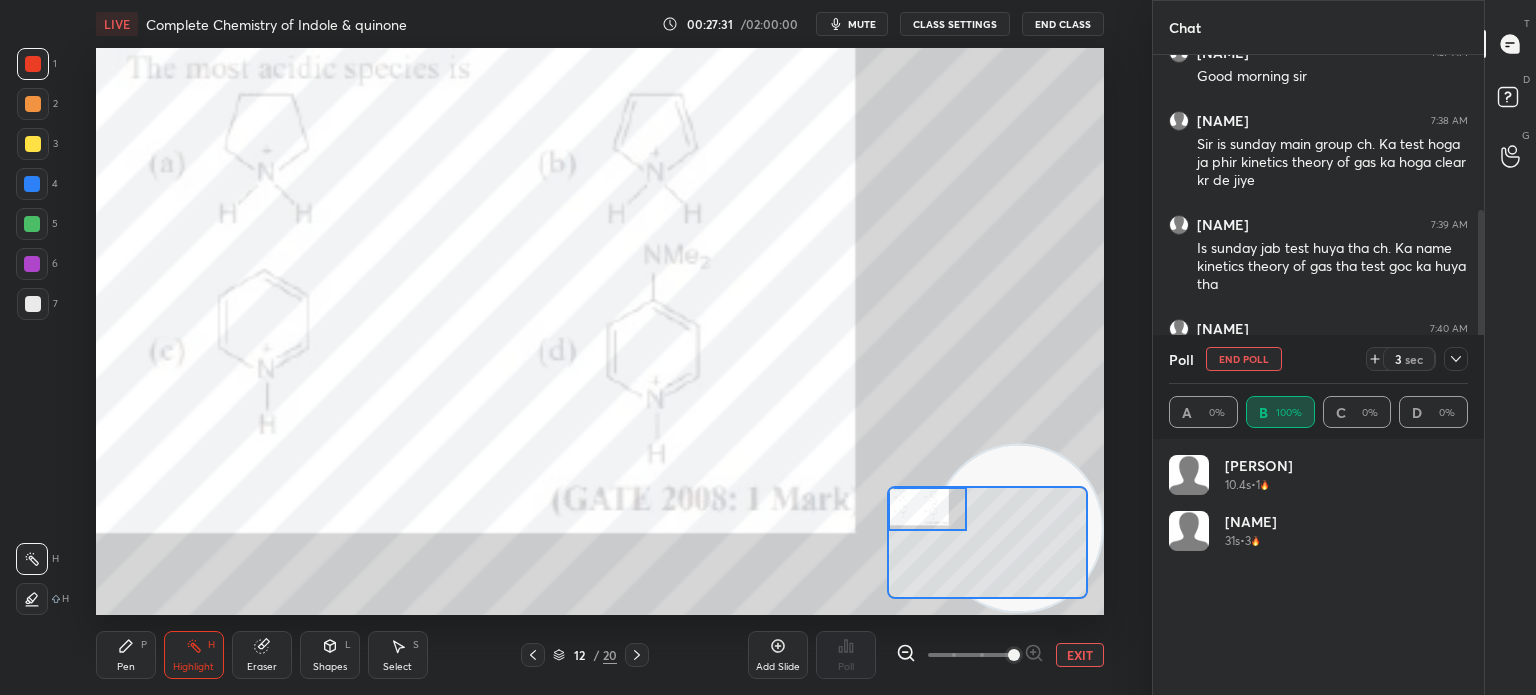 click on "Highlight H" at bounding box center [194, 655] 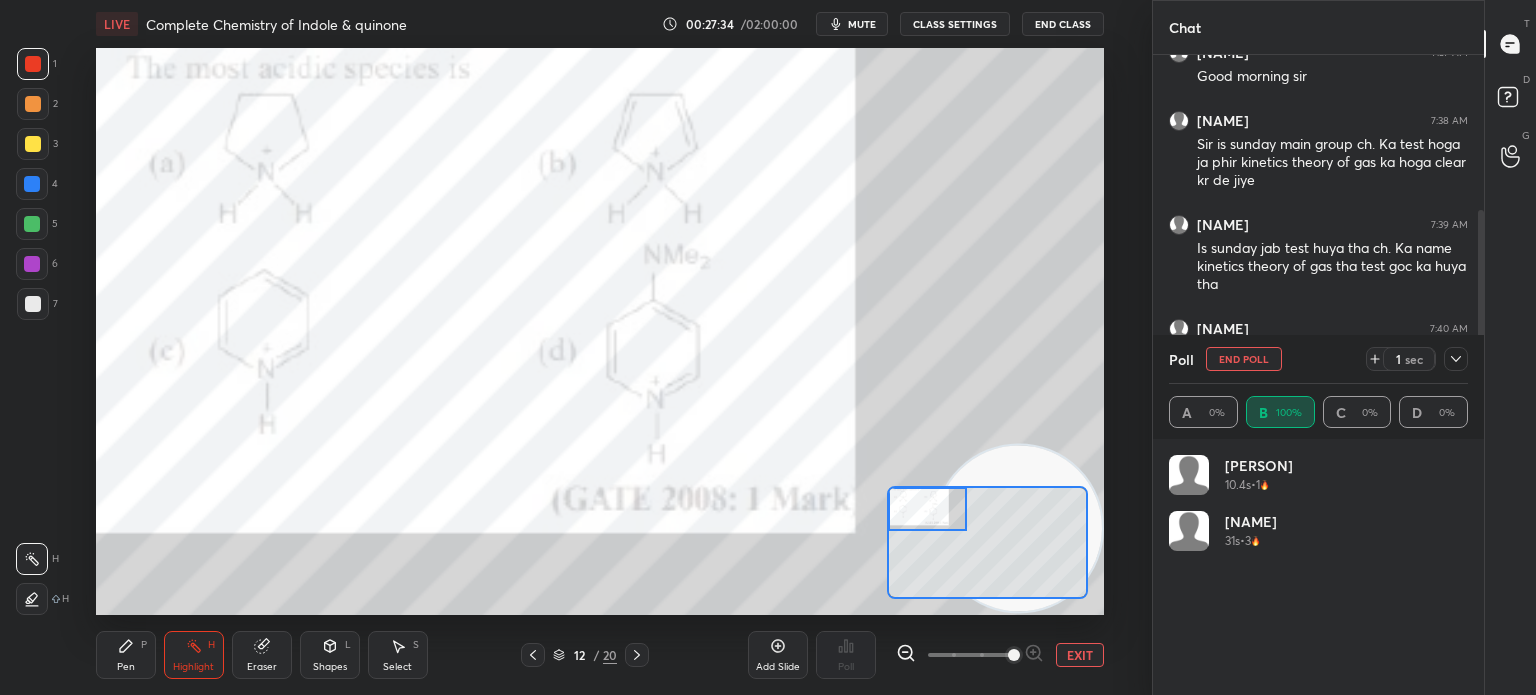 click 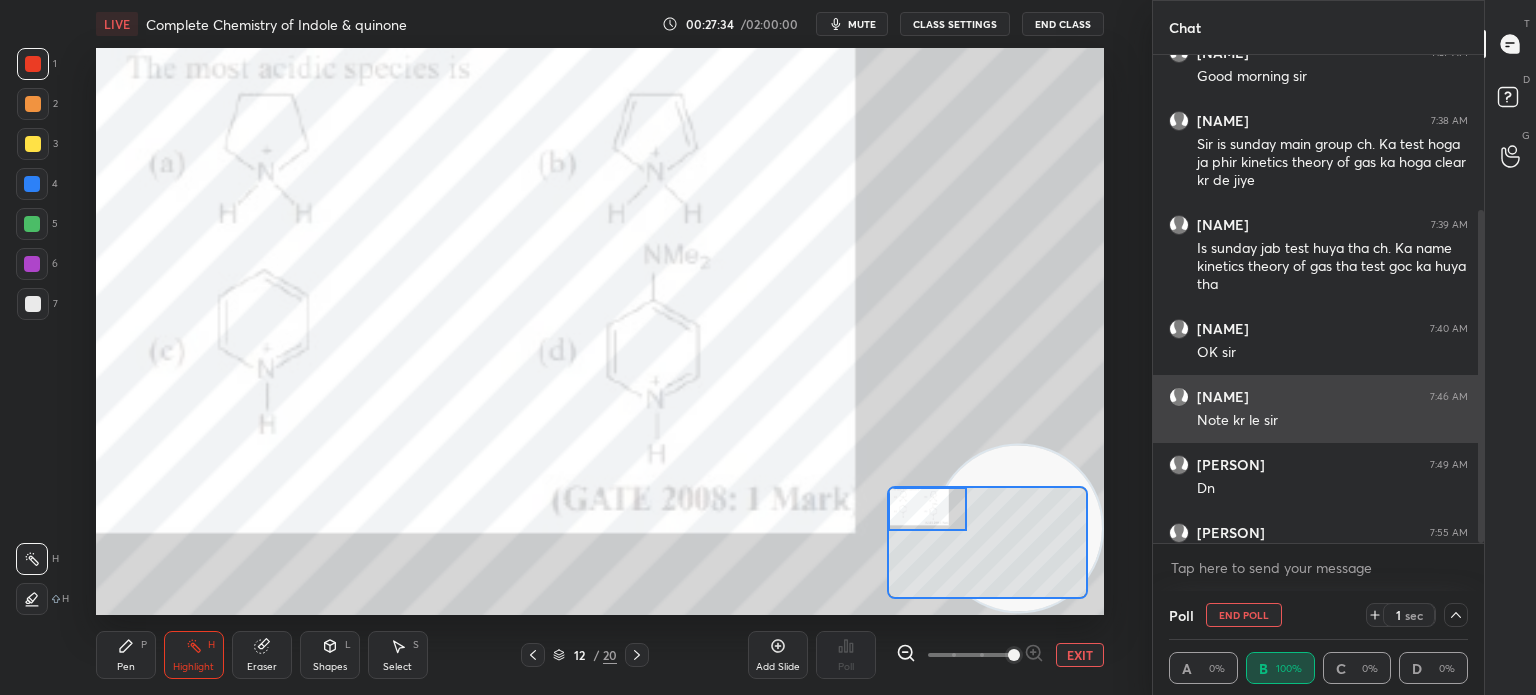 scroll, scrollTop: 131, scrollLeft: 293, axis: both 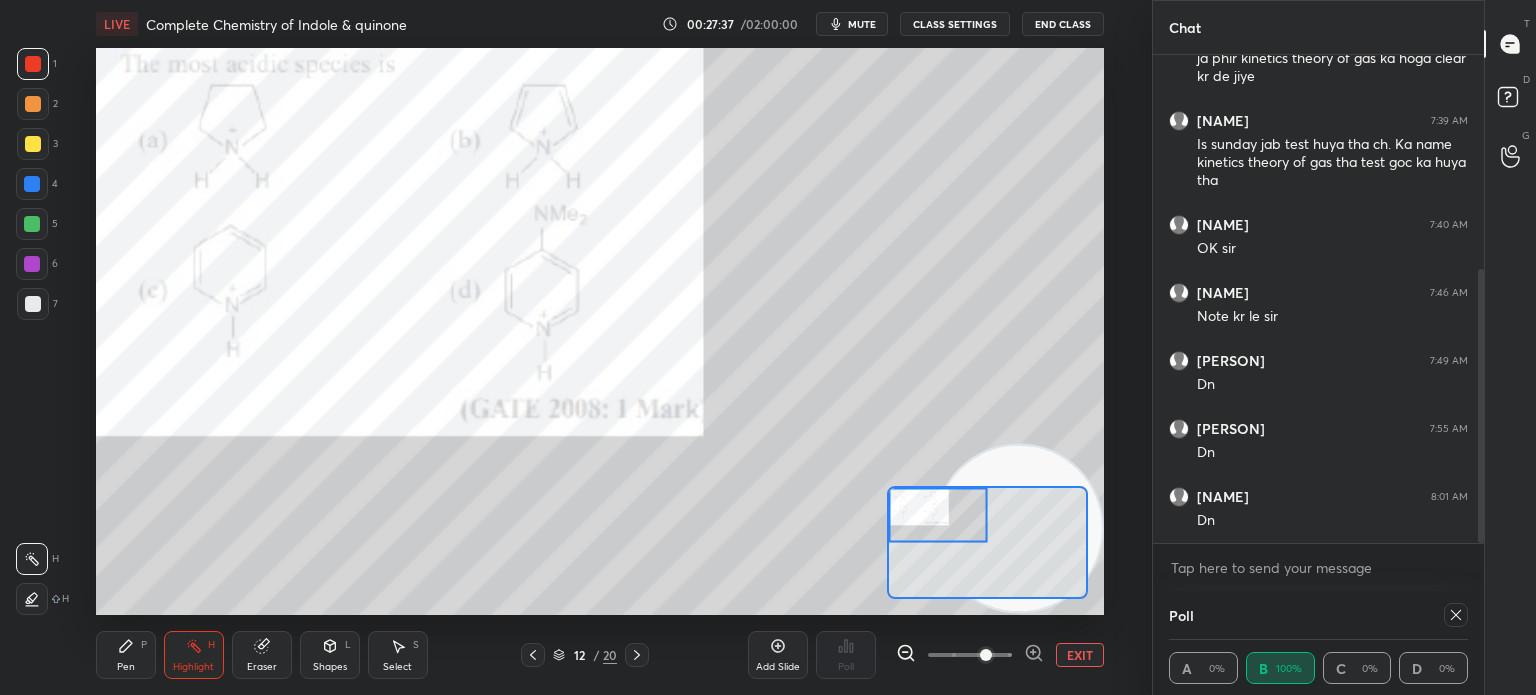 click on "1" at bounding box center (37, 68) 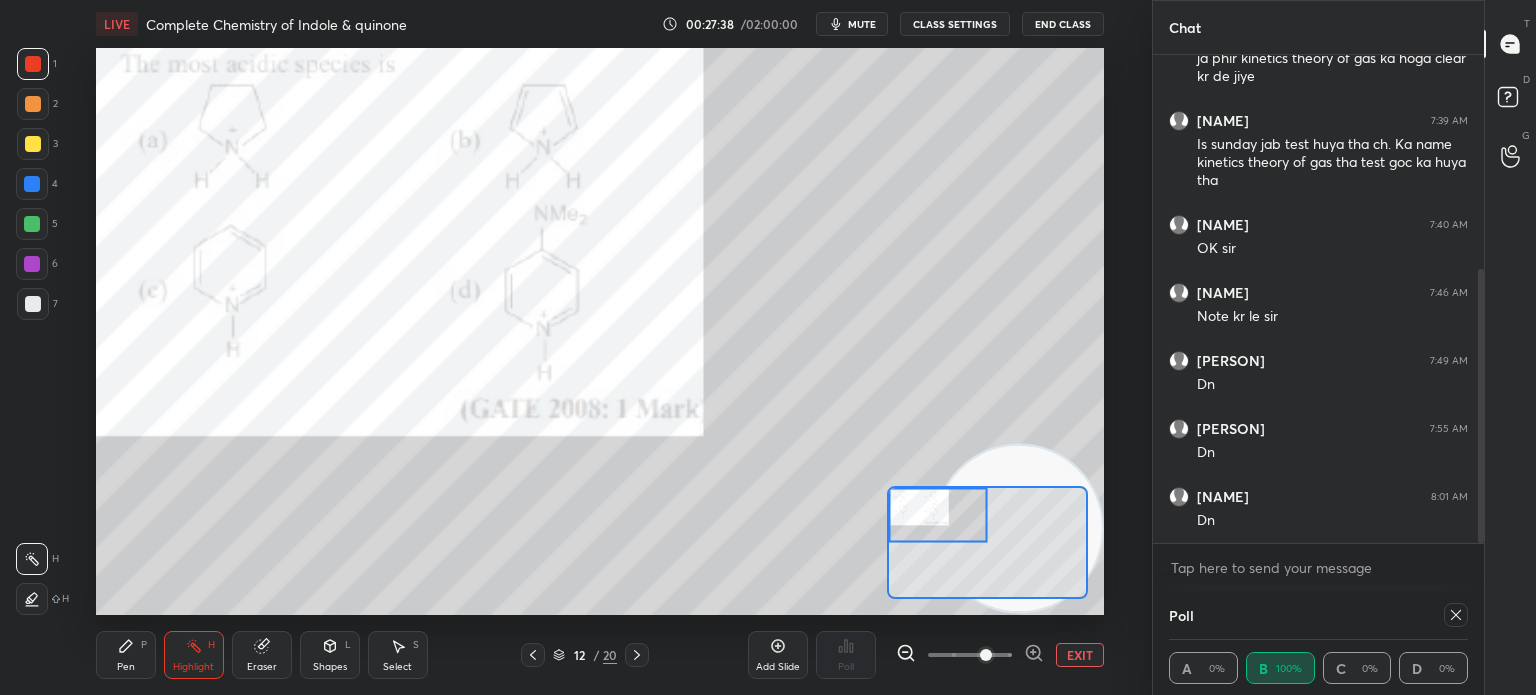 click at bounding box center [33, 64] 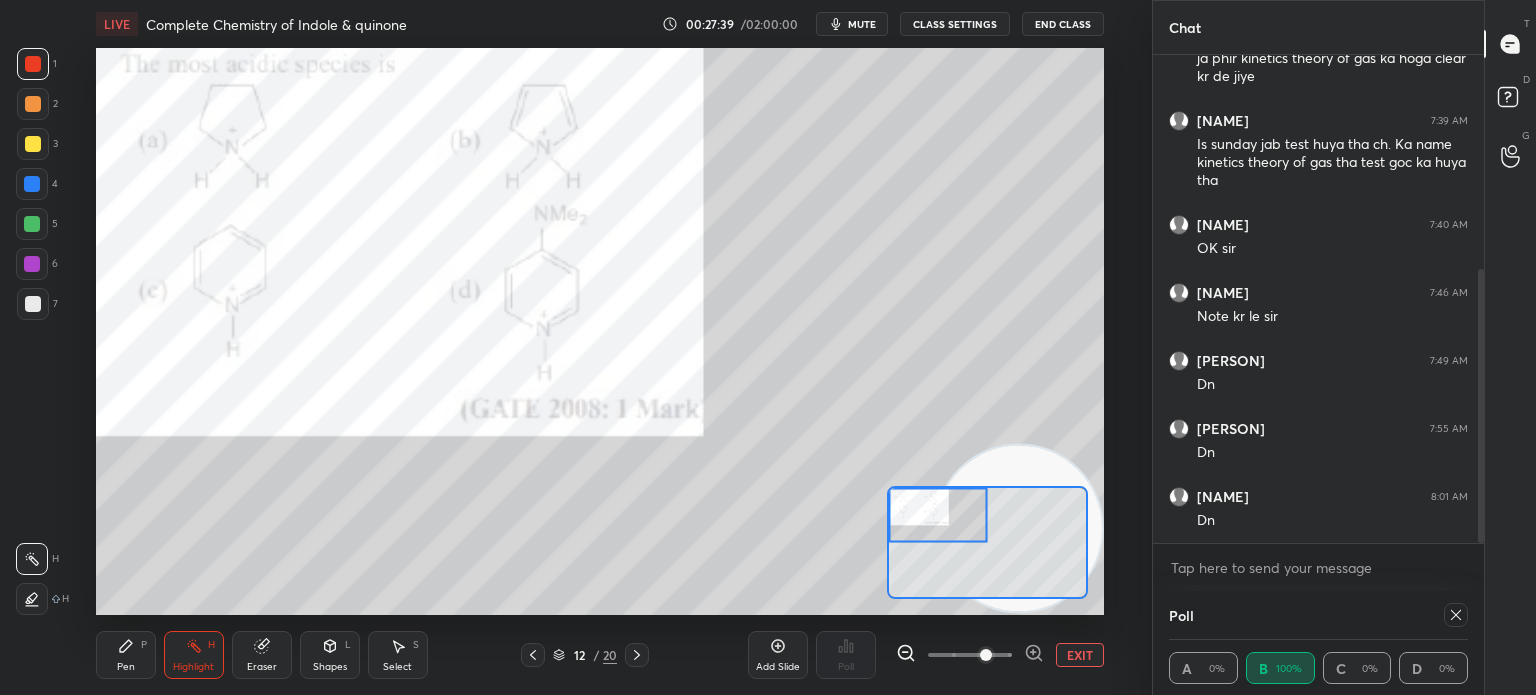 click on "Pen" at bounding box center (126, 667) 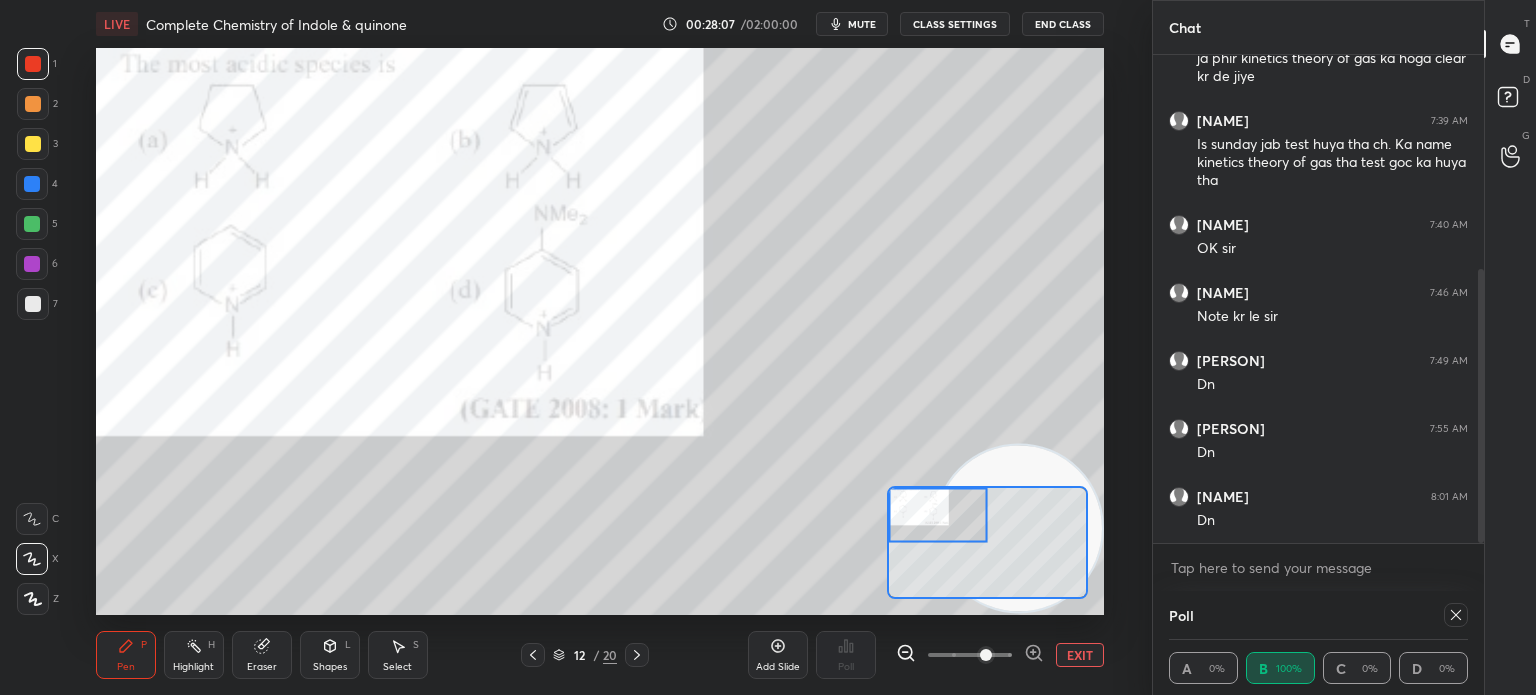 click on "Highlight H" at bounding box center (194, 655) 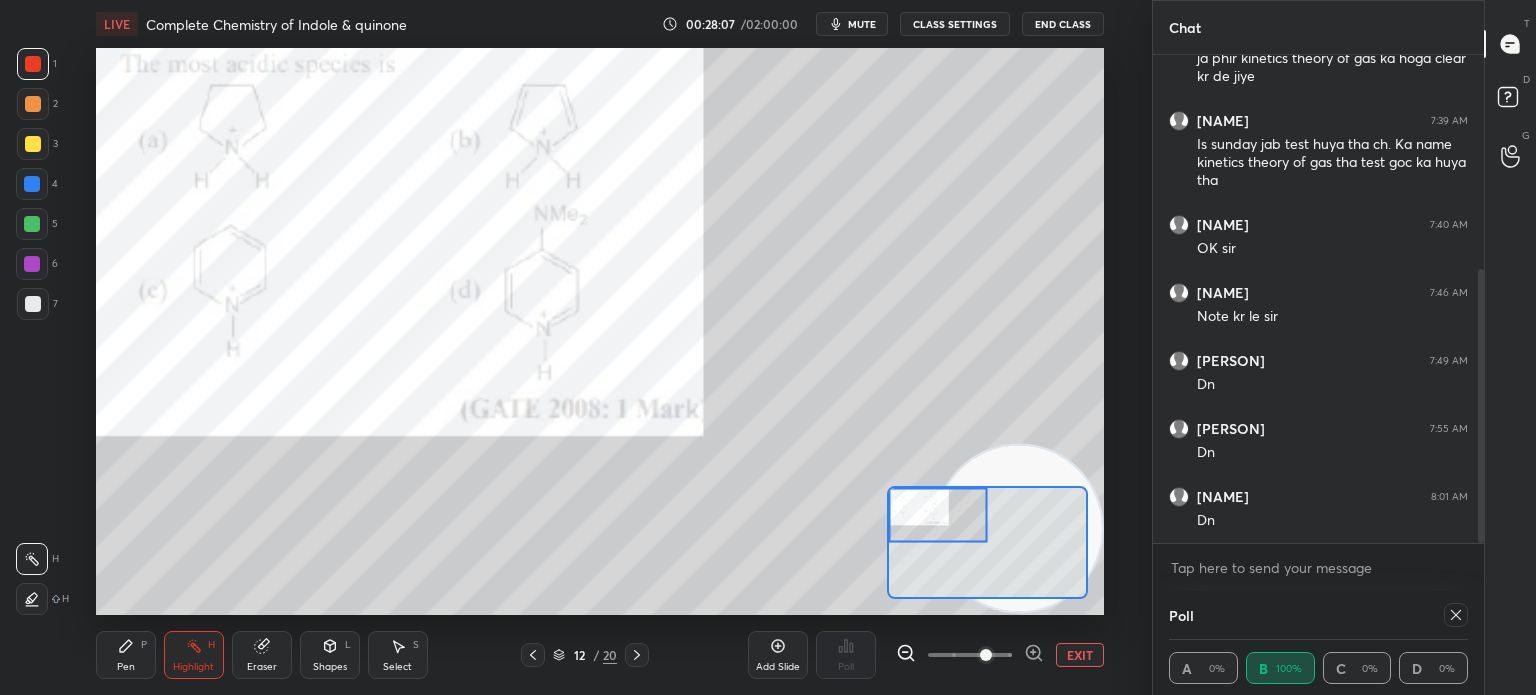 click on "Highlight H" at bounding box center [194, 655] 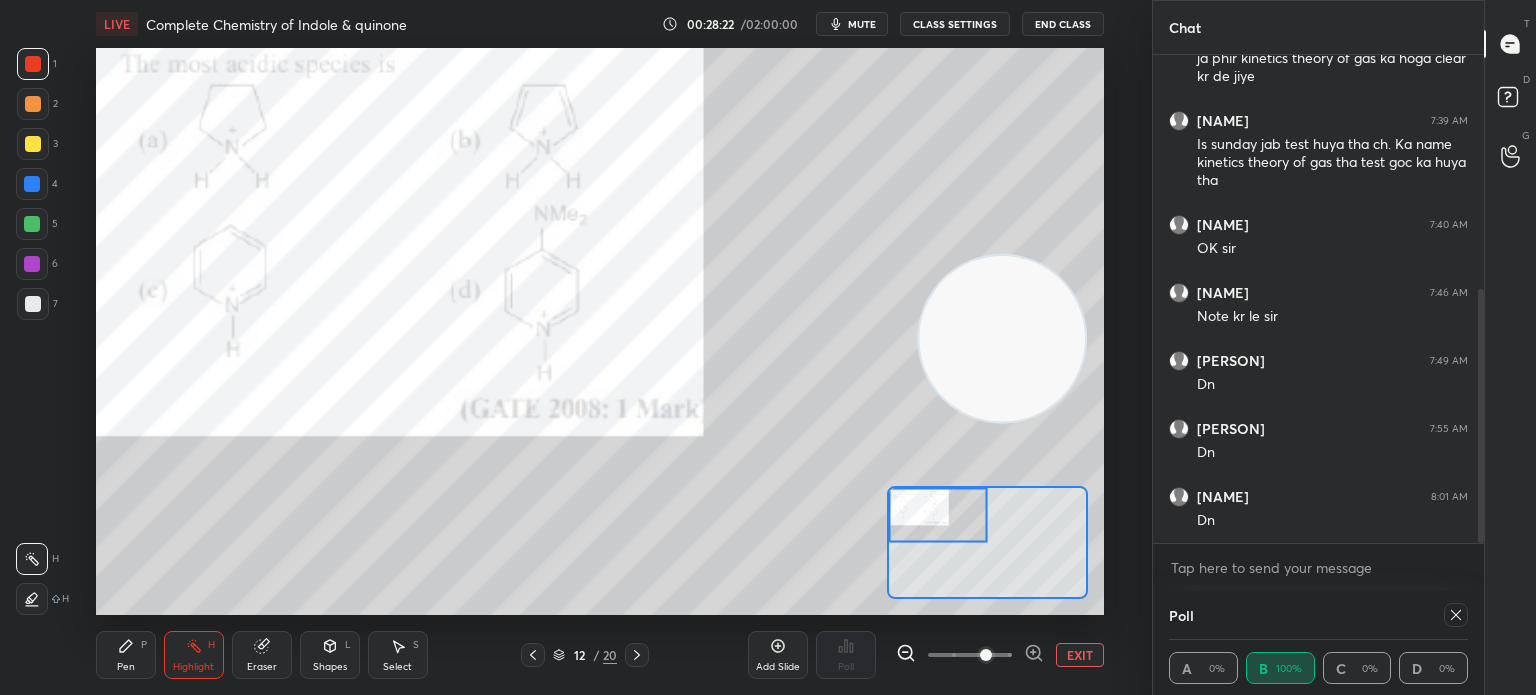 scroll, scrollTop: 448, scrollLeft: 0, axis: vertical 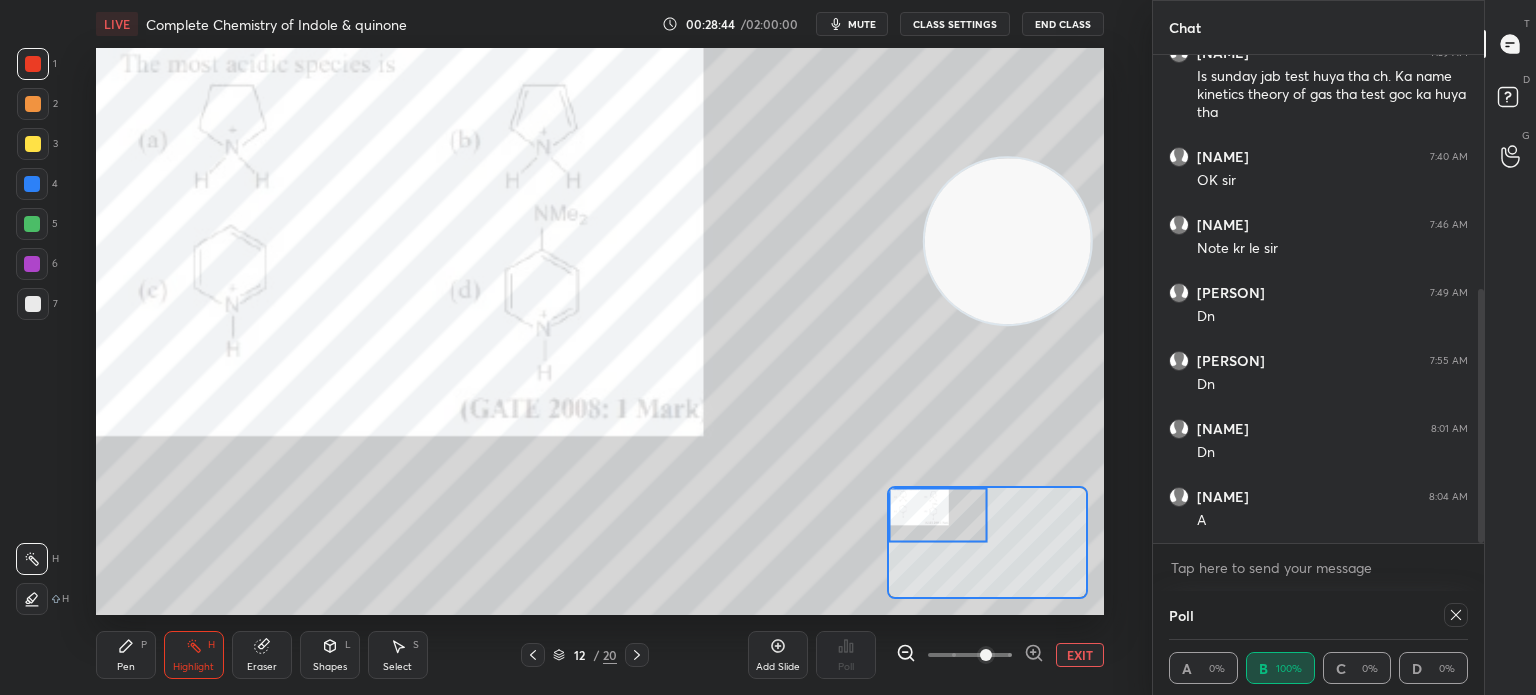 click 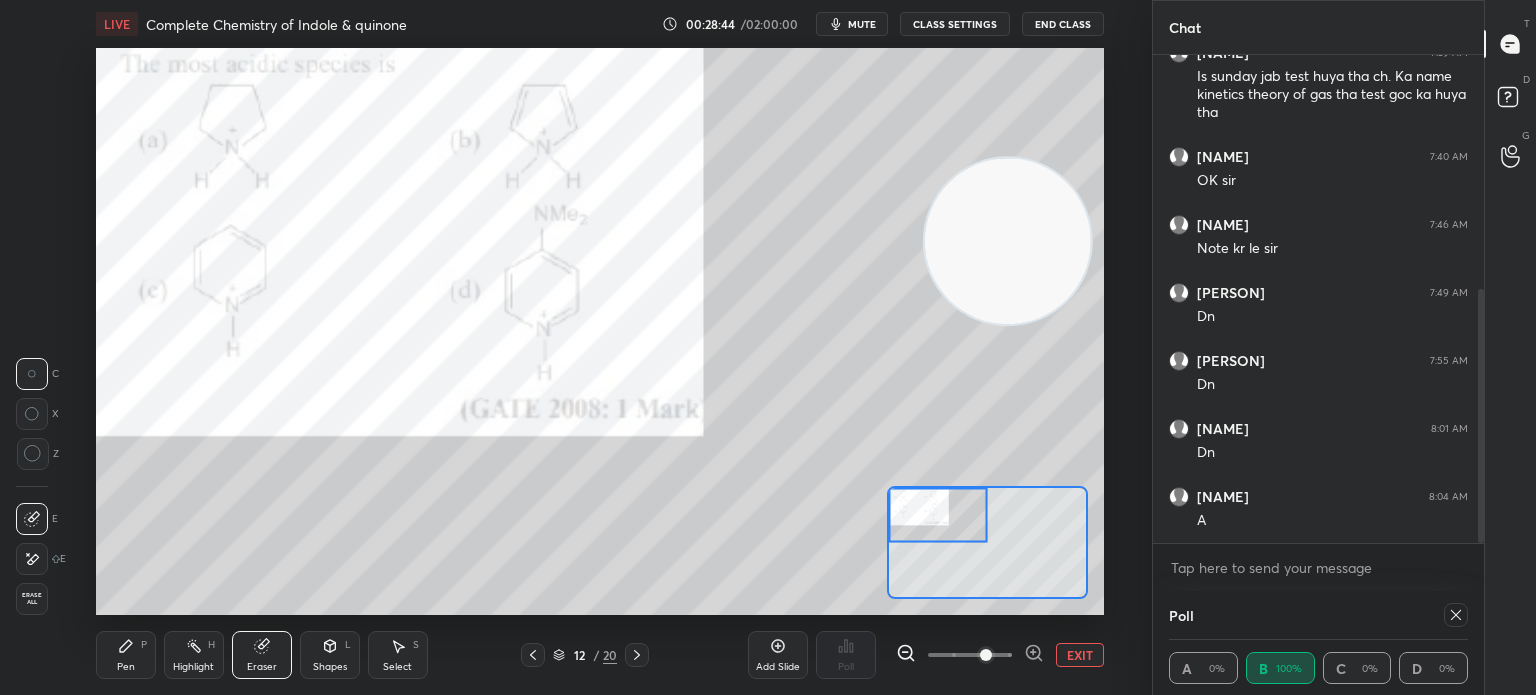 click 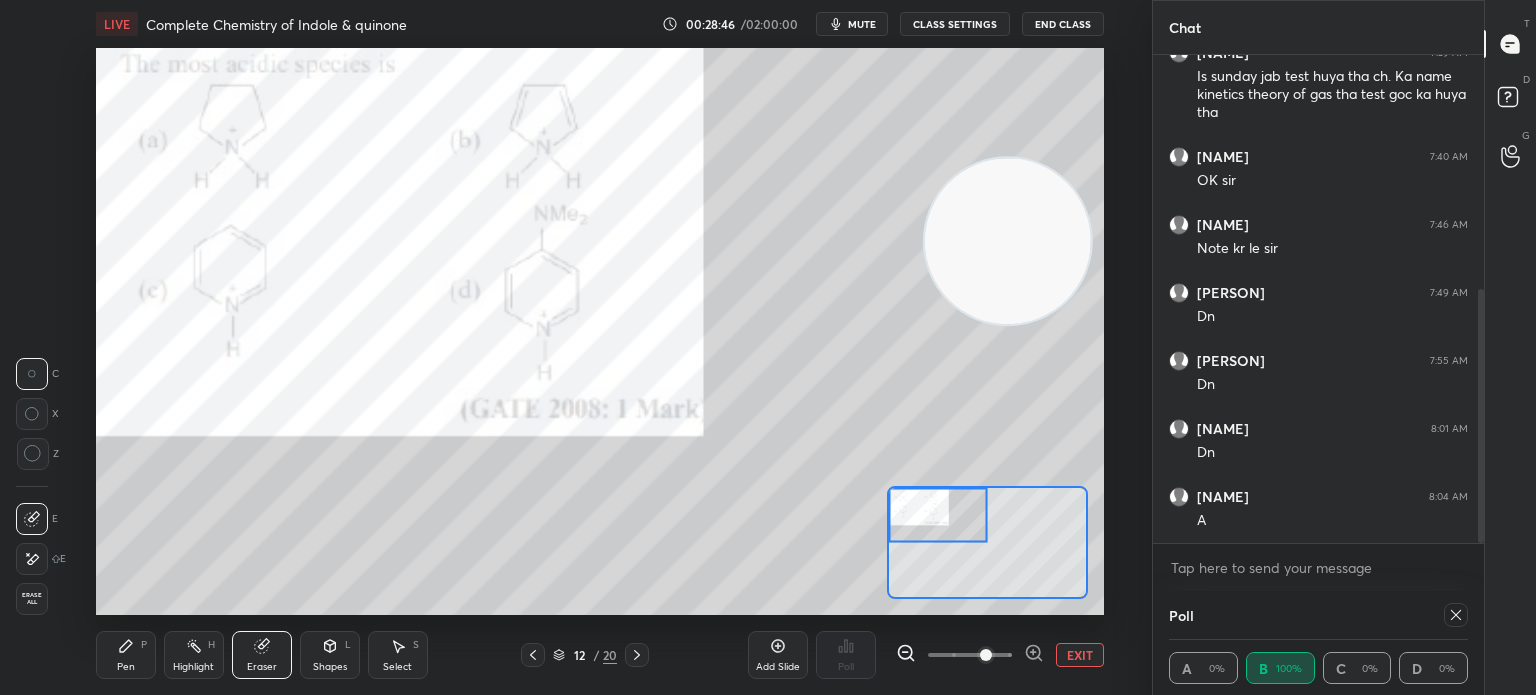 click 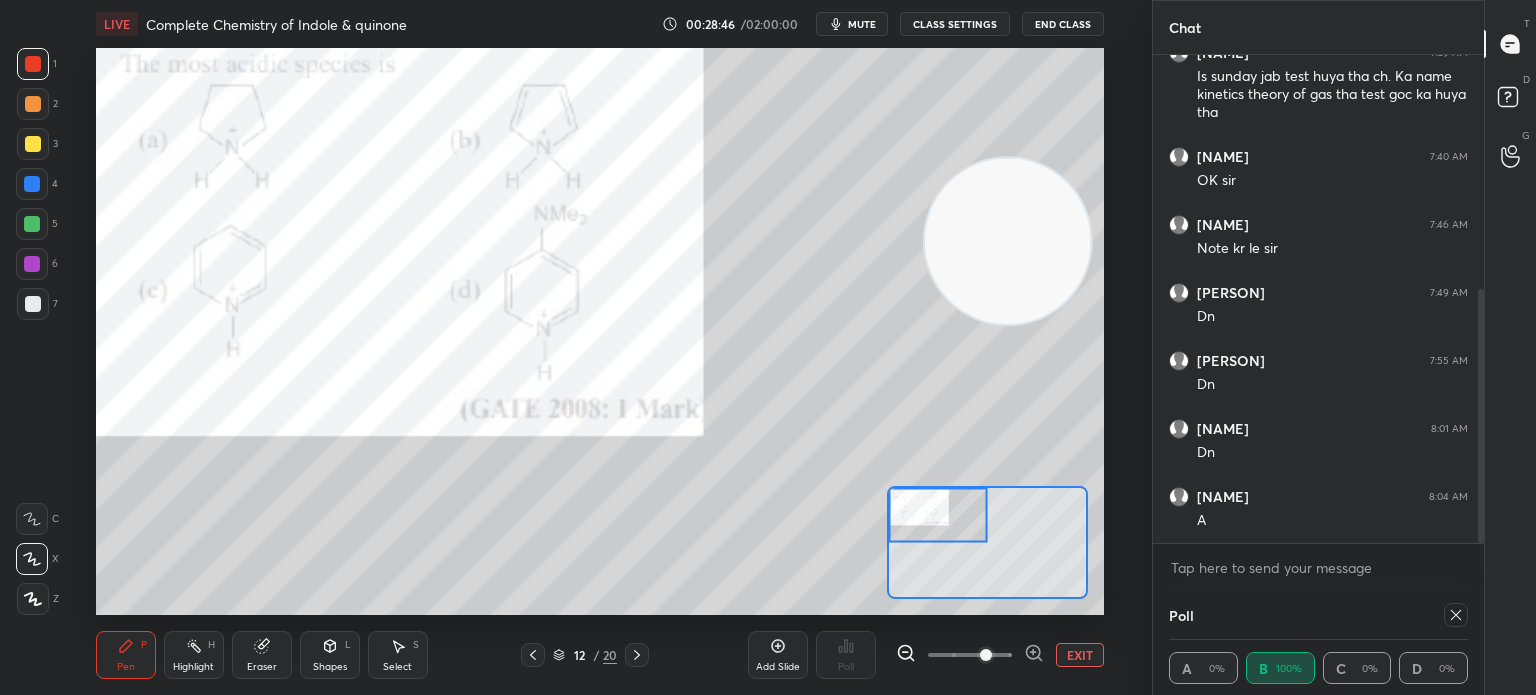 click on "Pen" at bounding box center [126, 667] 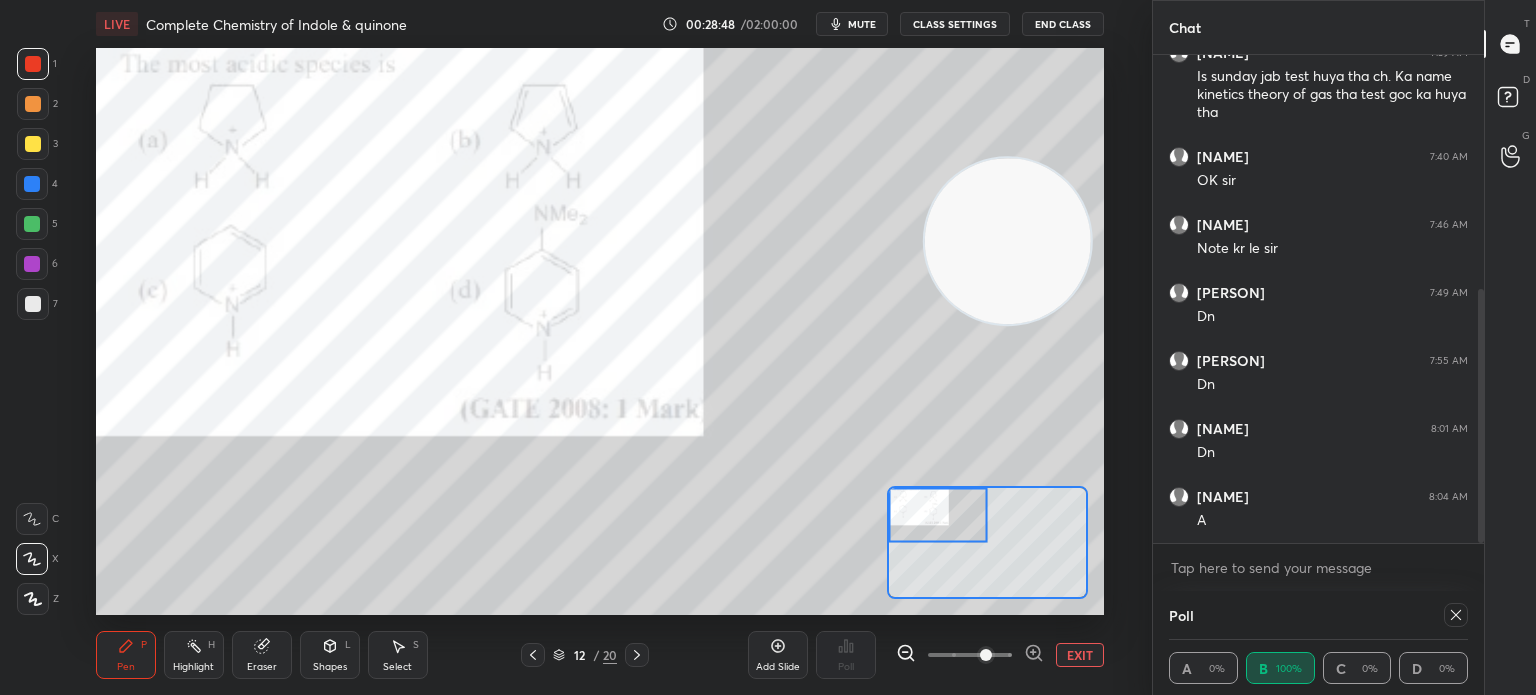 click at bounding box center [33, 64] 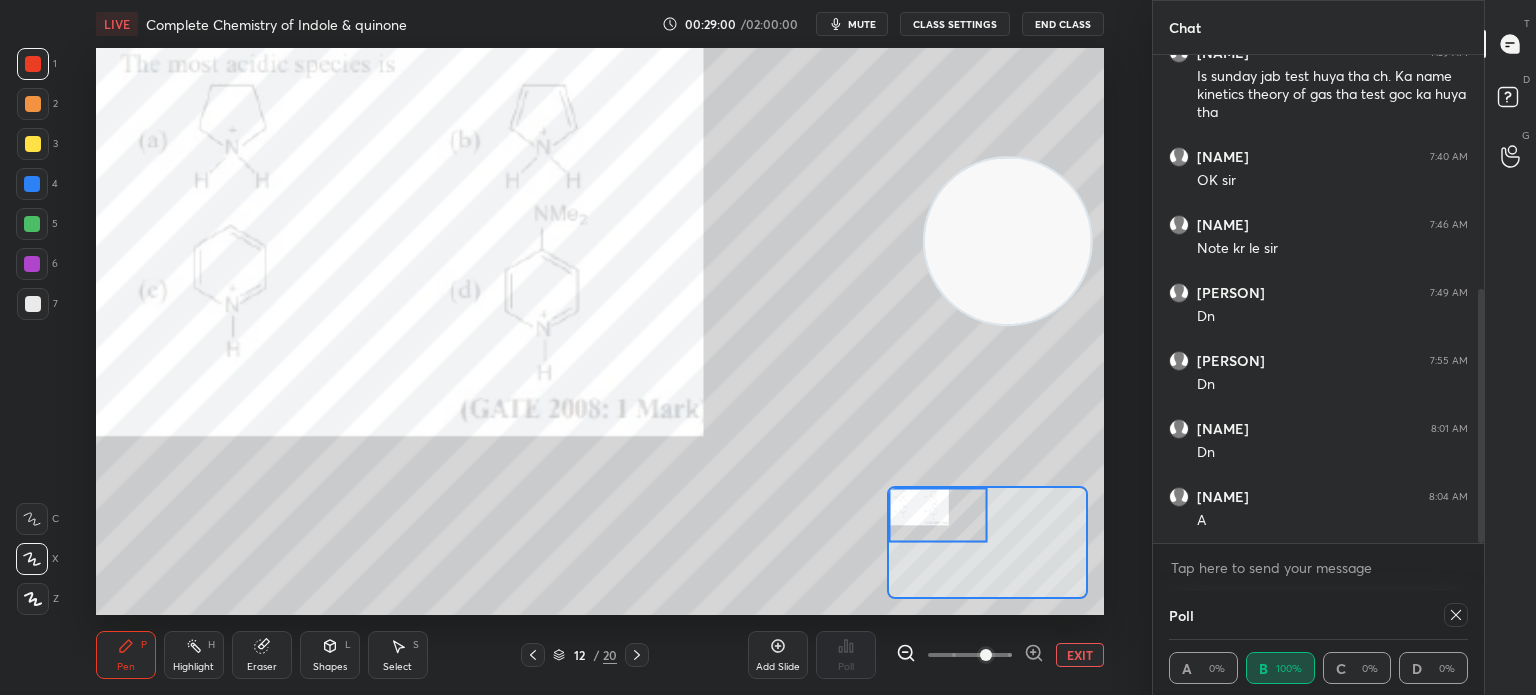 click on "Eraser" at bounding box center (262, 655) 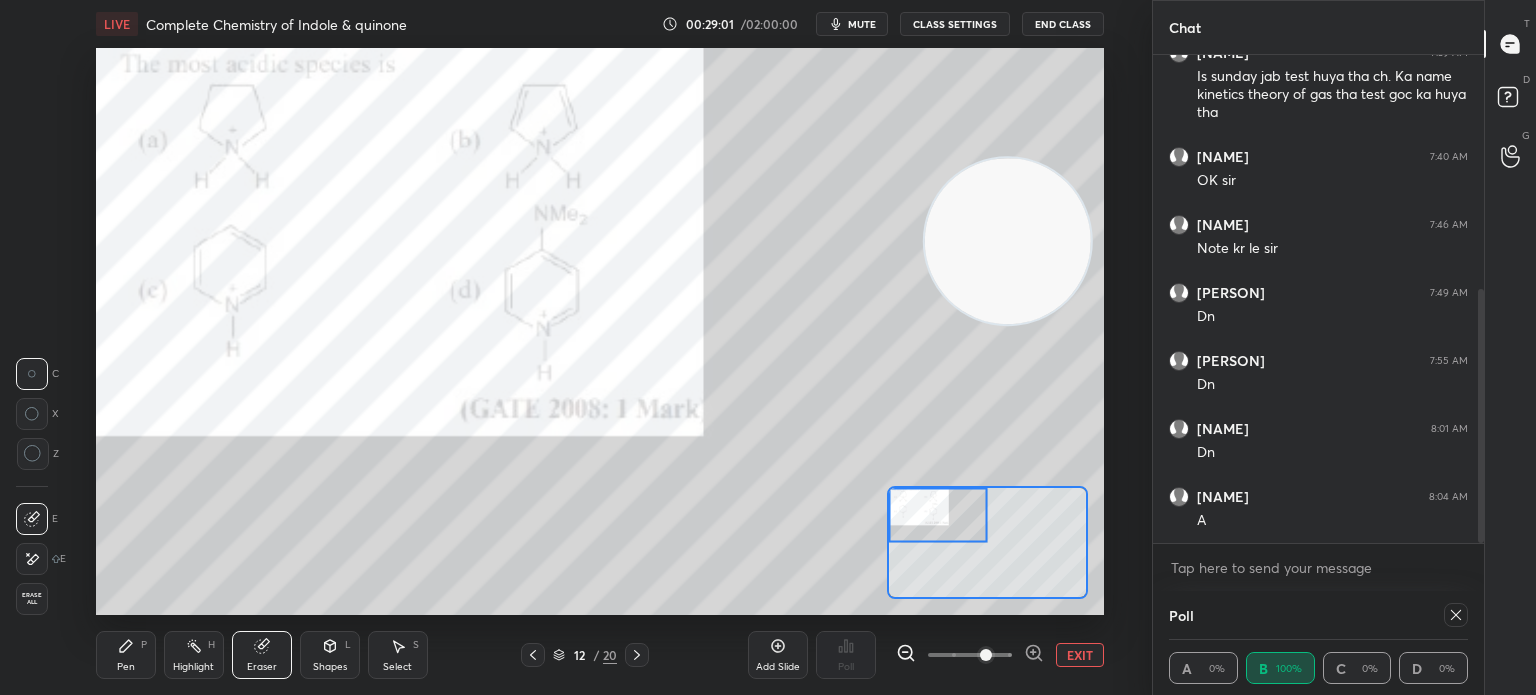 click on "Highlight" at bounding box center [193, 667] 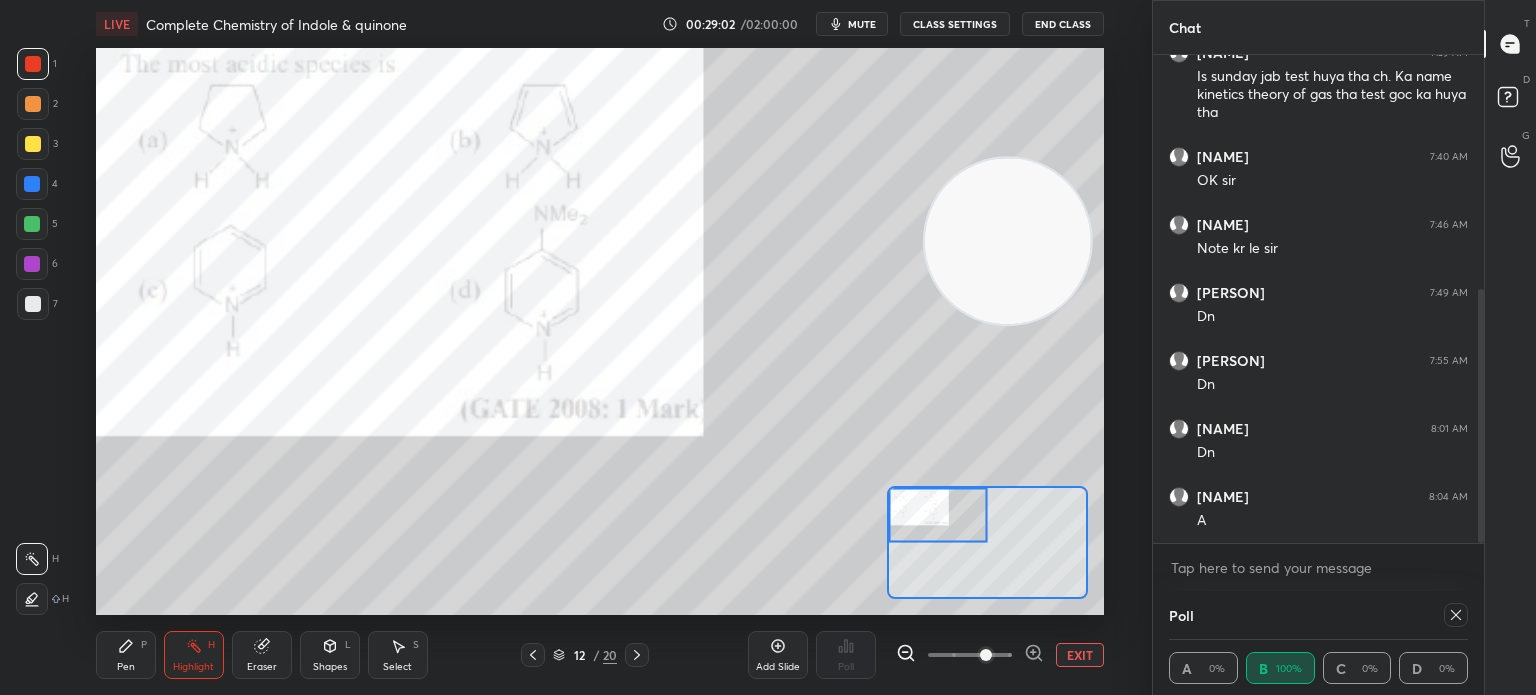 click on "Highlight H" at bounding box center (194, 655) 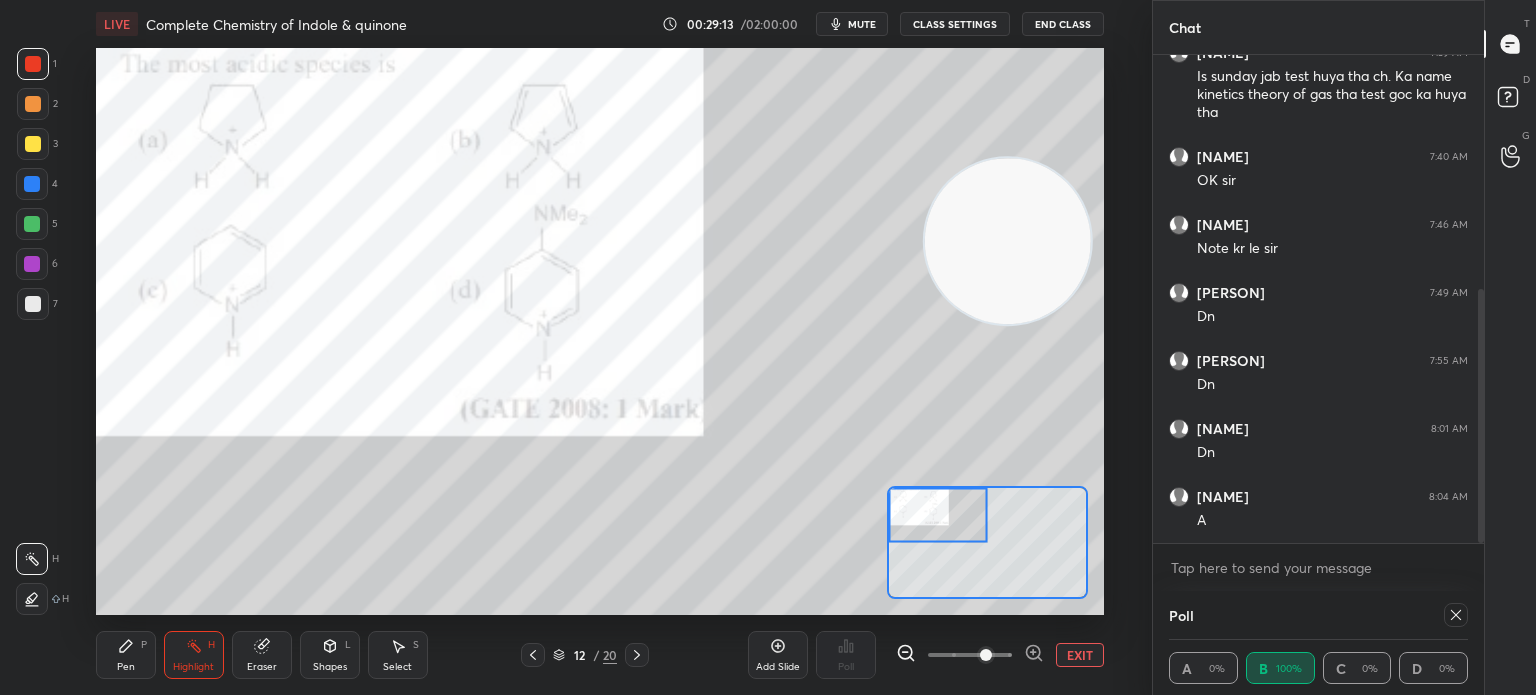 click on "Pen P" at bounding box center [126, 655] 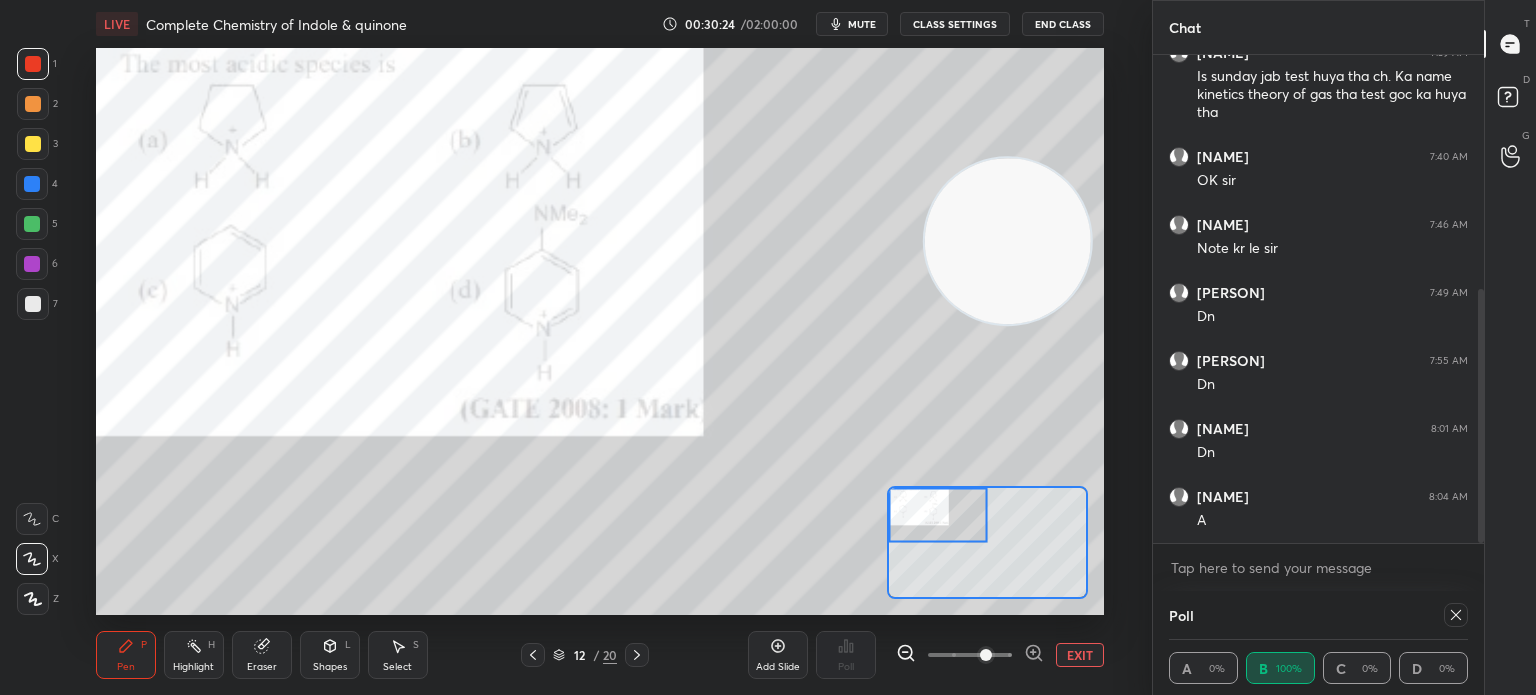 click 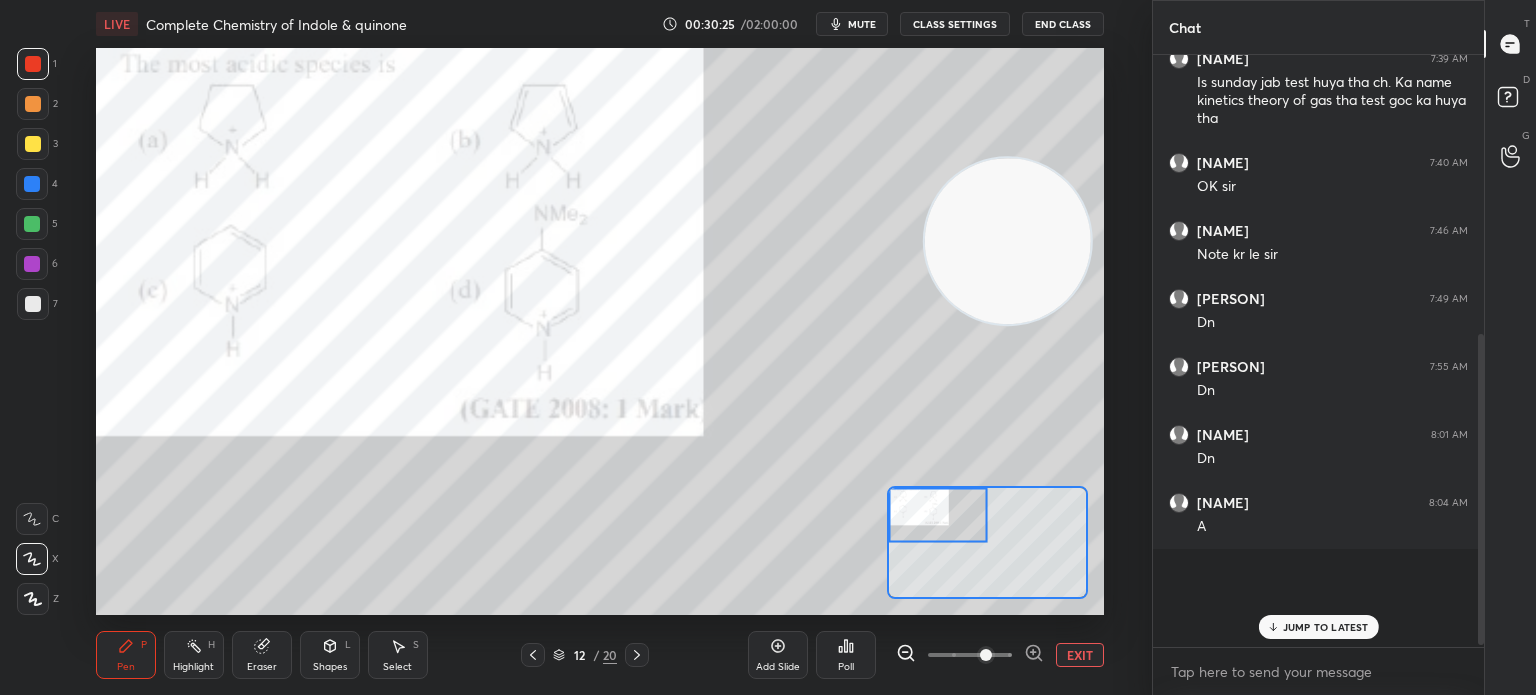 scroll, scrollTop: 6, scrollLeft: 6, axis: both 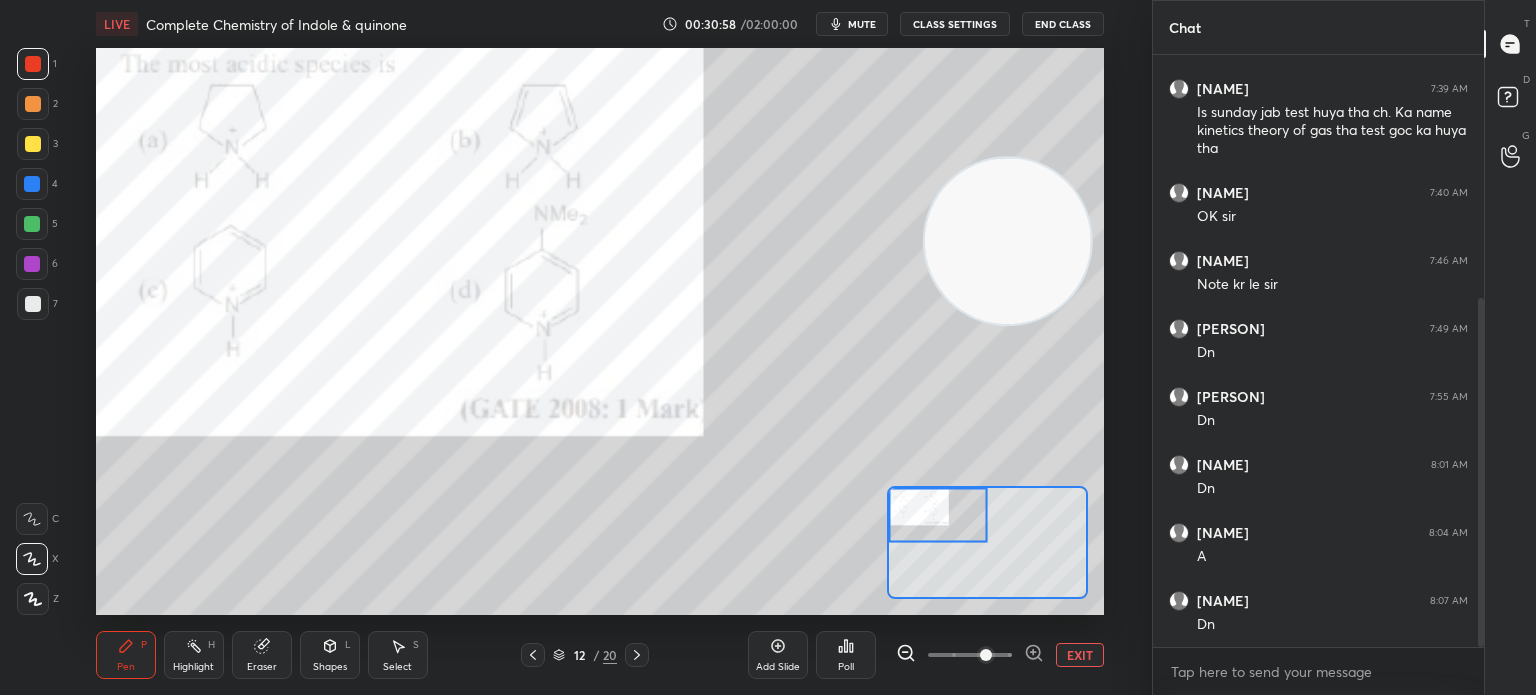 click 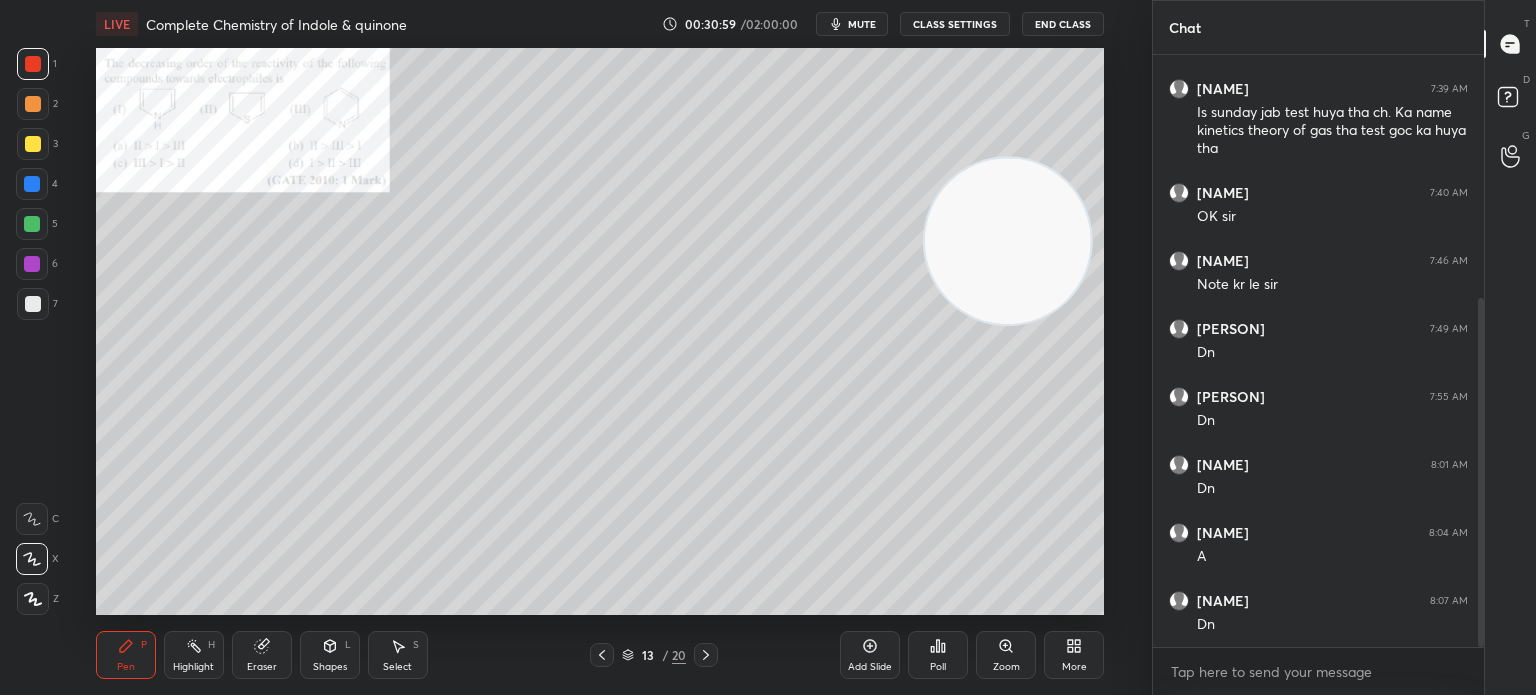 click at bounding box center [602, 655] 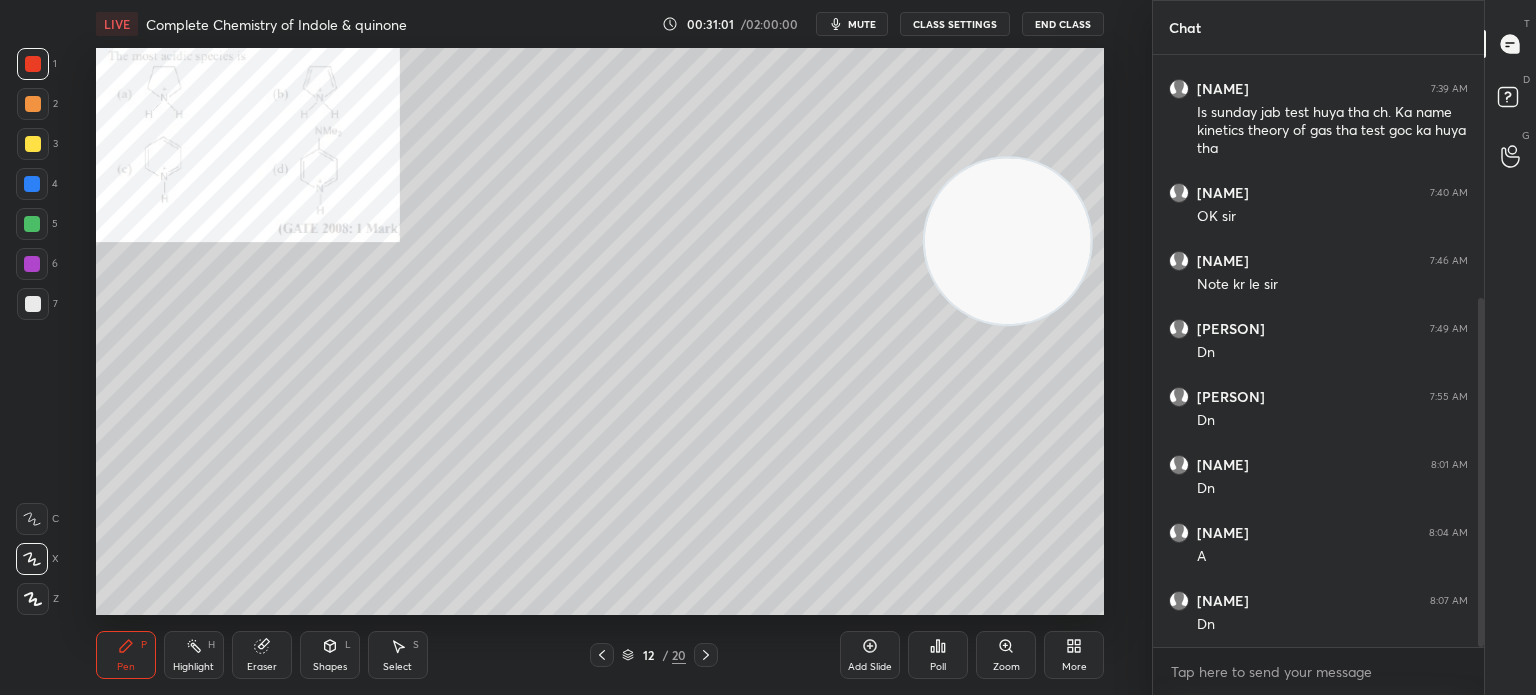 click at bounding box center [706, 655] 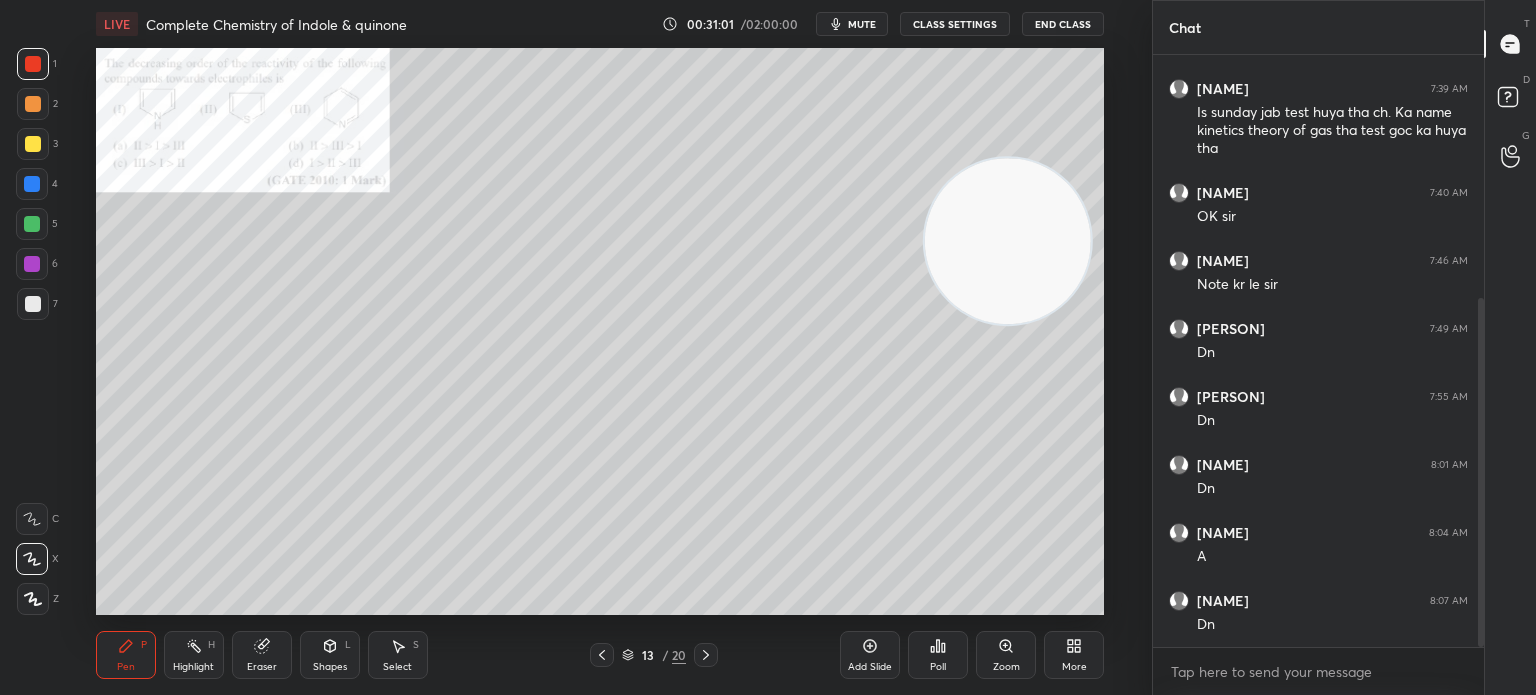 click 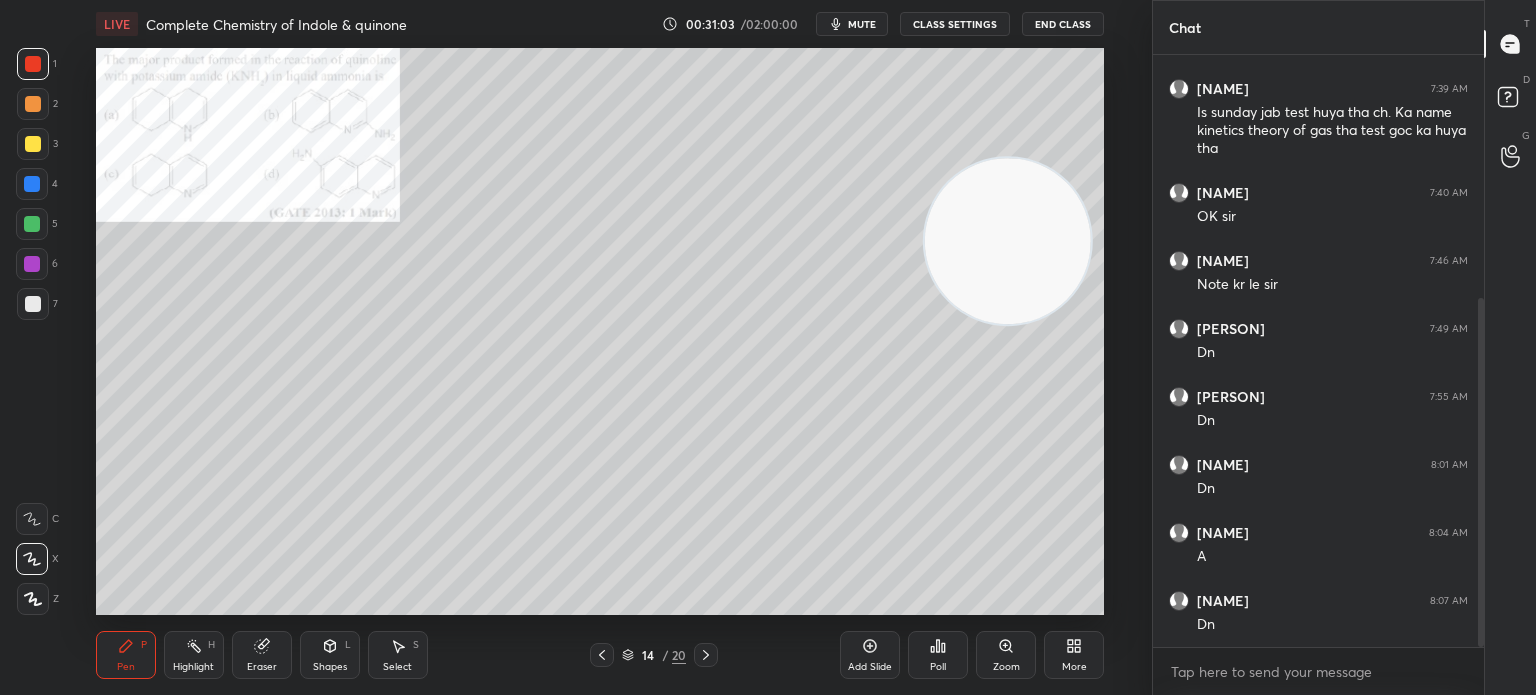 click on "Zoom" at bounding box center (1006, 655) 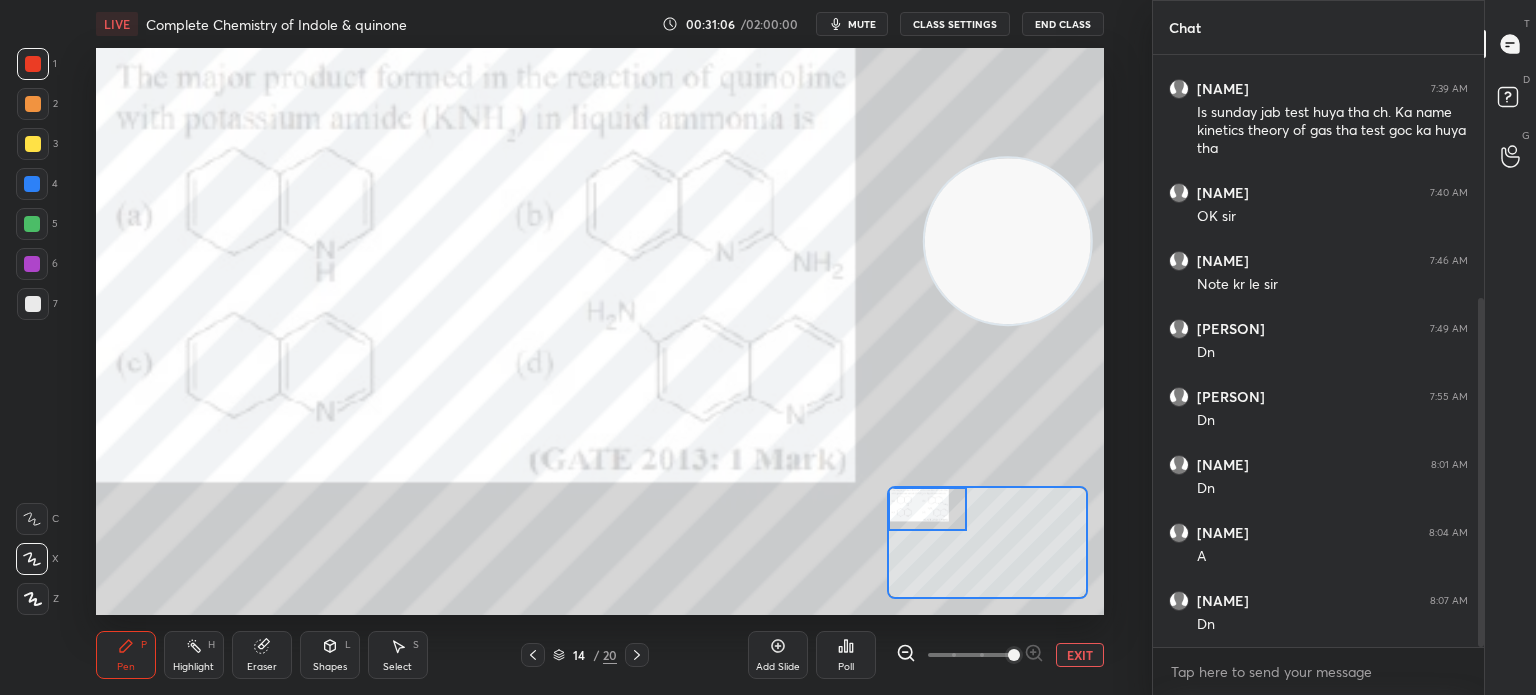click on "Poll" at bounding box center (846, 655) 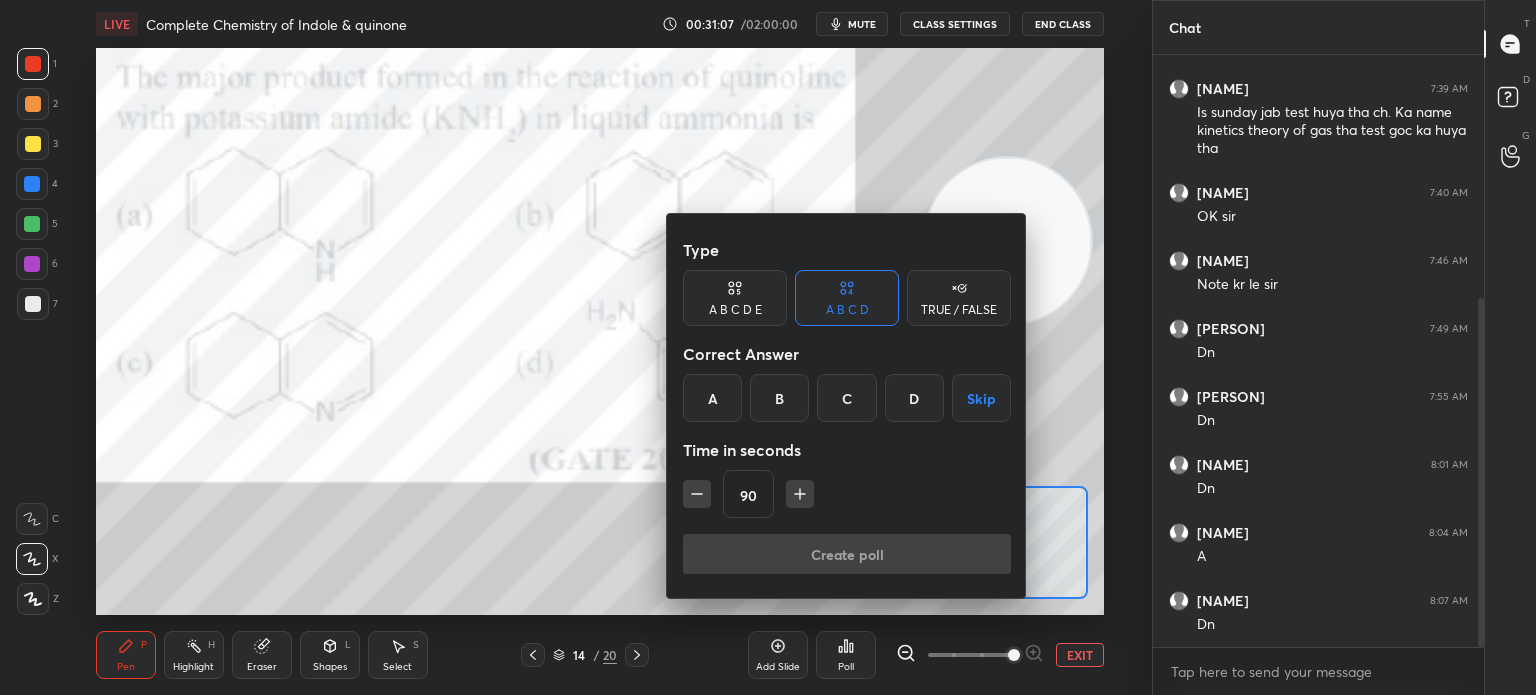 click on "B" at bounding box center (779, 398) 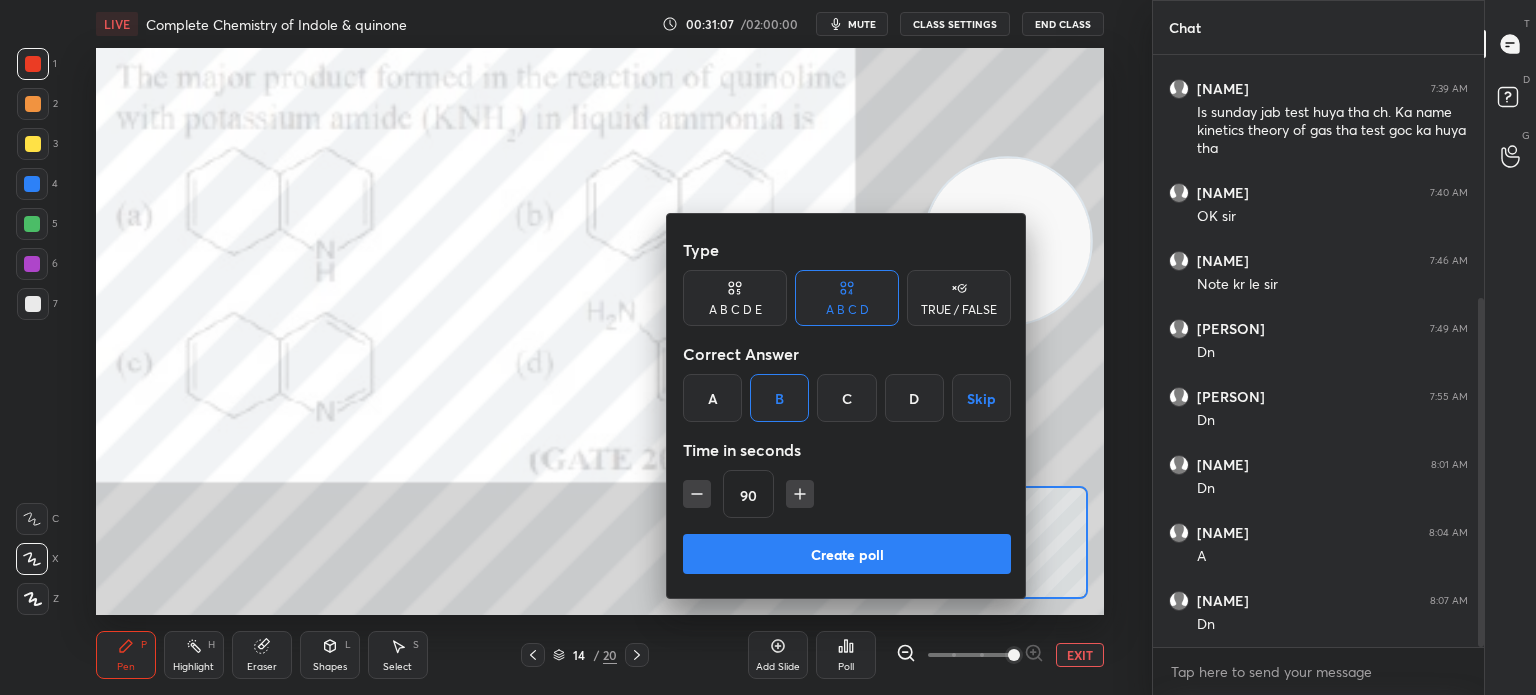 click 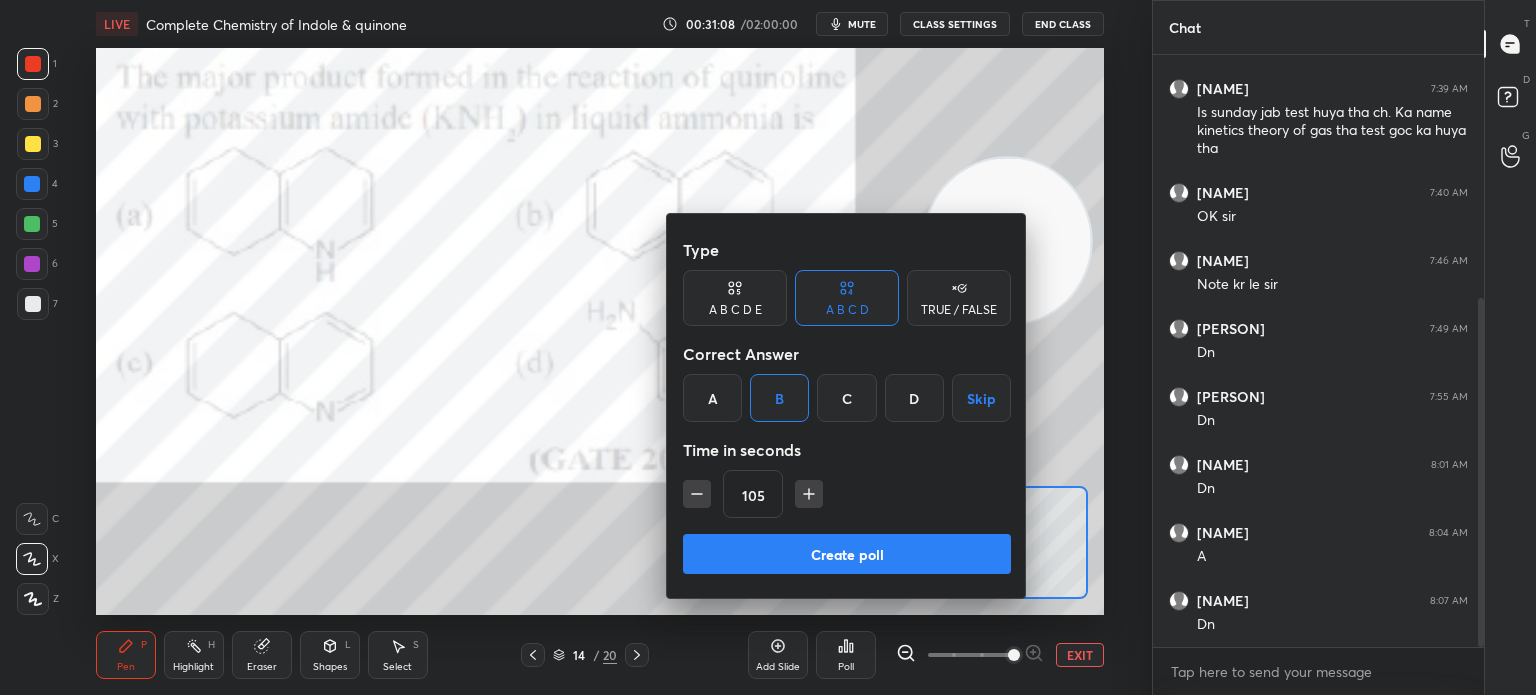 click at bounding box center [697, 494] 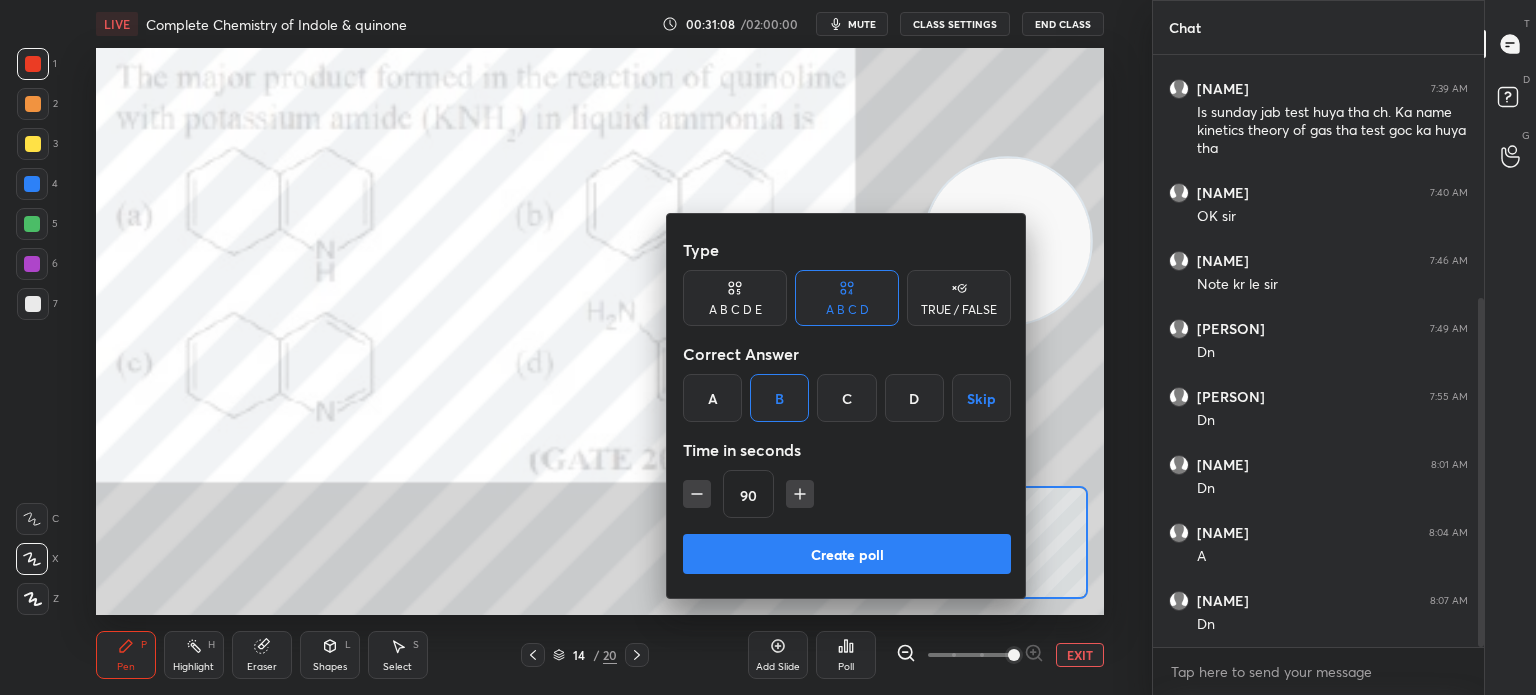 click on "Create poll" at bounding box center [847, 554] 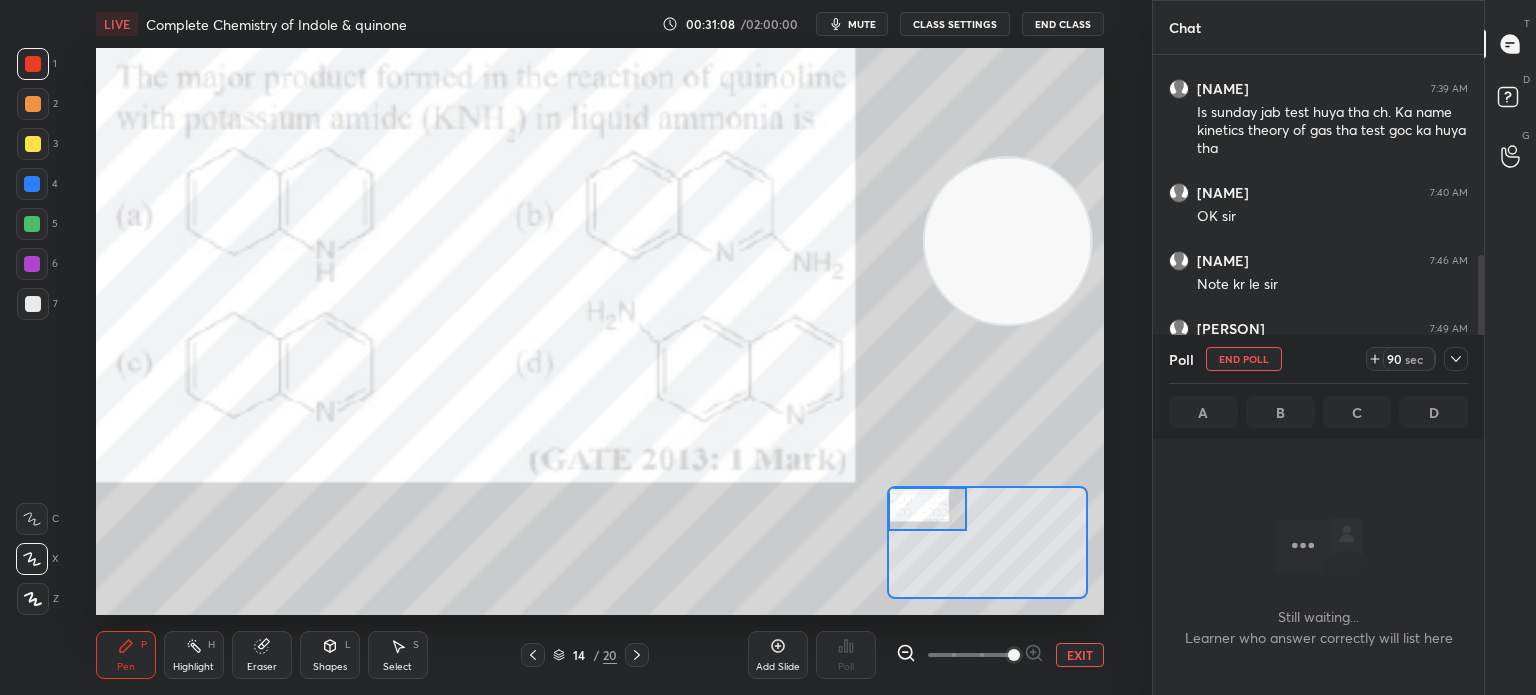 scroll, scrollTop: 488, scrollLeft: 325, axis: both 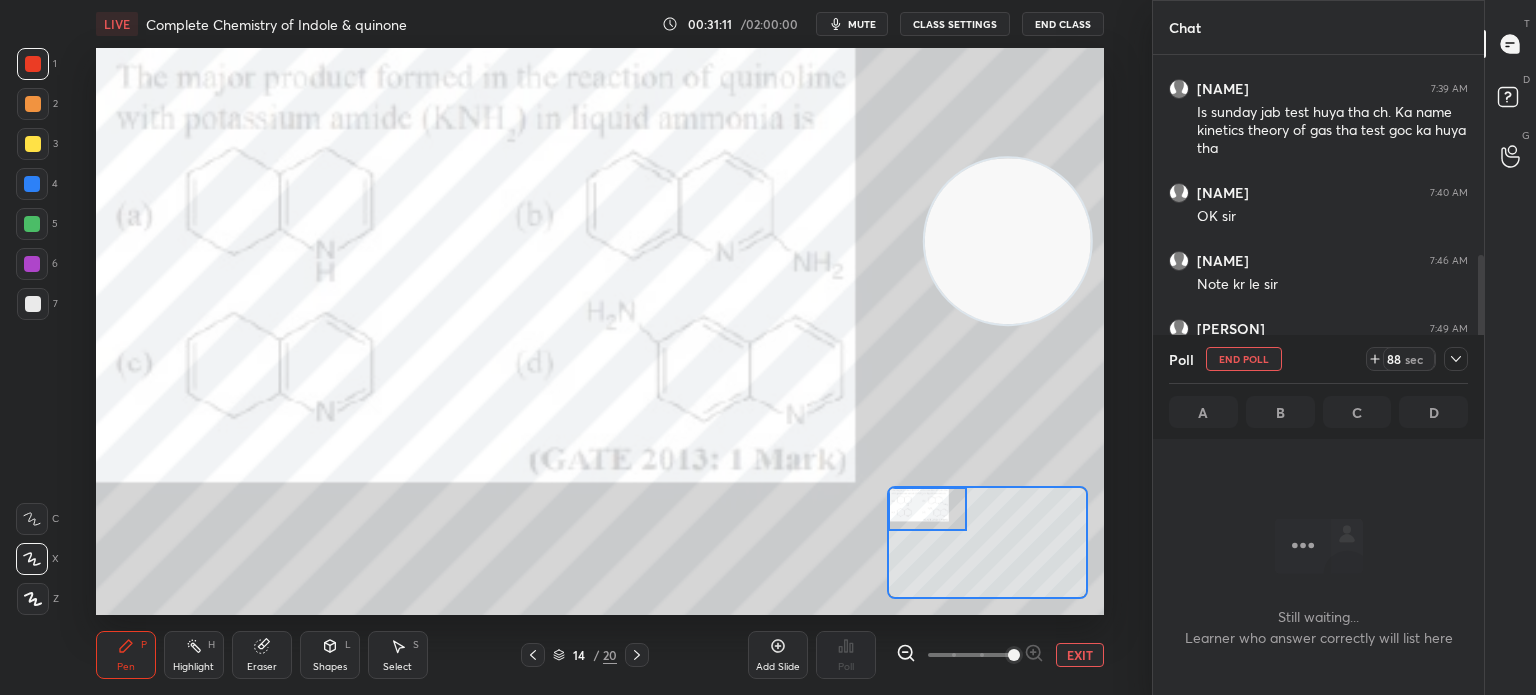 click on "14 / 20" at bounding box center [585, 655] 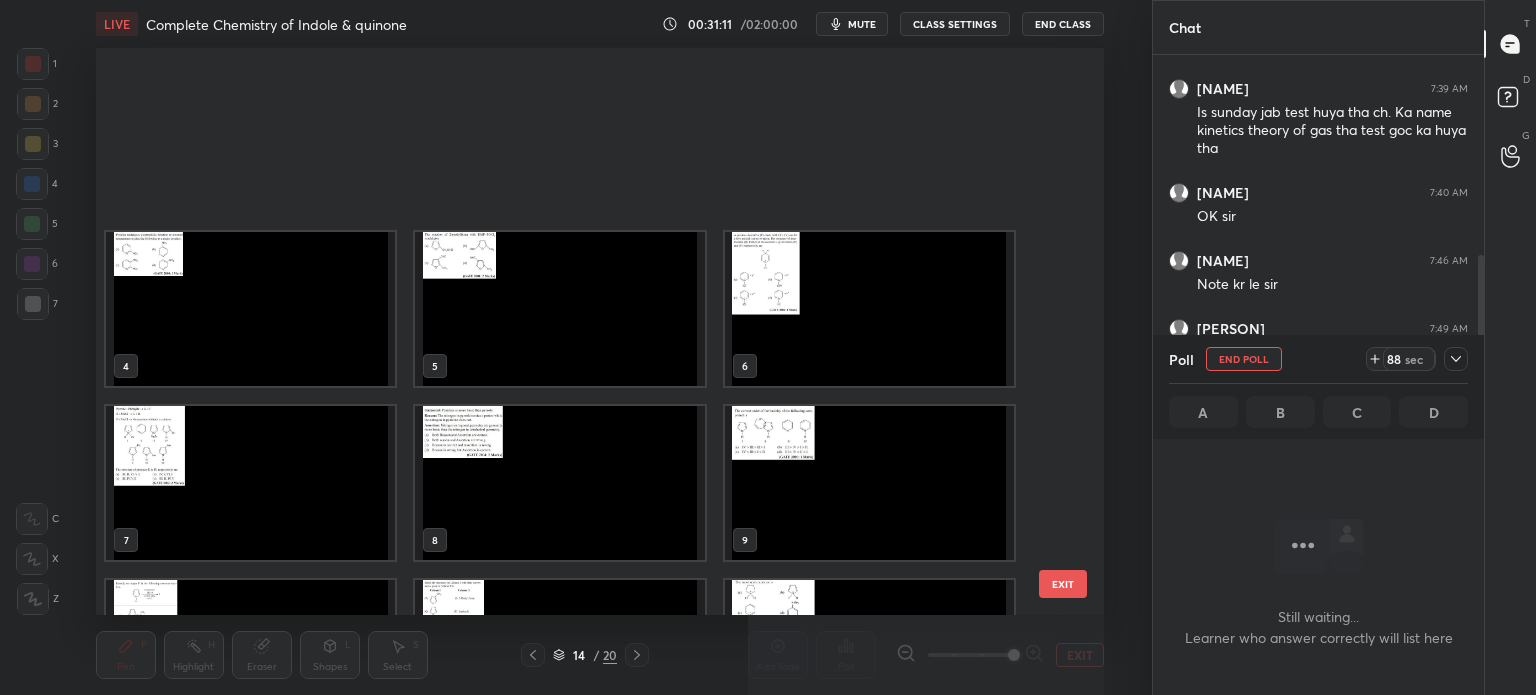 scroll, scrollTop: 303, scrollLeft: 0, axis: vertical 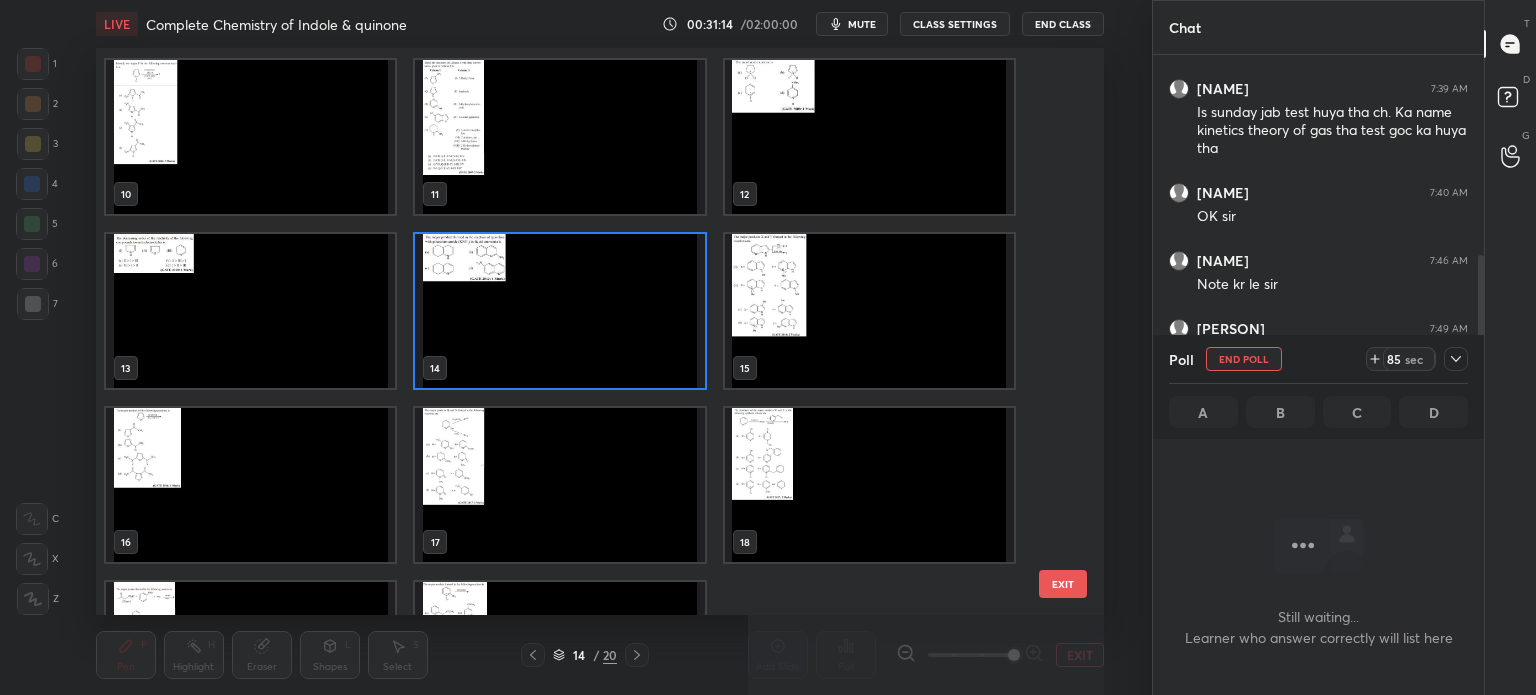 click at bounding box center [559, 311] 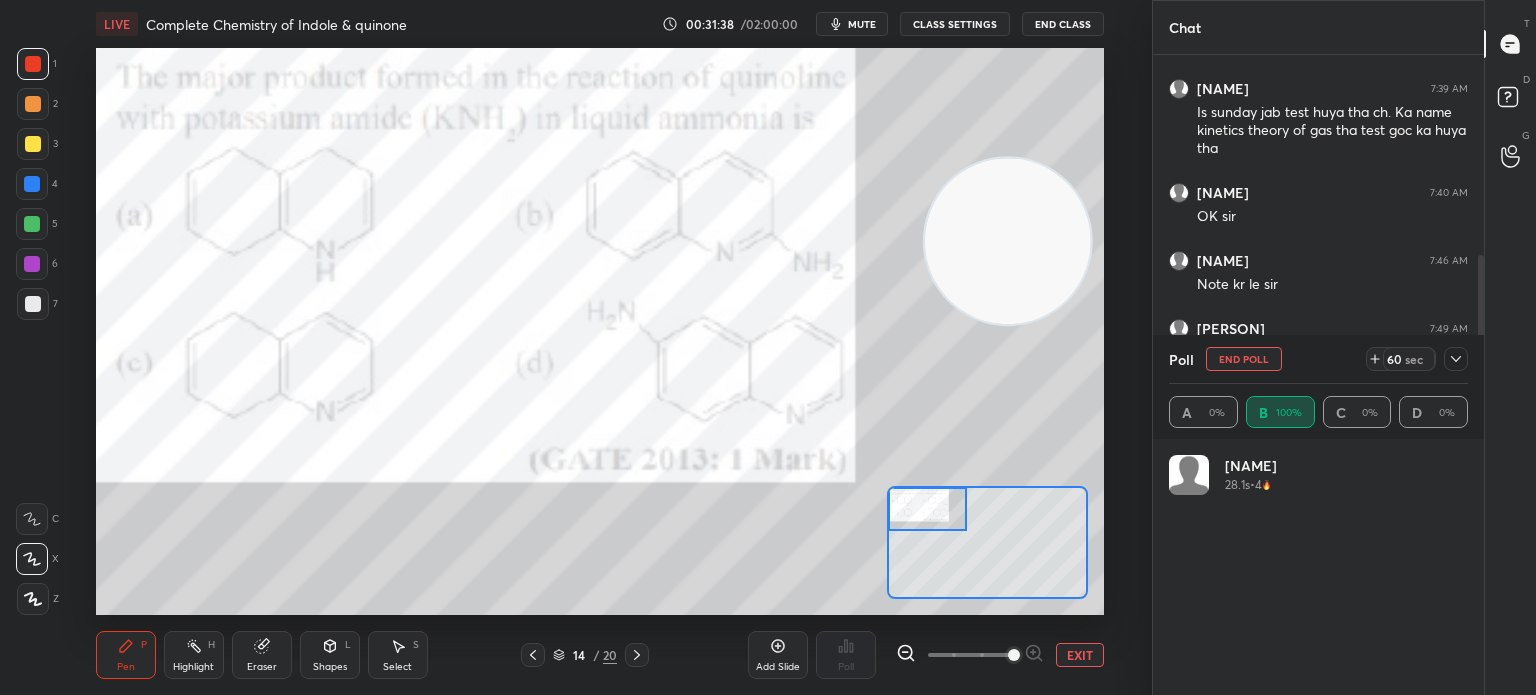 scroll, scrollTop: 6, scrollLeft: 6, axis: both 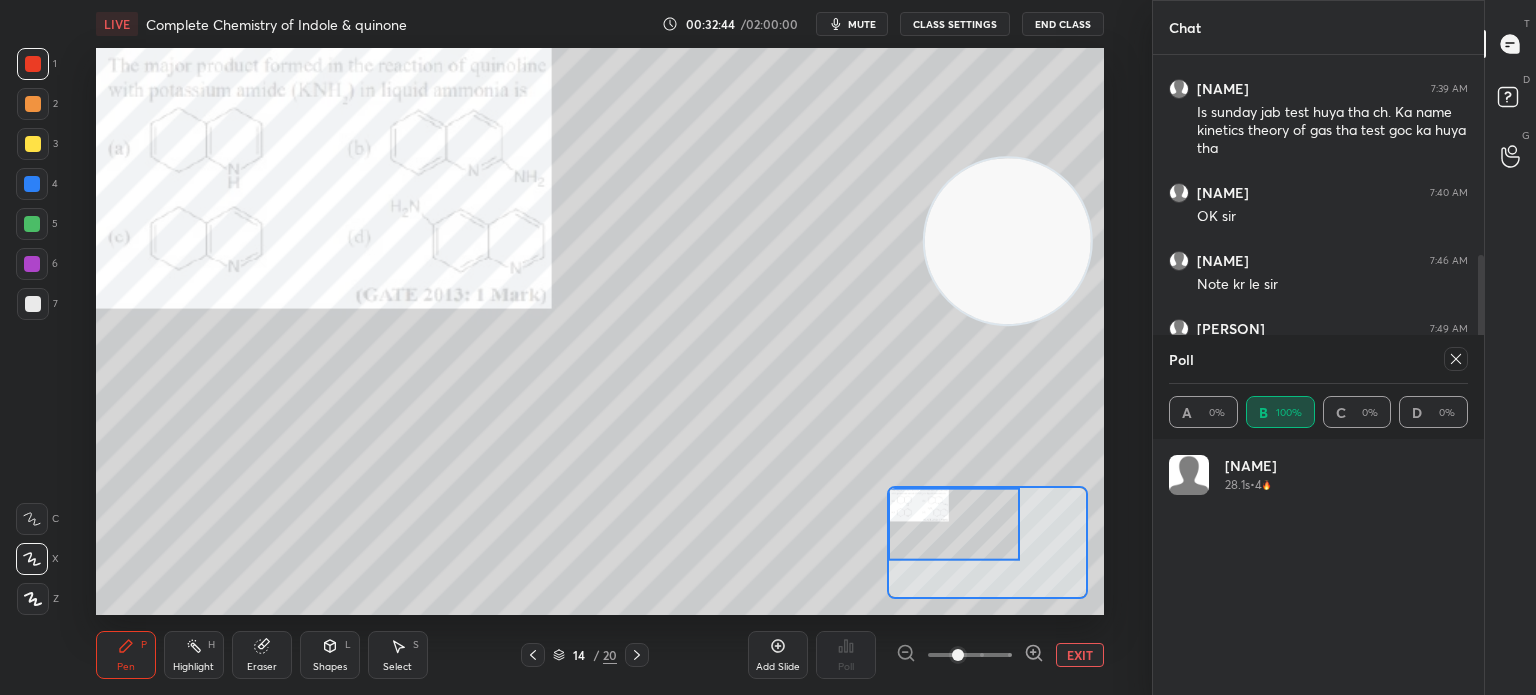 click 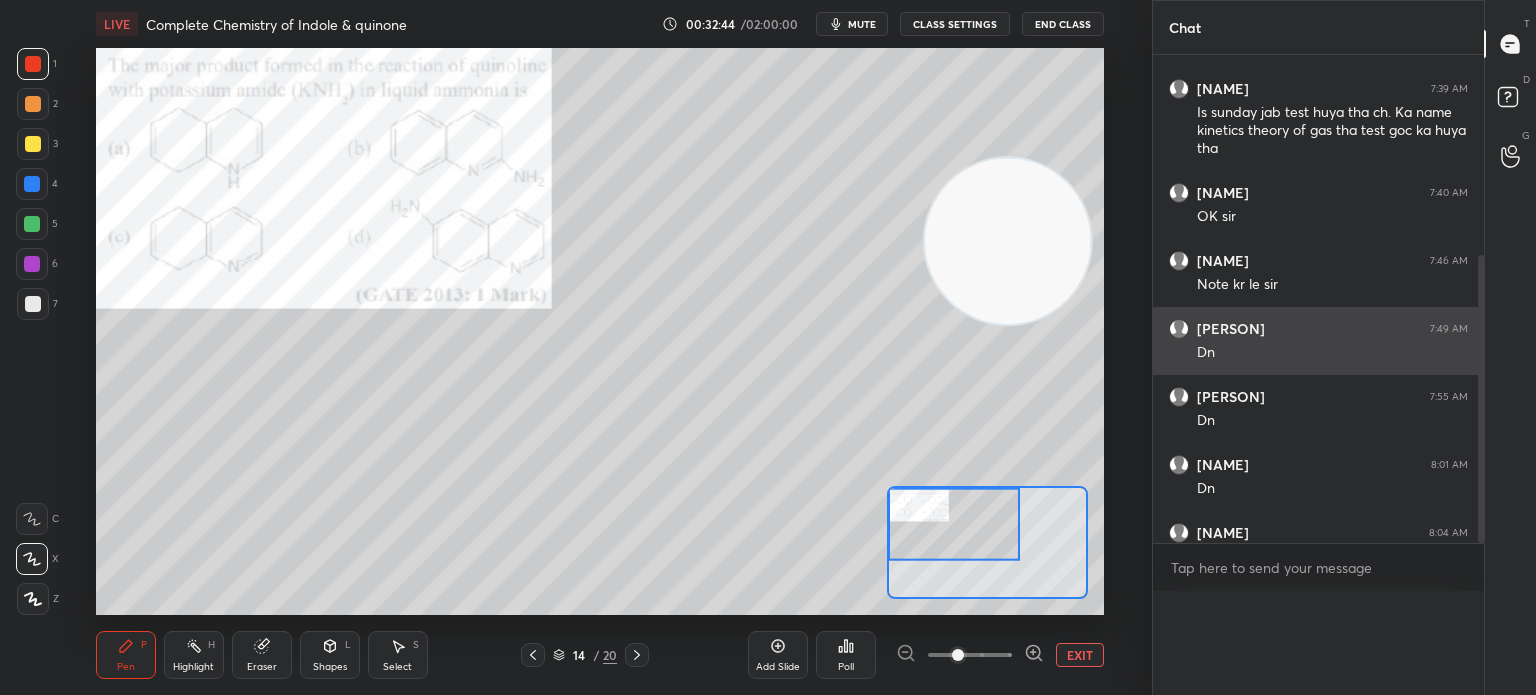 scroll, scrollTop: 0, scrollLeft: 0, axis: both 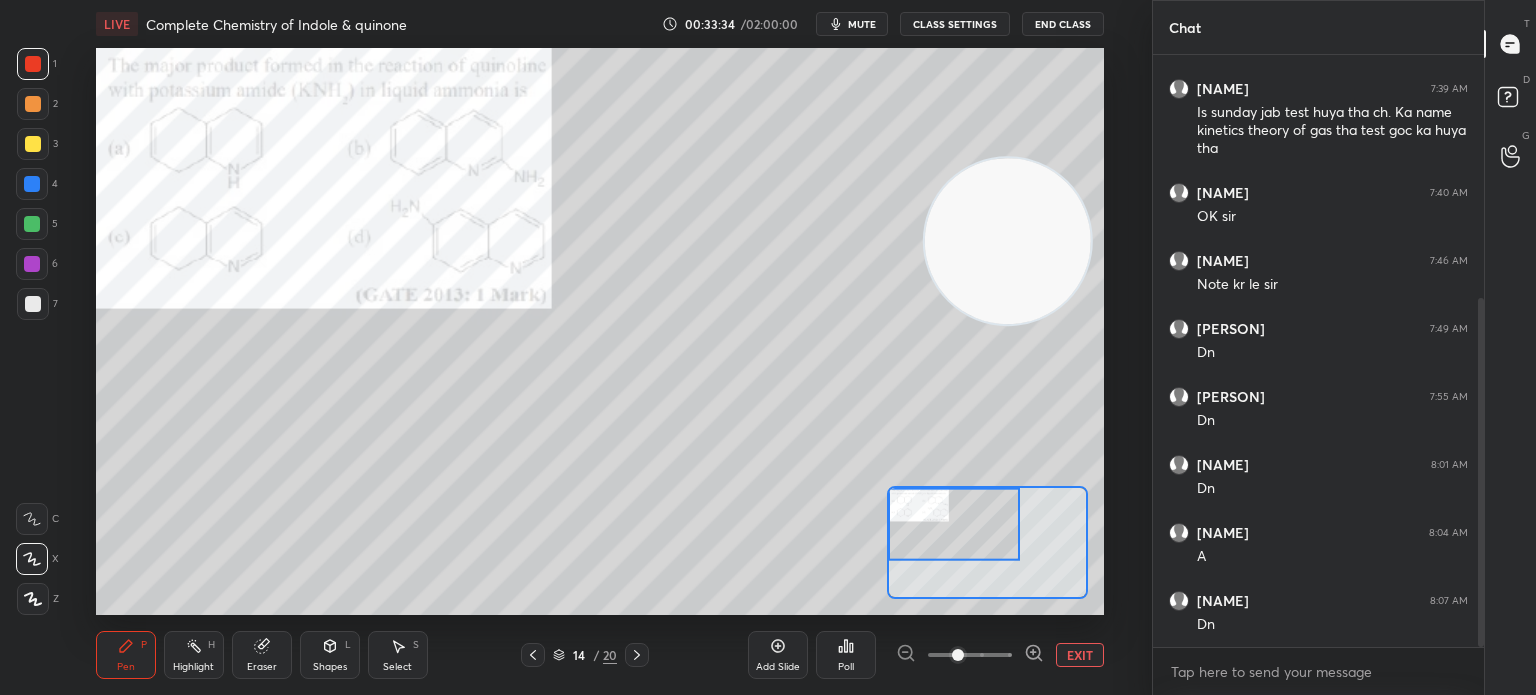 click 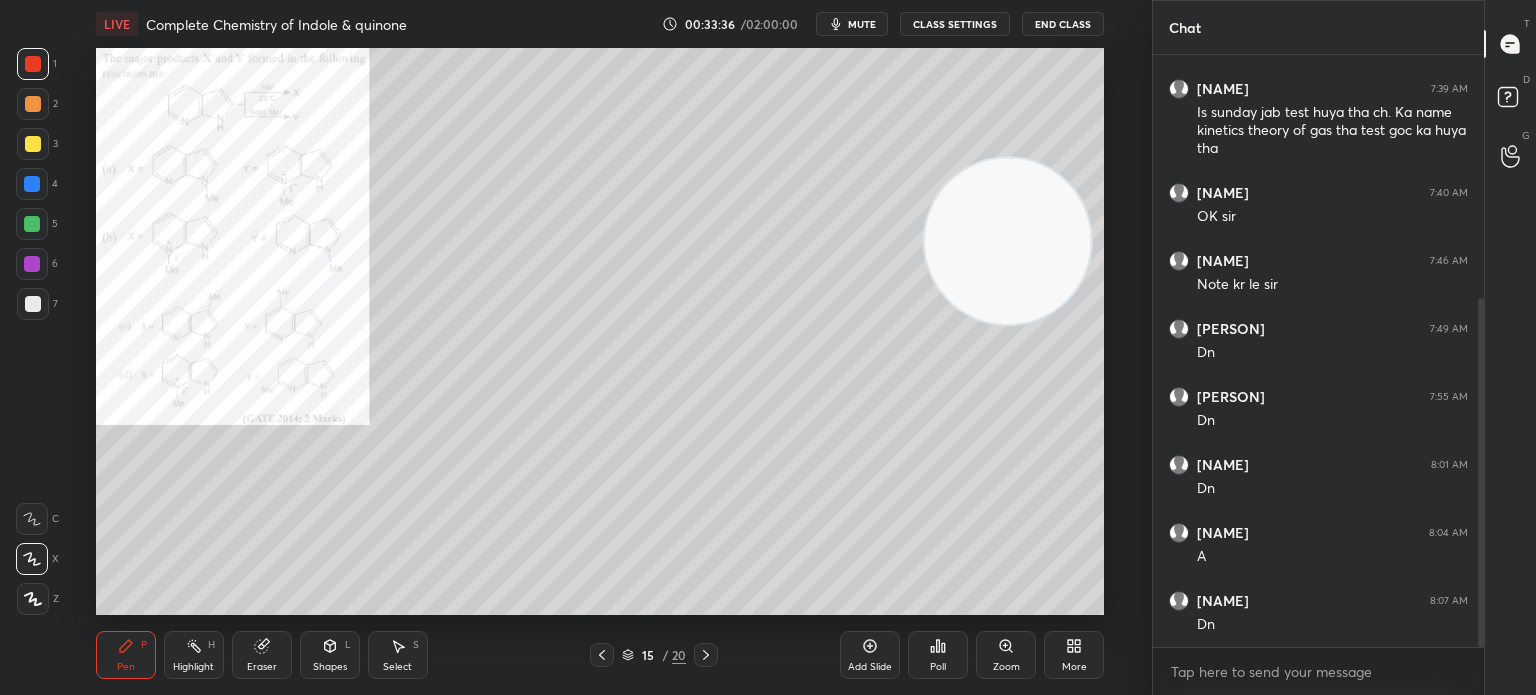 click 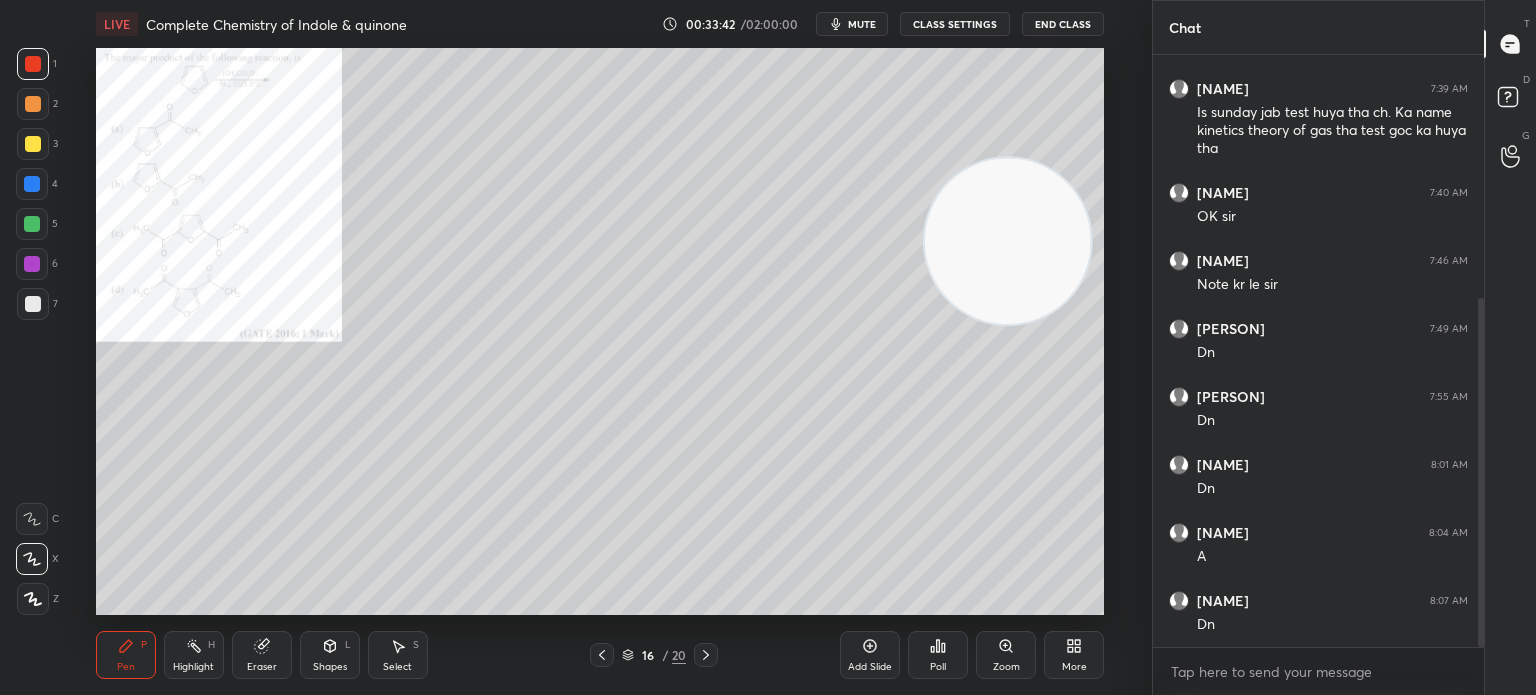 click 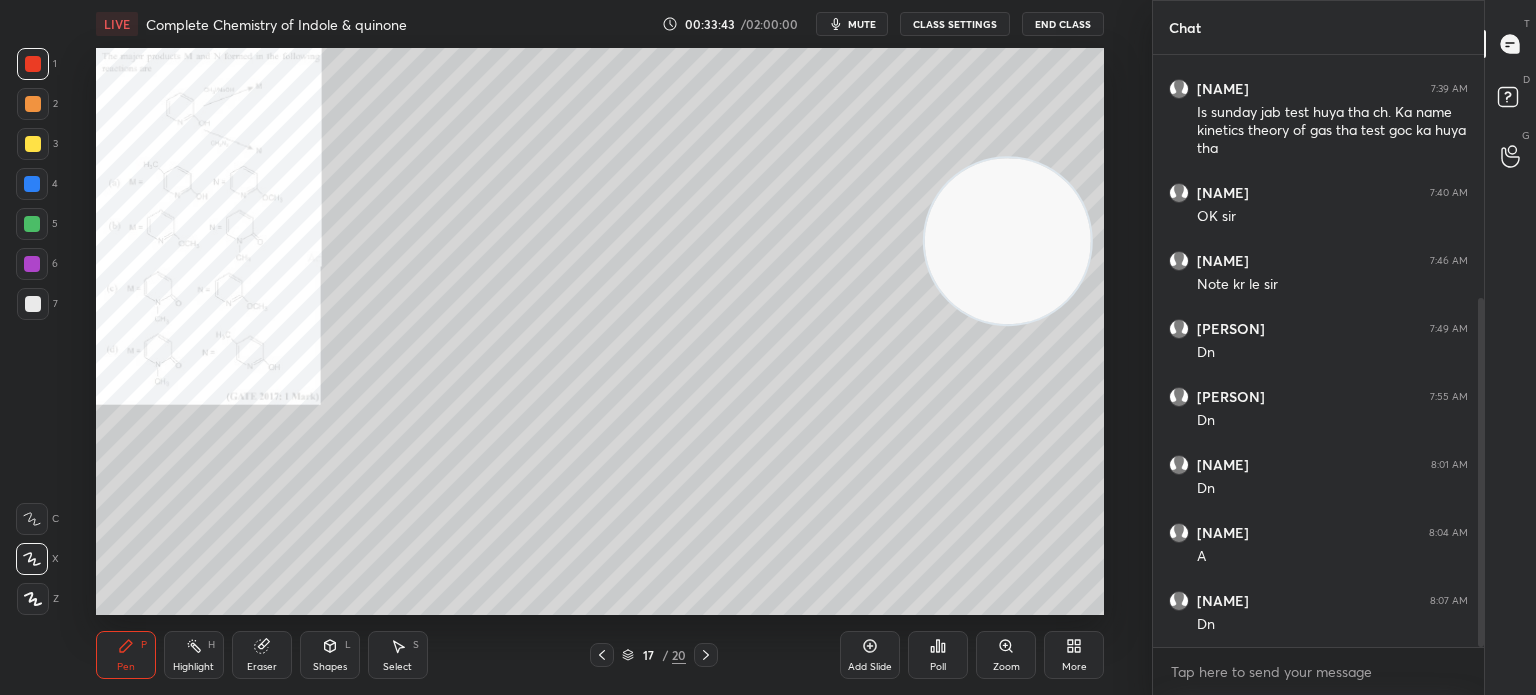 click 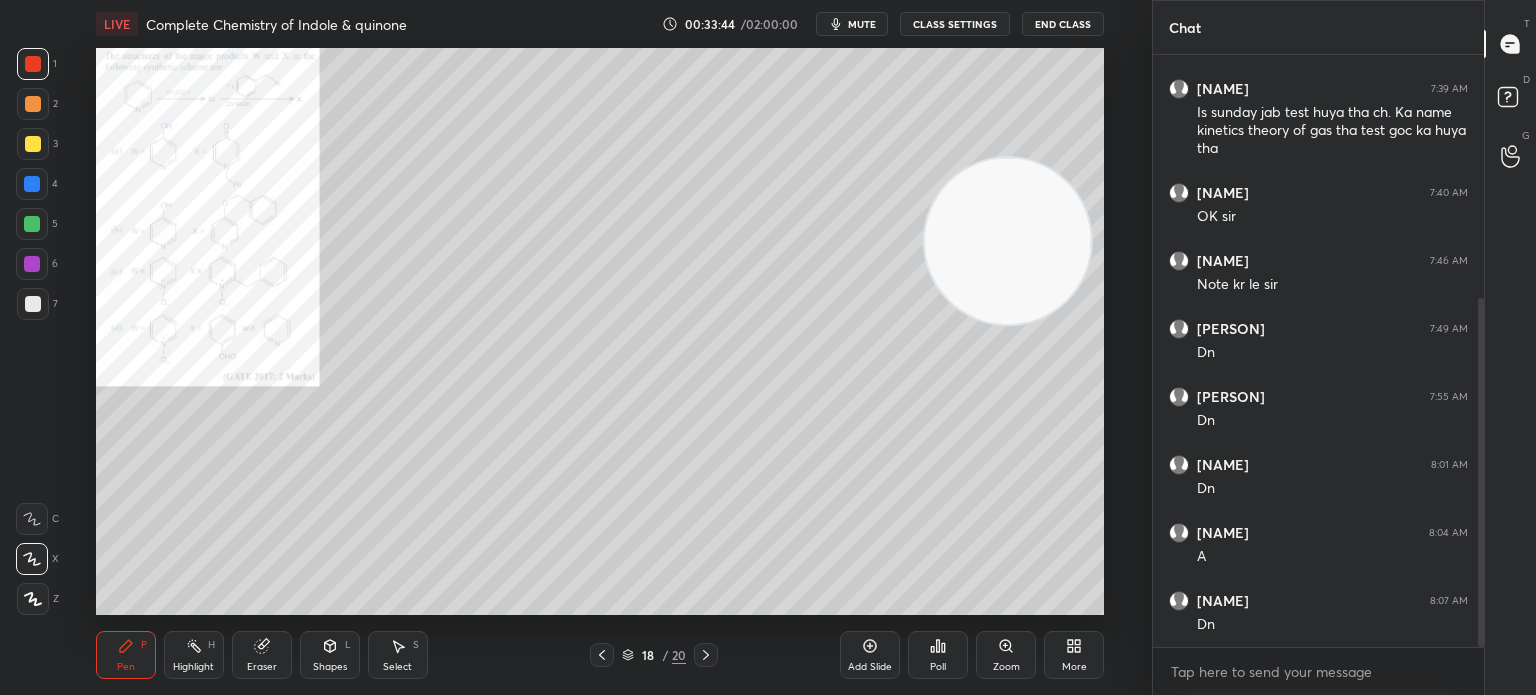click 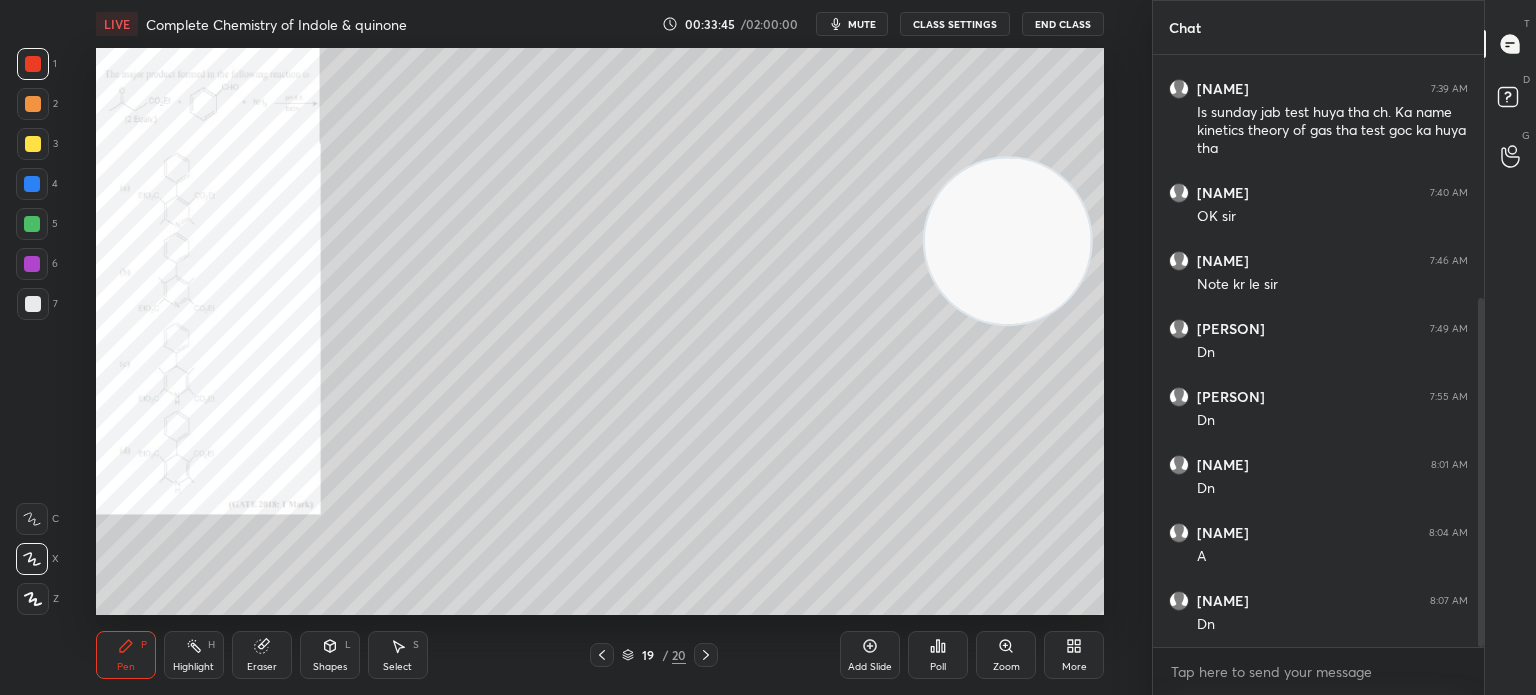 click 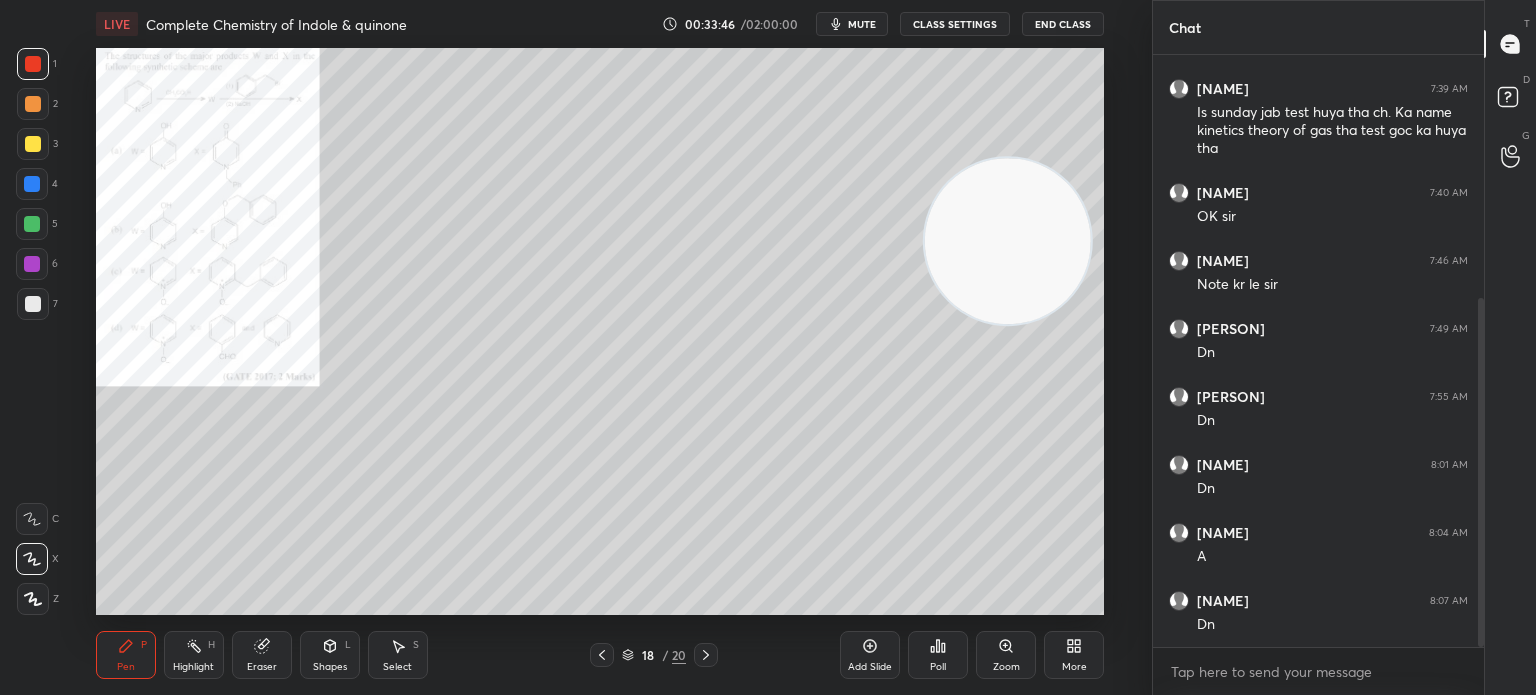 click 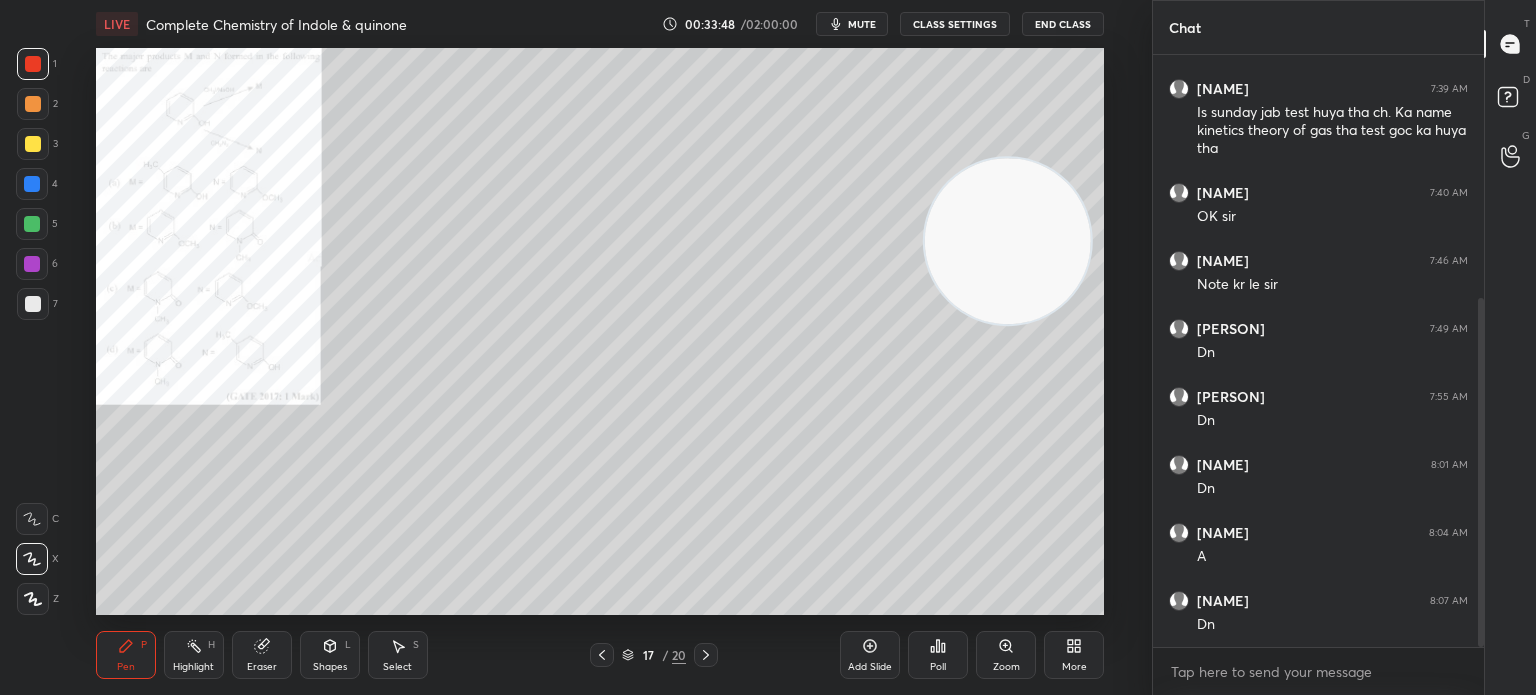 click 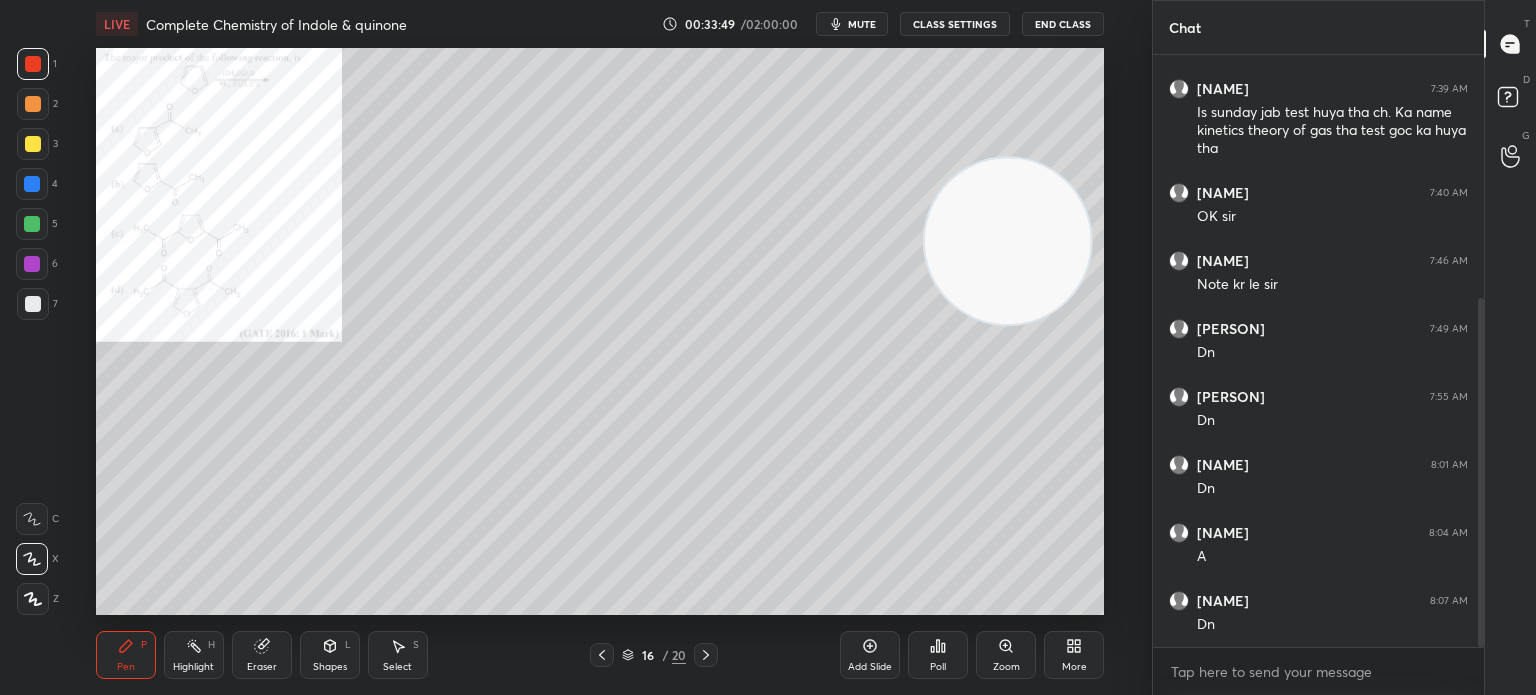 click on "Zoom" at bounding box center (1006, 655) 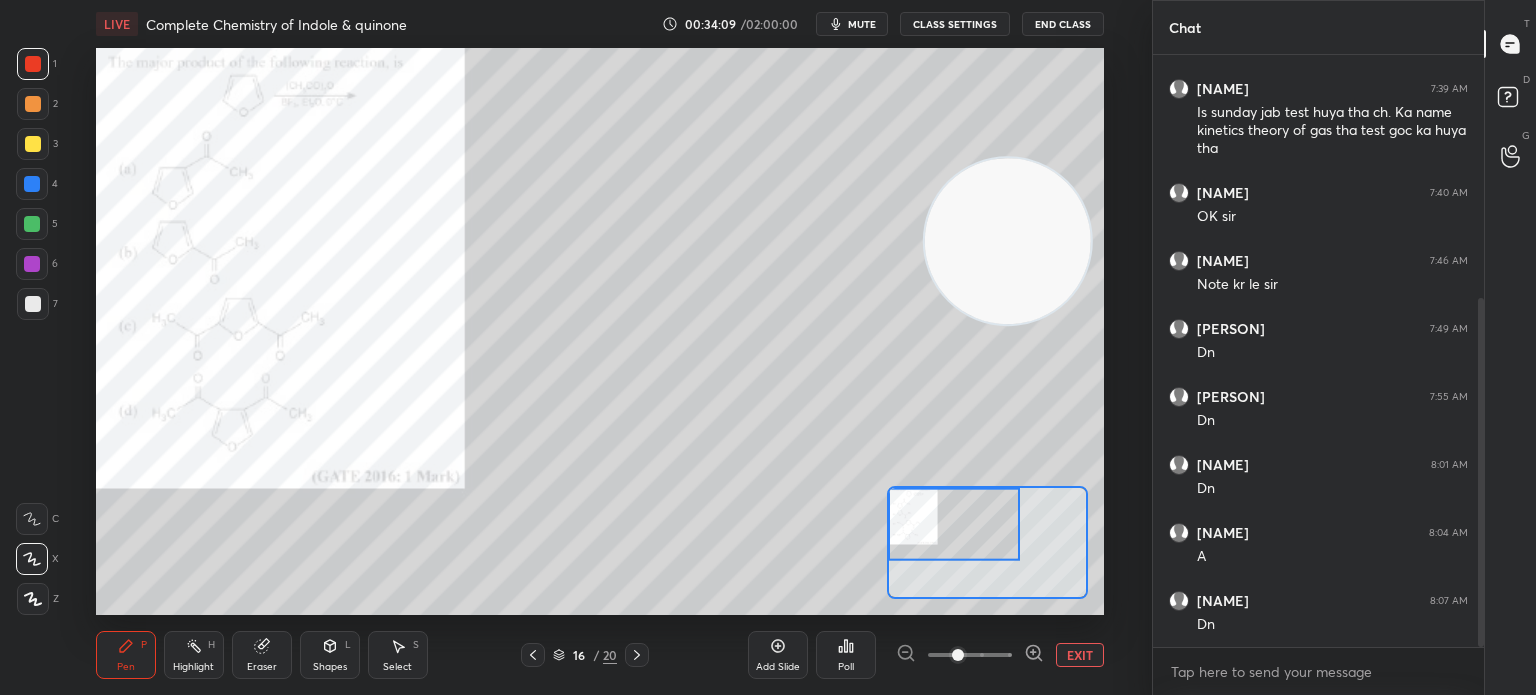 click on "Poll" at bounding box center [846, 655] 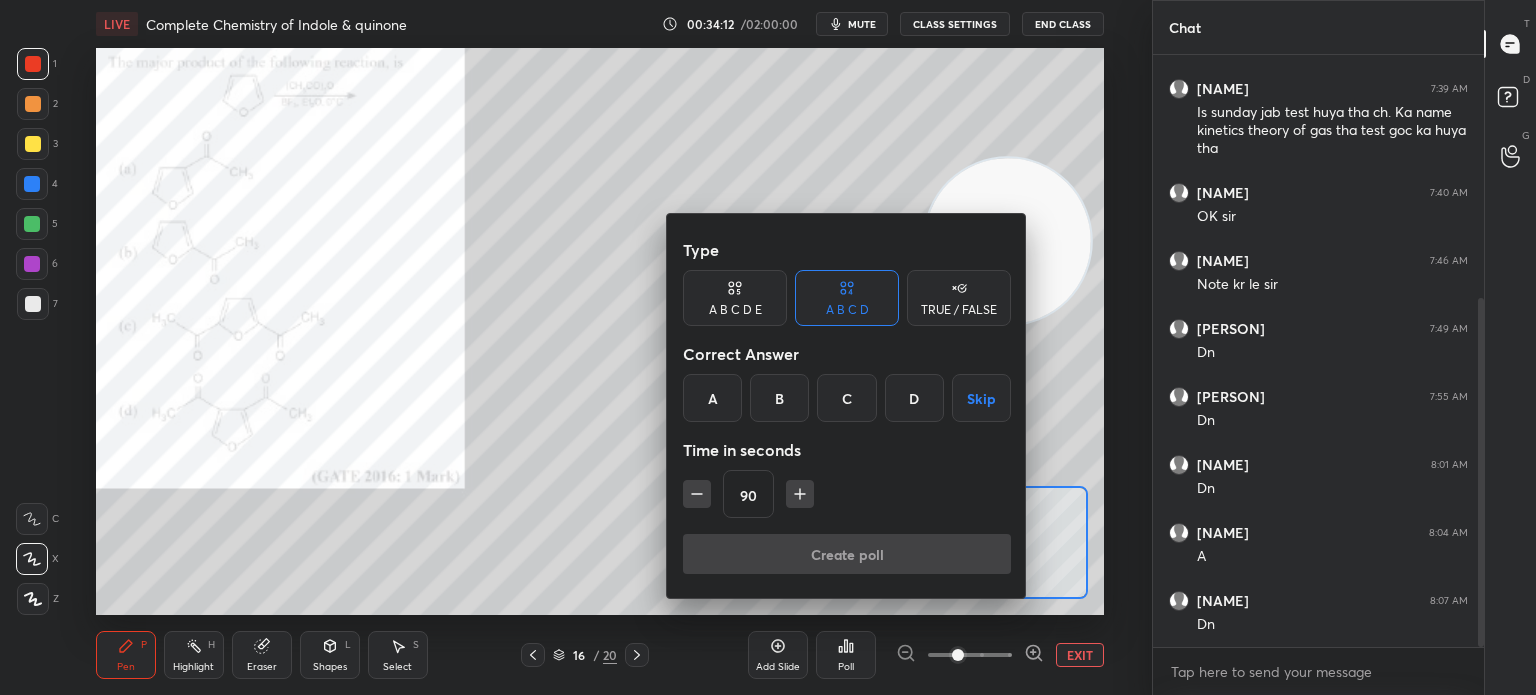 click on "C" at bounding box center [846, 398] 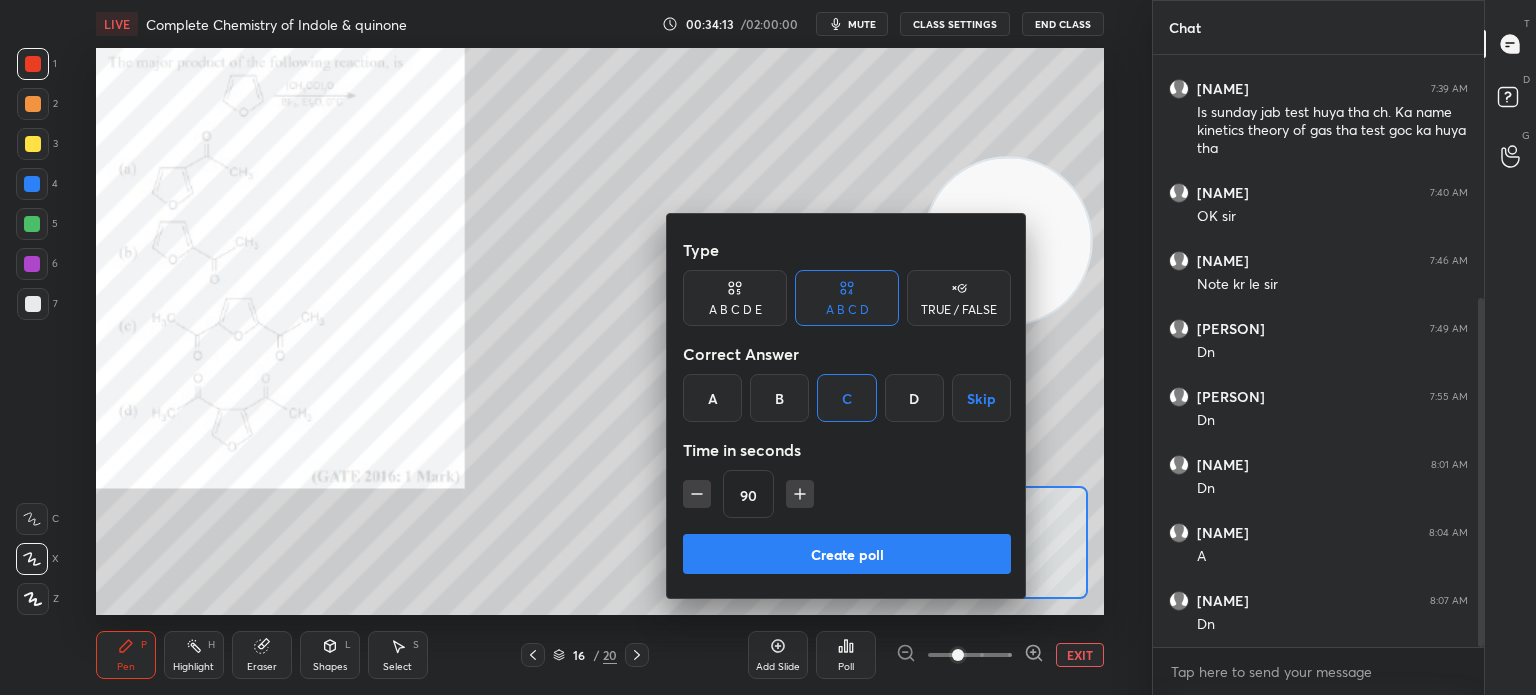 click at bounding box center (697, 494) 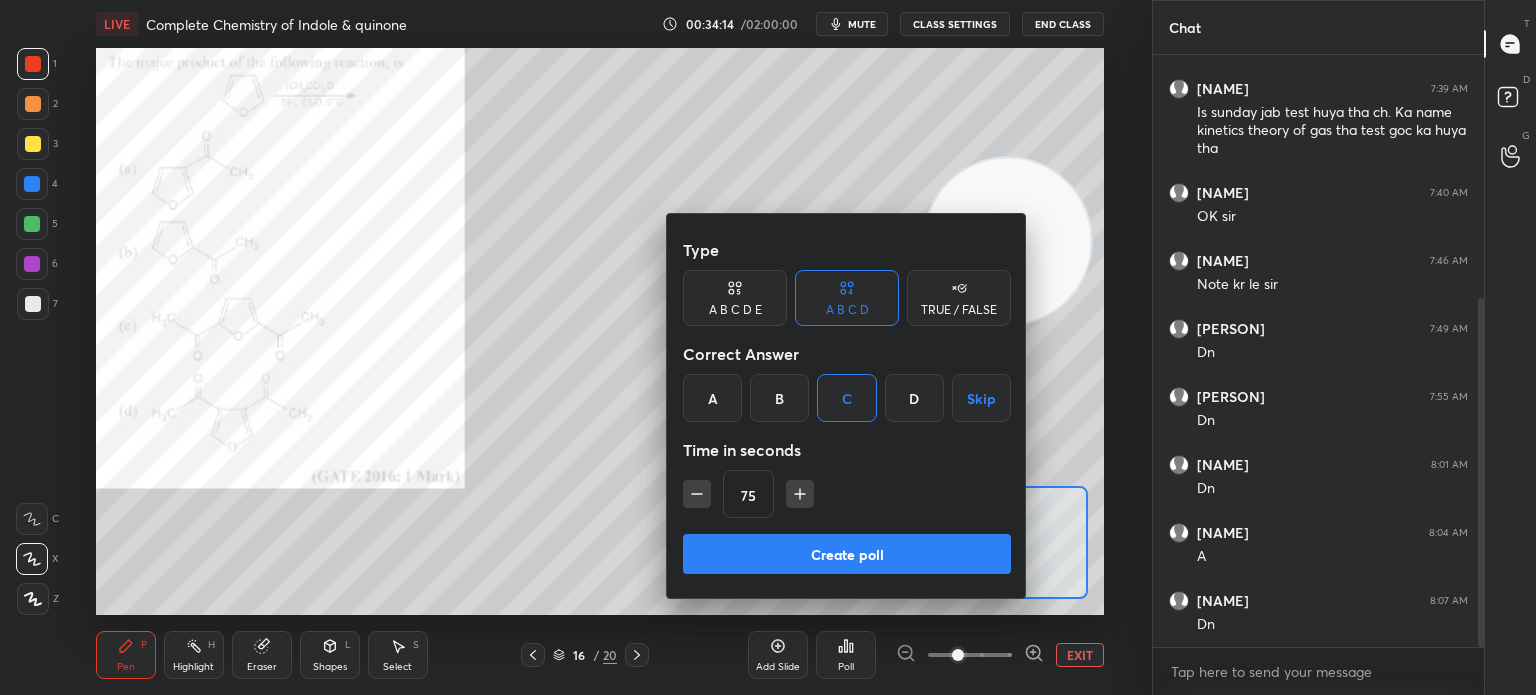 click on "Create poll" at bounding box center (847, 554) 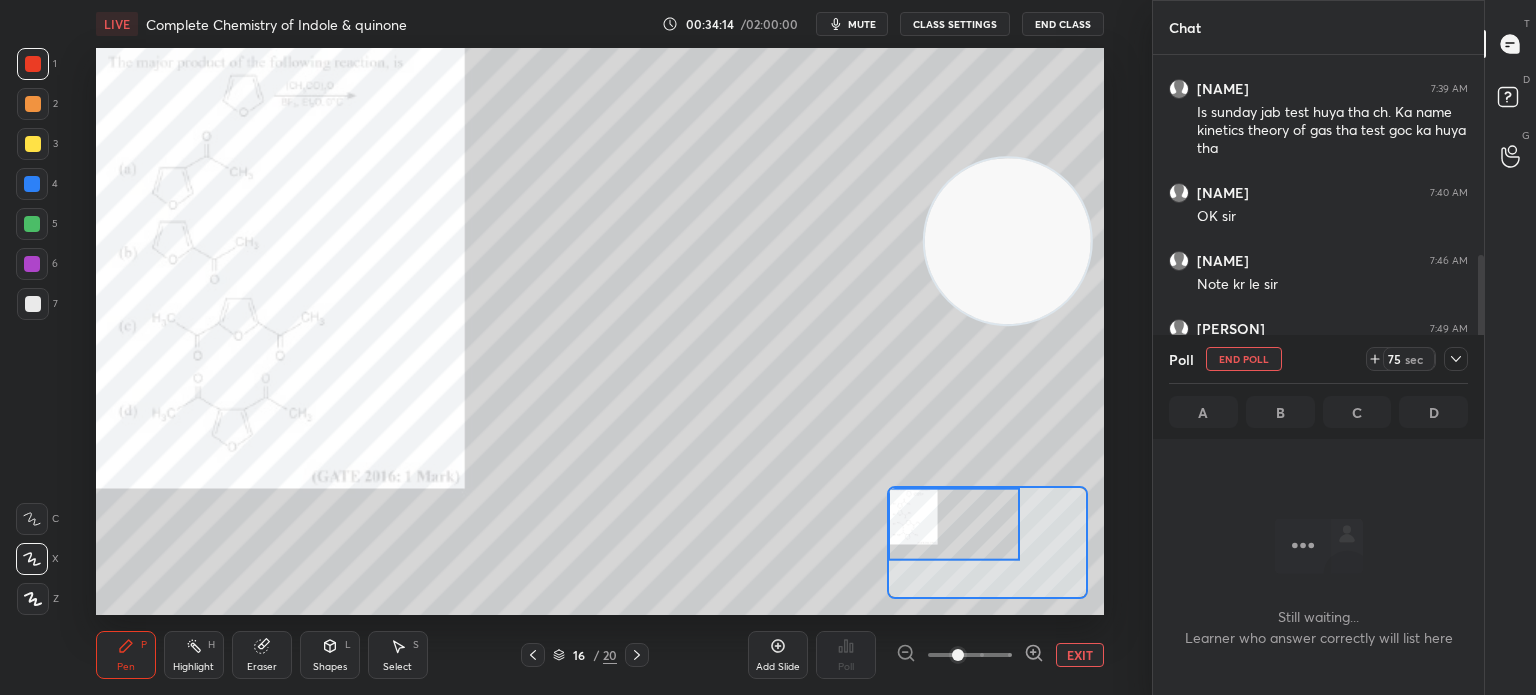 scroll, scrollTop: 484, scrollLeft: 325, axis: both 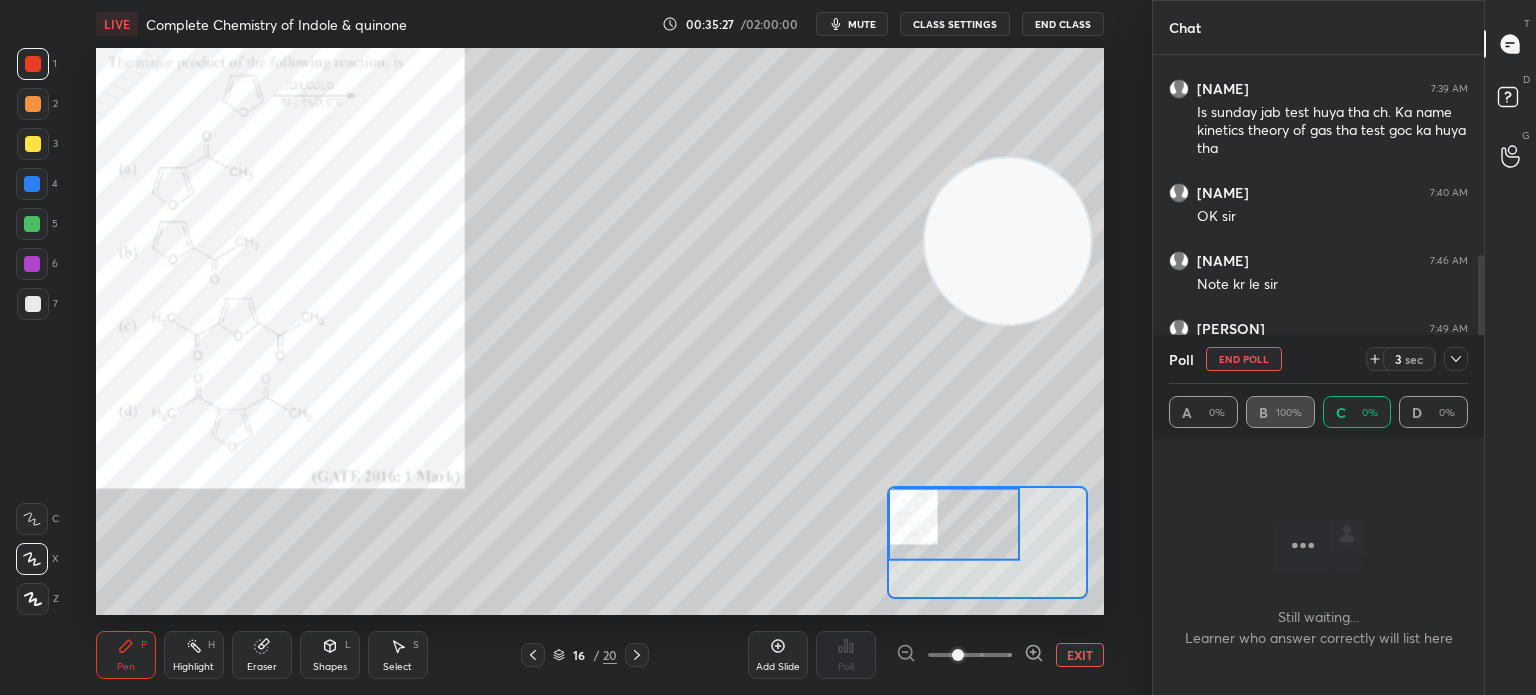 click on "Eraser" at bounding box center [262, 667] 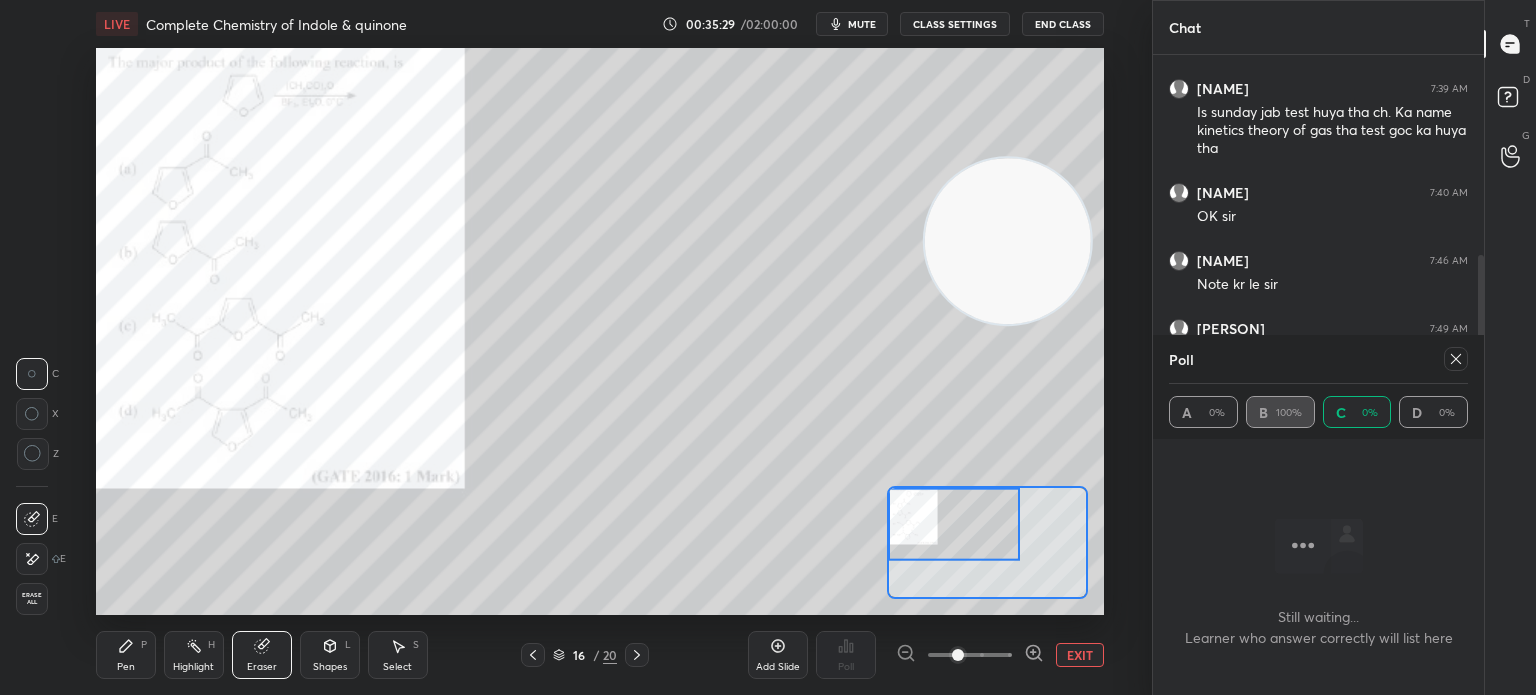 click on "Pen P" at bounding box center [126, 655] 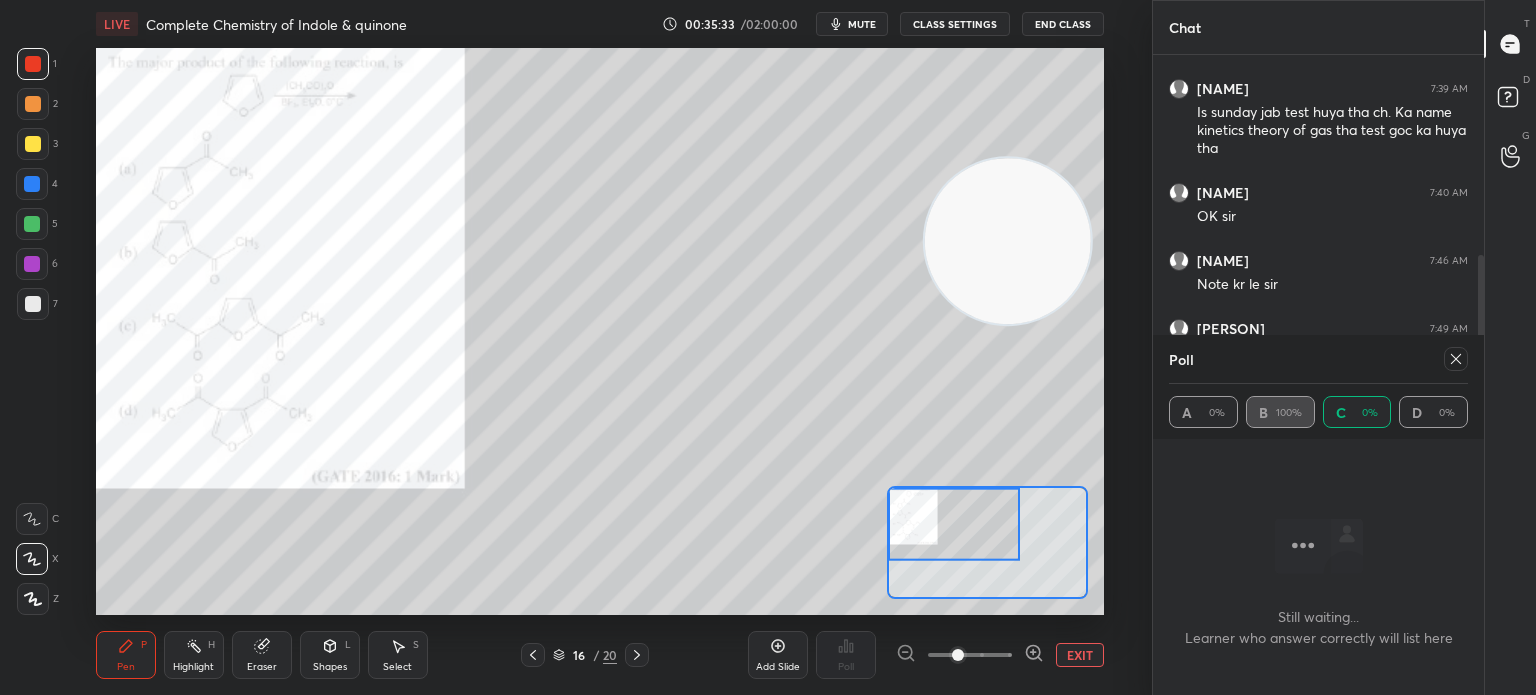 click 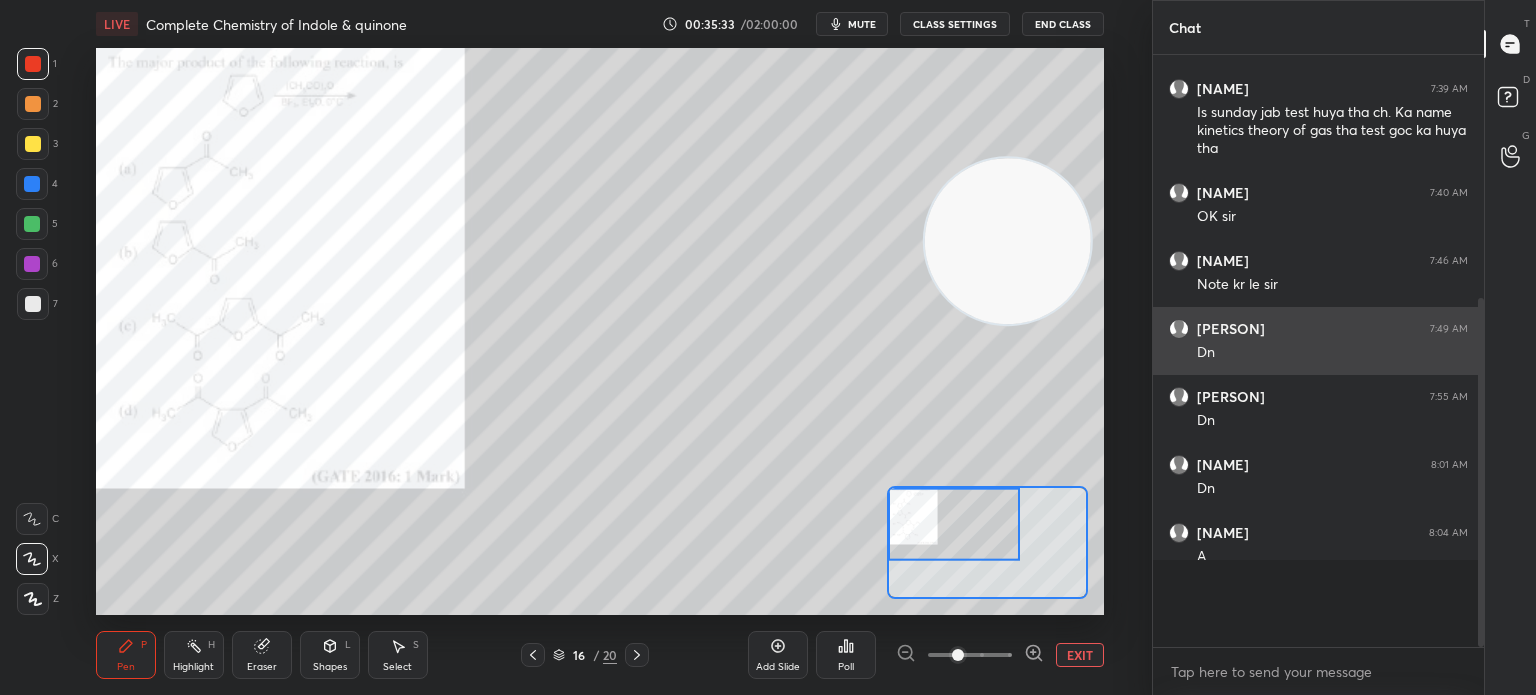 scroll, scrollTop: 6, scrollLeft: 6, axis: both 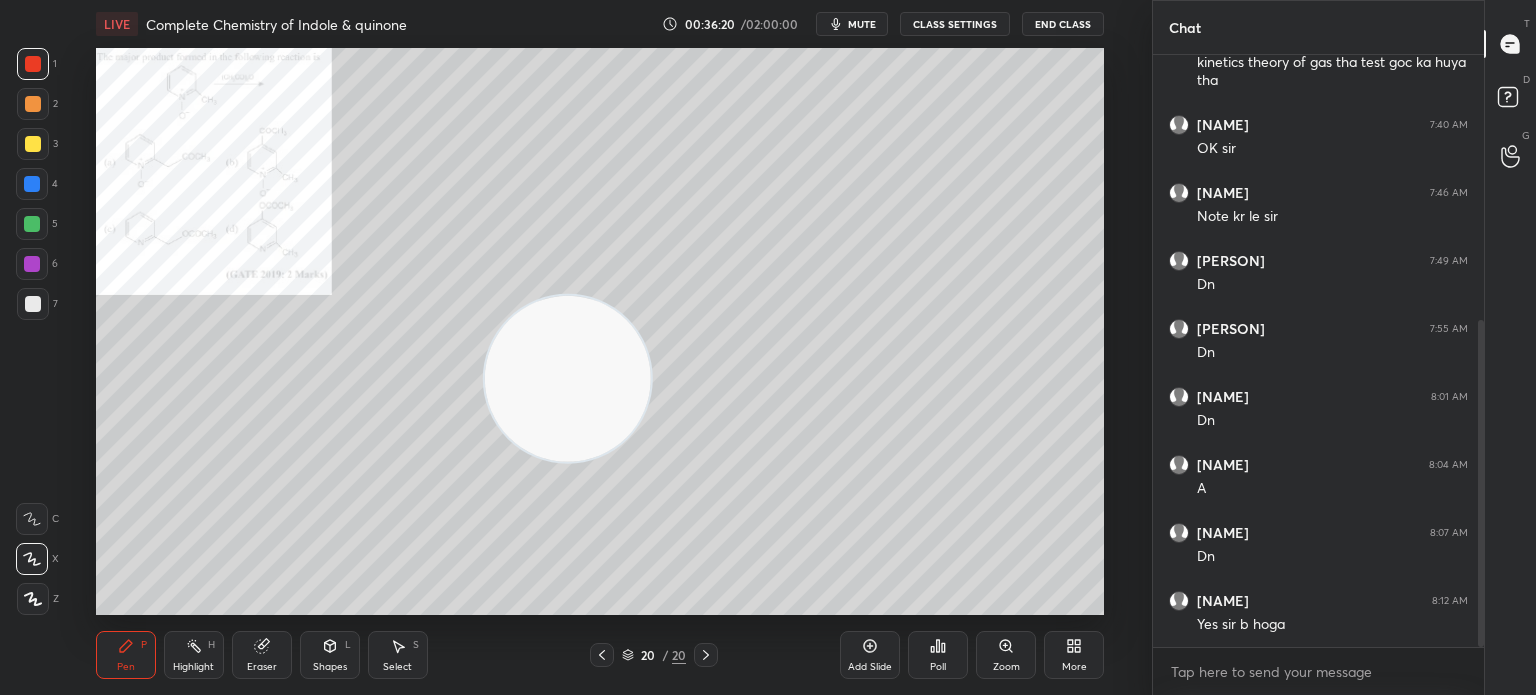 click on "Zoom" at bounding box center (1006, 667) 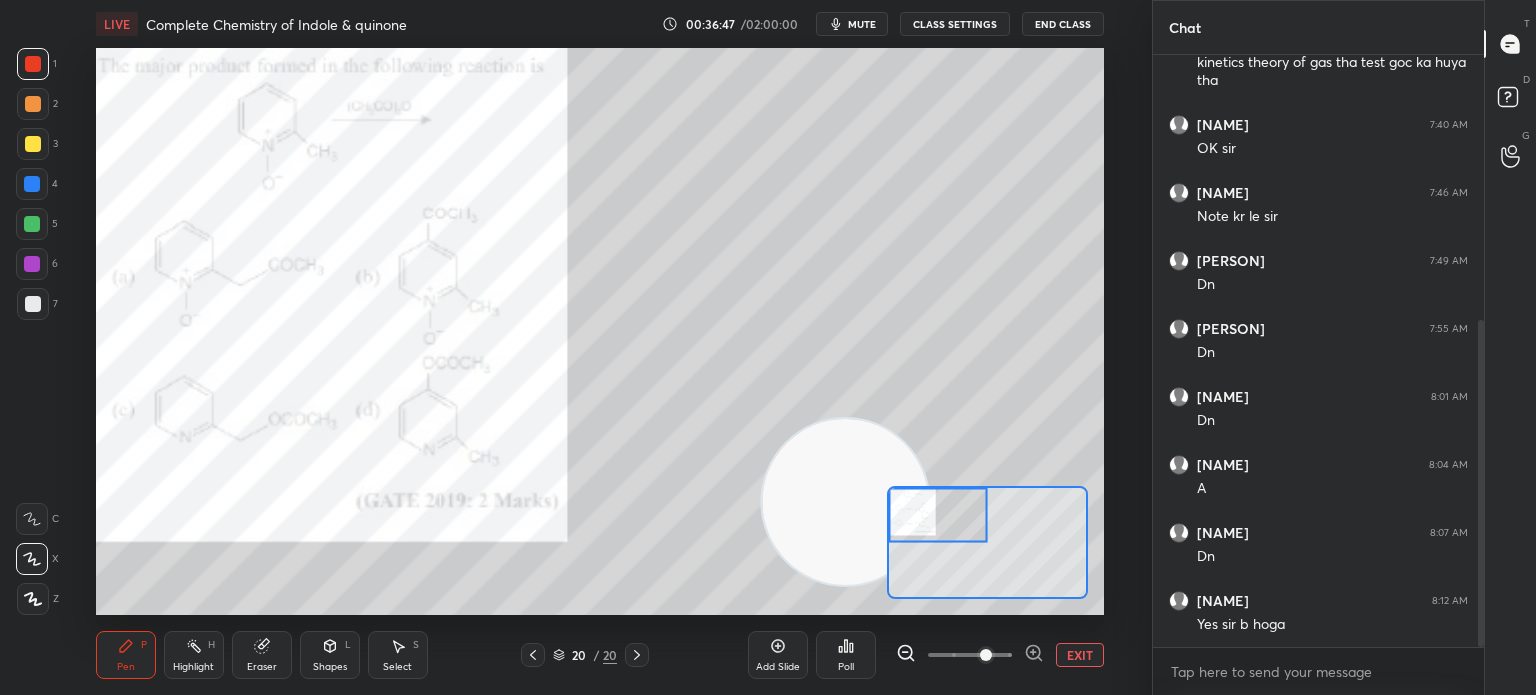 click at bounding box center [33, 104] 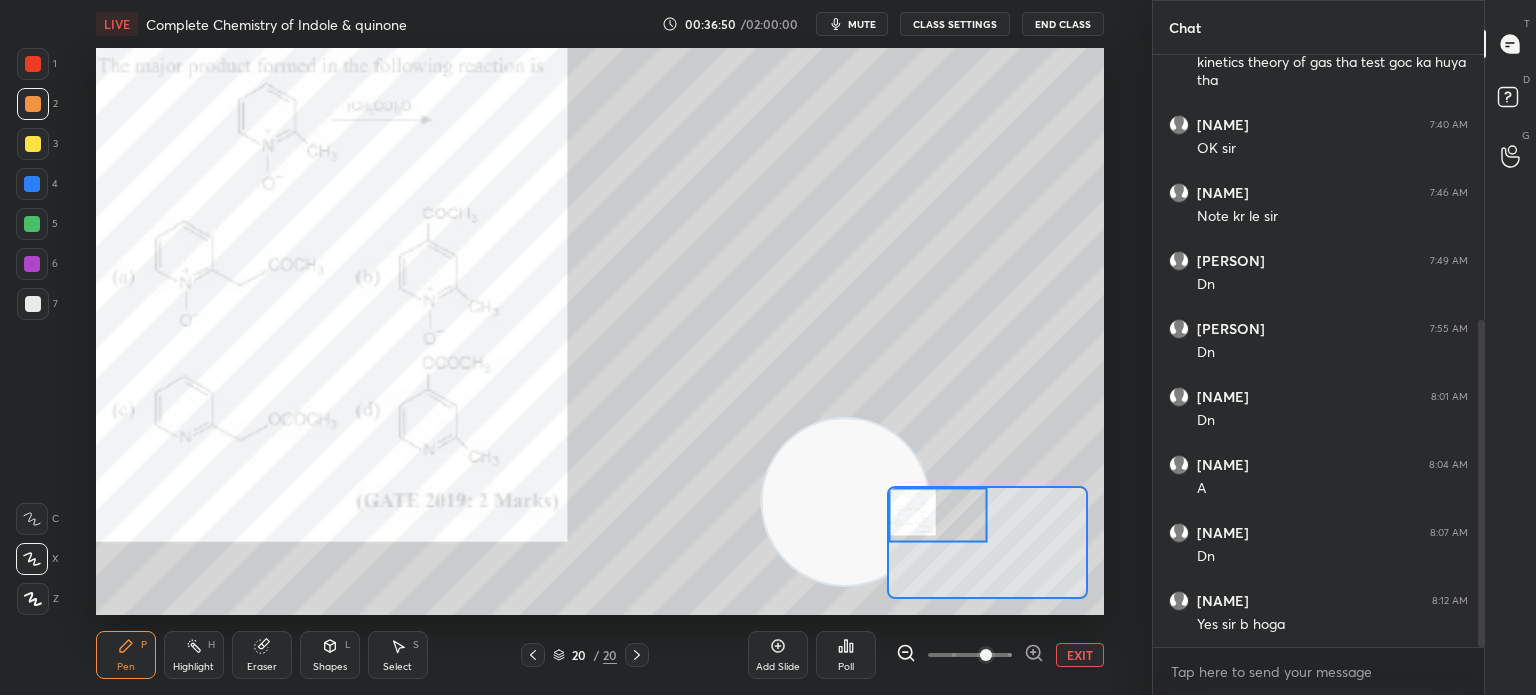 click on "Poll" at bounding box center (846, 655) 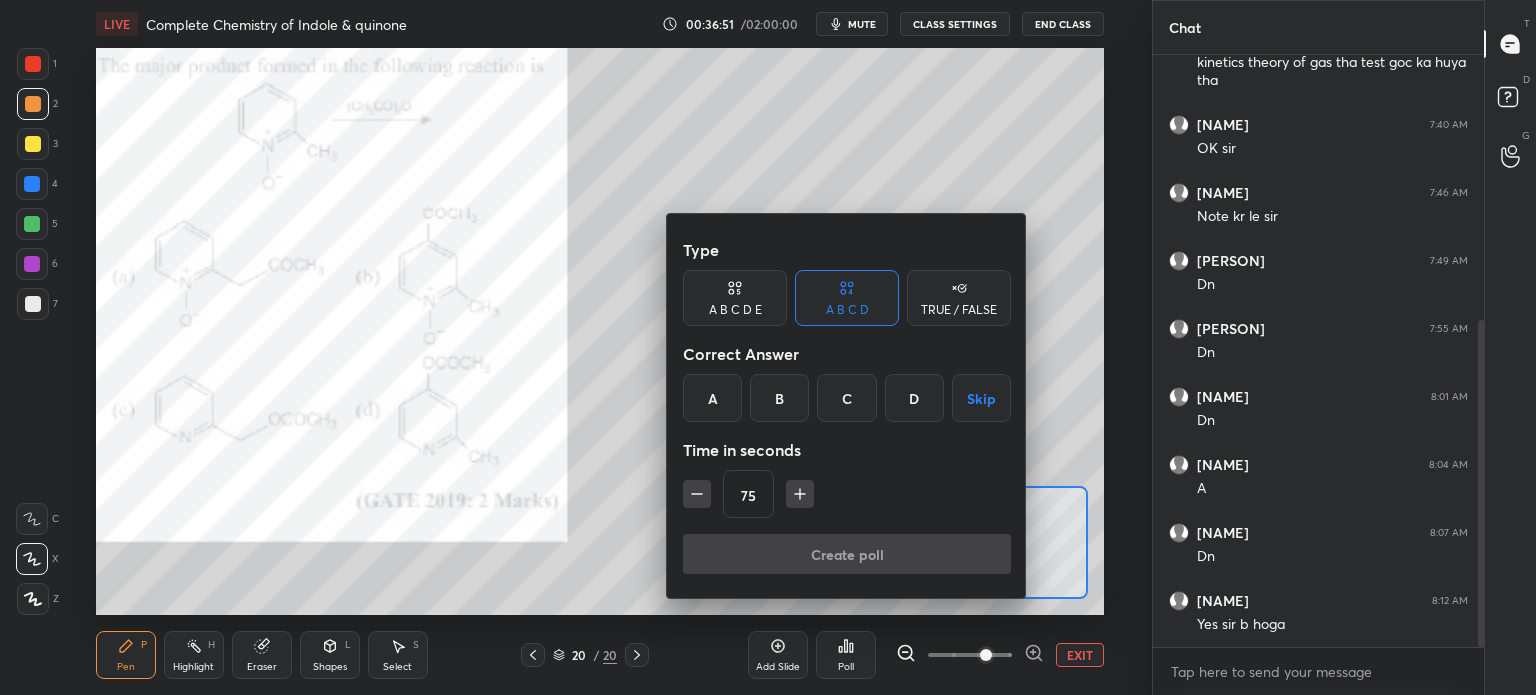 click on "B" at bounding box center (779, 398) 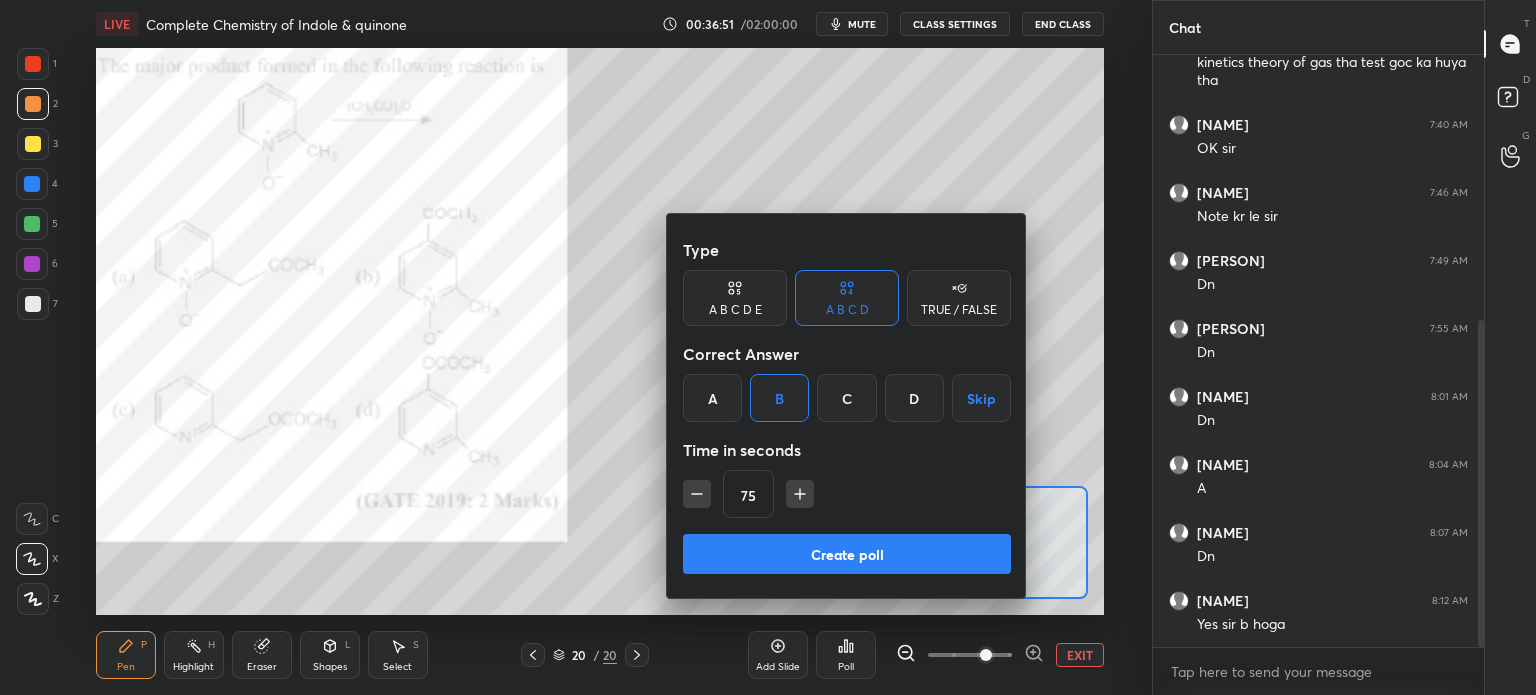 click on "Create poll" at bounding box center [847, 554] 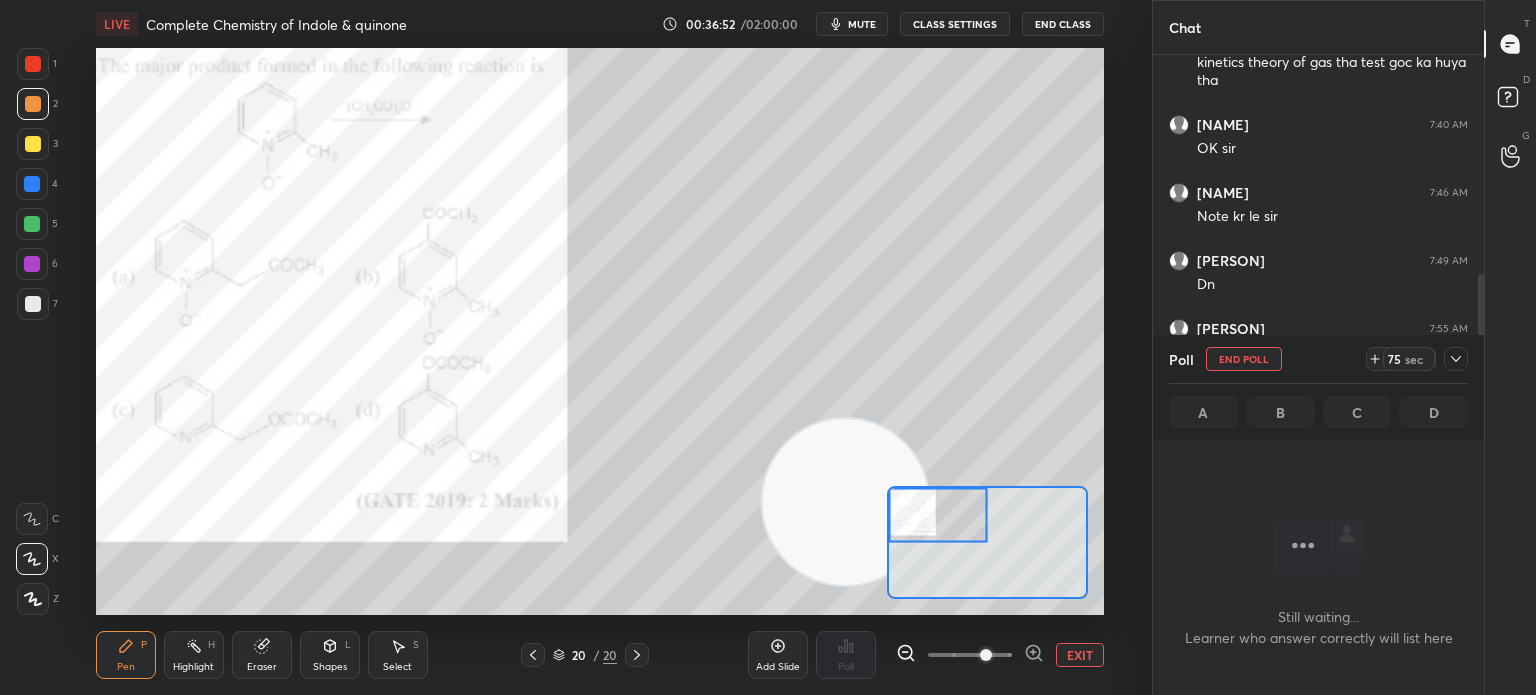 scroll, scrollTop: 544, scrollLeft: 325, axis: both 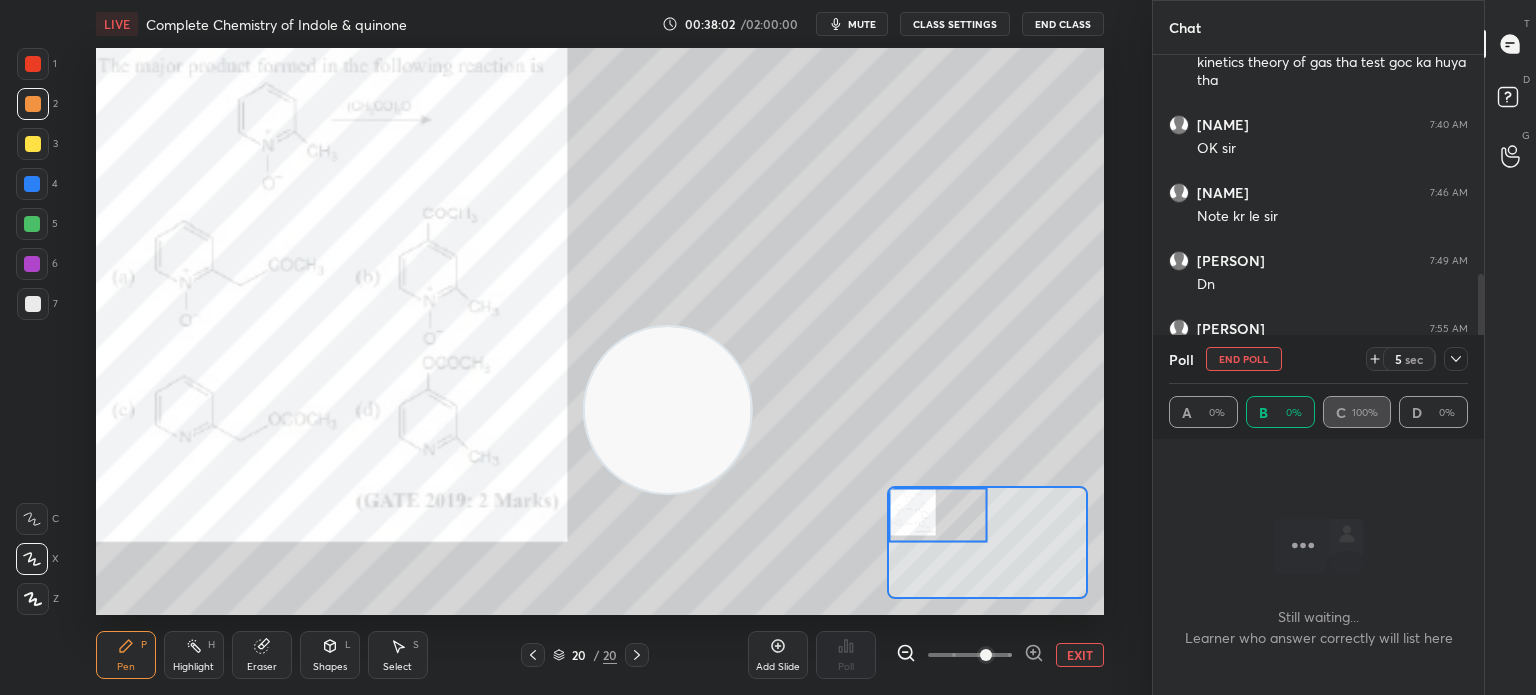 click at bounding box center (33, 64) 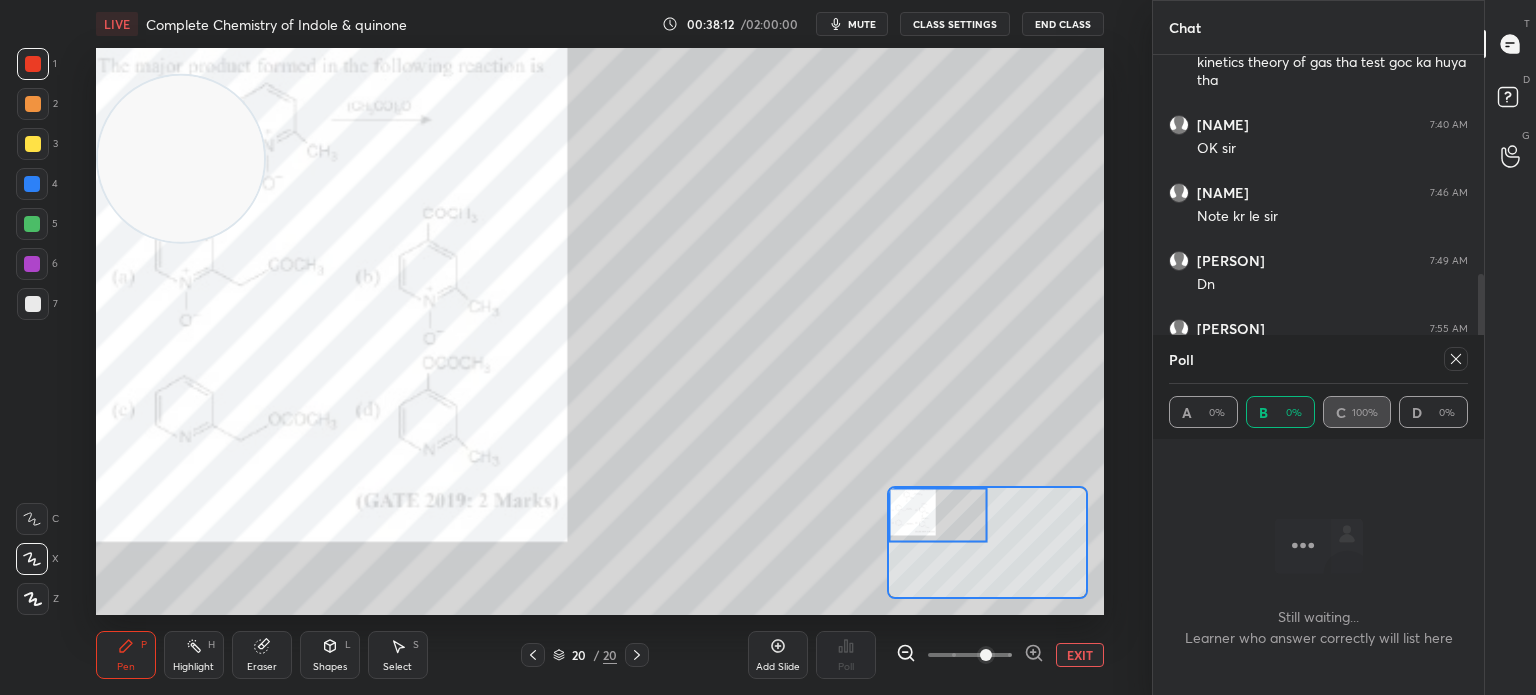 click at bounding box center (33, 104) 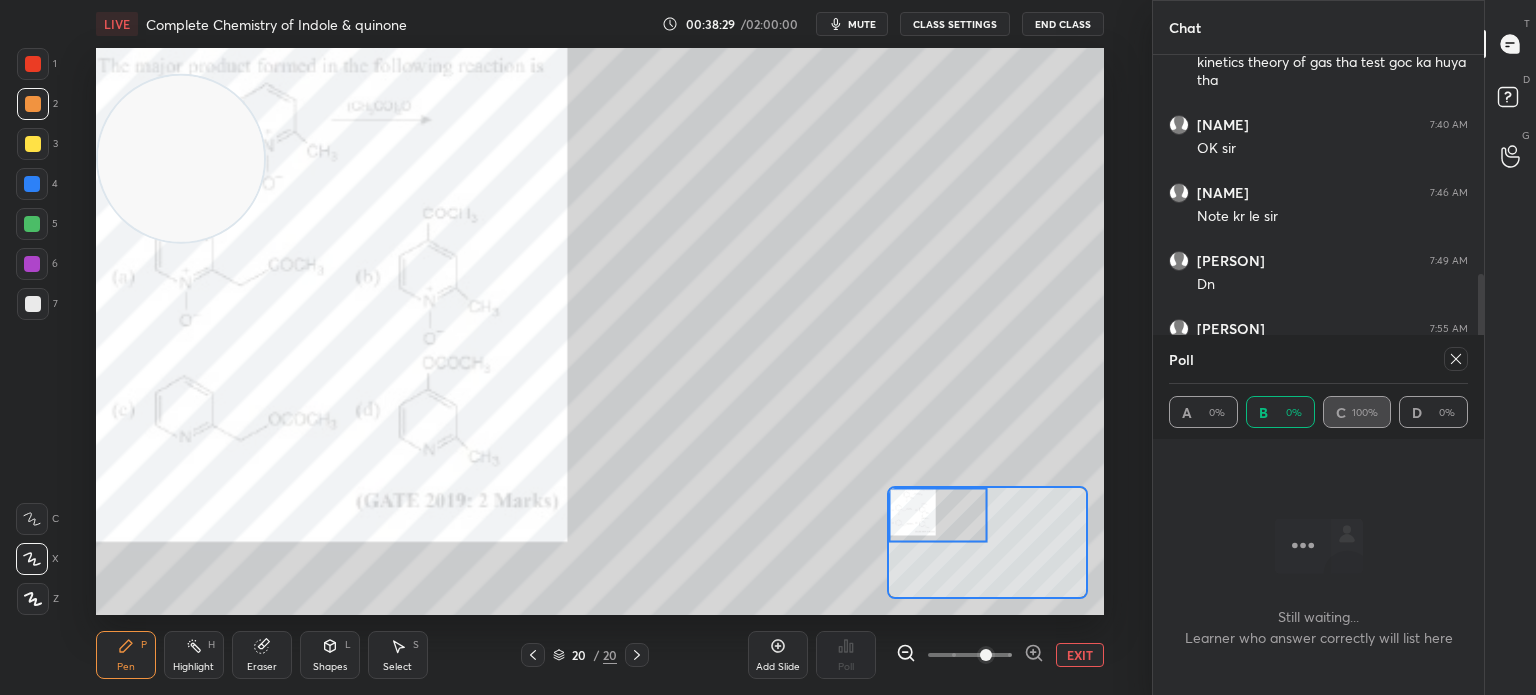 click at bounding box center [32, 224] 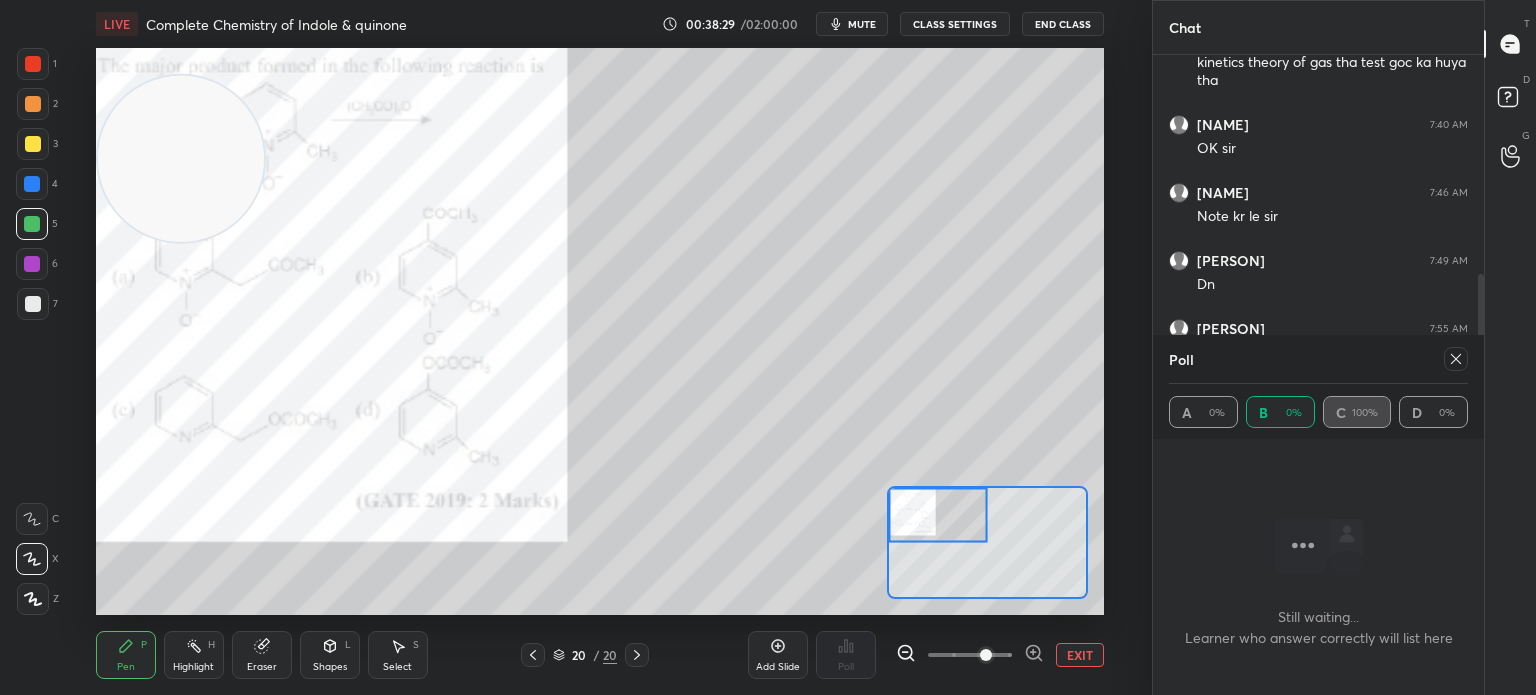 click at bounding box center [32, 224] 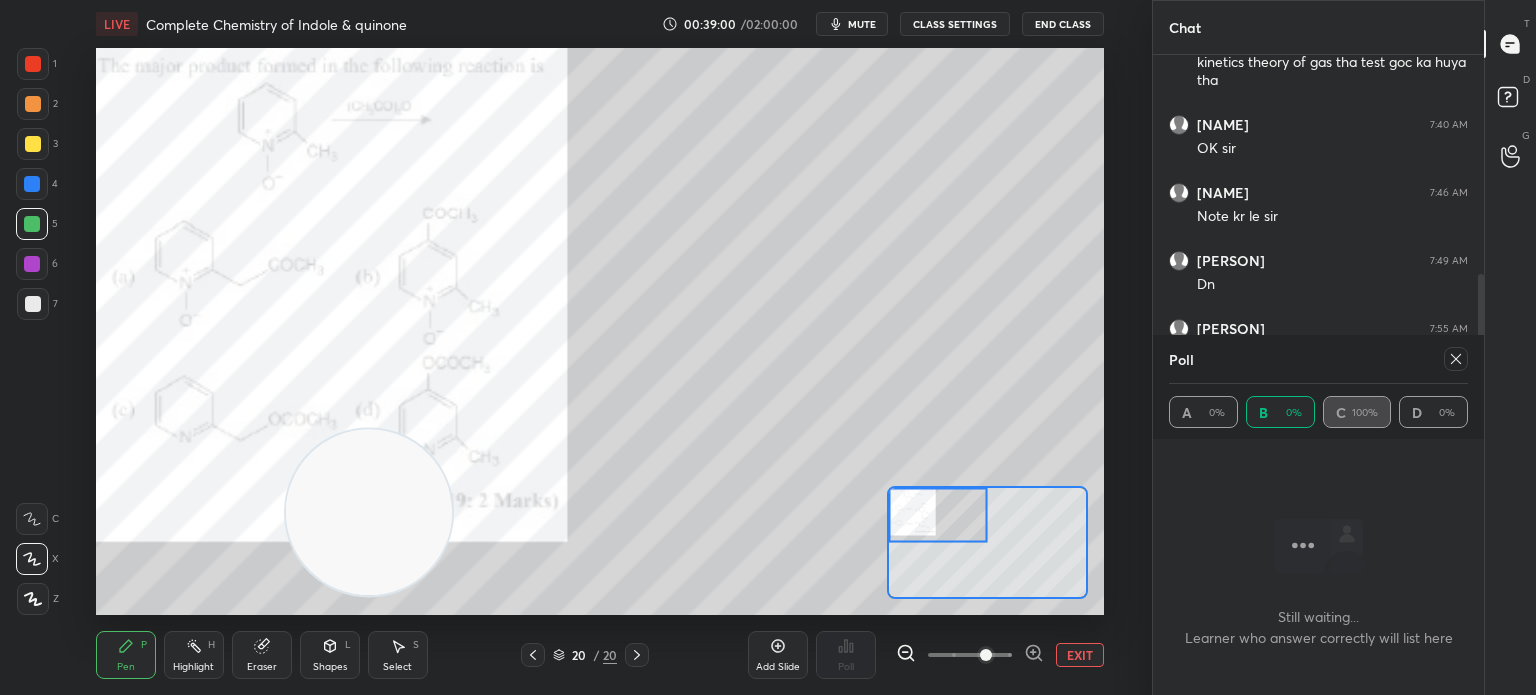 click at bounding box center (33, 64) 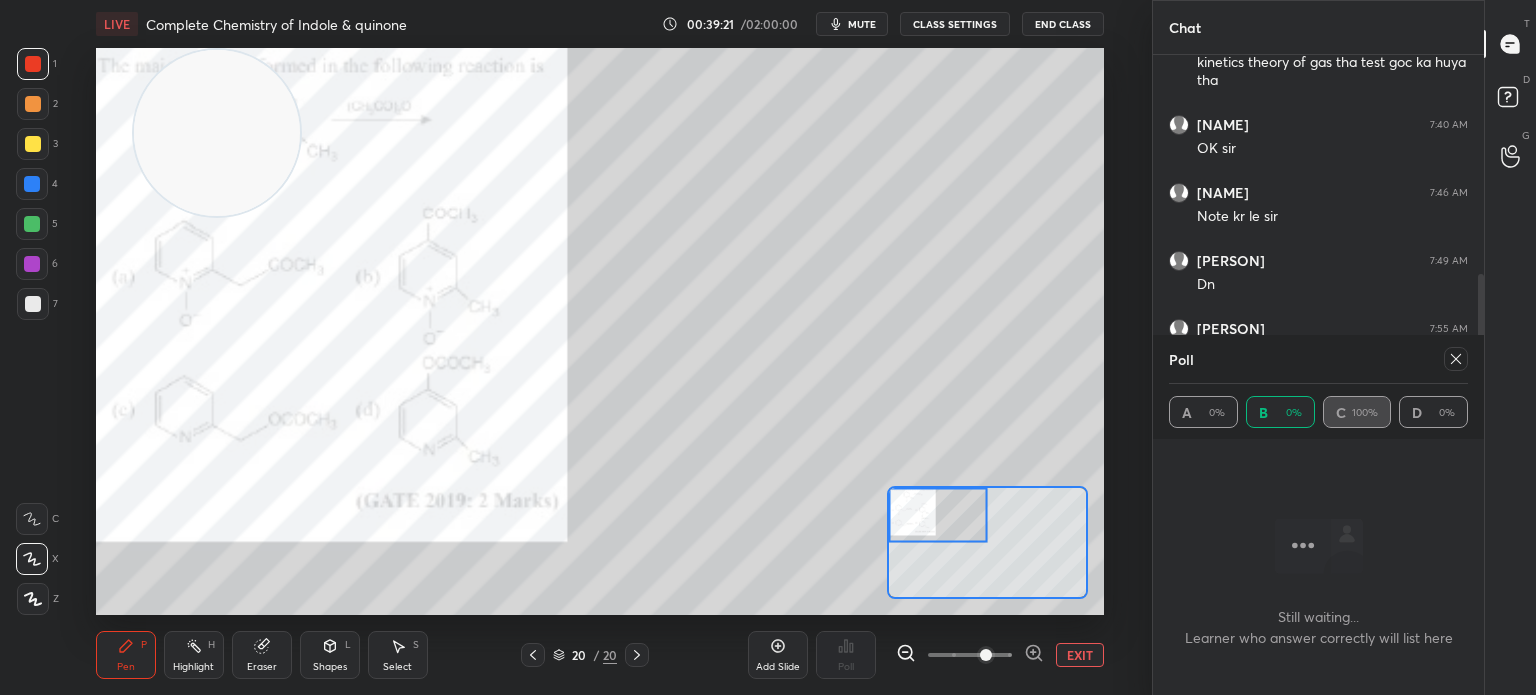 click 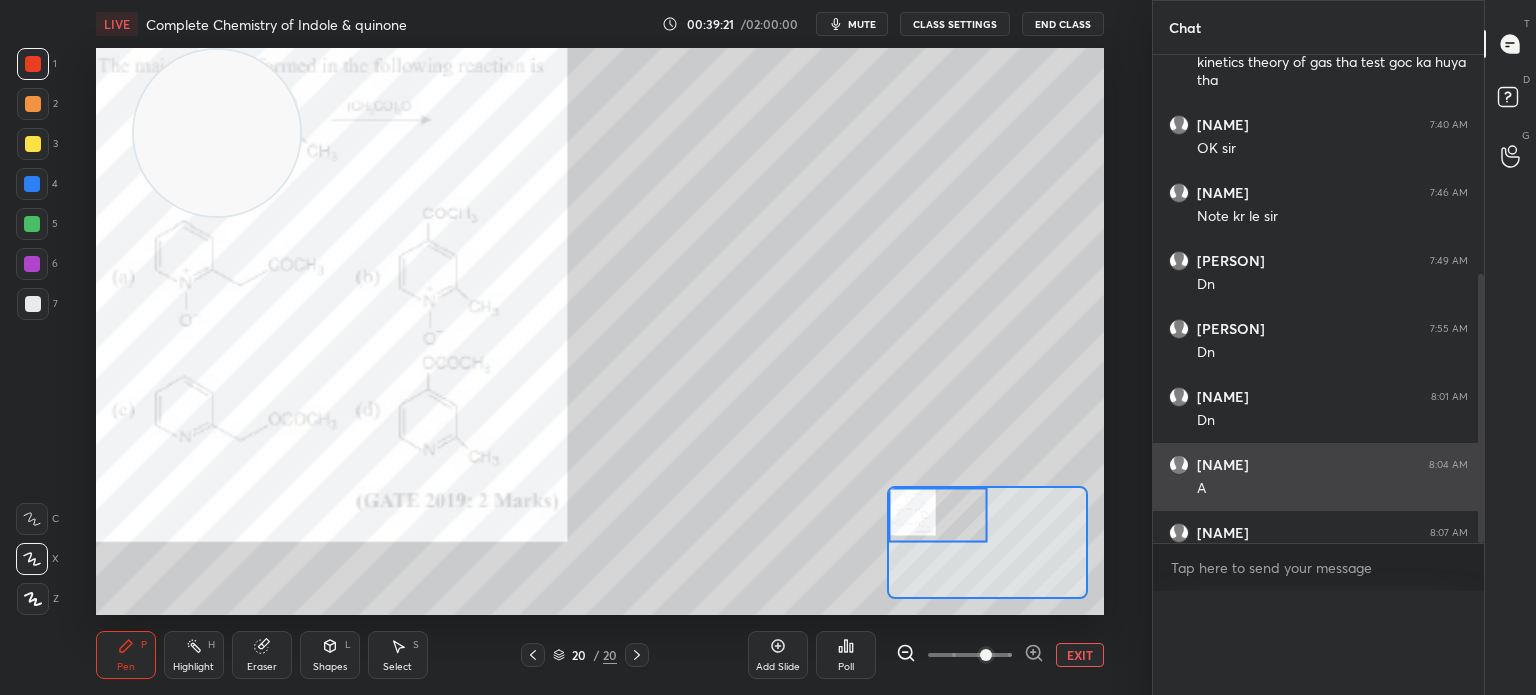 scroll, scrollTop: 524, scrollLeft: 325, axis: both 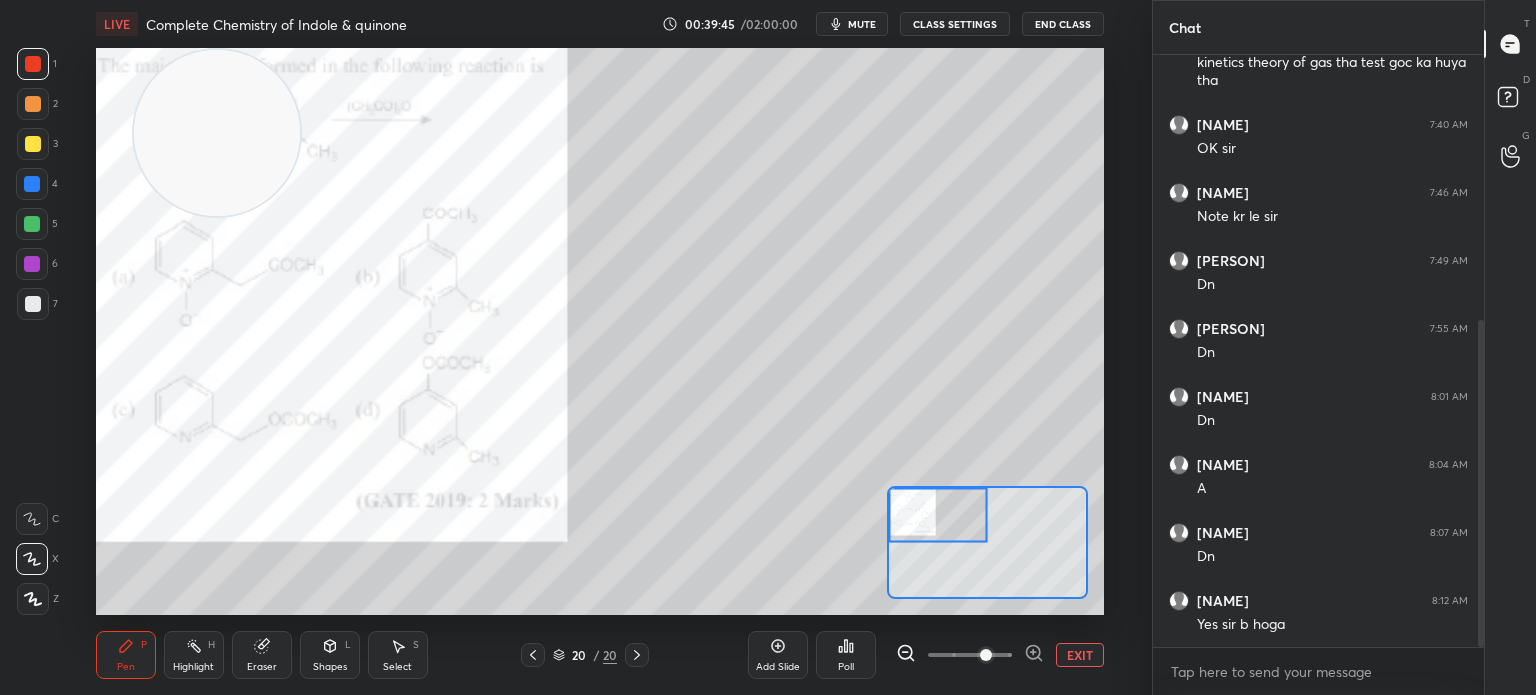 click 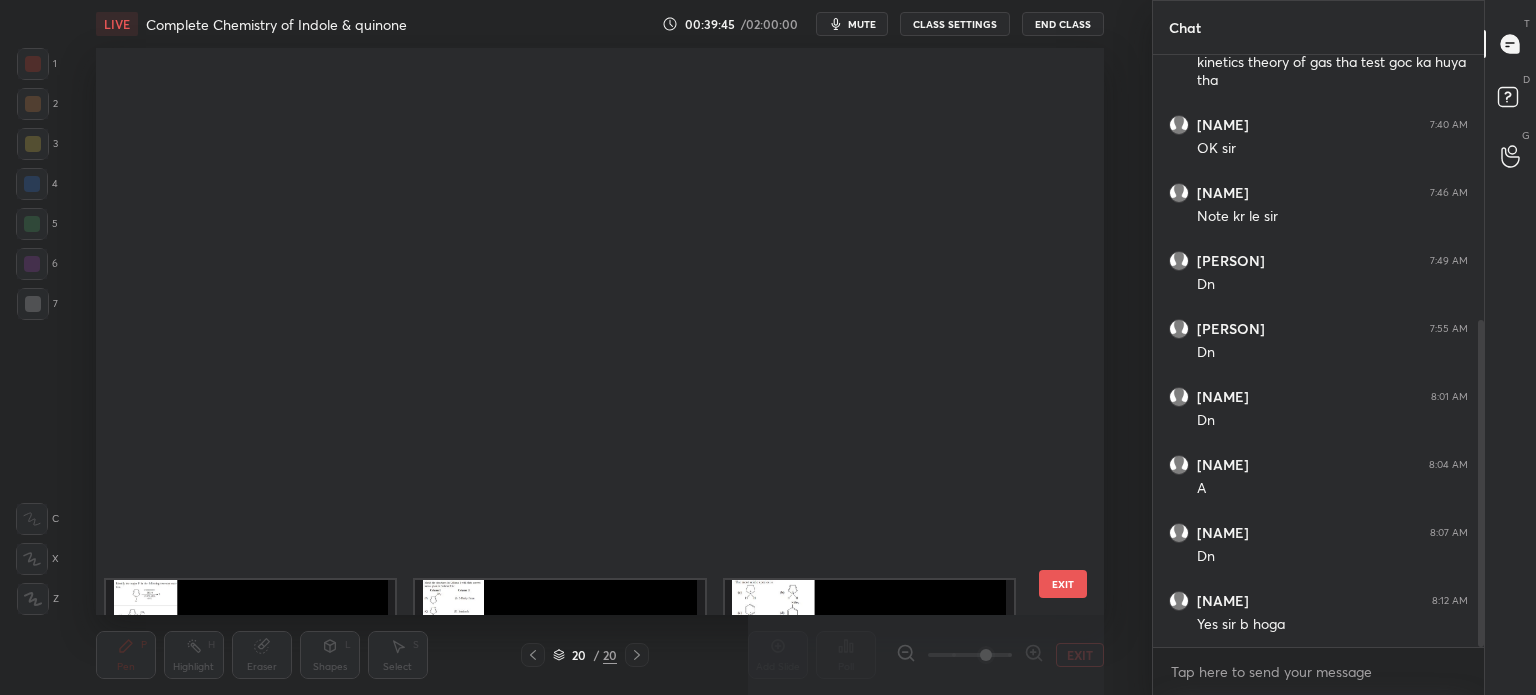 scroll, scrollTop: 651, scrollLeft: 0, axis: vertical 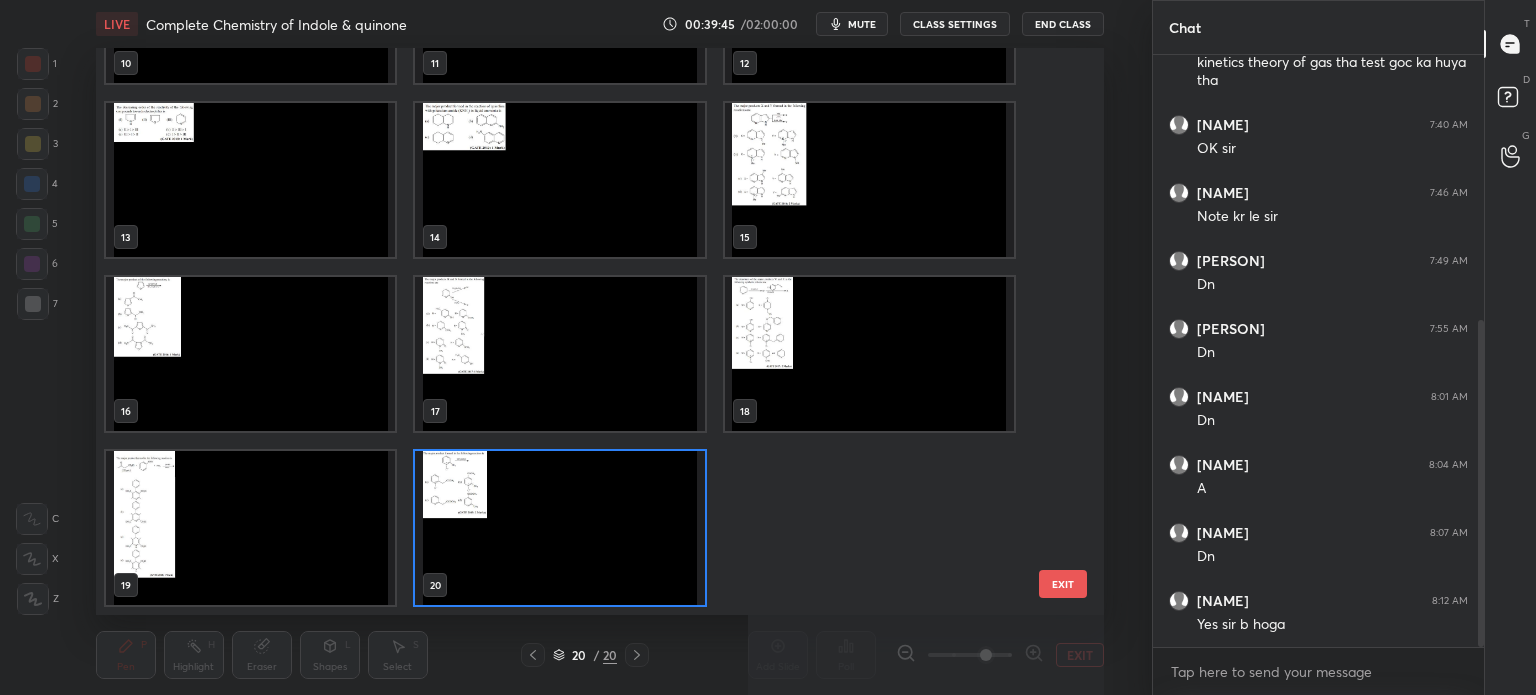click at bounding box center [559, 528] 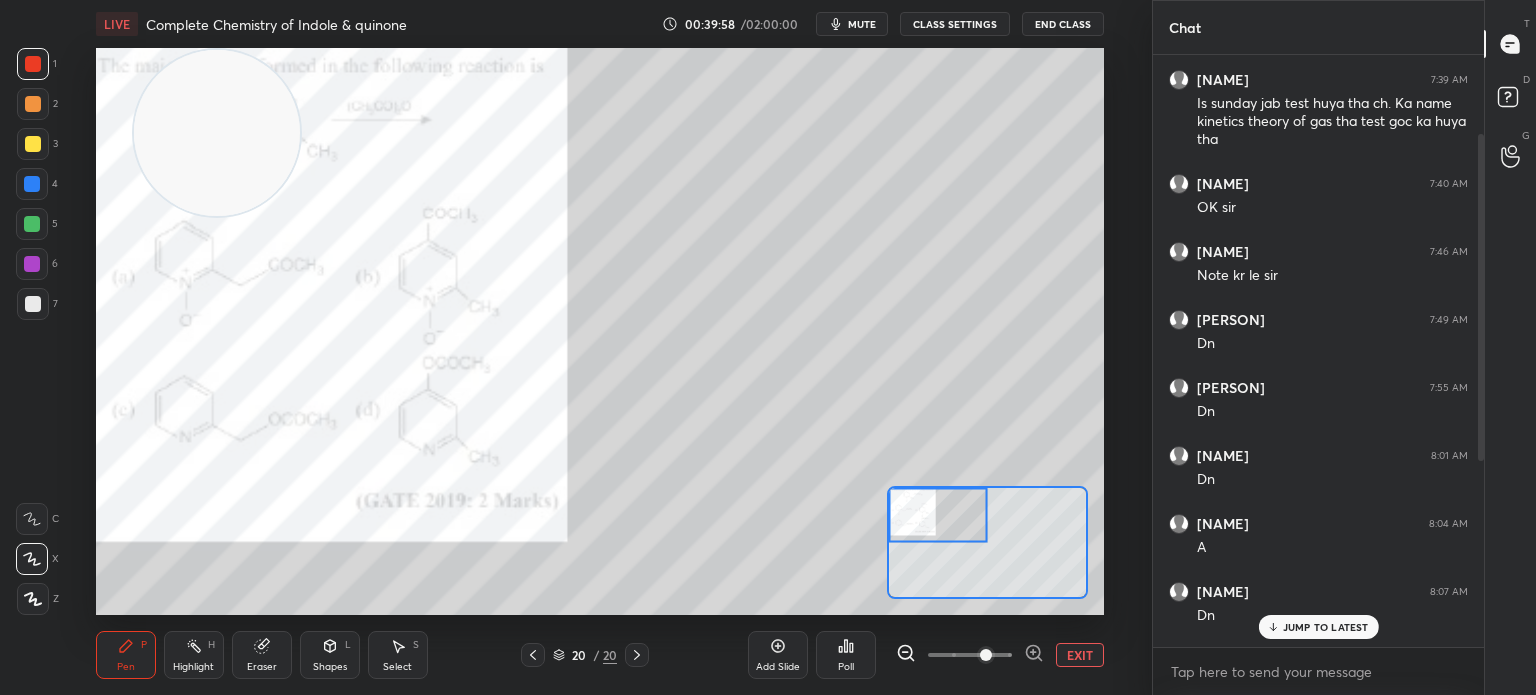 scroll, scrollTop: 480, scrollLeft: 0, axis: vertical 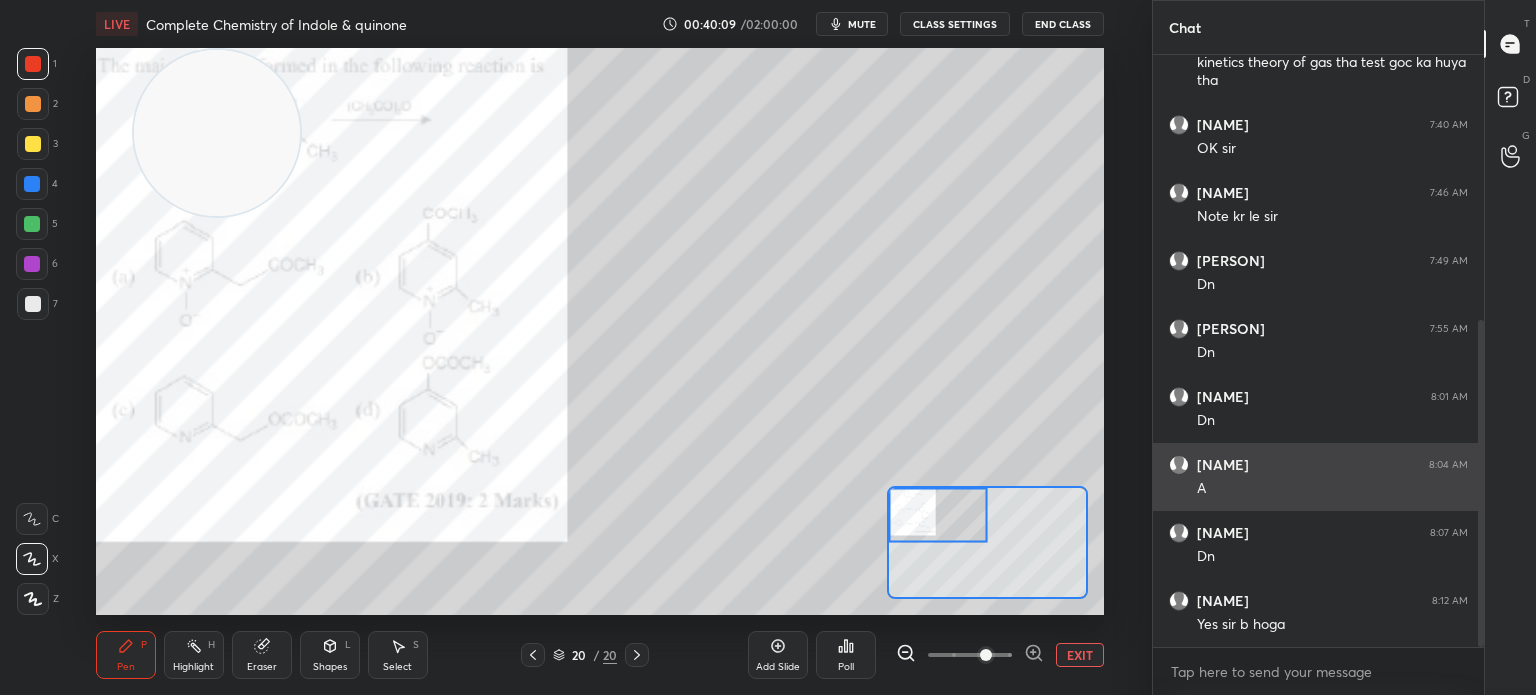 click on "Dn" at bounding box center (1332, 421) 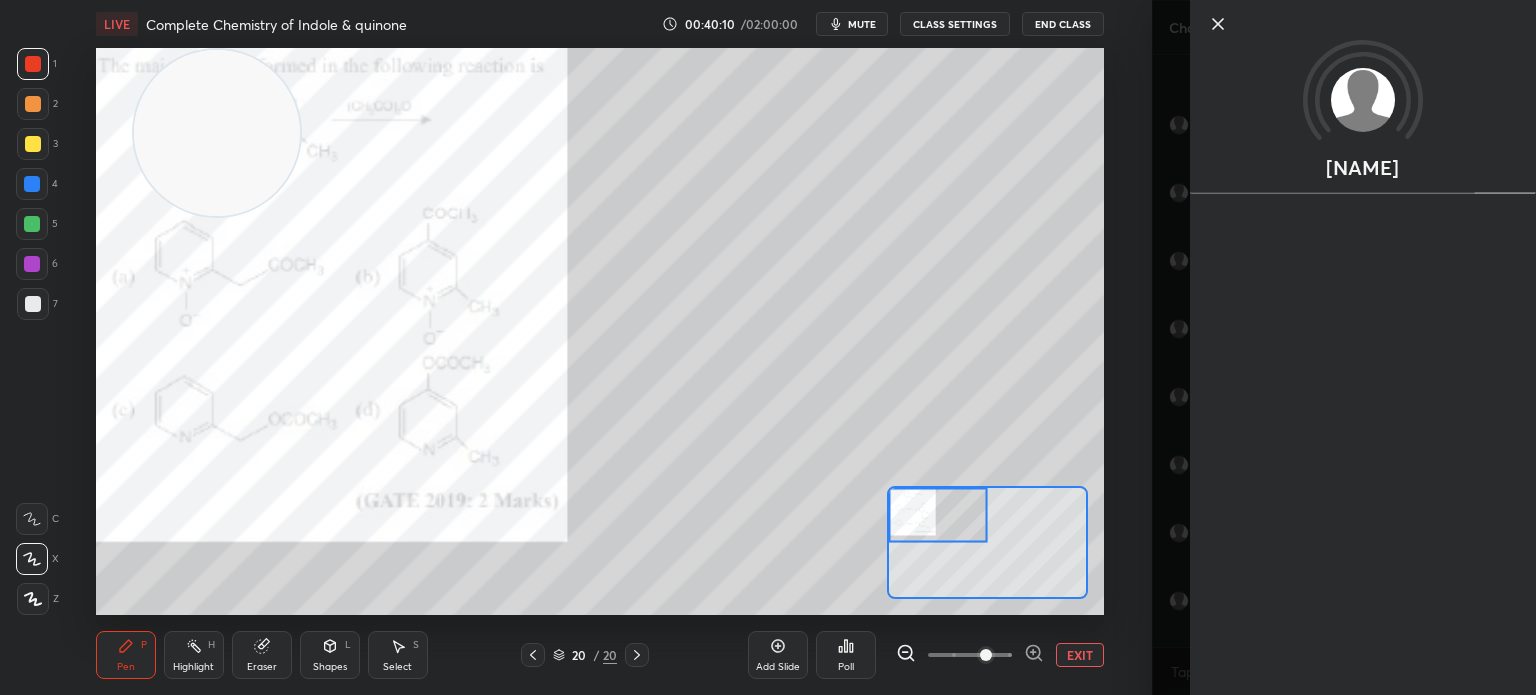 click 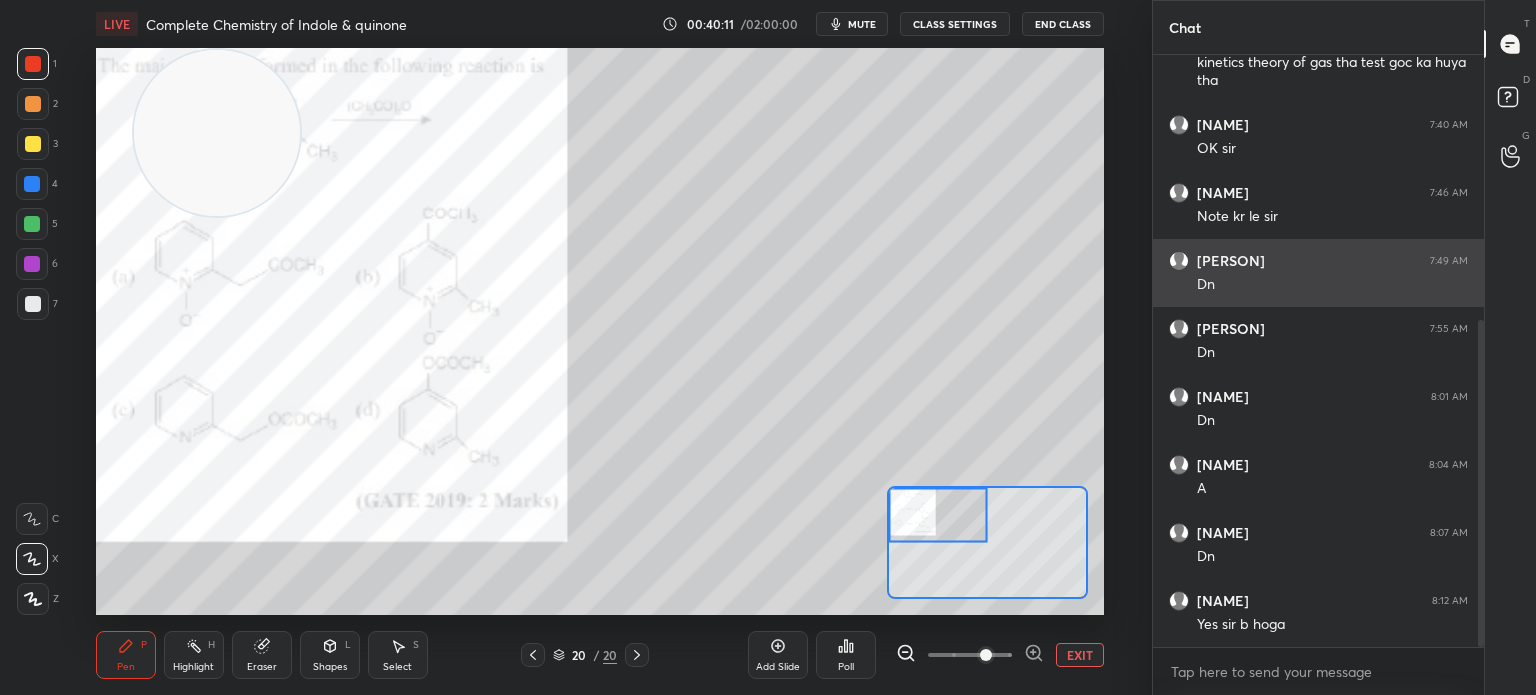 scroll, scrollTop: 548, scrollLeft: 0, axis: vertical 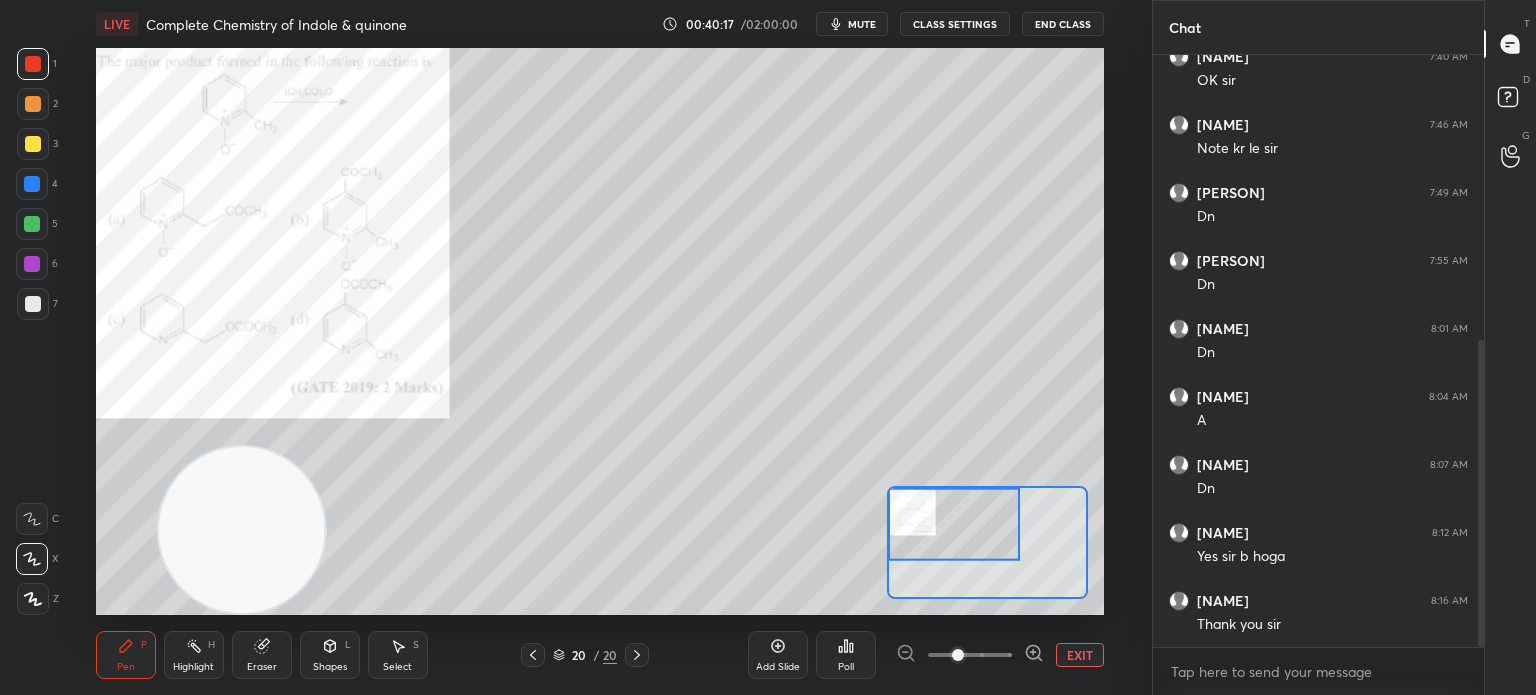 click on "mute" at bounding box center (862, 24) 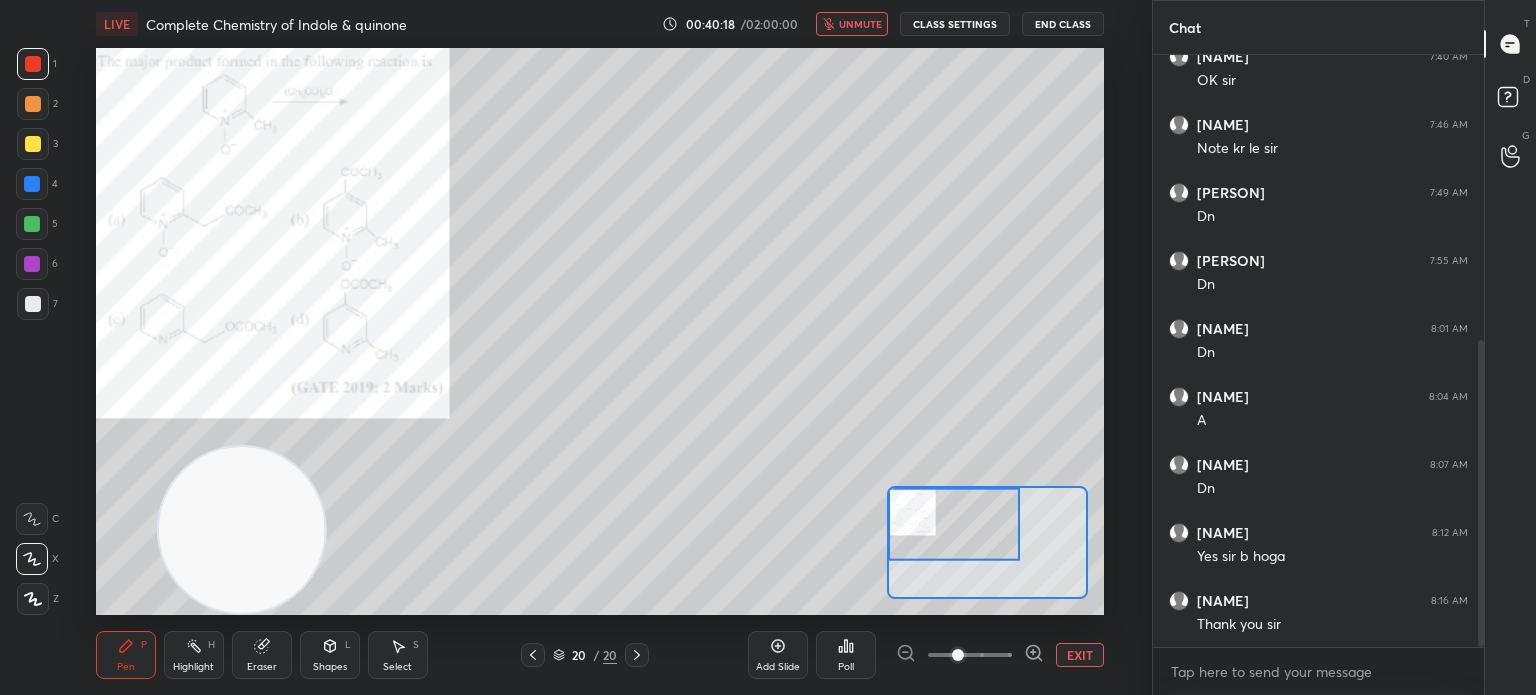 click on "CLASS SETTINGS" at bounding box center [955, 24] 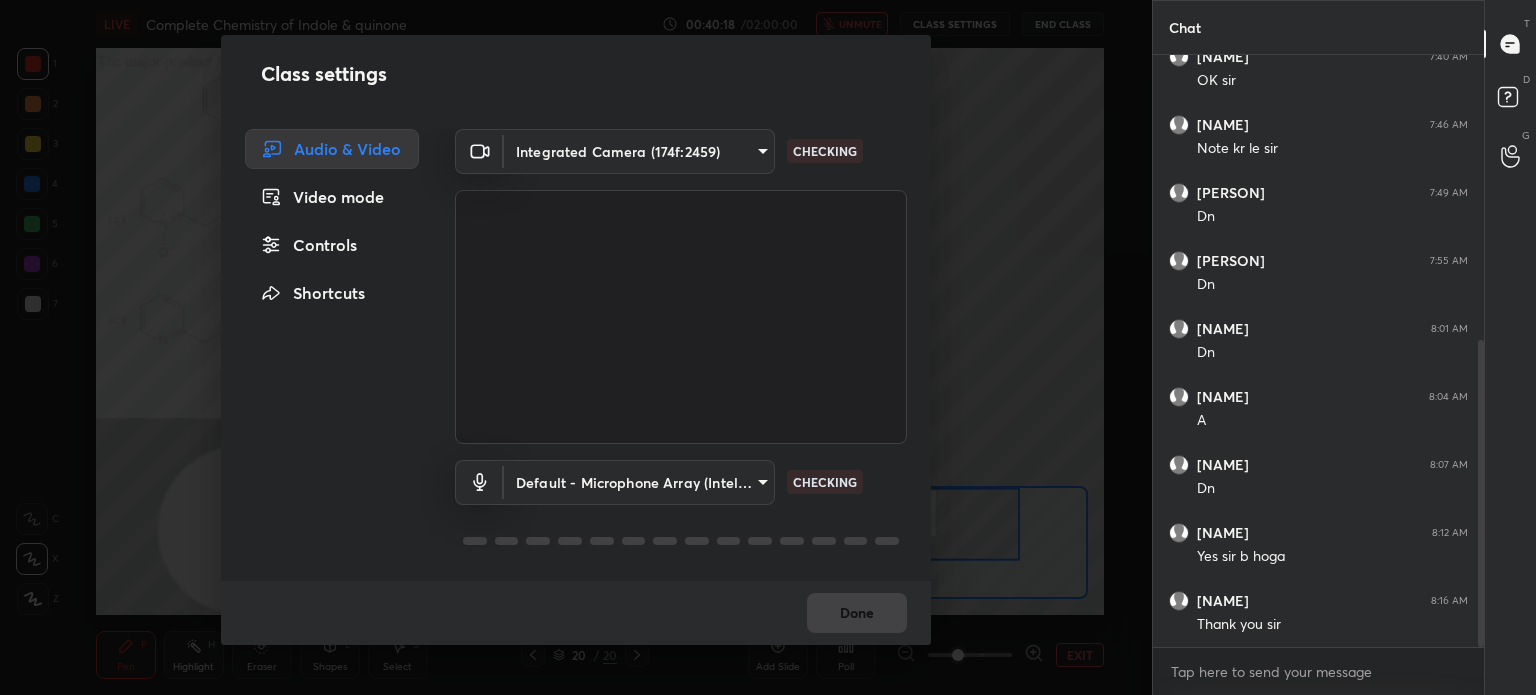 click on "1 2 3 4 5 6 7 C X Z C X Z E E Erase all   H H LIVE Complete Chemistry of Indole & quinone 00:40:18 /  02:00:00 unmute CLASS SETTINGS End Class Setting up your live class Poll for   secs No correct answer Start poll Back Complete Chemistry of Indole & quinone • L7 of Complete Course on Heterocyclic Chemistry for IIT JAM & CUET 2026 [PERSON] Pen P Highlight H Eraser Shapes L Select S 20 / 20 Add Slide Poll EXIT Chat [PERSON] [TIME] Is sunday jab test huya tha ch. Ka name kinetics theory of gas tha test goc ka huya tha [PERSON] [TIME] OK sir [PERSON] [TIME] Note kr le sir [PERSON] [TIME] Dn [PERSON] [TIME] Dn [PERSON] [TIME] Dn [PERSON] [TIME] A [PERSON] [TIME] Dn [PERSON] [TIME] Yes sir b hoga [PERSON] [TIME] Thank you sir JUMP TO LATEST Enable hand raising Enable raise hand to speak to learners. Once enabled, chat will be turned off temporarily. Enable x   introducing Raise a hand with a doubt Now learners can raise their hand along with a doubt  How it works? NEW DOUBTS ASKED Got it T D G" at bounding box center (768, 347) 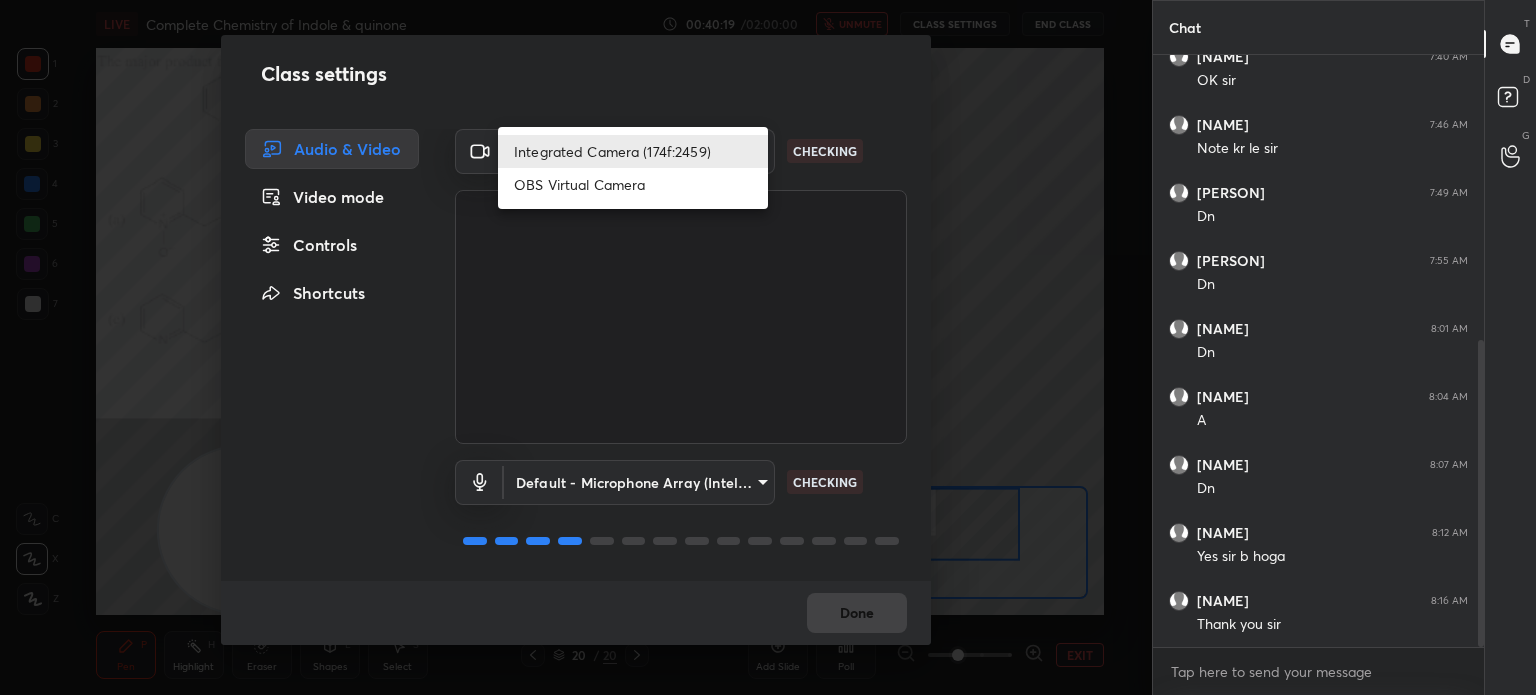 click on "OBS Virtual Camera" at bounding box center [633, 184] 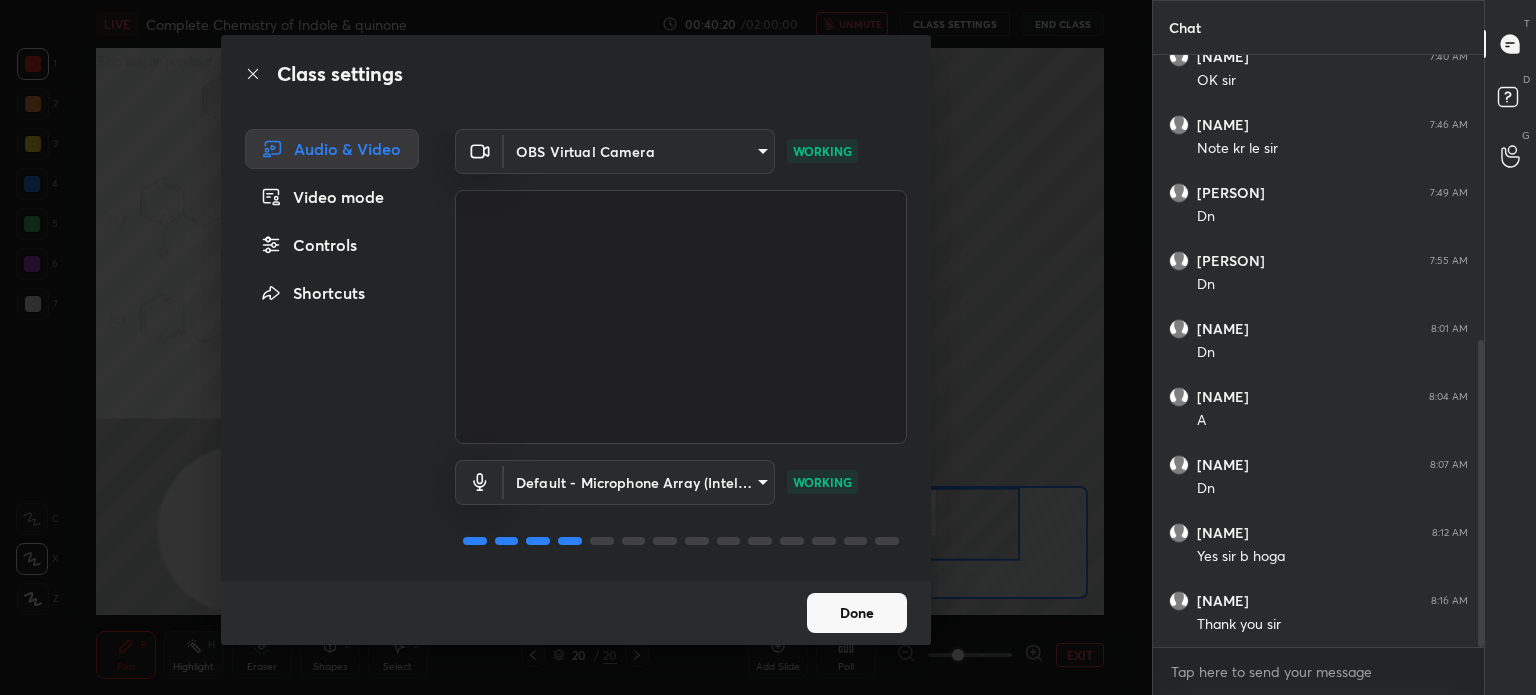 click on "Done" at bounding box center (857, 613) 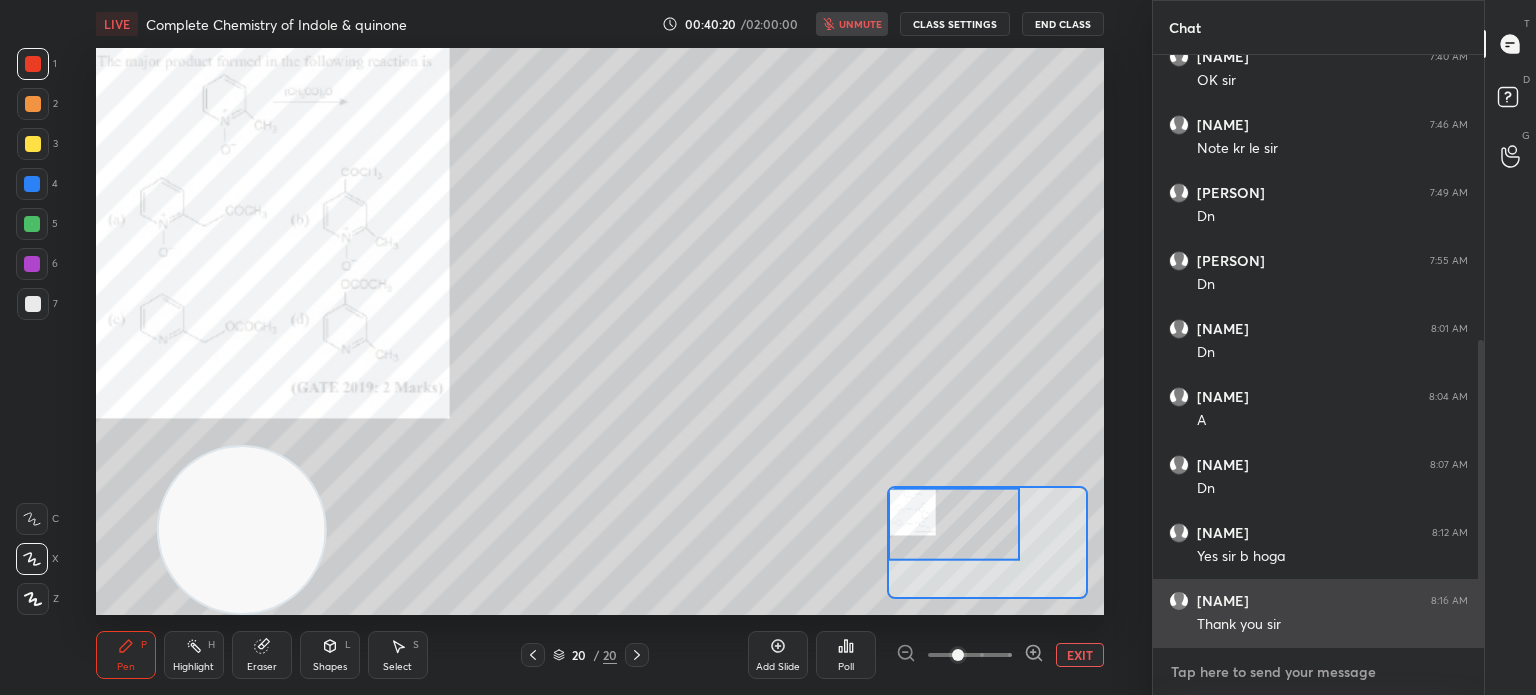 click at bounding box center (1318, 672) 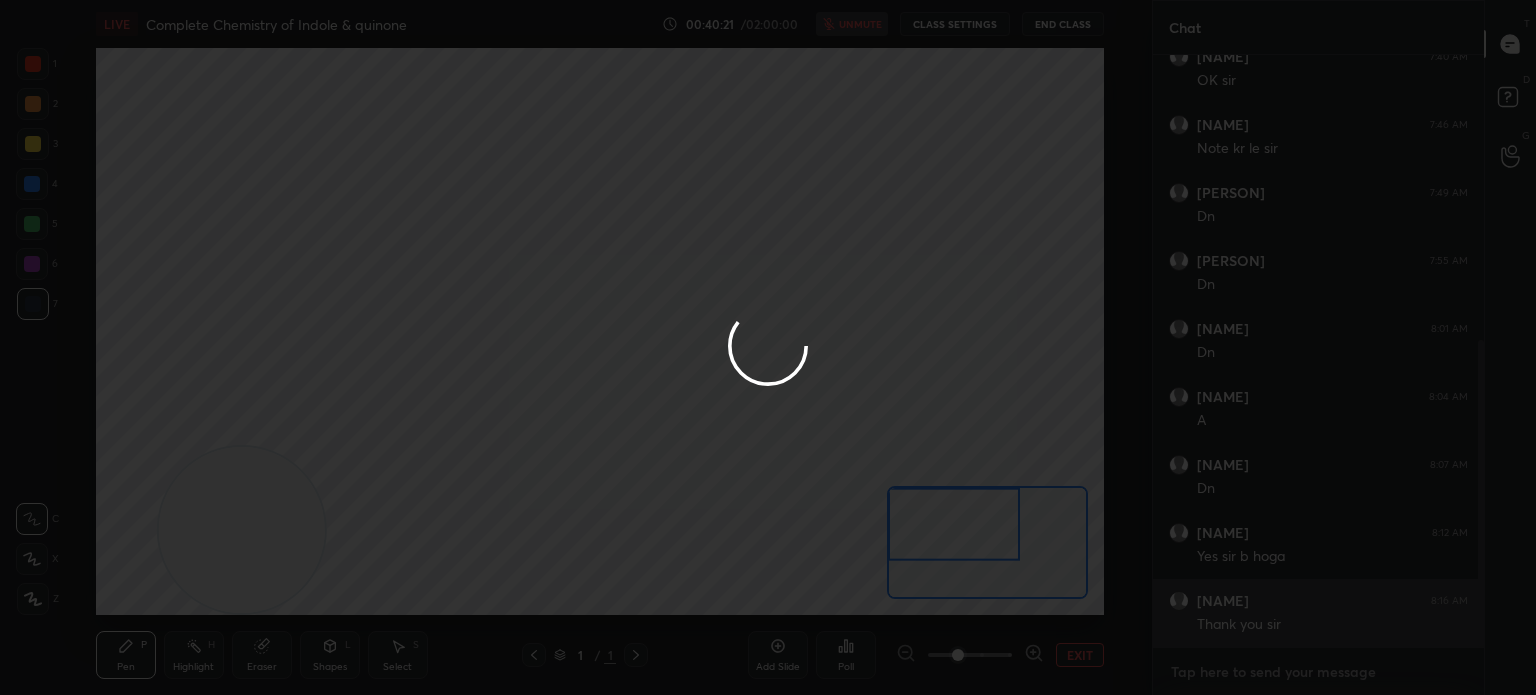 type on "C" 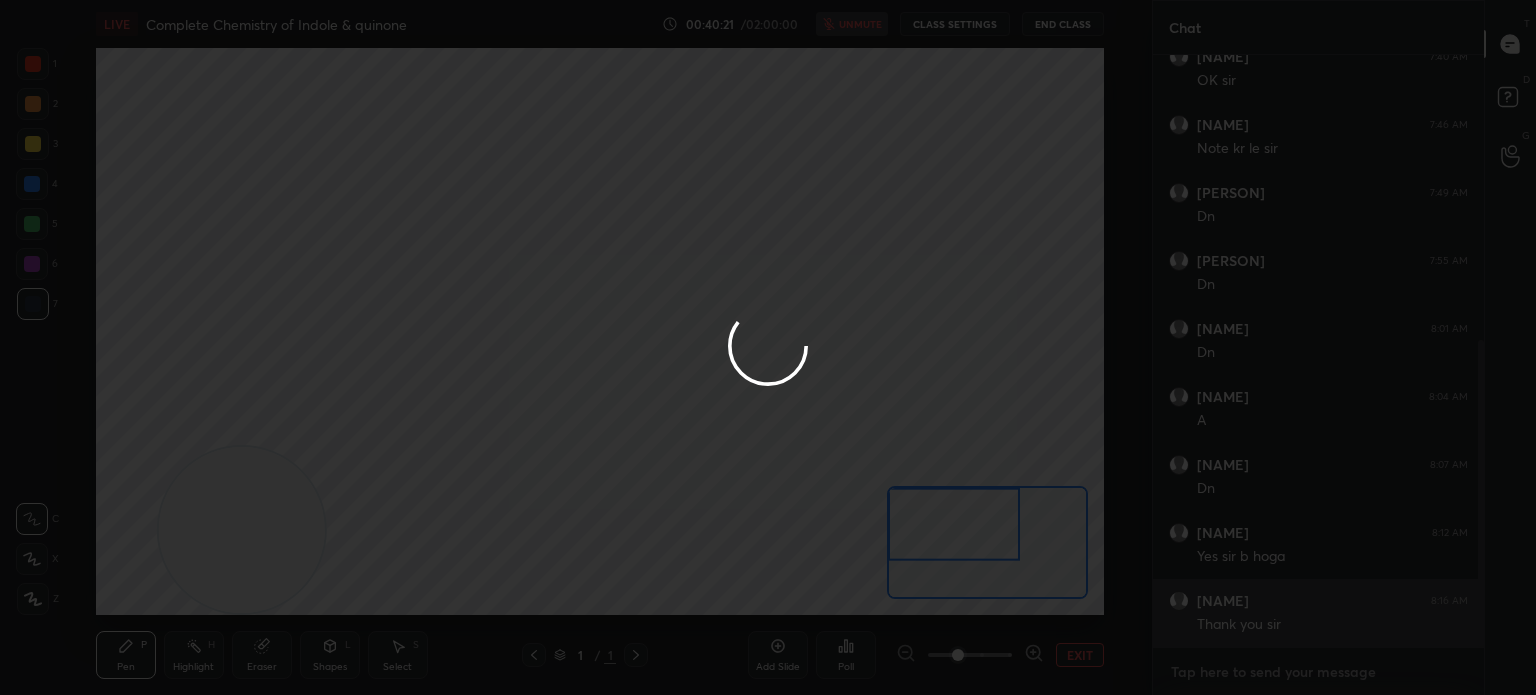 type on "x" 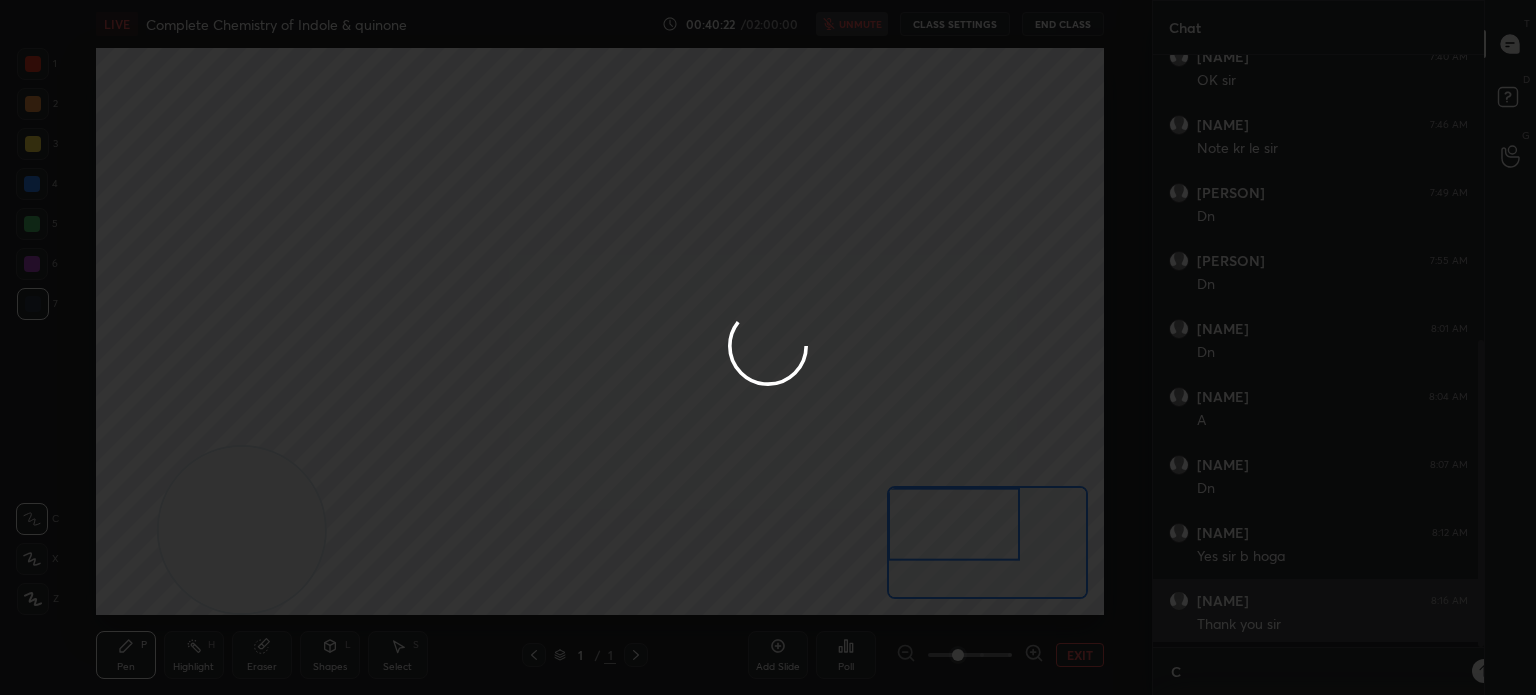 scroll, scrollTop: 586, scrollLeft: 325, axis: both 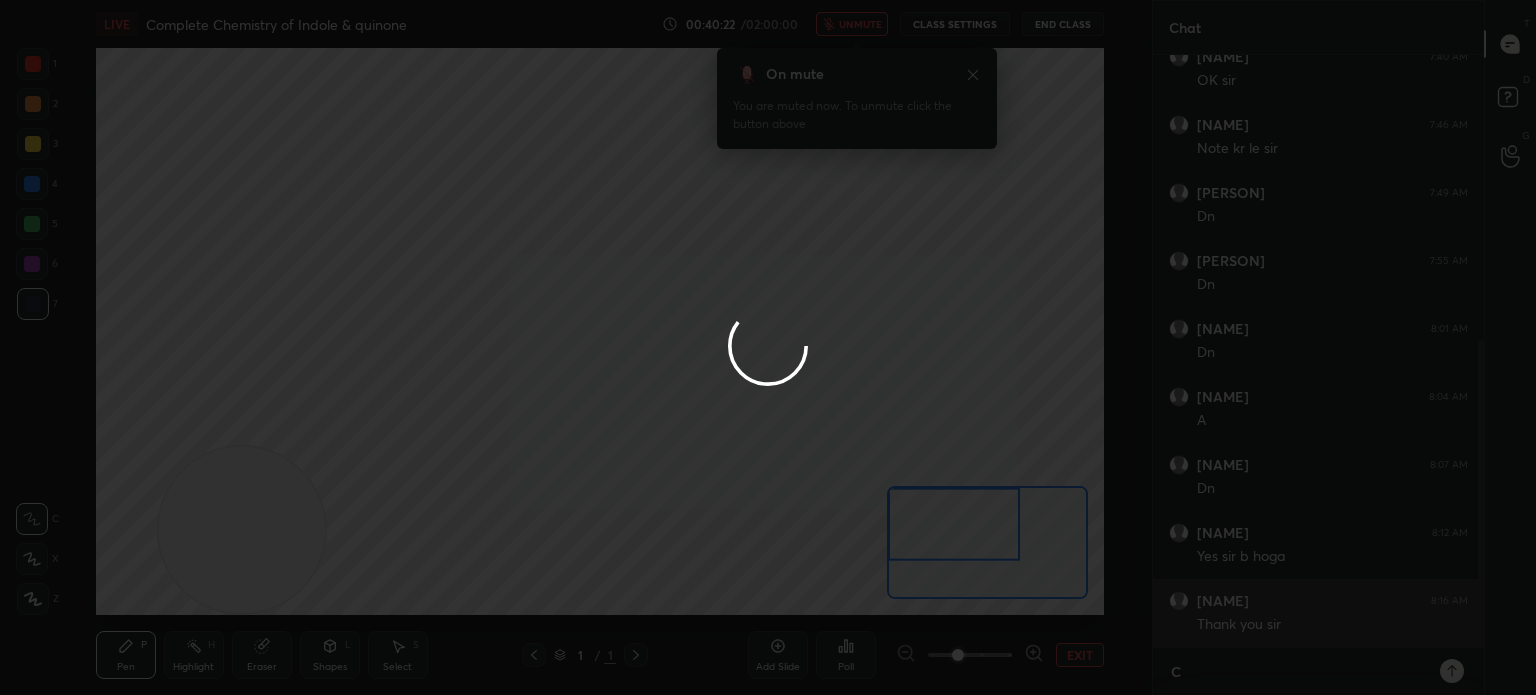 type on "Cl" 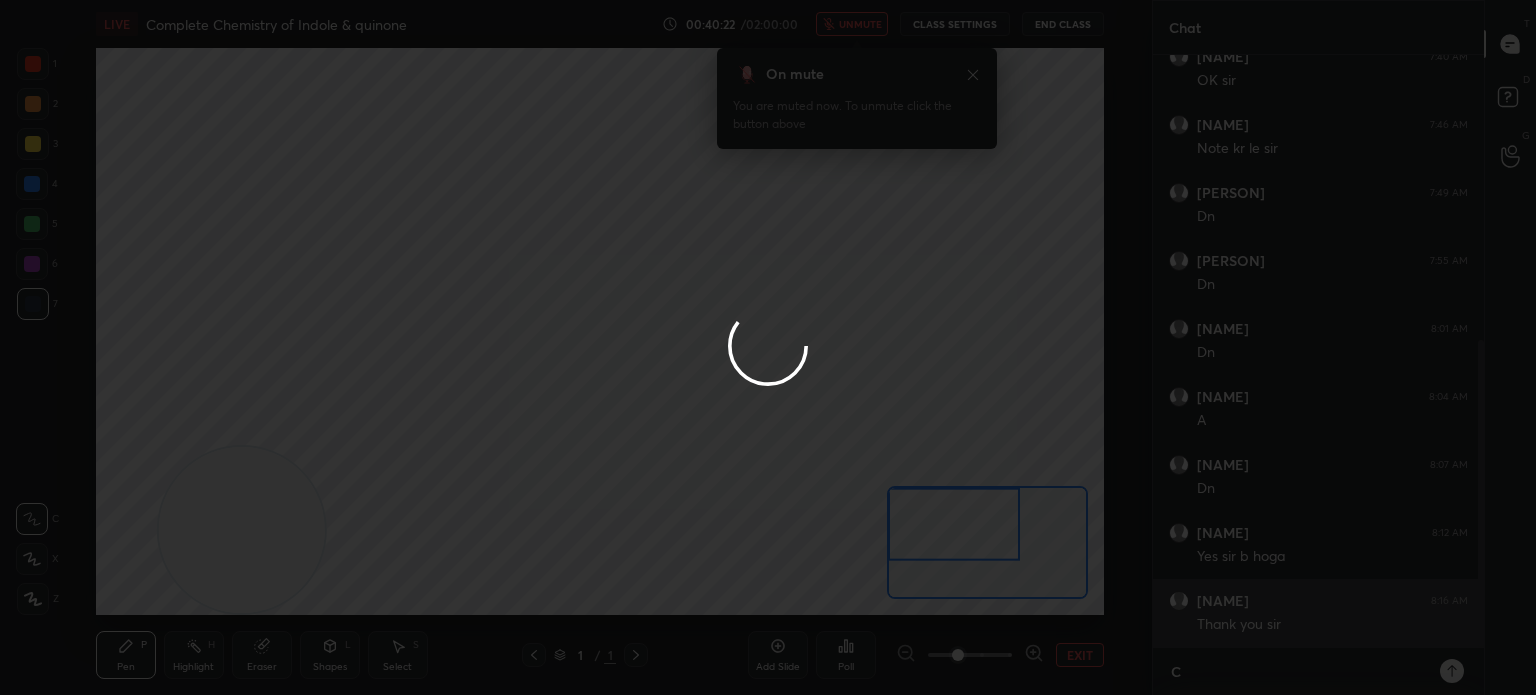 type on "x" 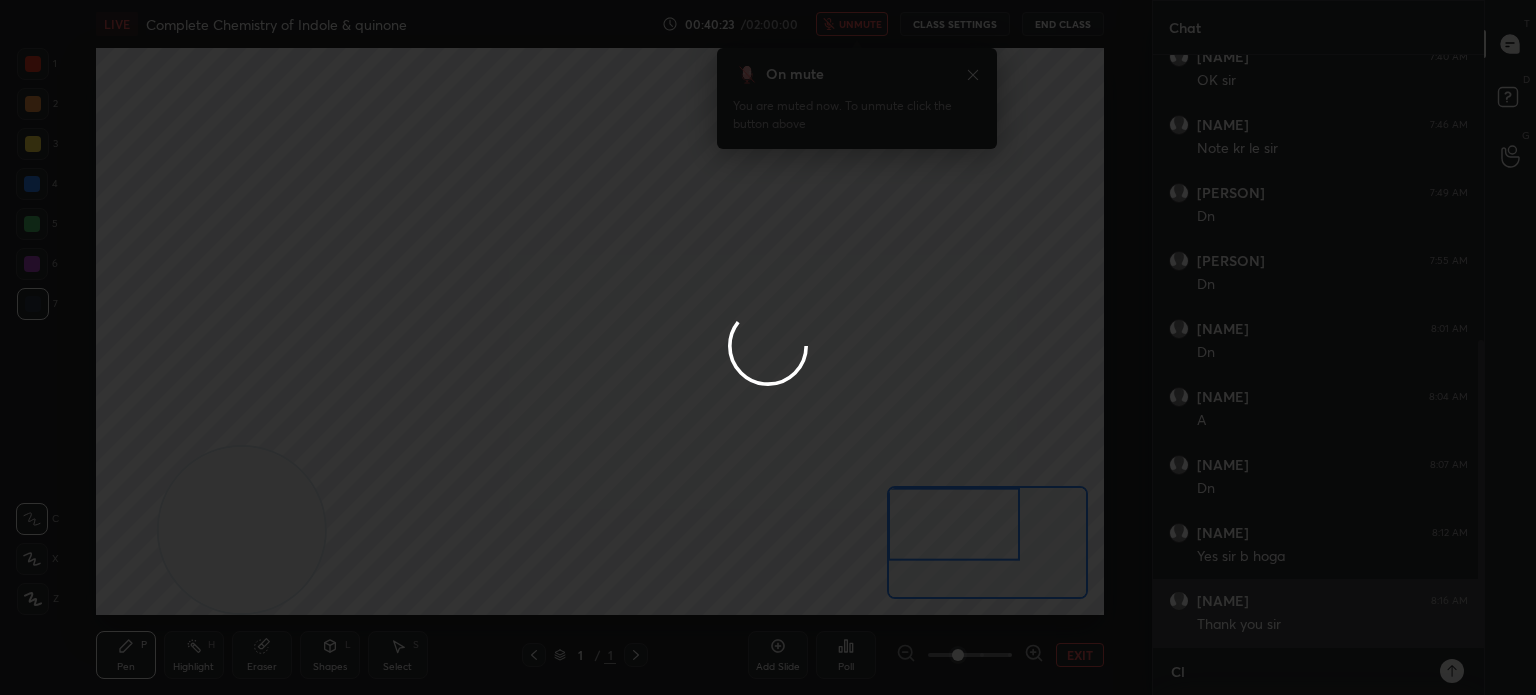 type on "Cla" 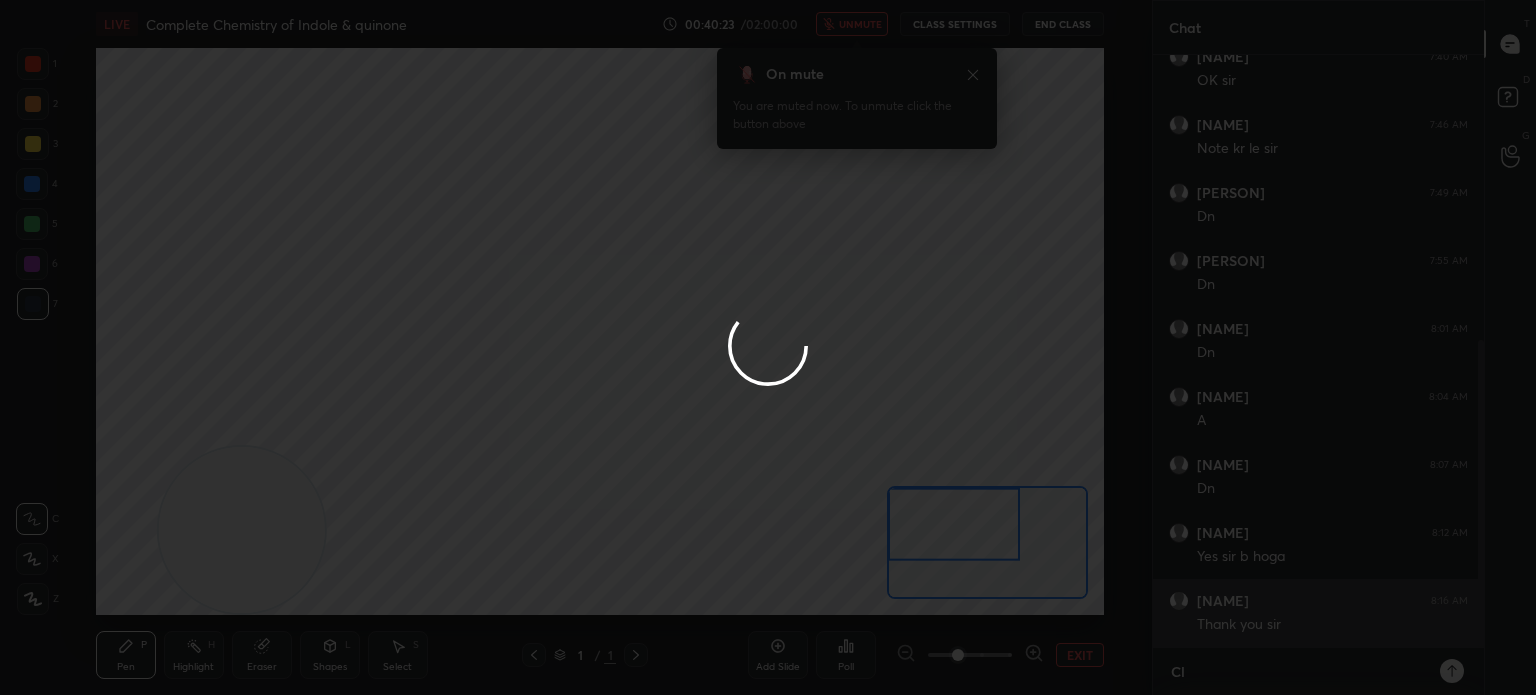 type on "x" 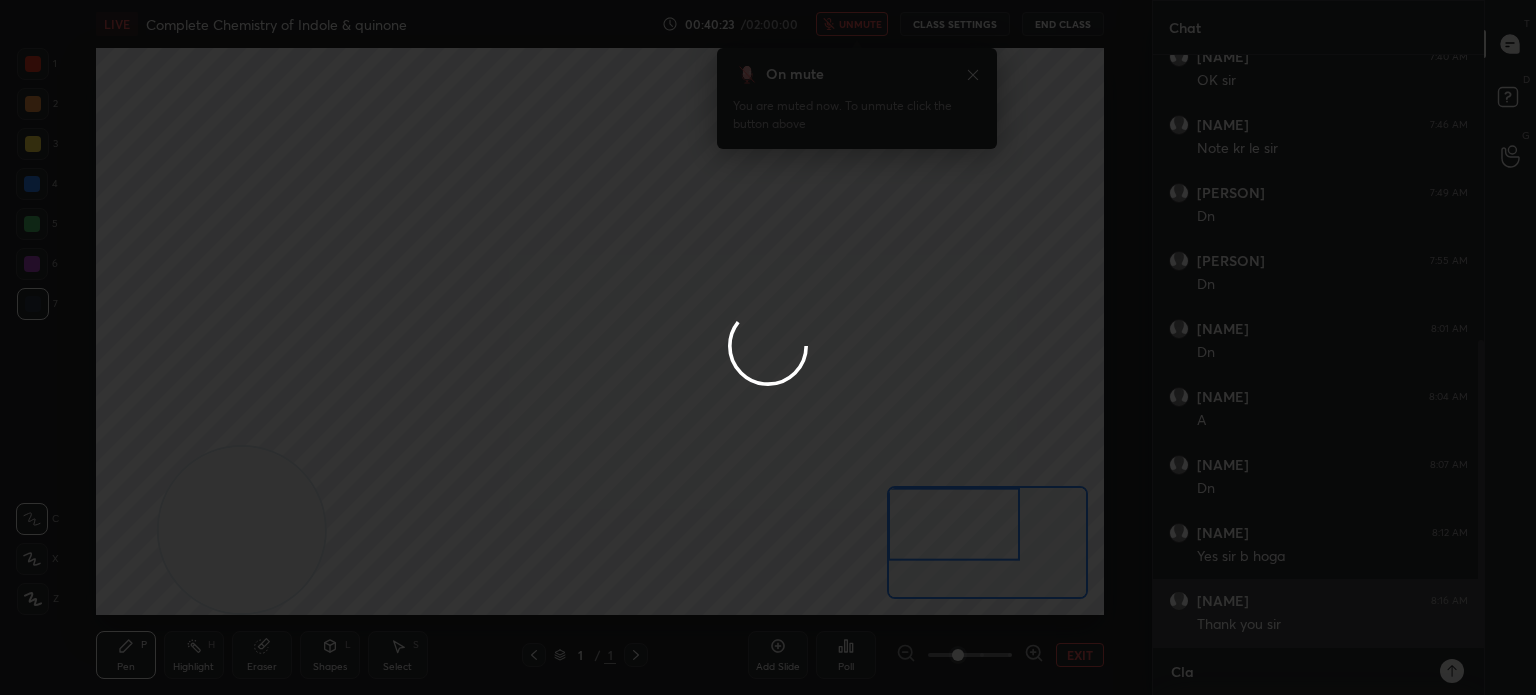 type on "Clas" 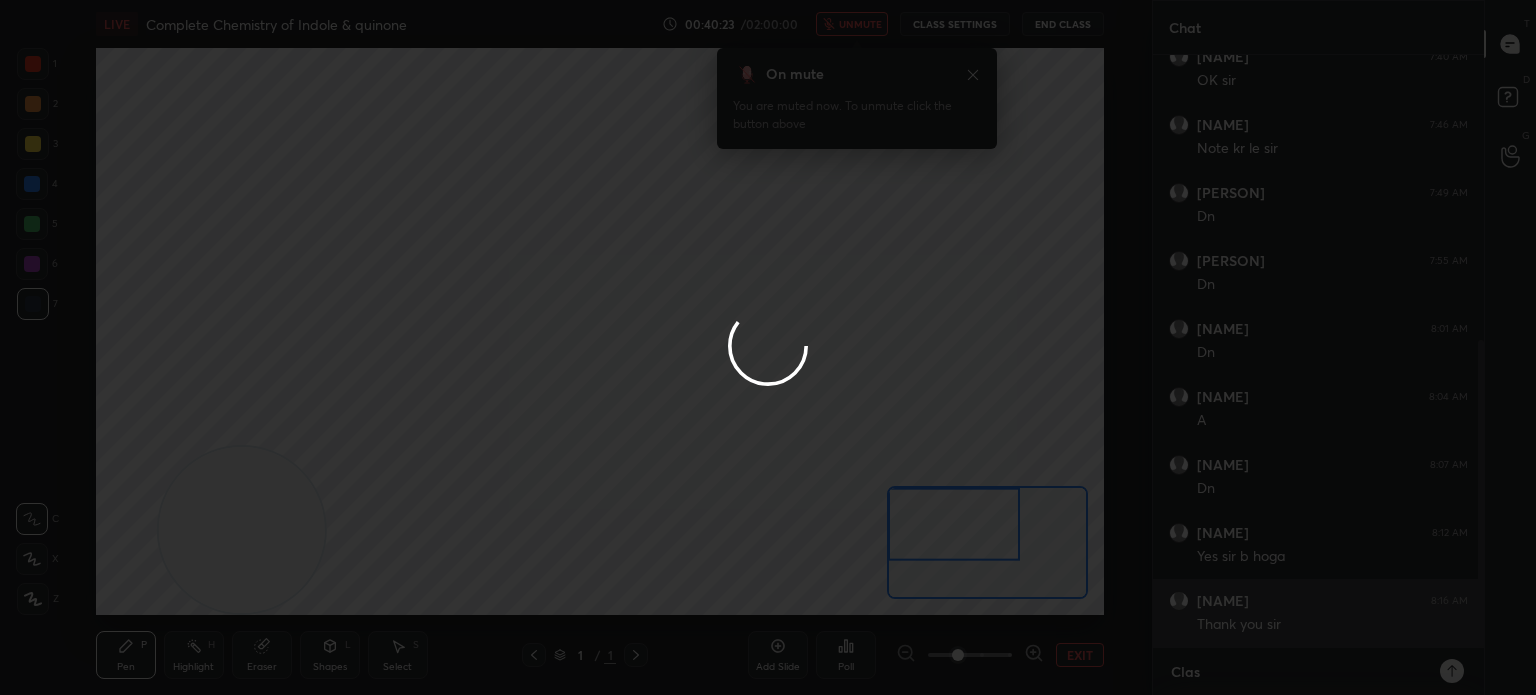 type on "Class" 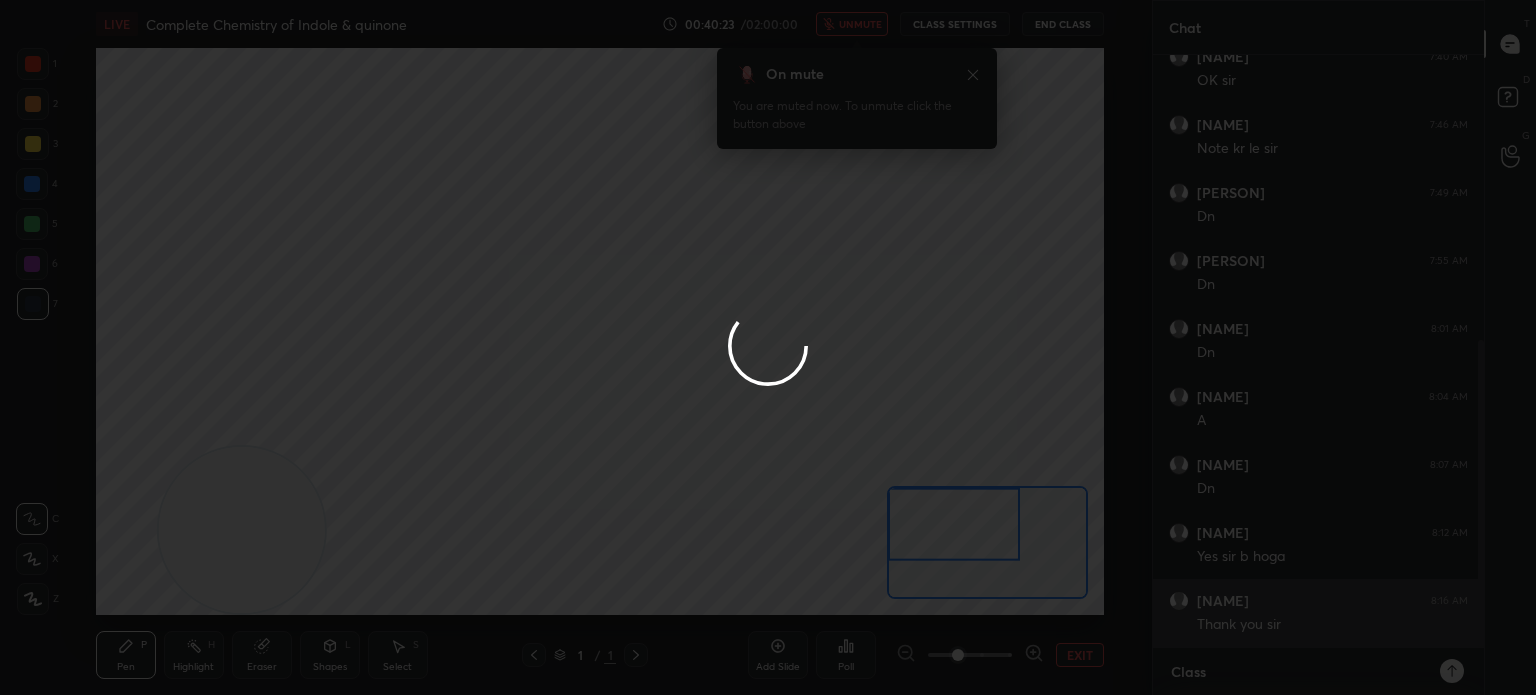 type on "Class" 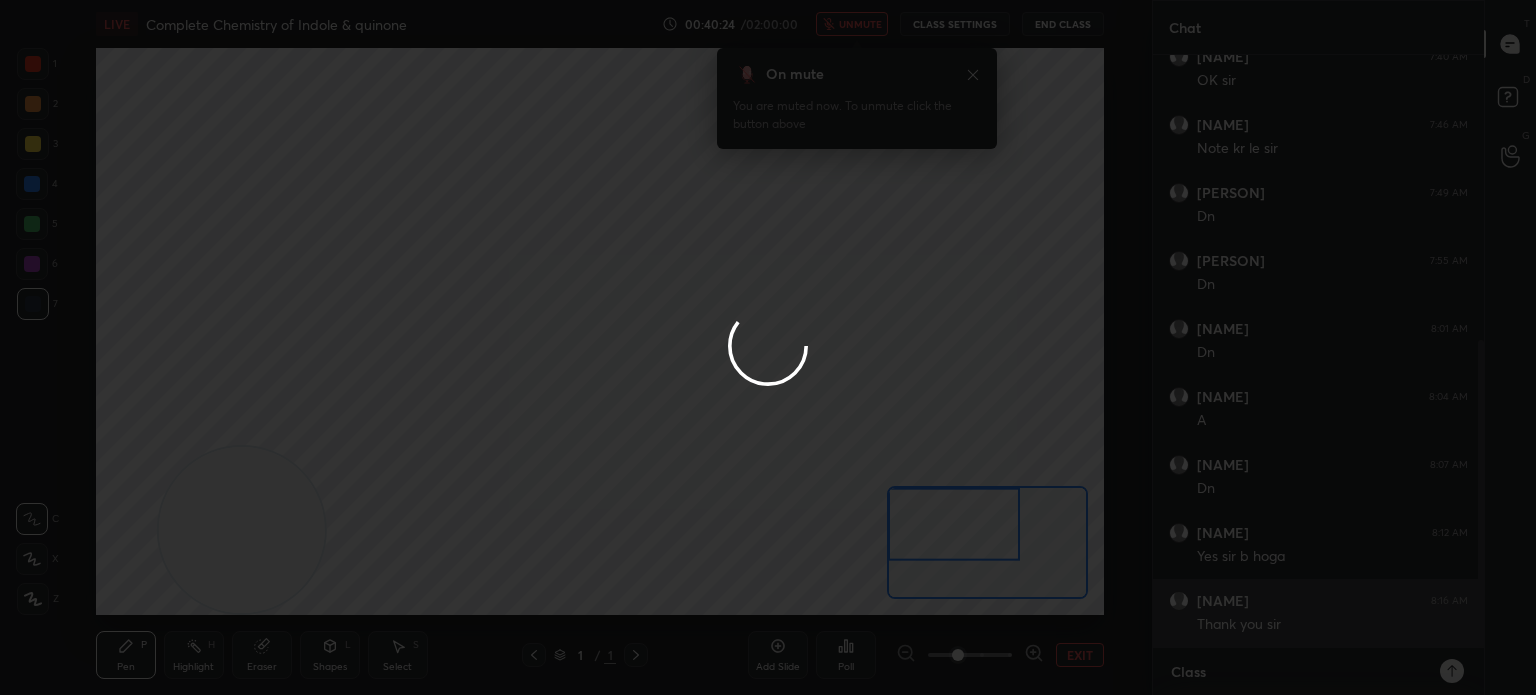 type on "Class e" 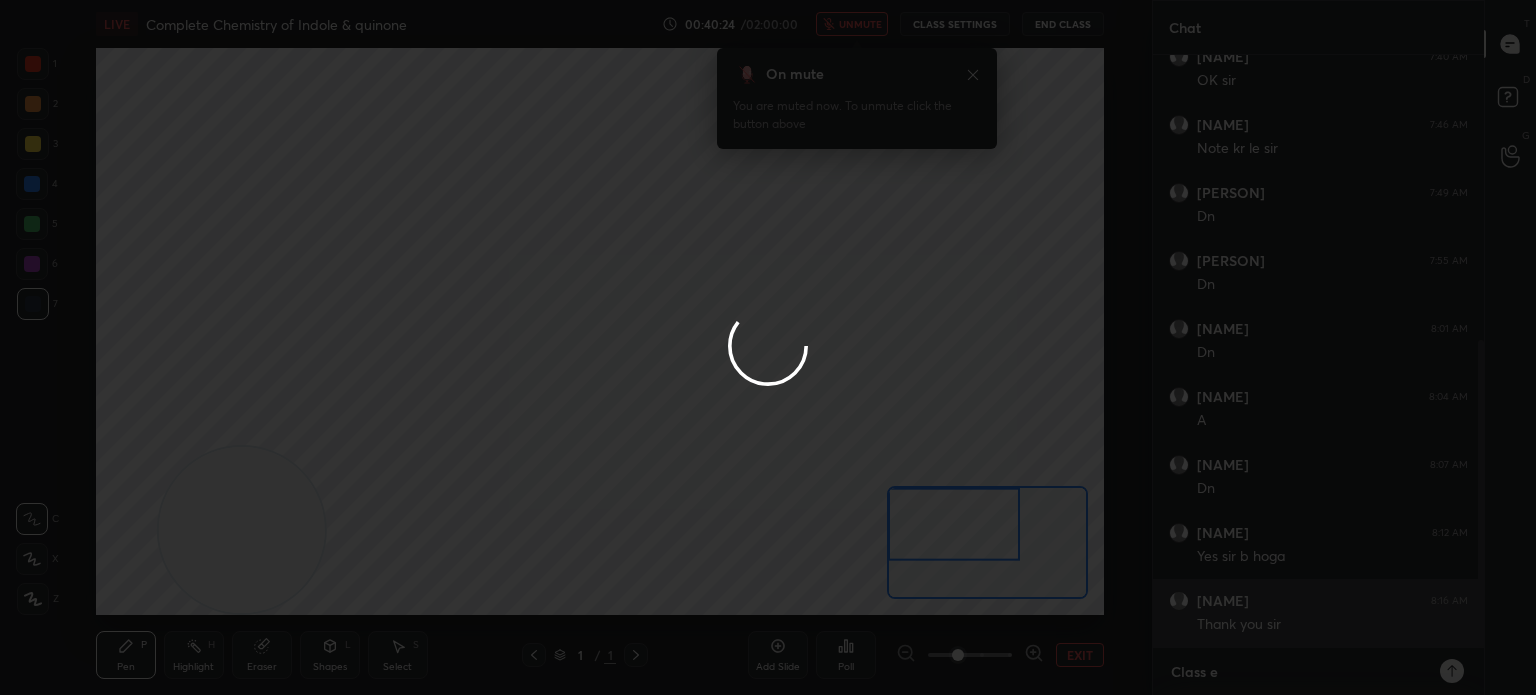 type on "Class ed" 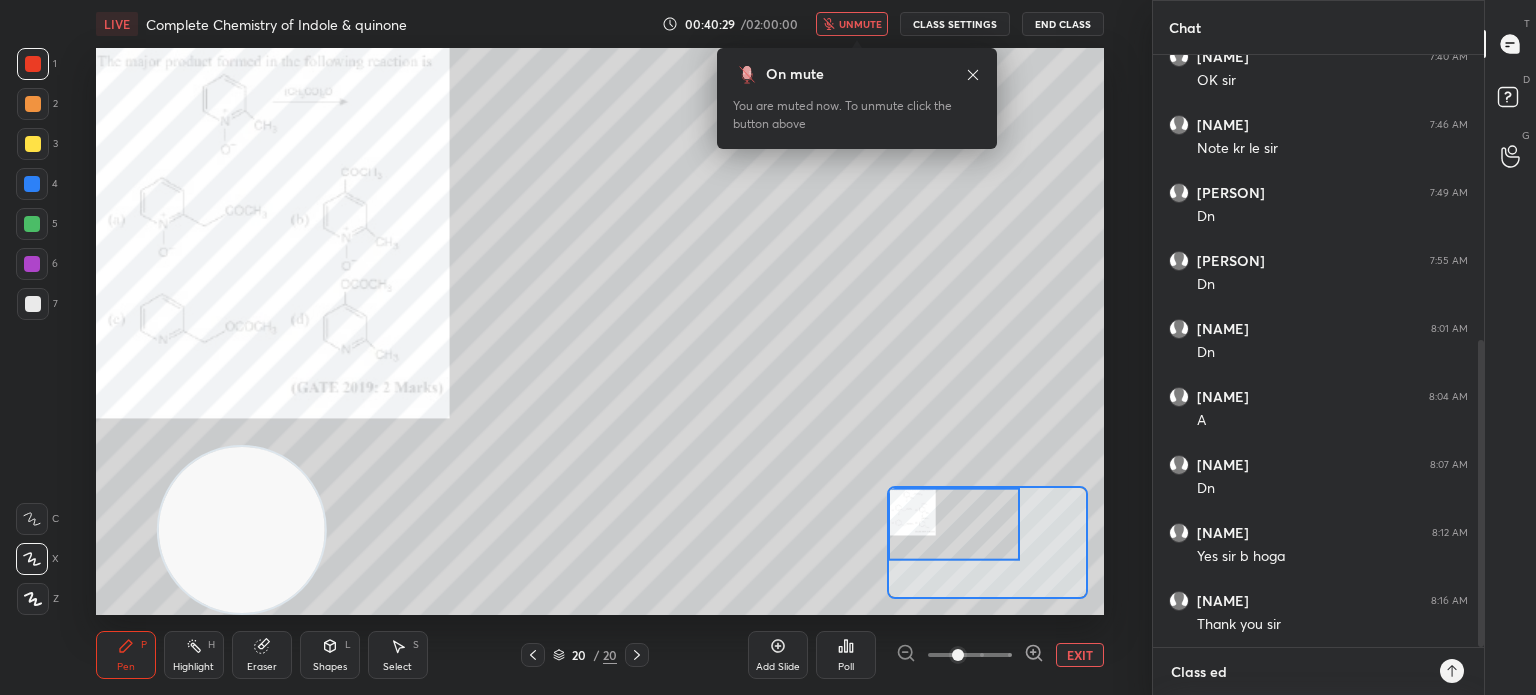 click on "Class ed" at bounding box center [1298, 672] 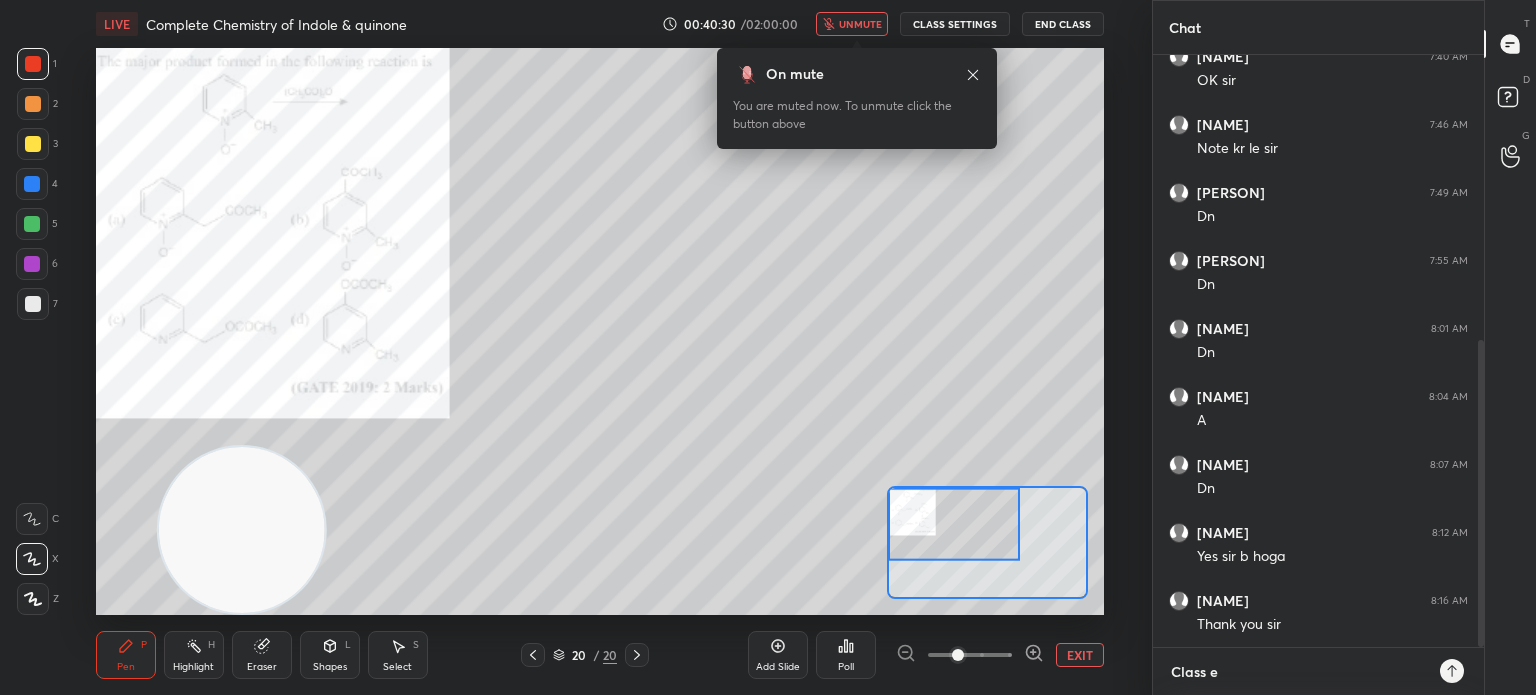 type on "Class en" 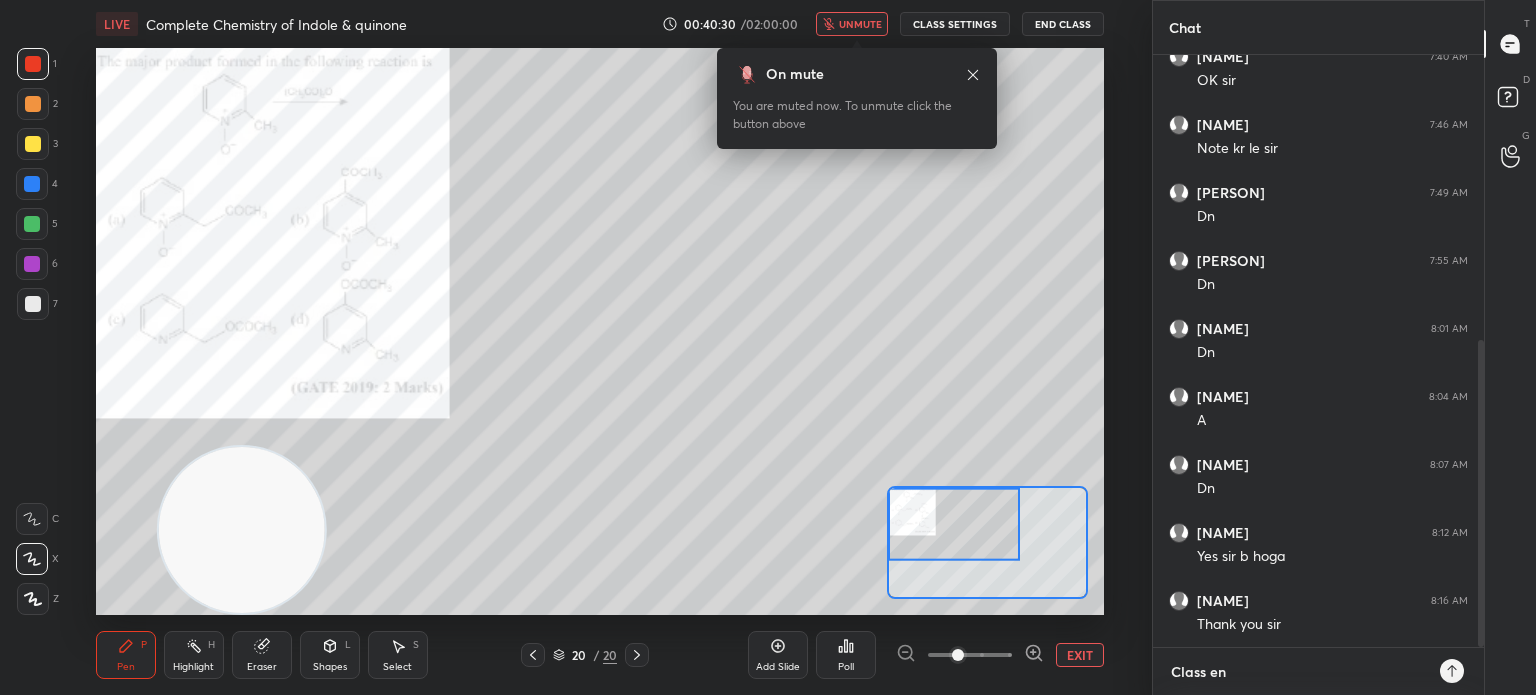 type on "Class end" 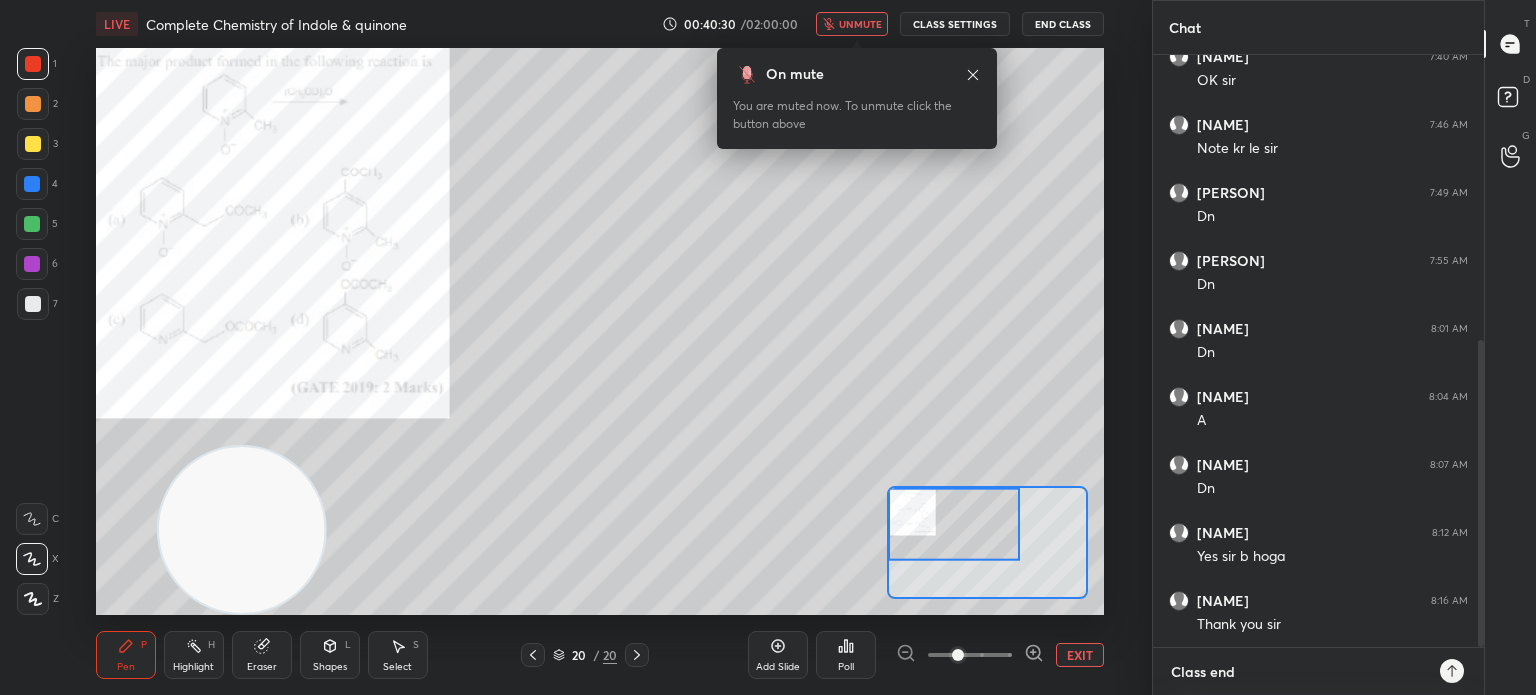 type on "Class end" 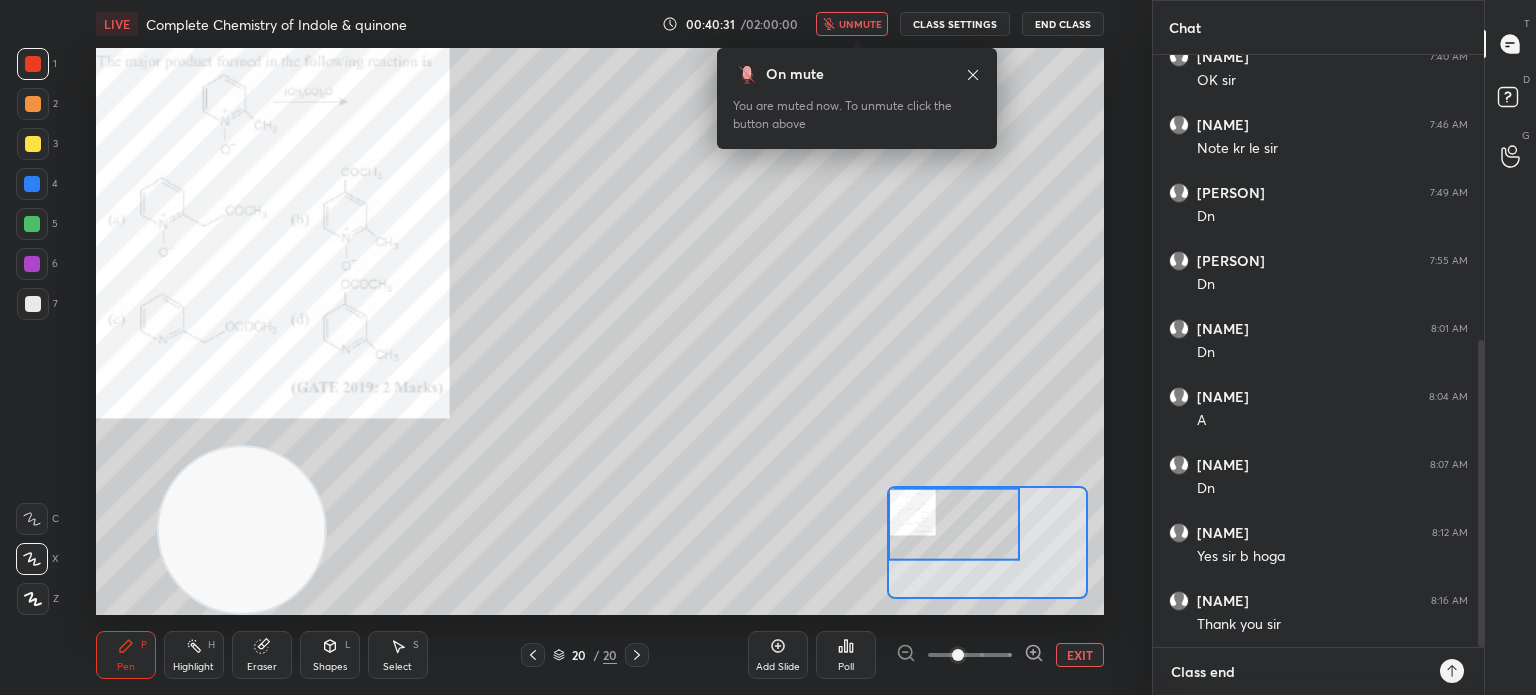 type 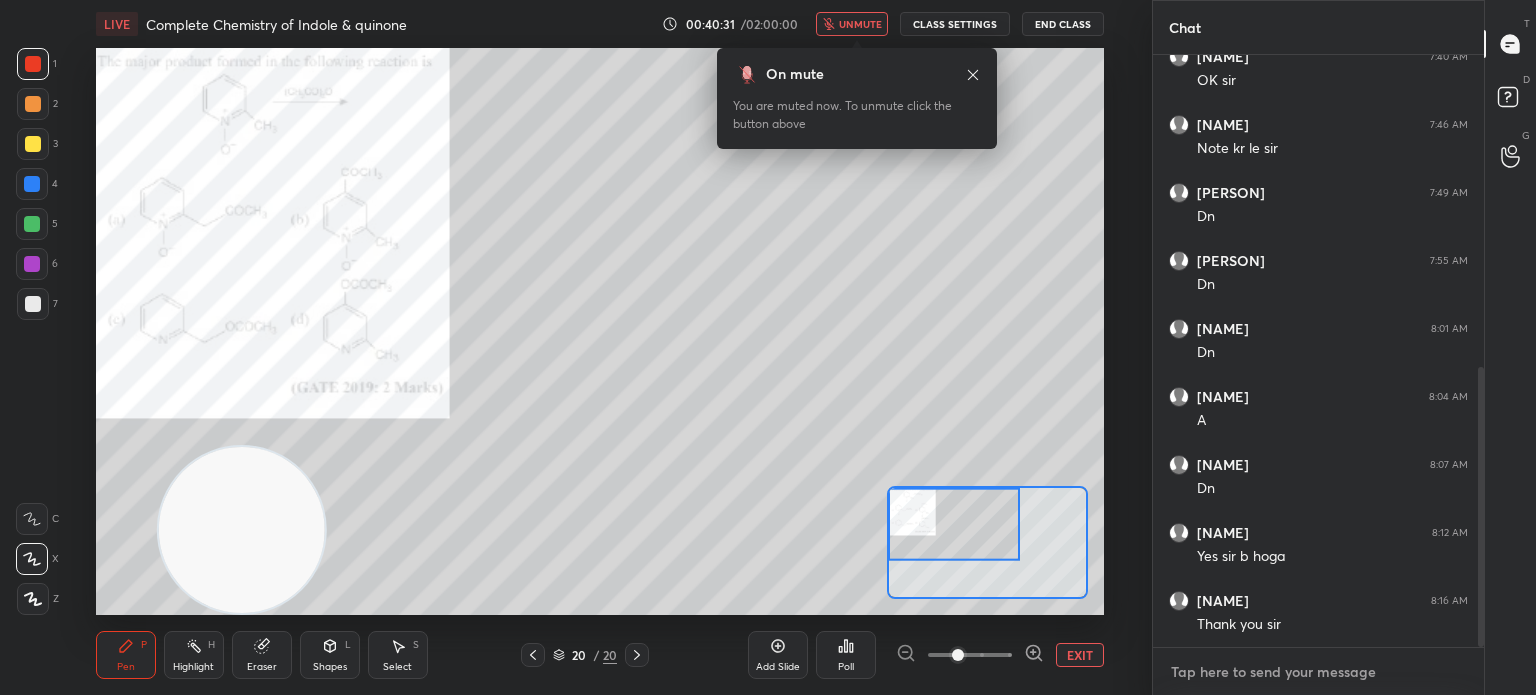 scroll, scrollTop: 660, scrollLeft: 0, axis: vertical 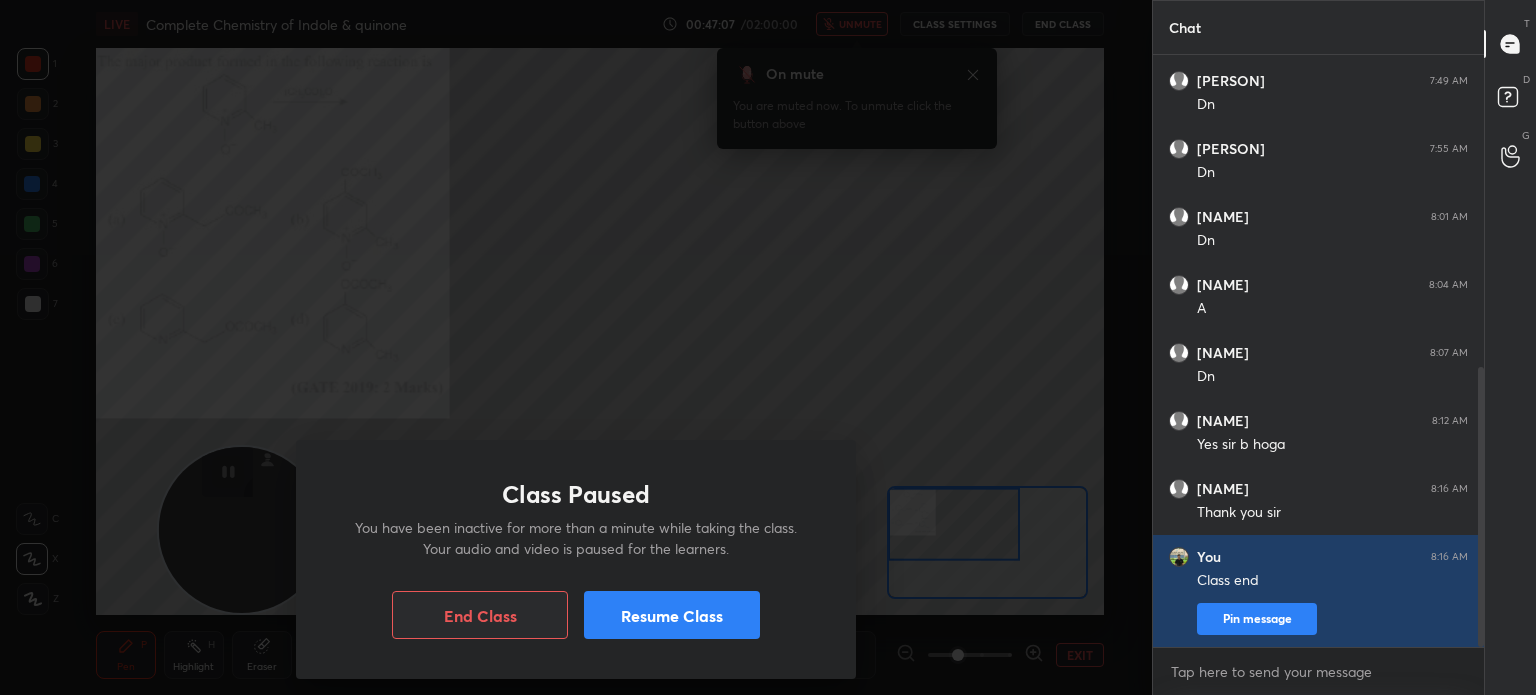 click on "Resume Class" at bounding box center [672, 615] 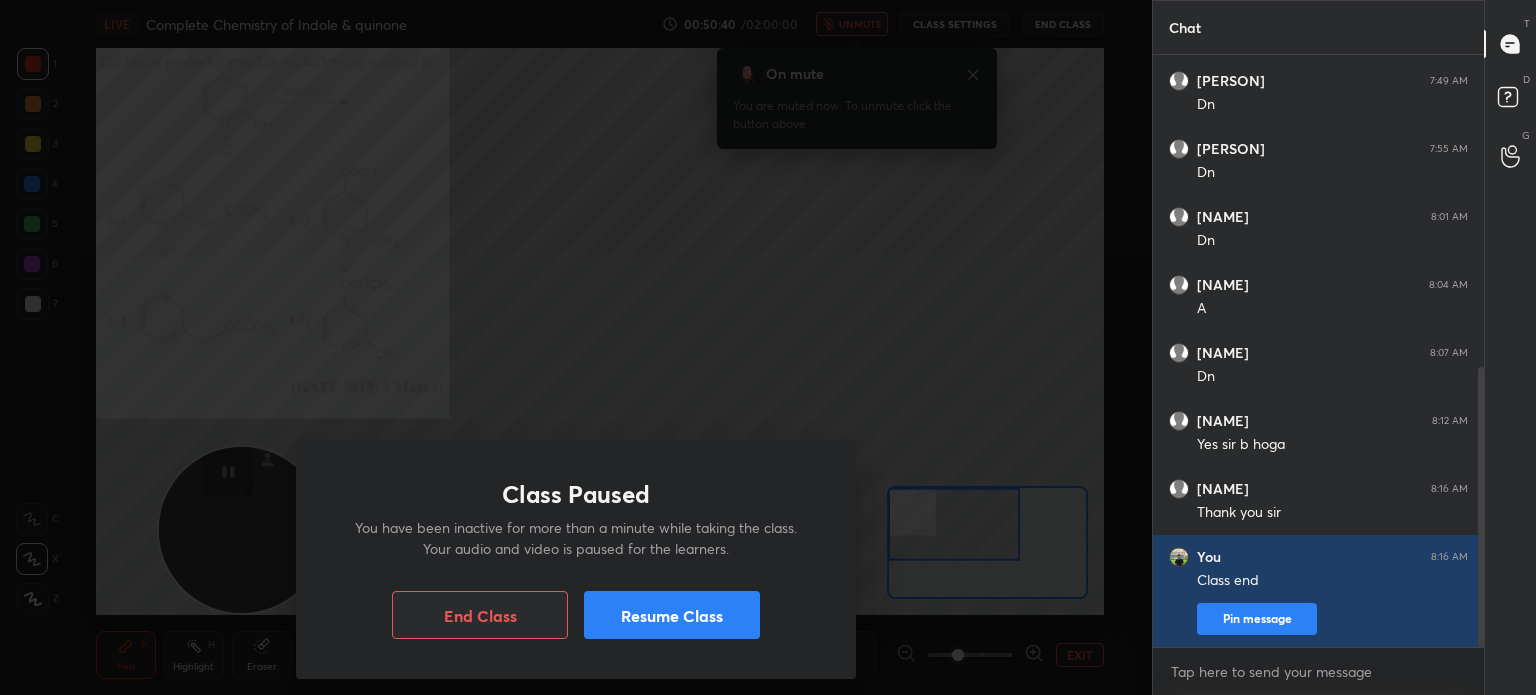 click on "Resume Class" at bounding box center [672, 615] 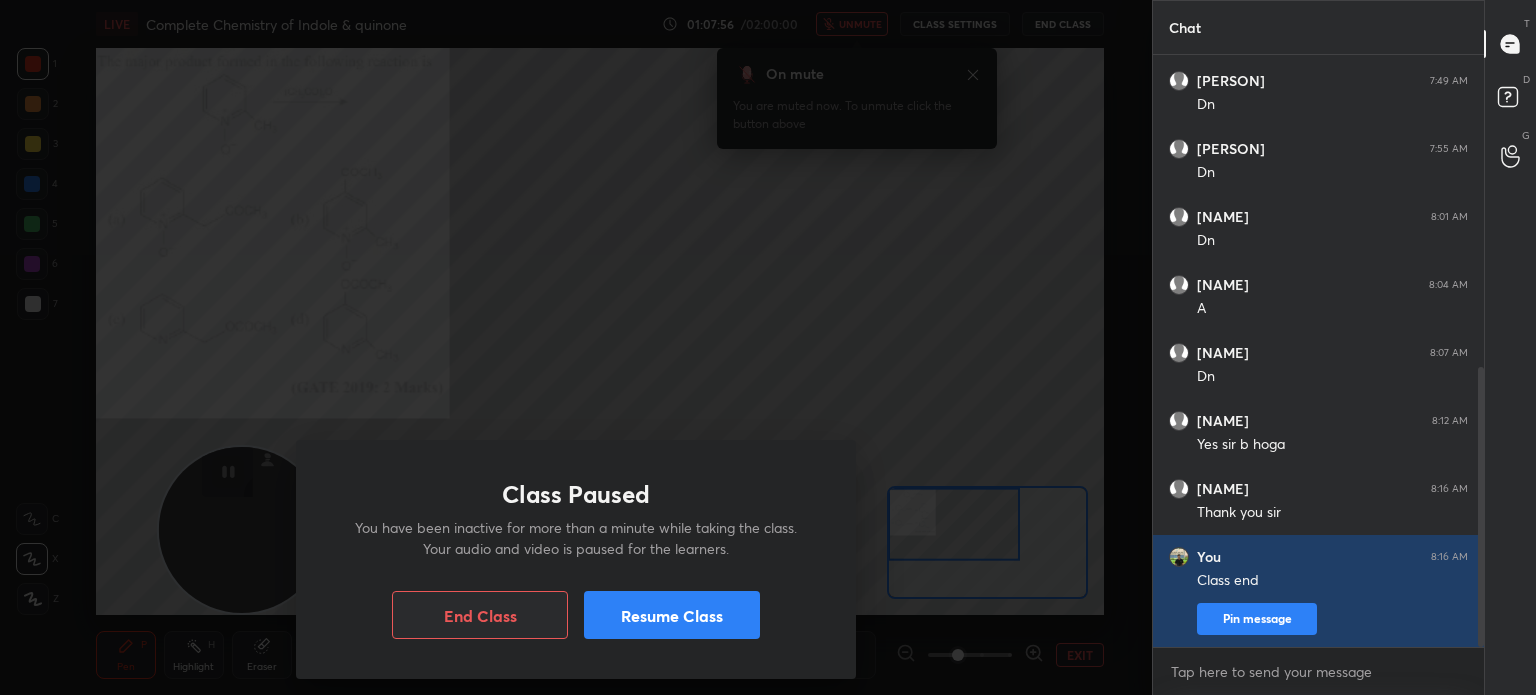 click on "Resume Class" at bounding box center (672, 615) 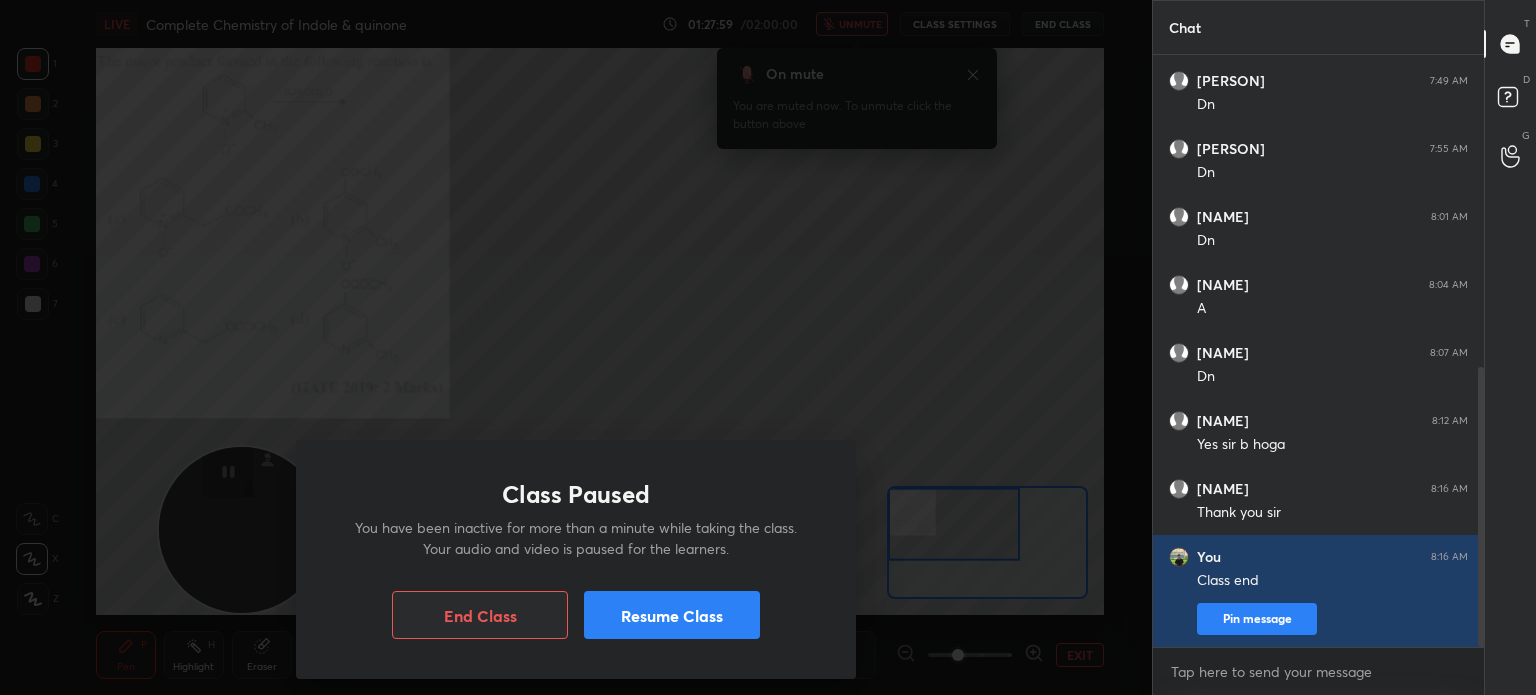 click on "End Class" at bounding box center [480, 615] 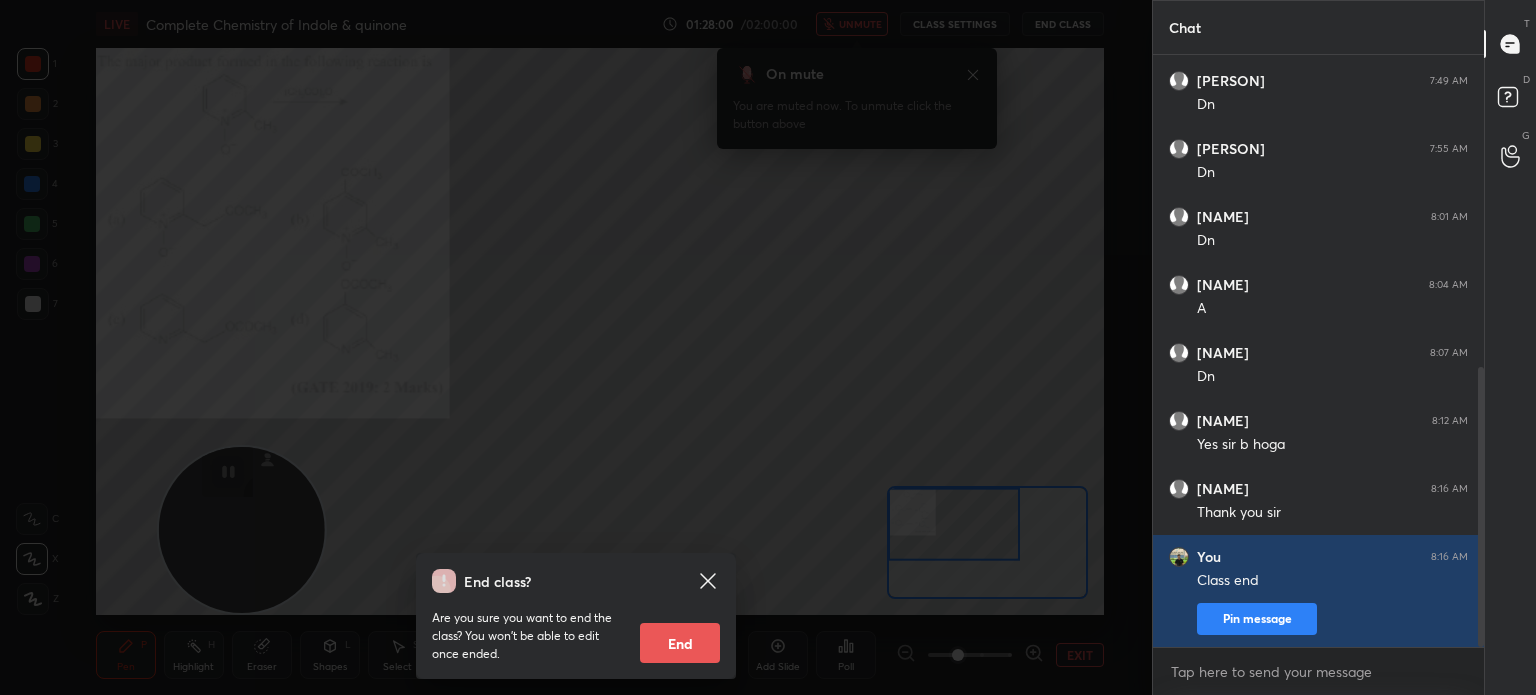 click on "End" at bounding box center [680, 643] 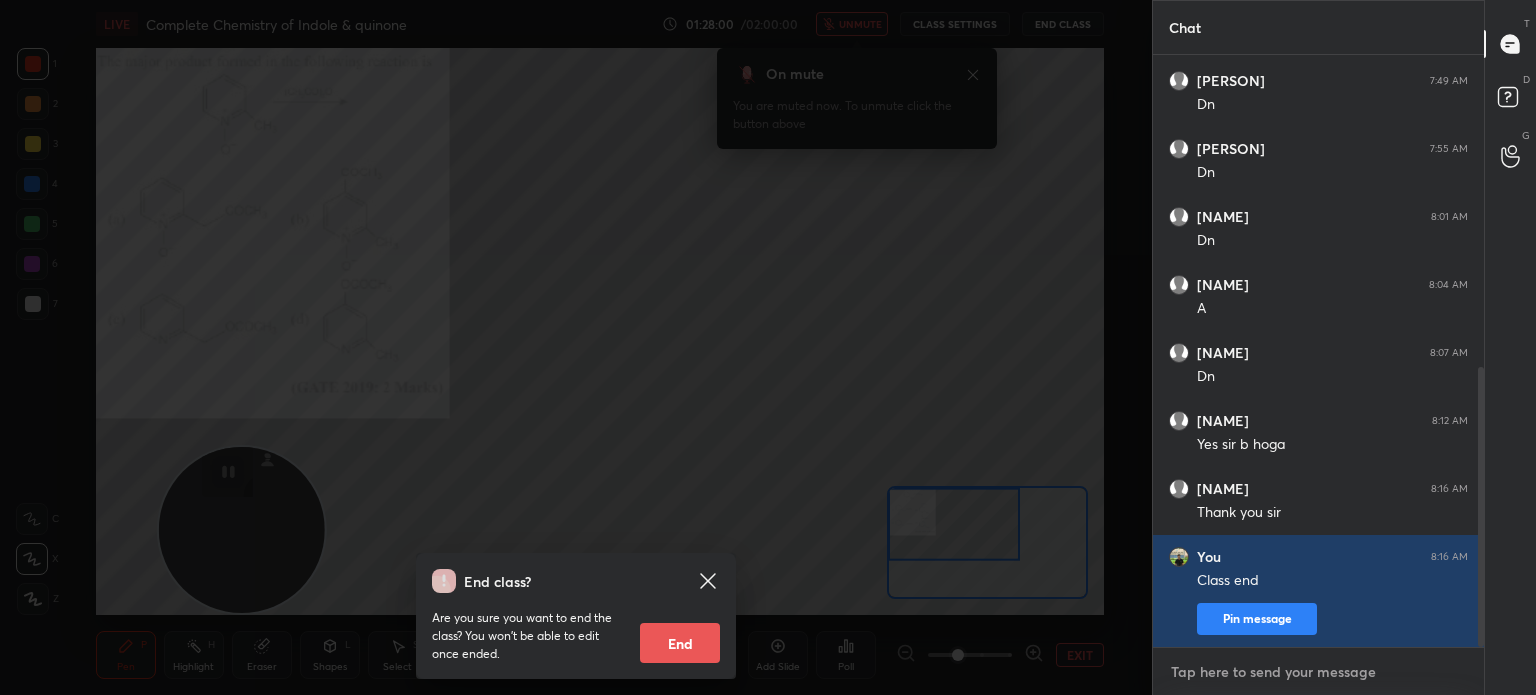 type on "x" 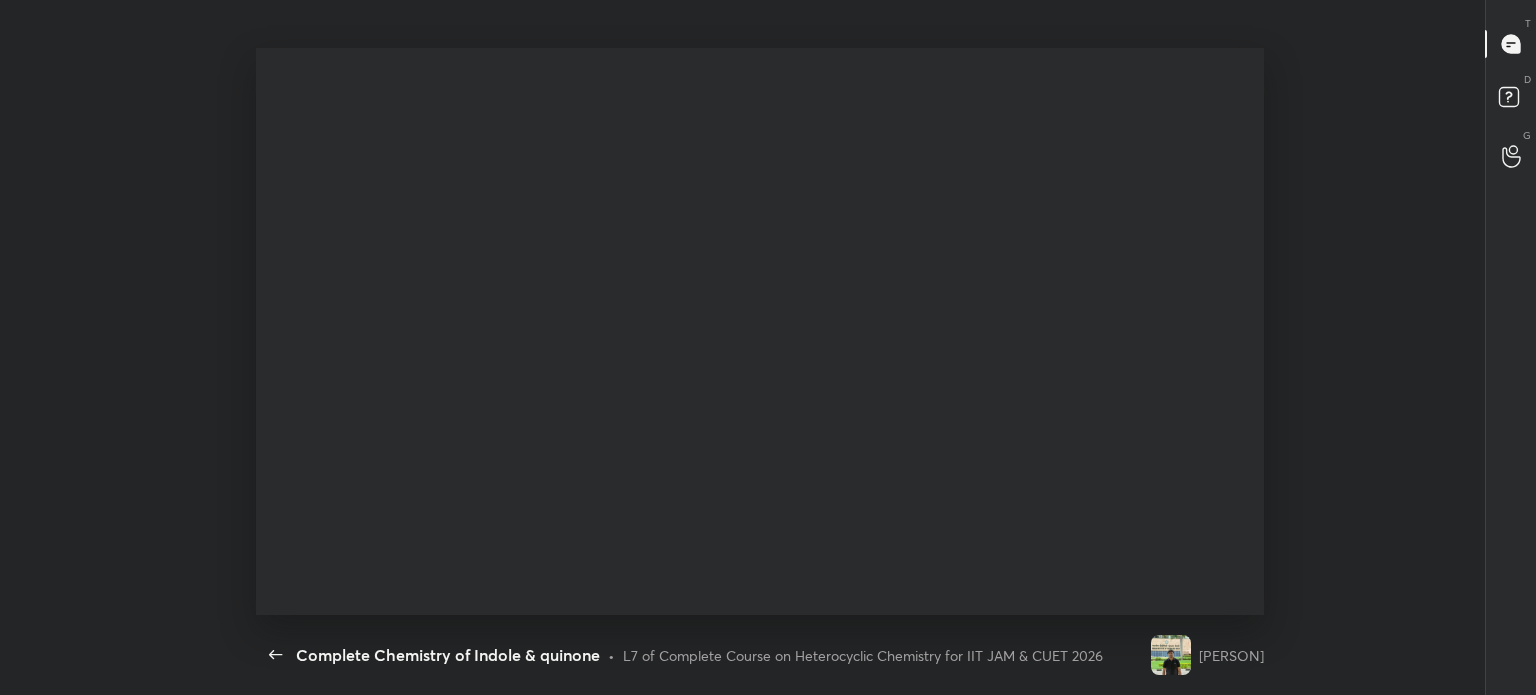 scroll, scrollTop: 99432, scrollLeft: 98863, axis: both 